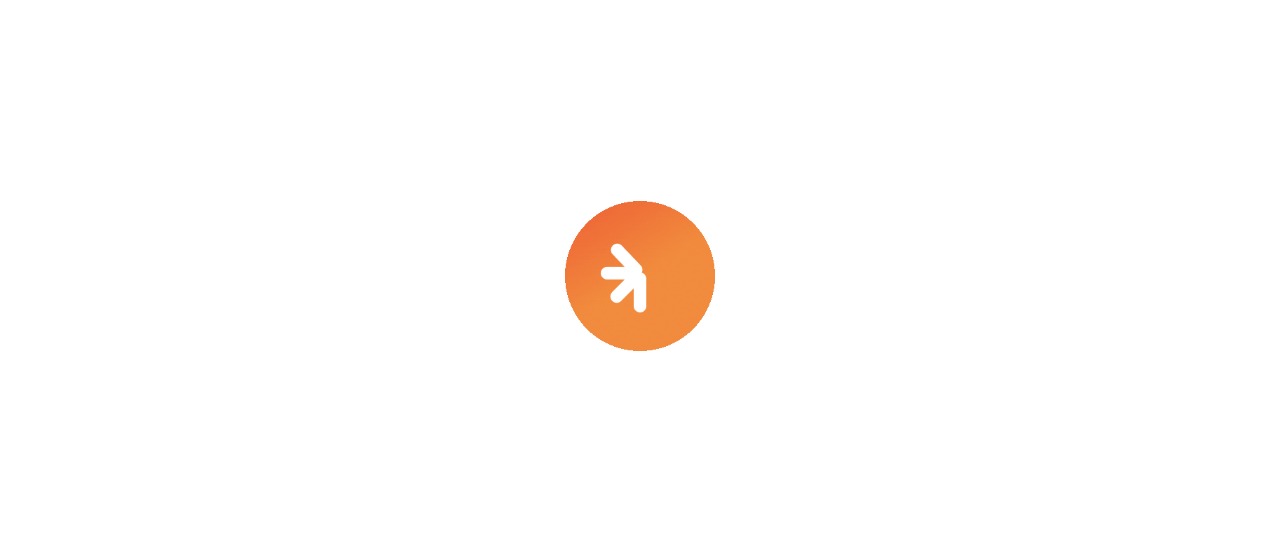 scroll, scrollTop: 0, scrollLeft: 0, axis: both 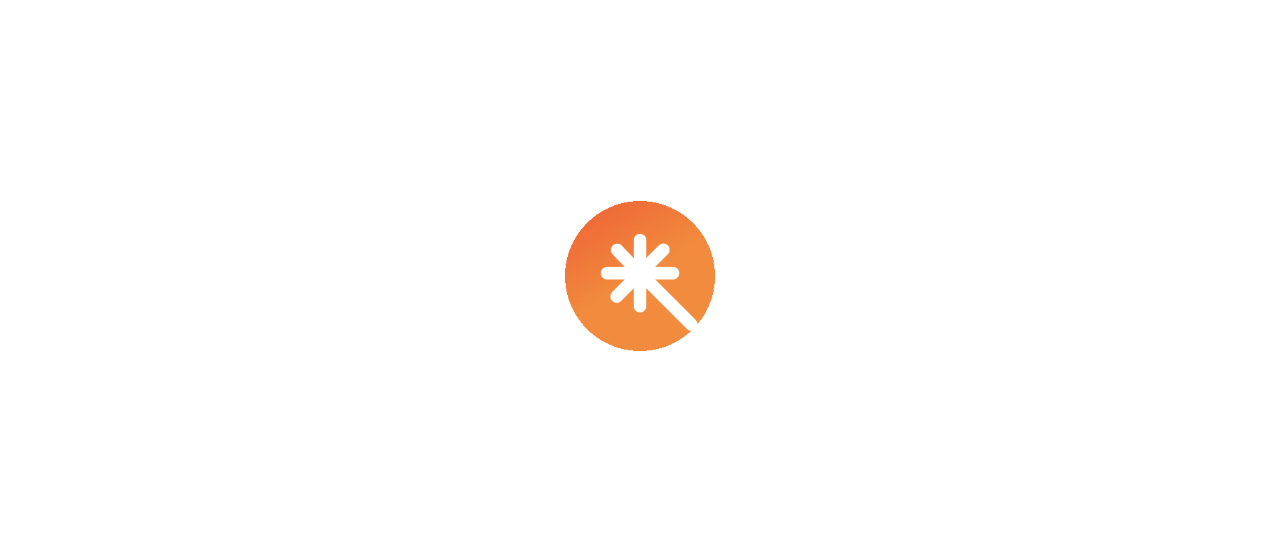 select on "****" 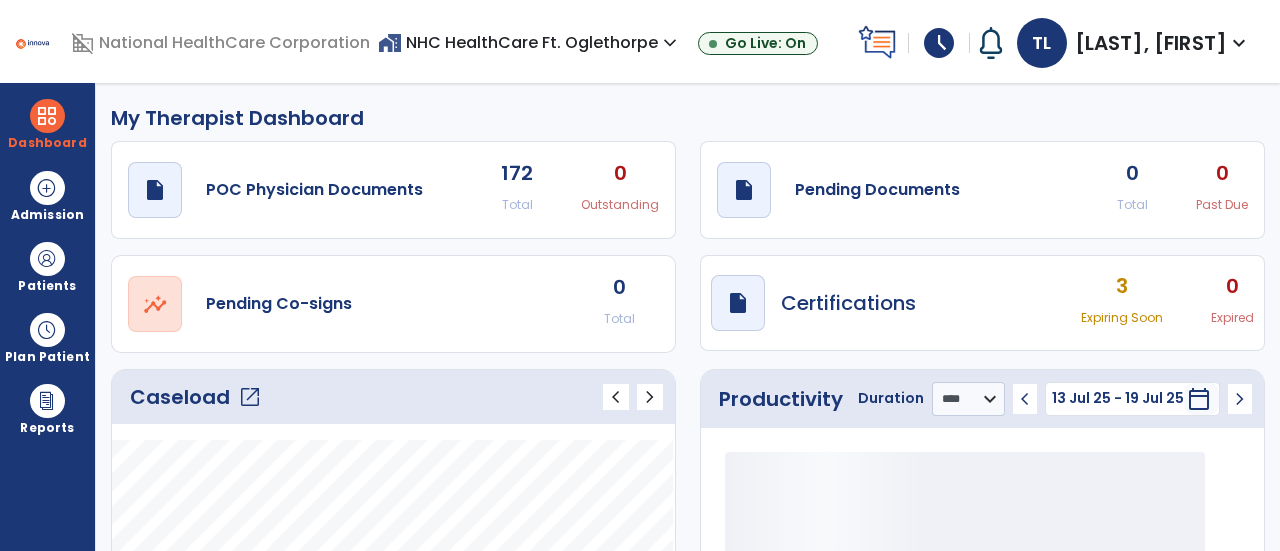 click on "open_in_new" 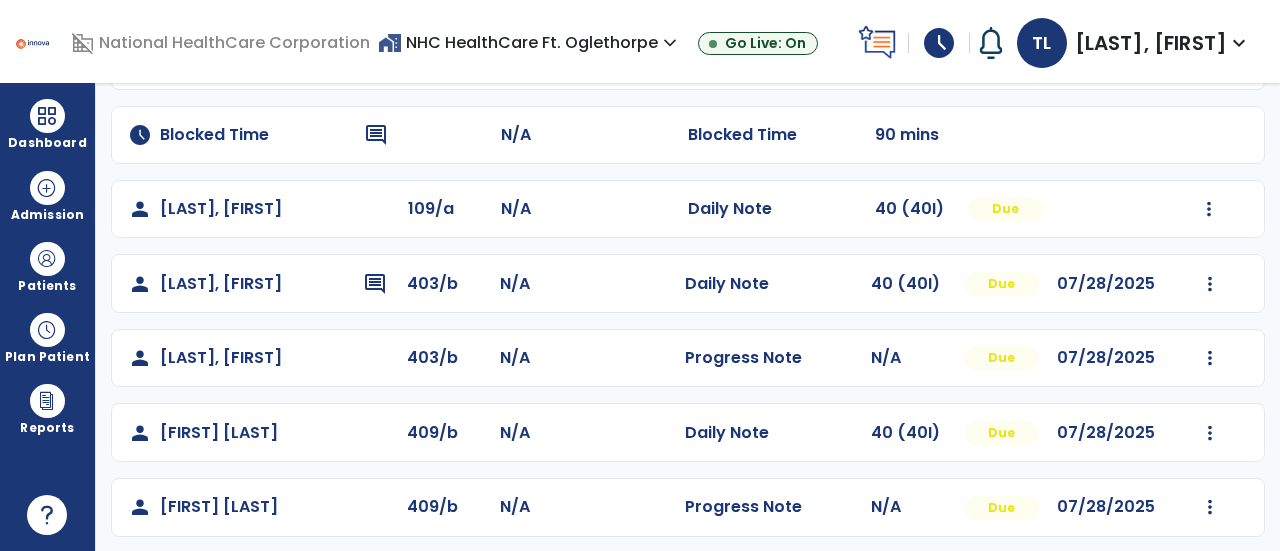 scroll, scrollTop: 394, scrollLeft: 0, axis: vertical 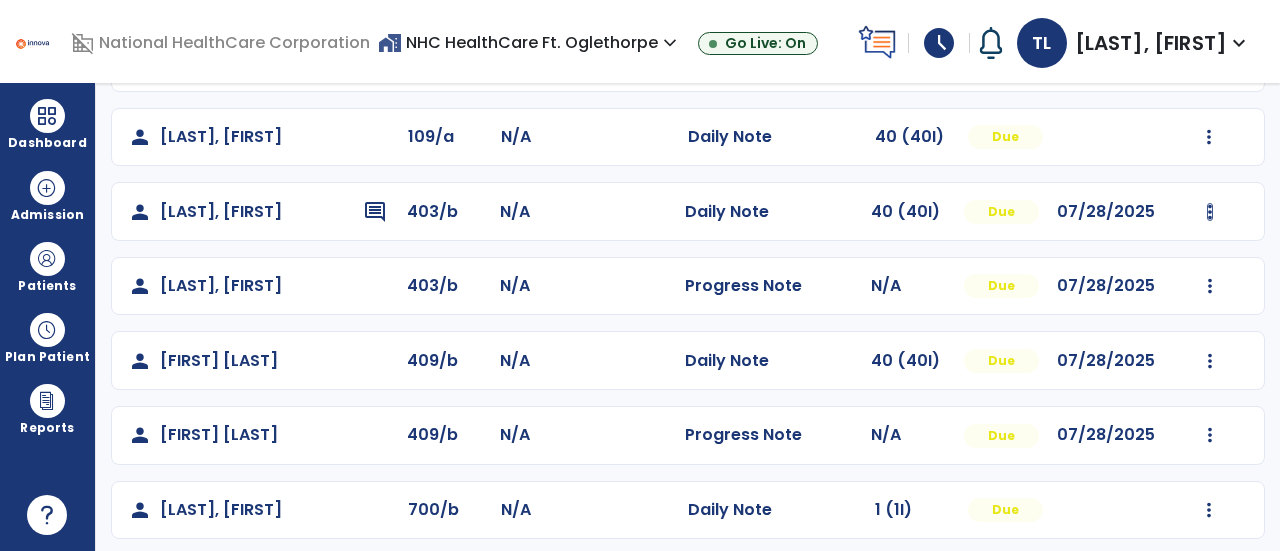click at bounding box center [1209, 137] 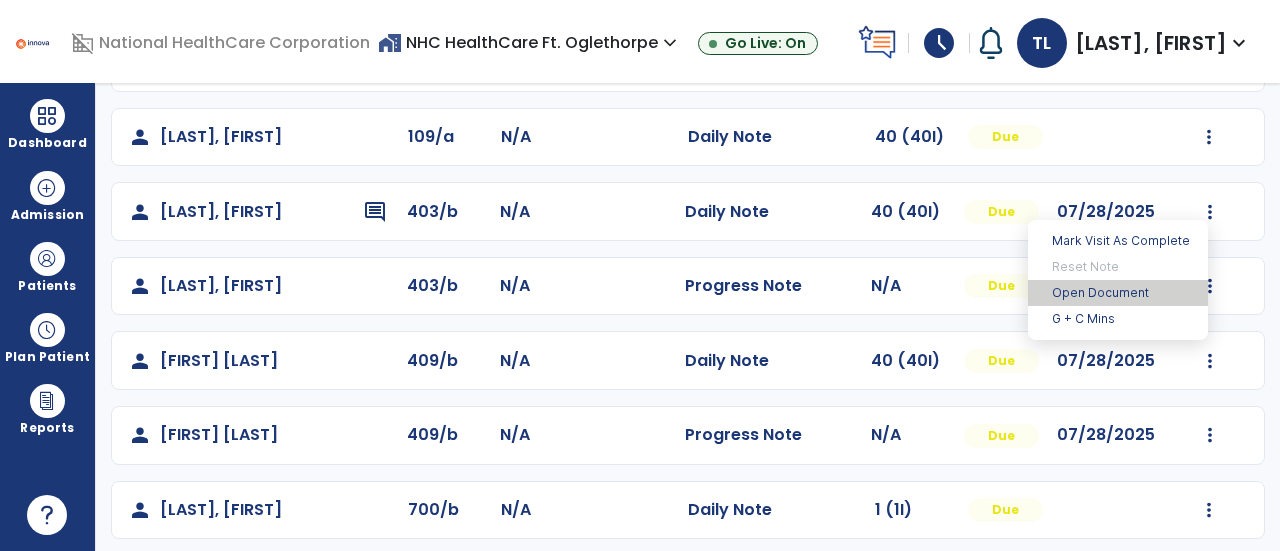 click on "Open Document" at bounding box center (1118, 293) 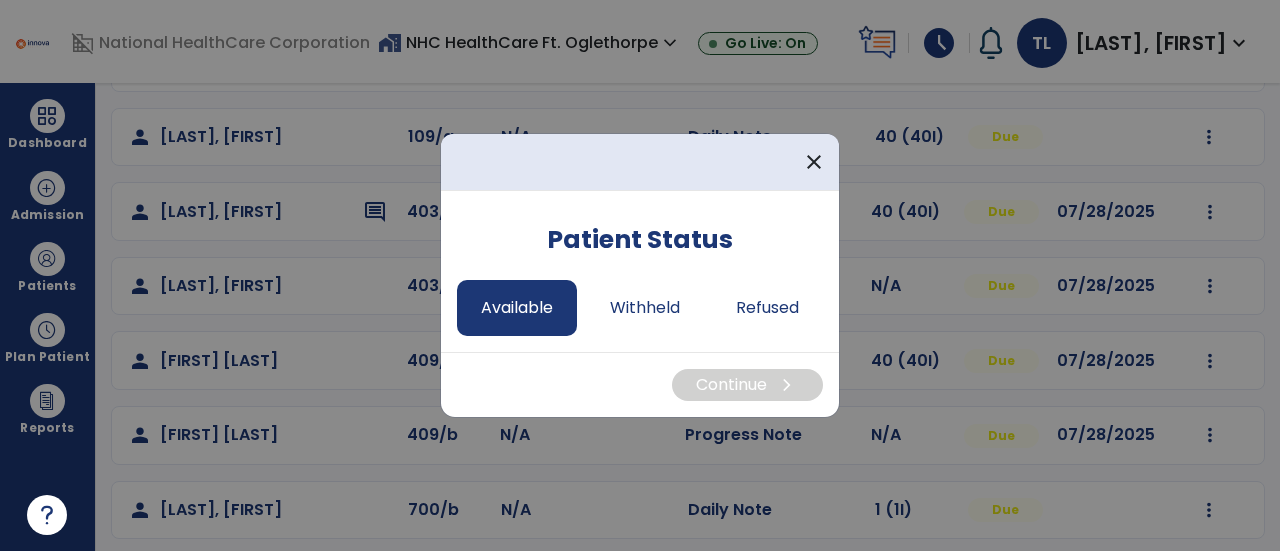 click on "Available" at bounding box center [517, 308] 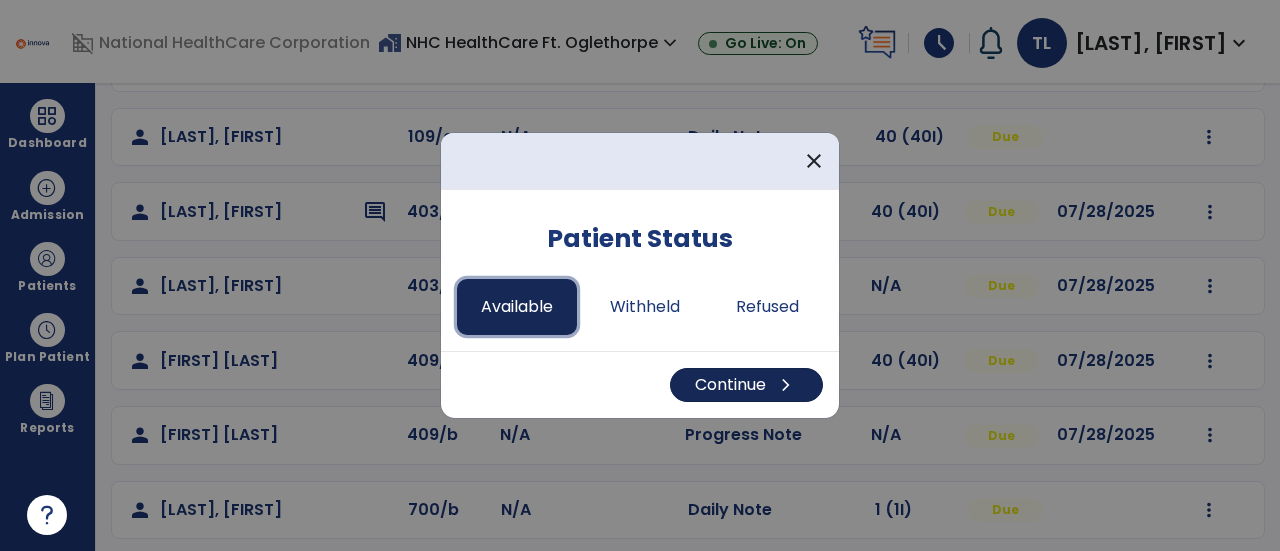 click on "Continue   chevron_right" at bounding box center (746, 385) 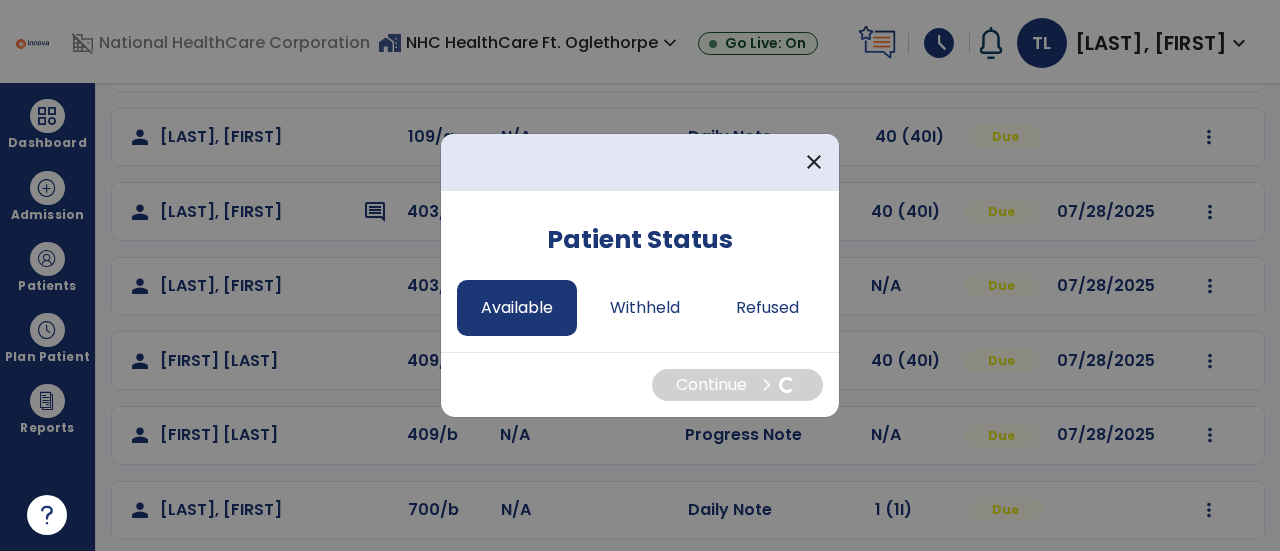 select on "*" 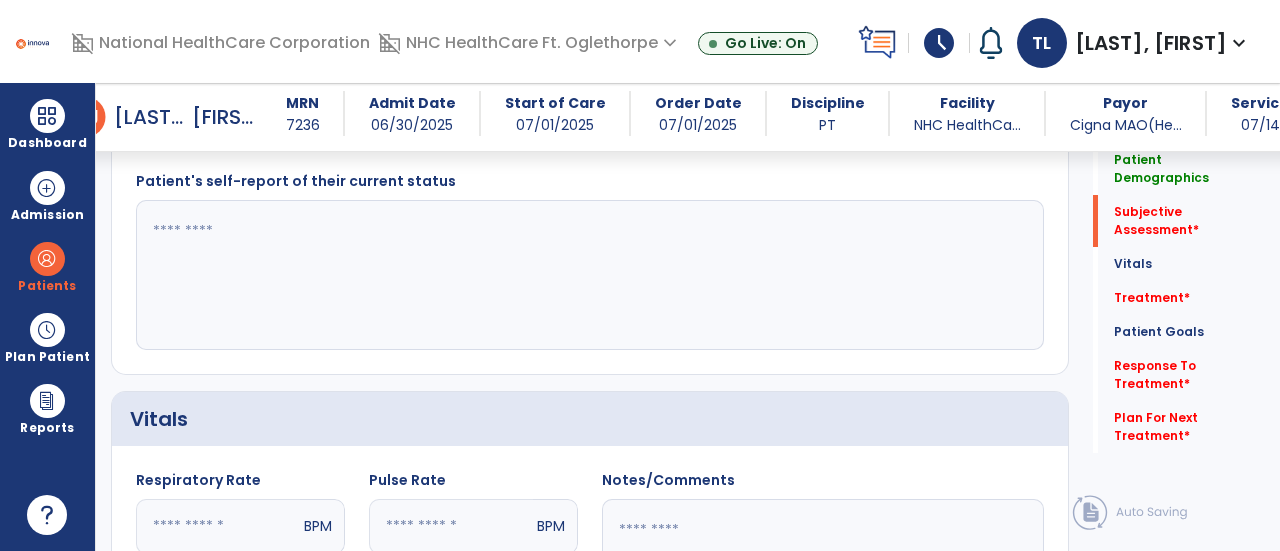 scroll, scrollTop: 448, scrollLeft: 0, axis: vertical 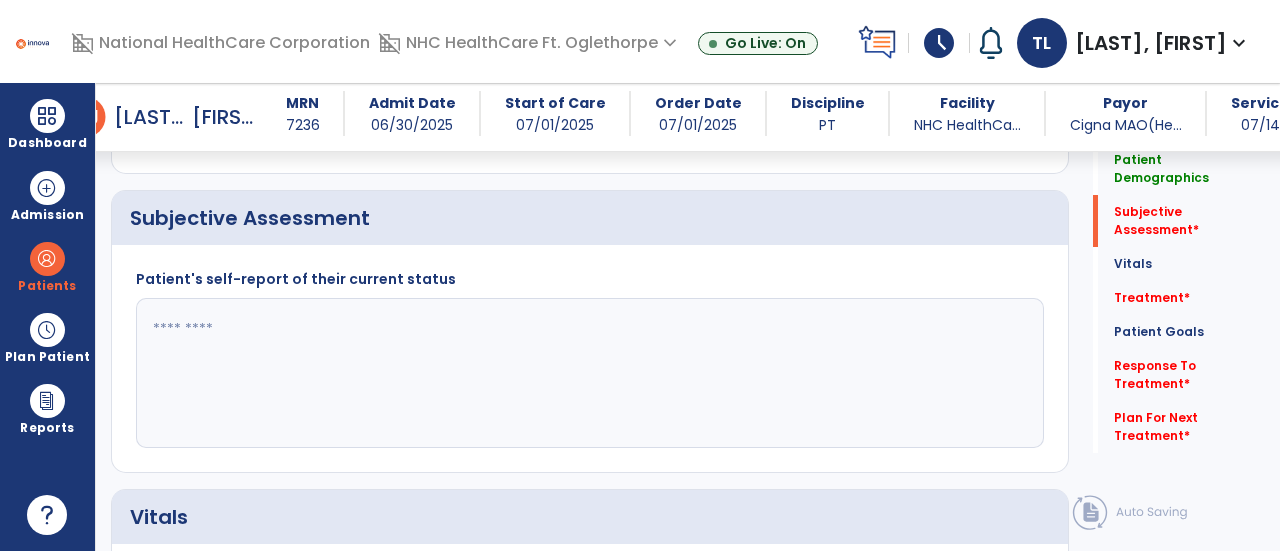 click 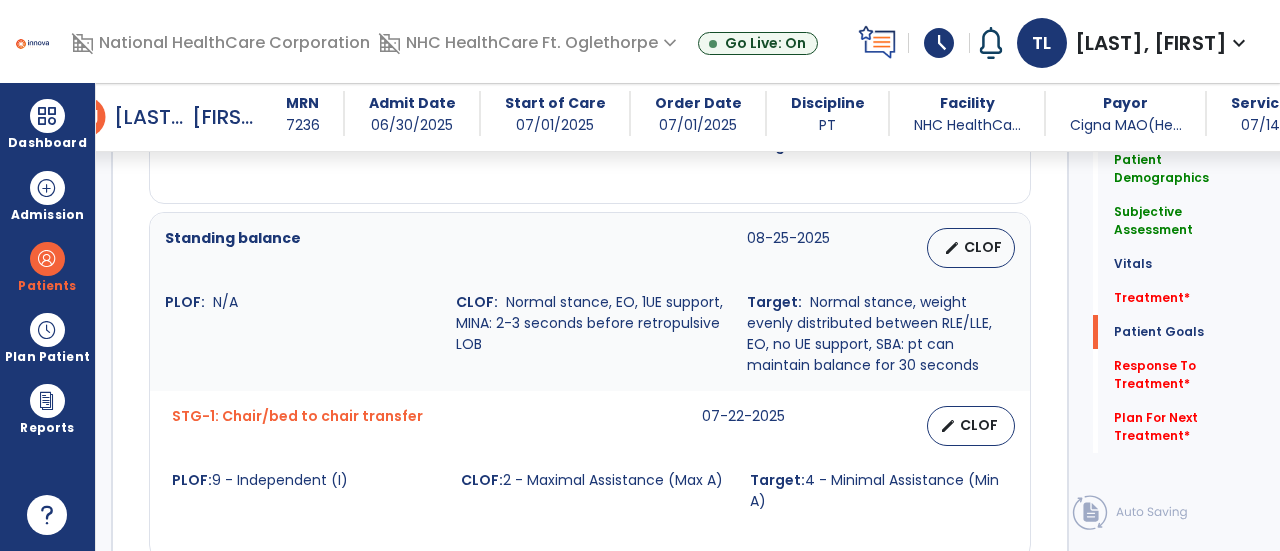 scroll, scrollTop: 2088, scrollLeft: 0, axis: vertical 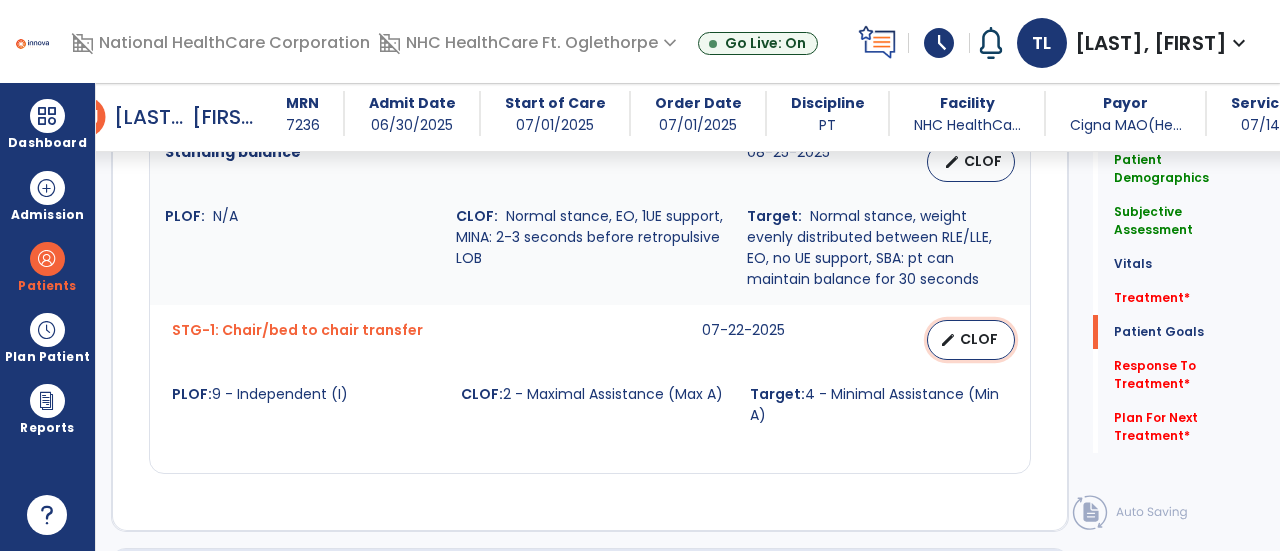 click on "edit   CLOF" at bounding box center (971, 340) 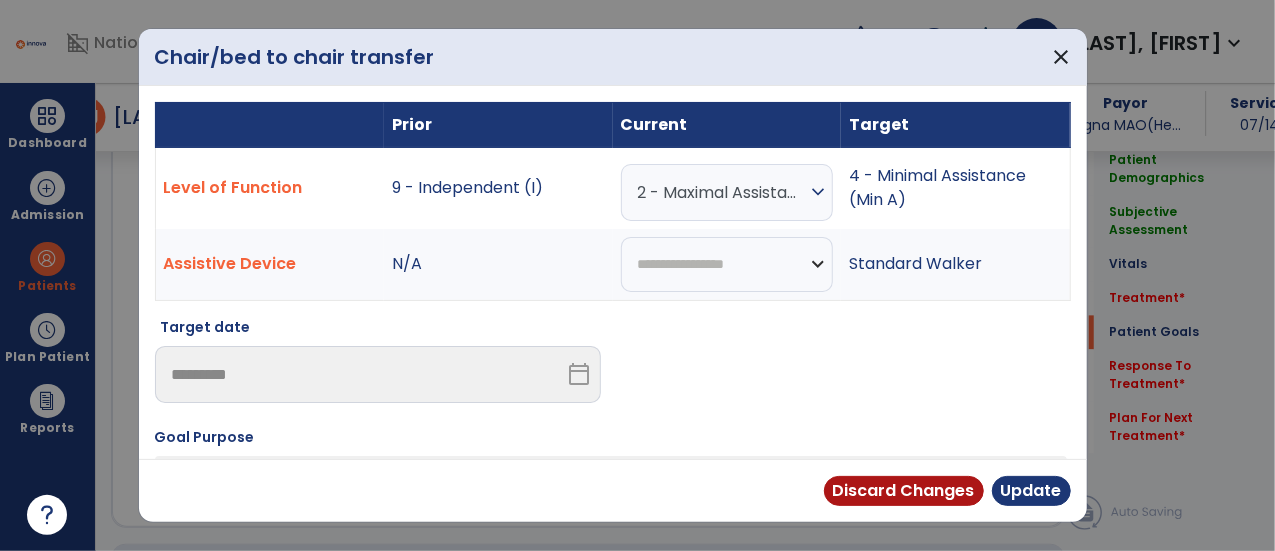 scroll, scrollTop: 2174, scrollLeft: 0, axis: vertical 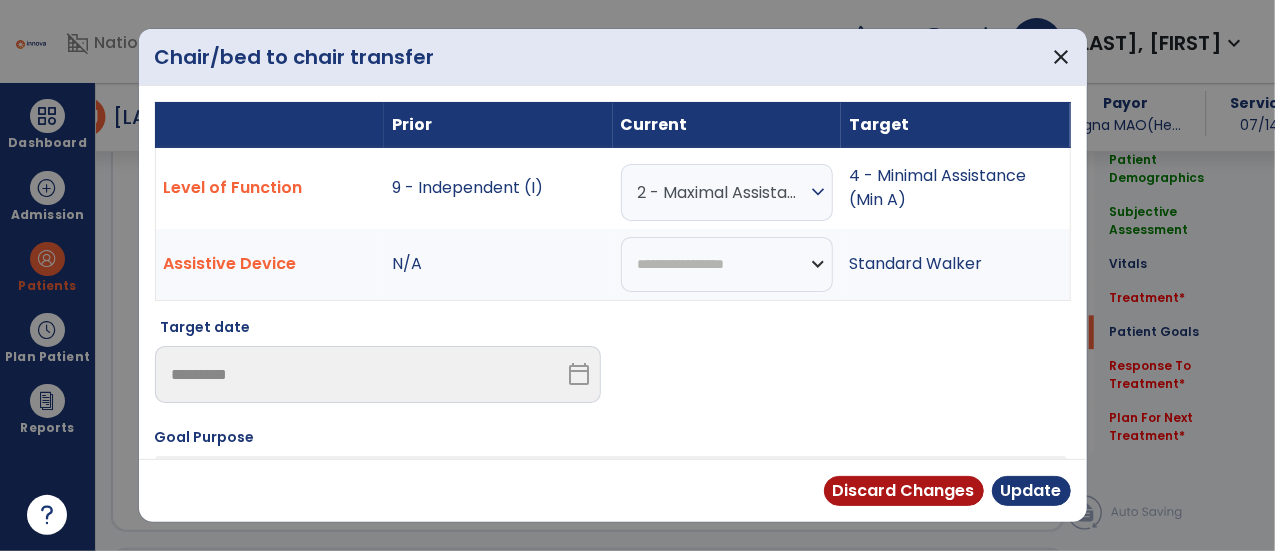 click on "2 - Maximal Assistance (Max A)" at bounding box center [722, 192] 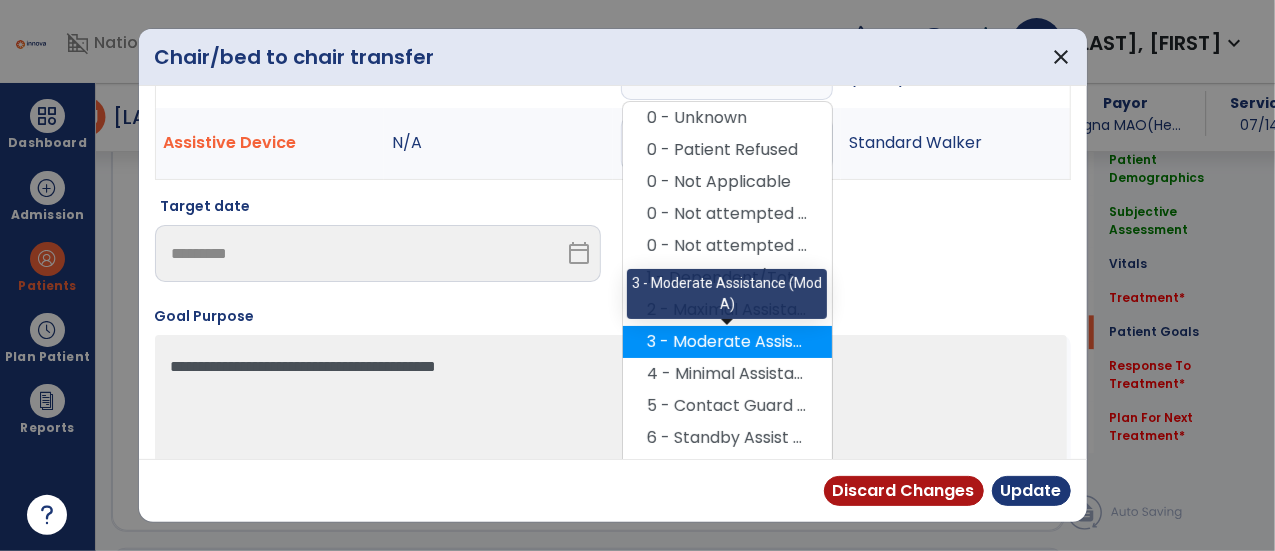 scroll, scrollTop: 108, scrollLeft: 0, axis: vertical 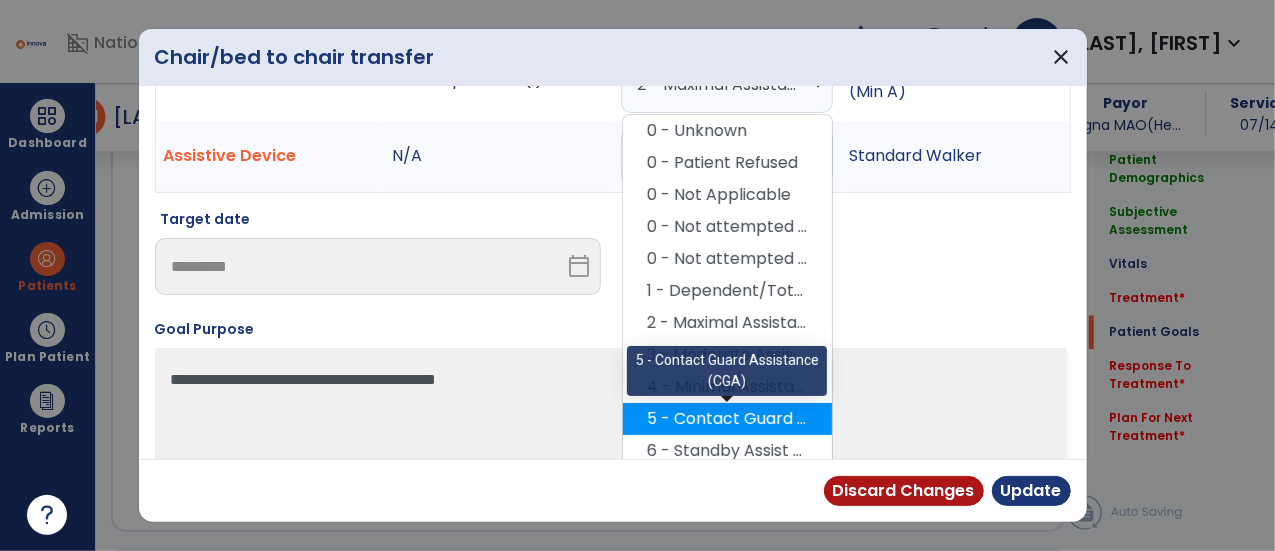 click on "5 - Contact Guard Assistance (CGA)" at bounding box center (727, 419) 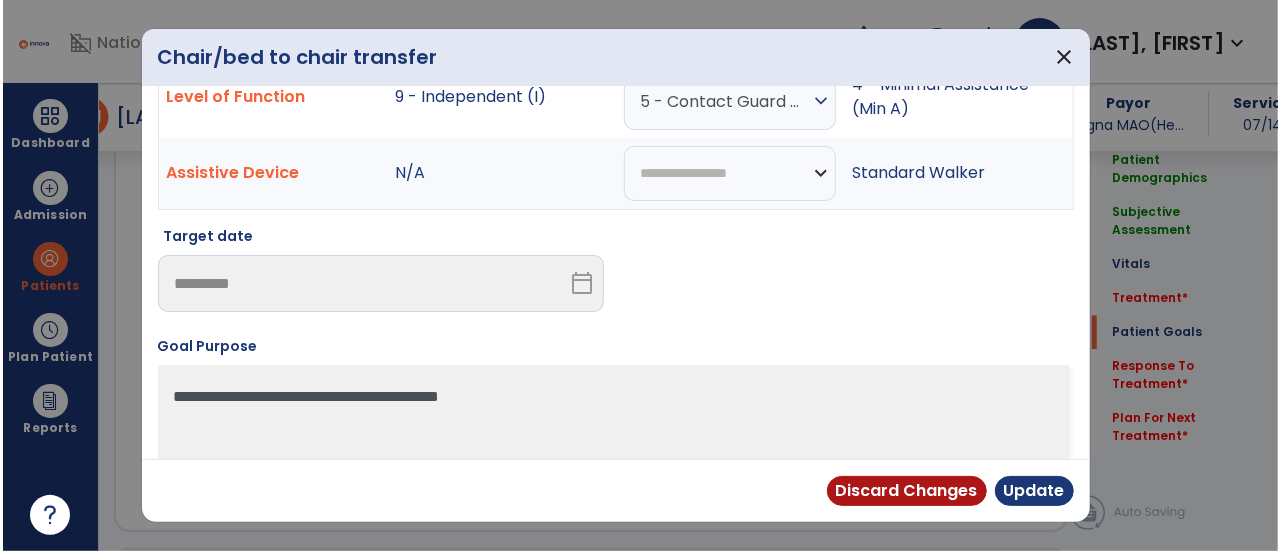 scroll, scrollTop: 93, scrollLeft: 0, axis: vertical 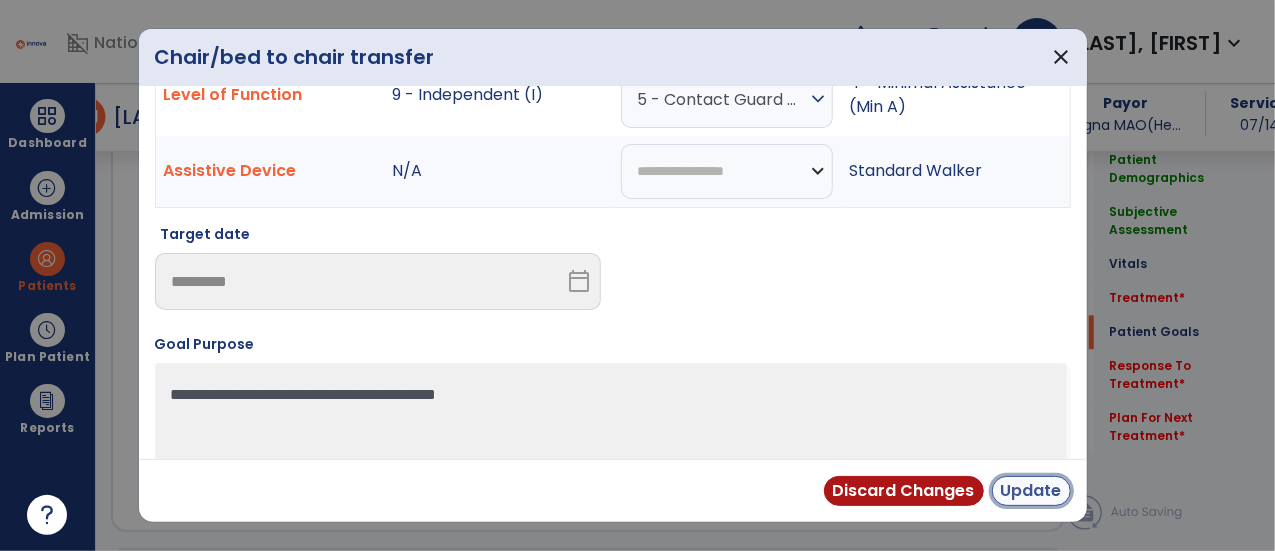 click on "Update" at bounding box center [1031, 491] 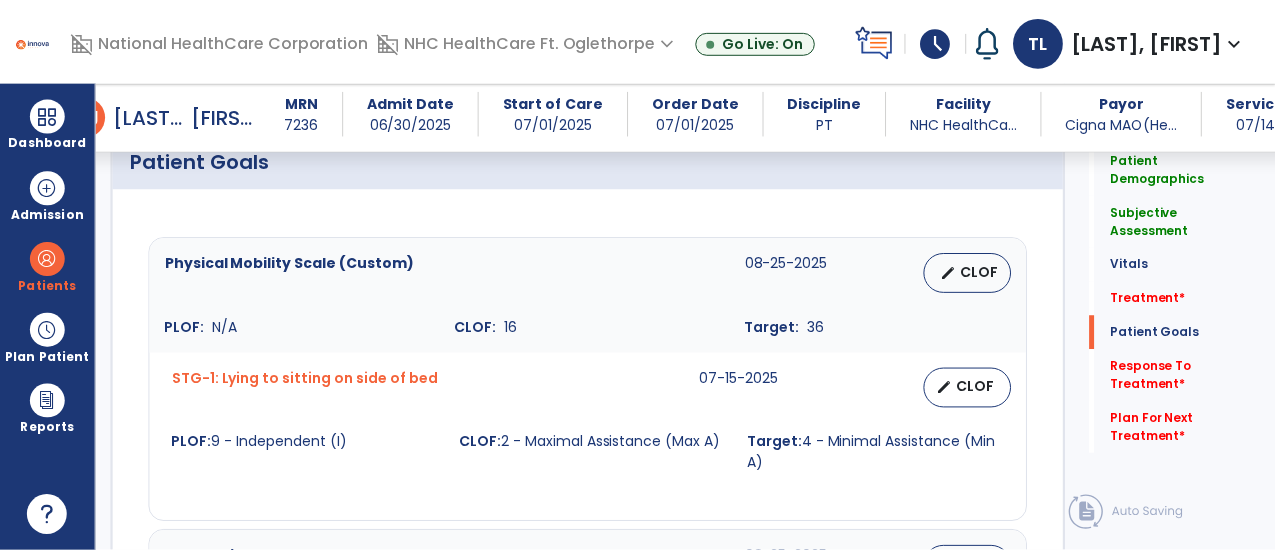 scroll, scrollTop: 1498, scrollLeft: 0, axis: vertical 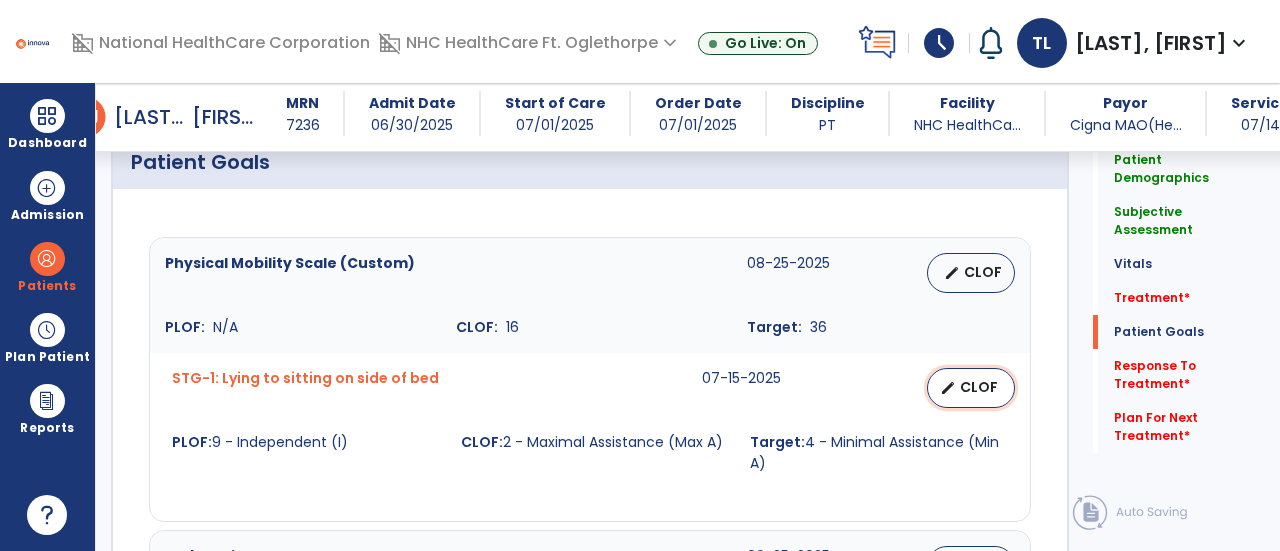 click on "edit   CLOF" at bounding box center [971, 388] 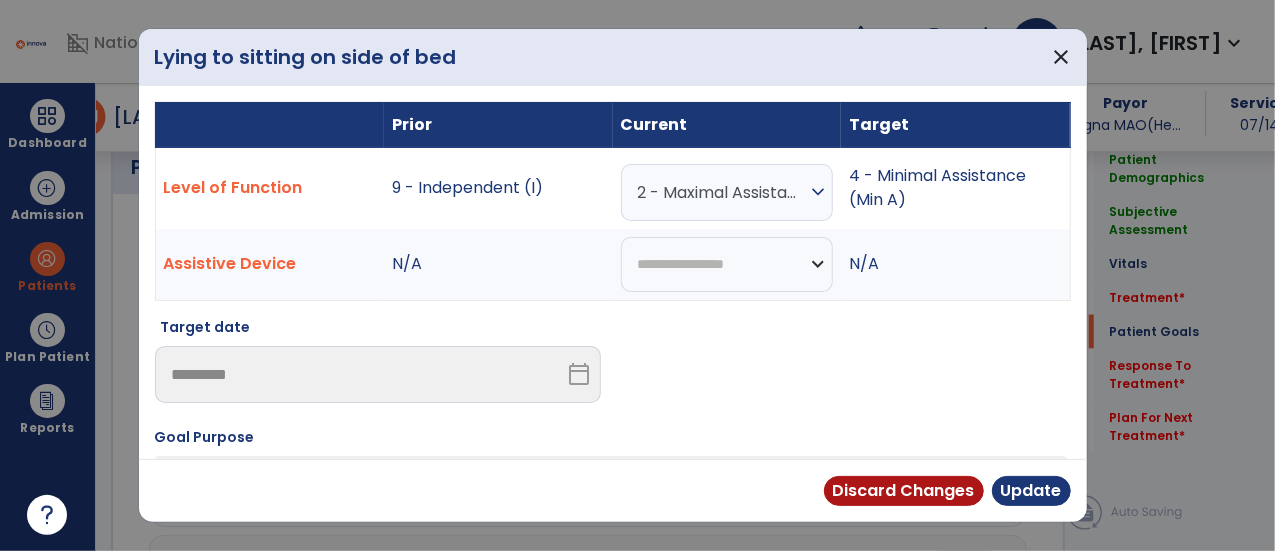 scroll, scrollTop: 1498, scrollLeft: 0, axis: vertical 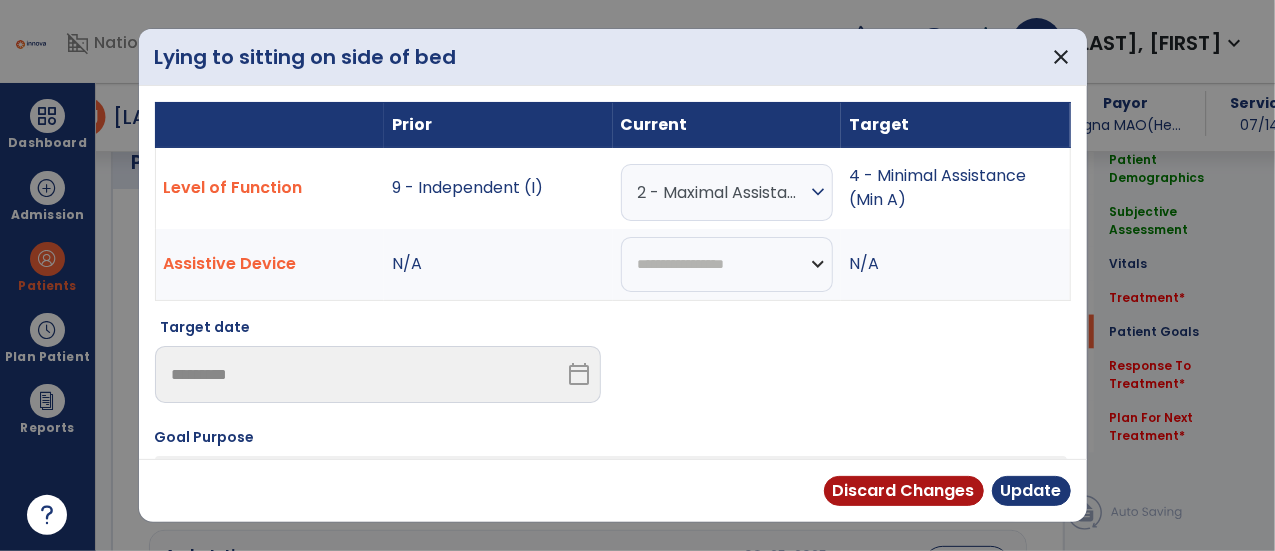 click on "2 - Maximal Assistance (Max A)" at bounding box center (722, 192) 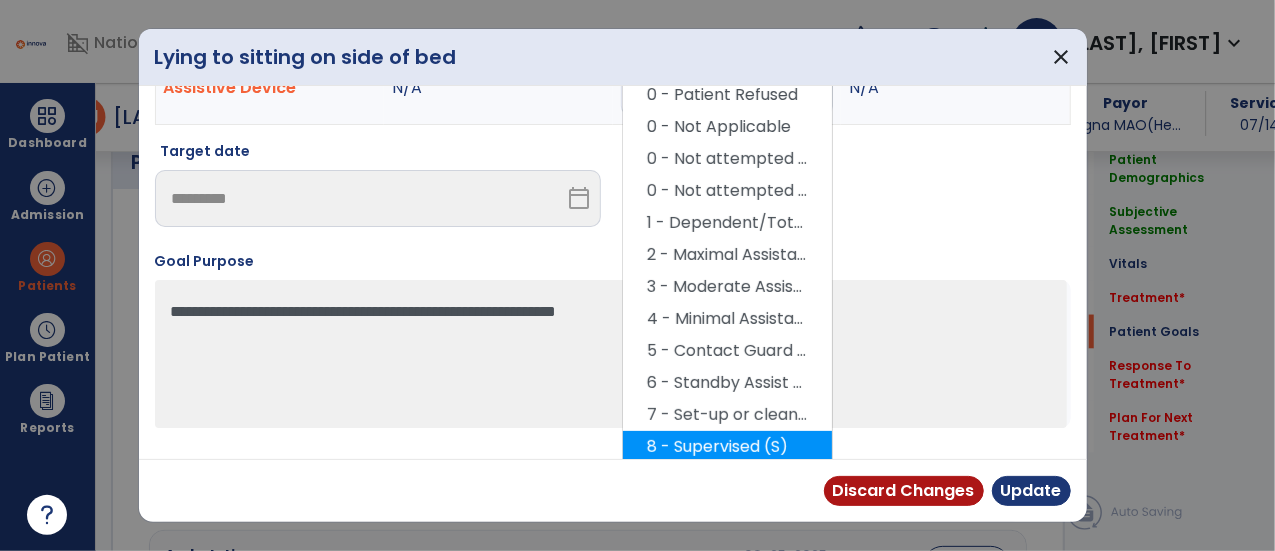 scroll, scrollTop: 181, scrollLeft: 0, axis: vertical 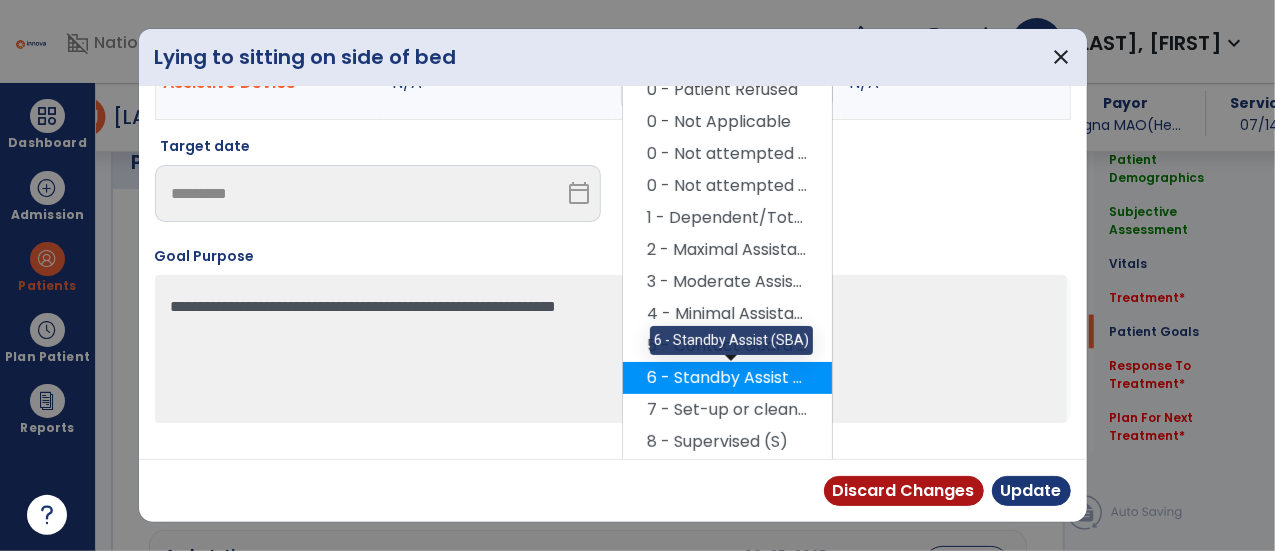 click on "6 - Standby Assist (SBA)" at bounding box center [727, 378] 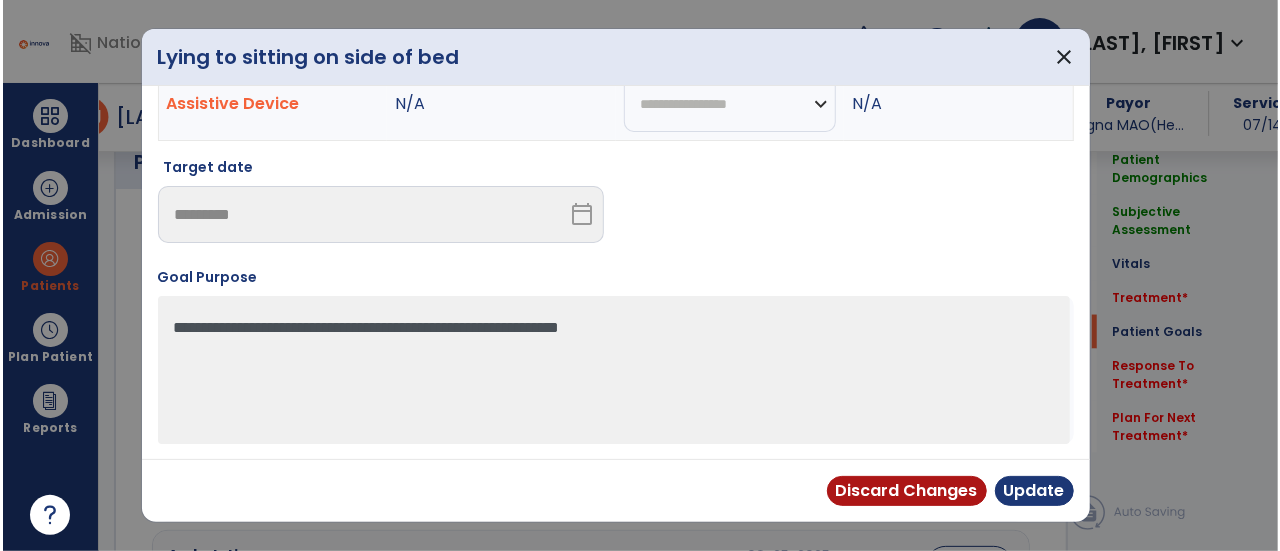 scroll, scrollTop: 156, scrollLeft: 0, axis: vertical 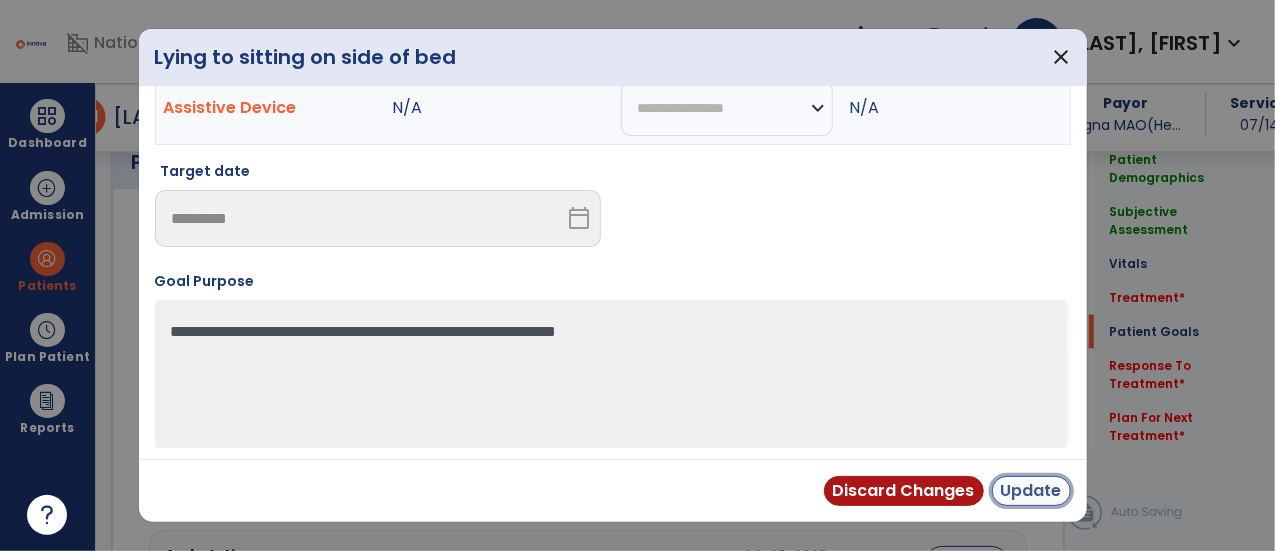 click on "Update" at bounding box center (1031, 491) 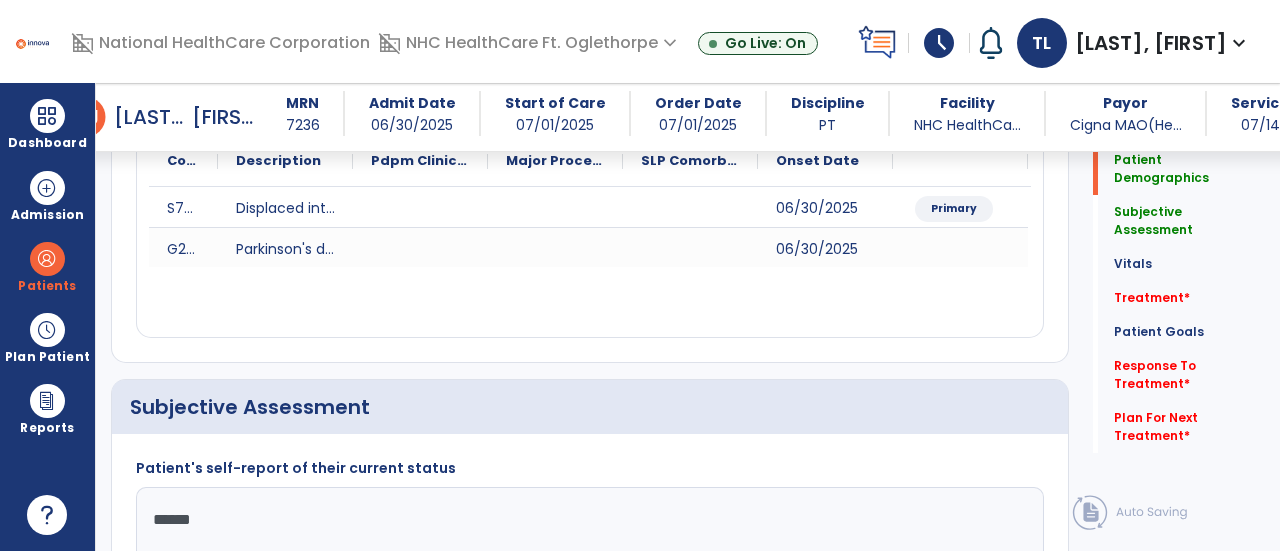 scroll, scrollTop: 392, scrollLeft: 0, axis: vertical 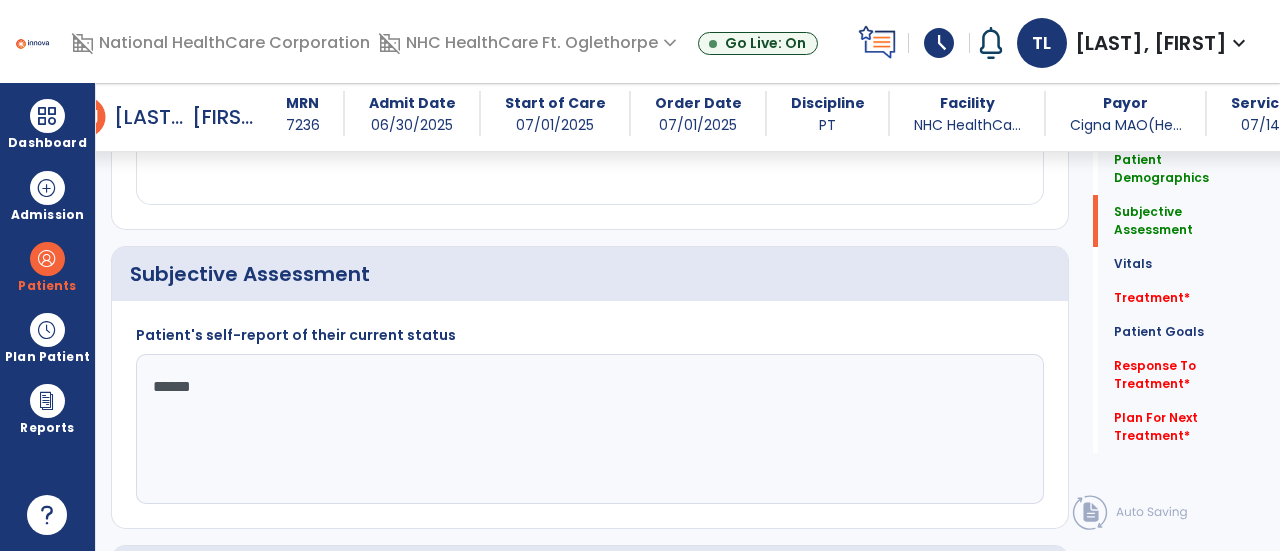 click on "******" 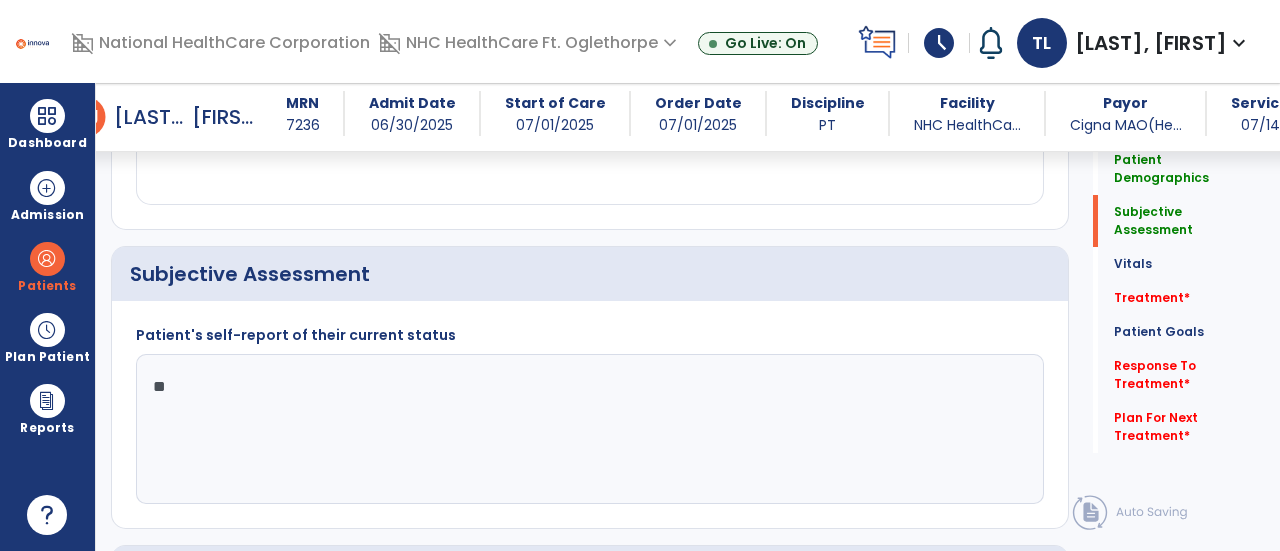 type on "*" 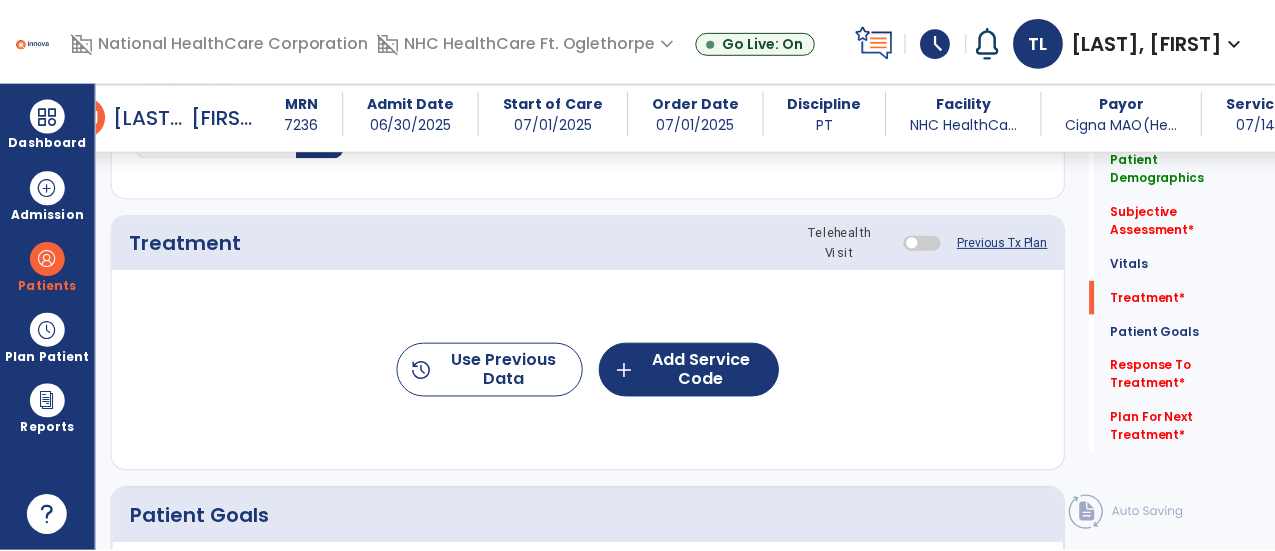 scroll, scrollTop: 1194, scrollLeft: 0, axis: vertical 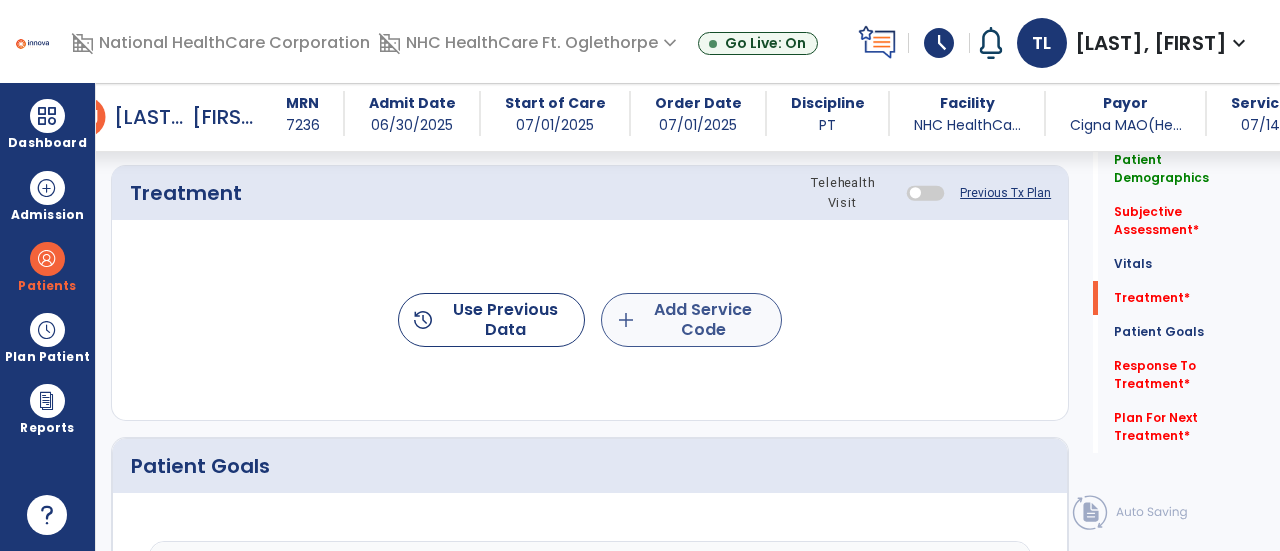 type 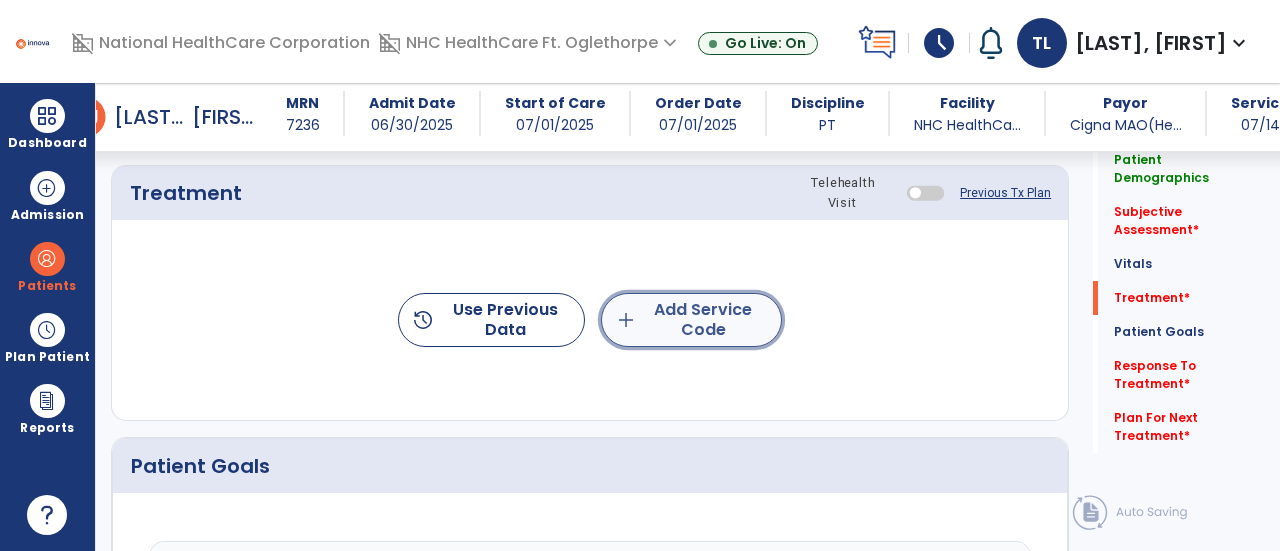 click on "add  Add Service Code" 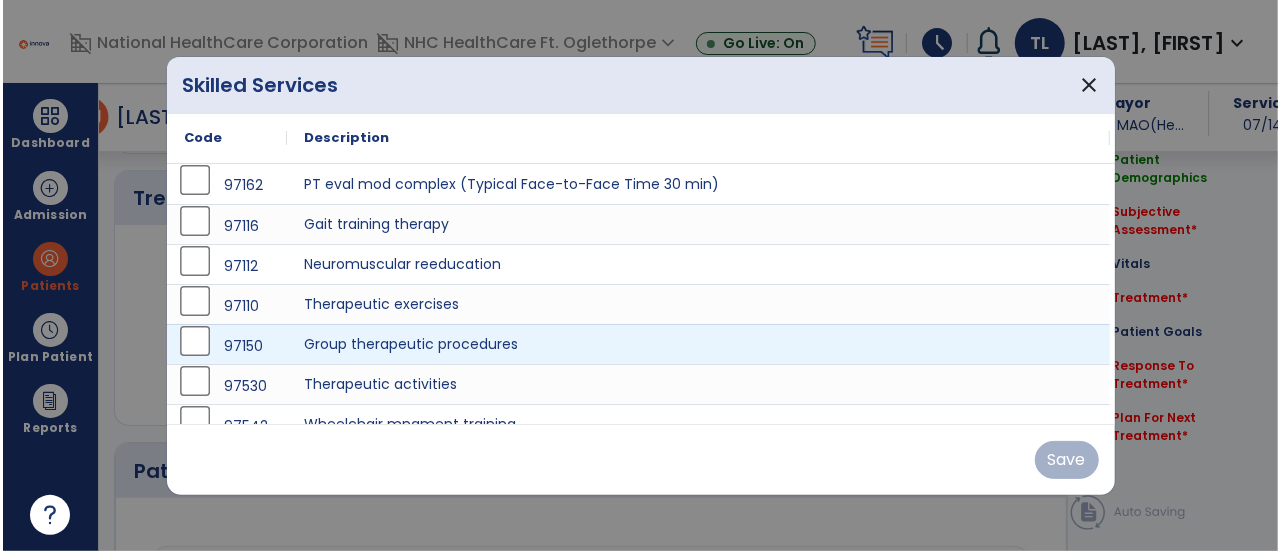 scroll, scrollTop: 1194, scrollLeft: 0, axis: vertical 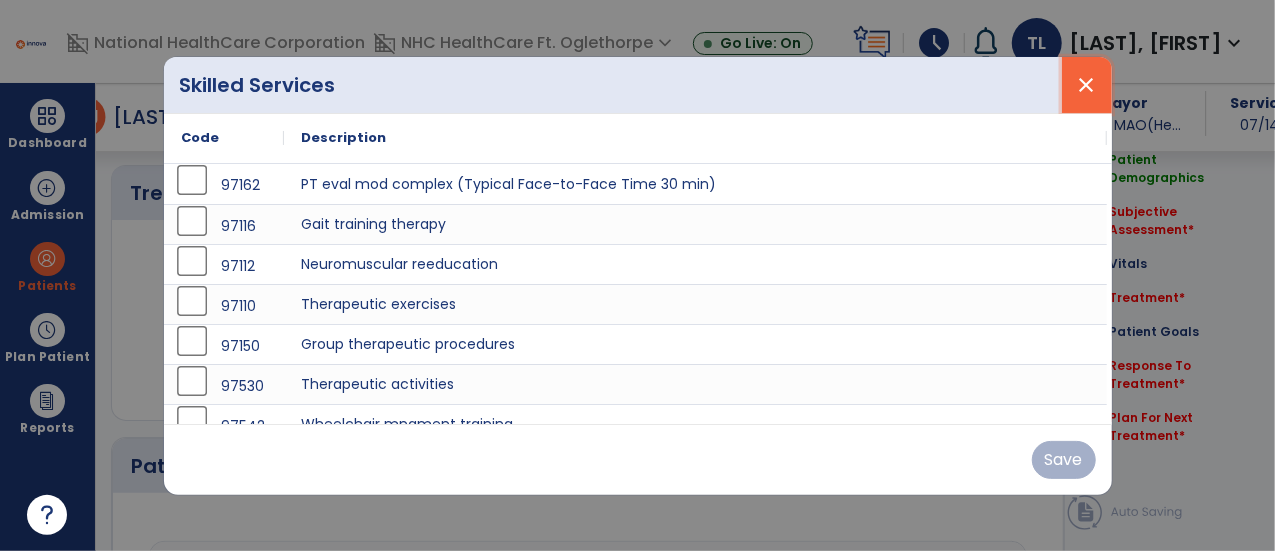 click on "close" at bounding box center (1087, 85) 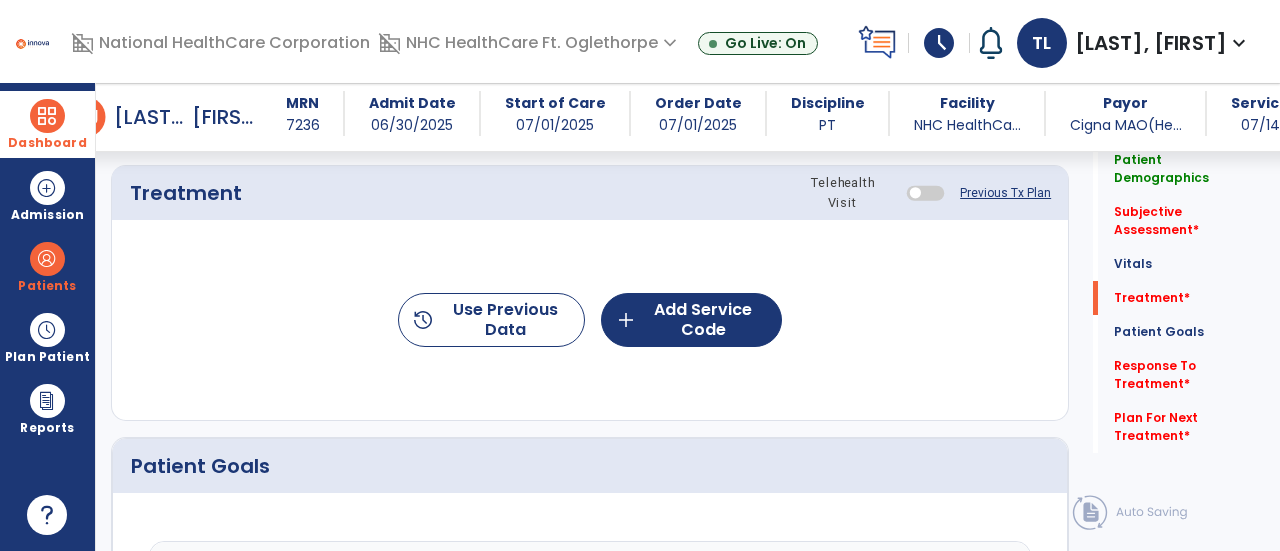 click at bounding box center [47, 116] 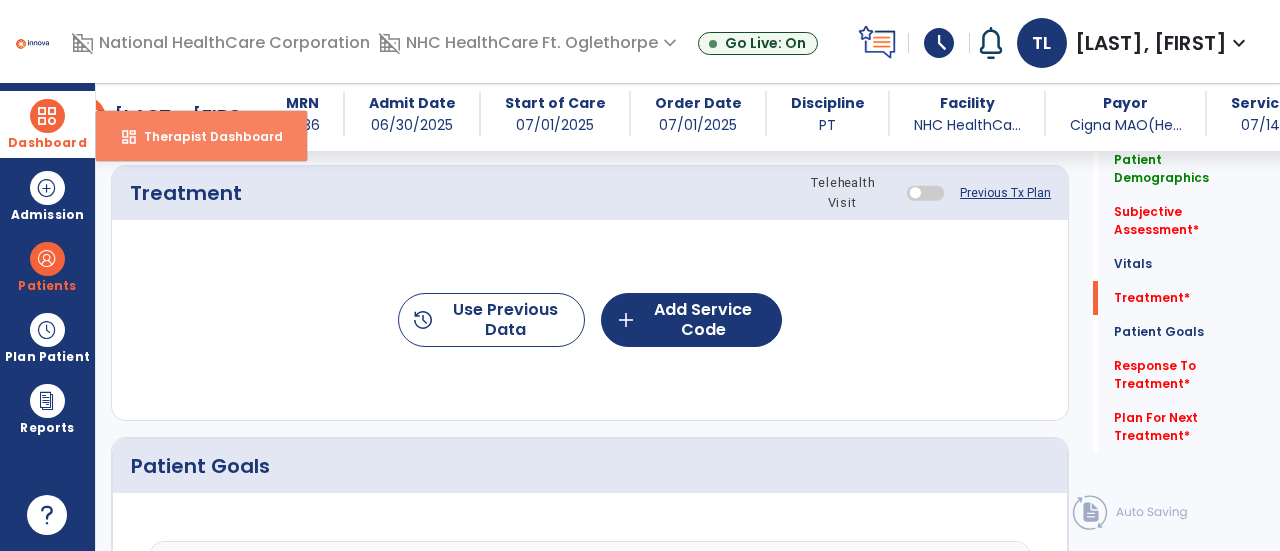 click on "dashboard  Therapist Dashboard" at bounding box center (201, 136) 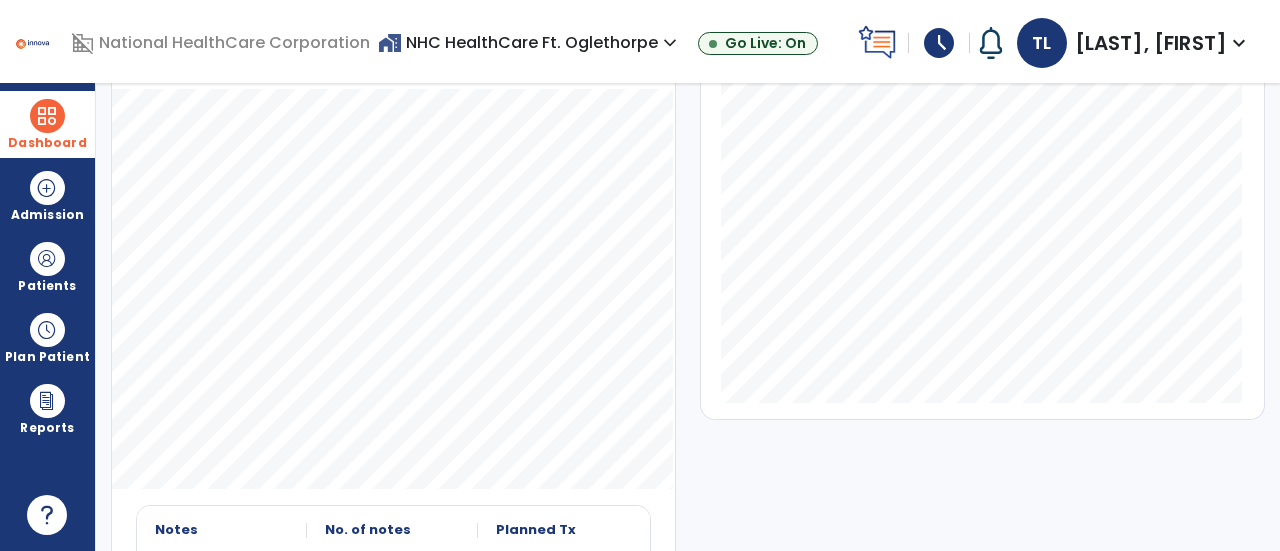 scroll, scrollTop: 173, scrollLeft: 0, axis: vertical 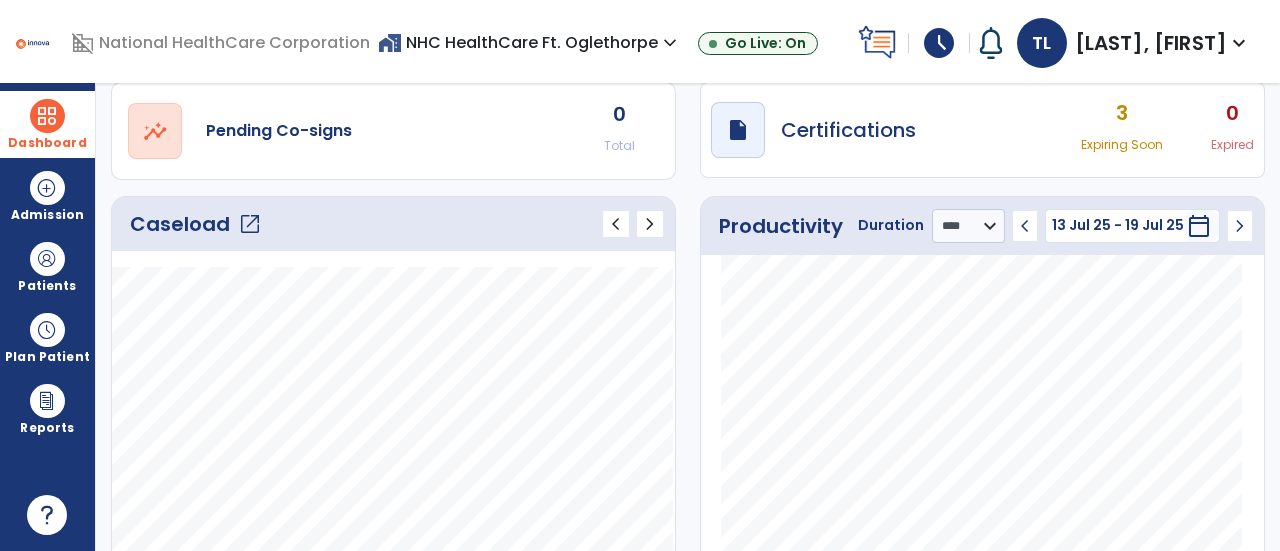 click on "open_in_new" 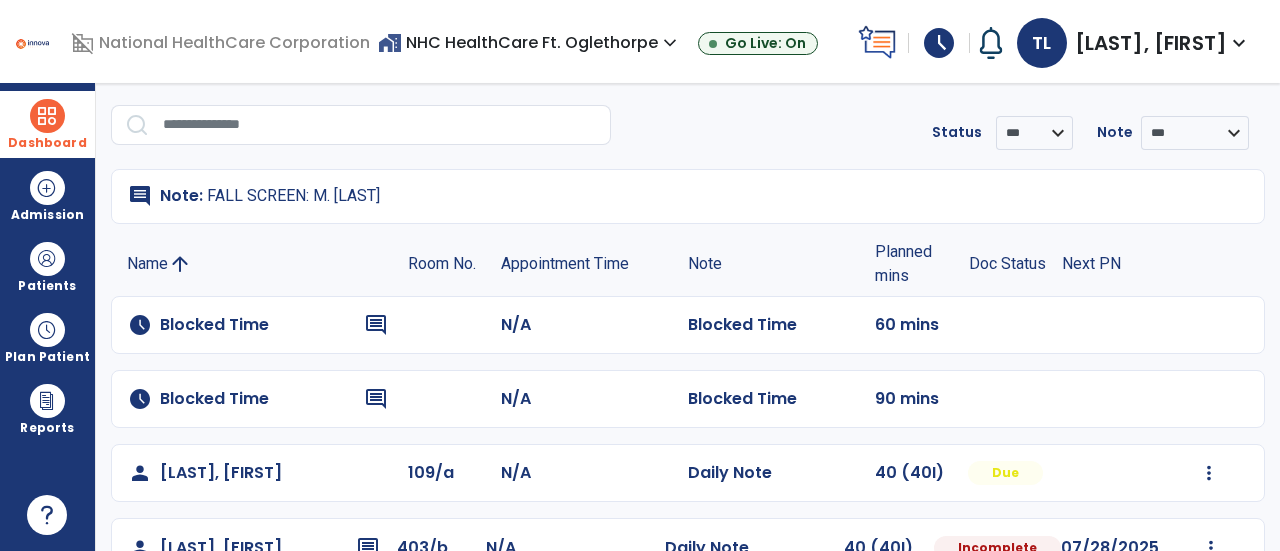 scroll, scrollTop: 59, scrollLeft: 0, axis: vertical 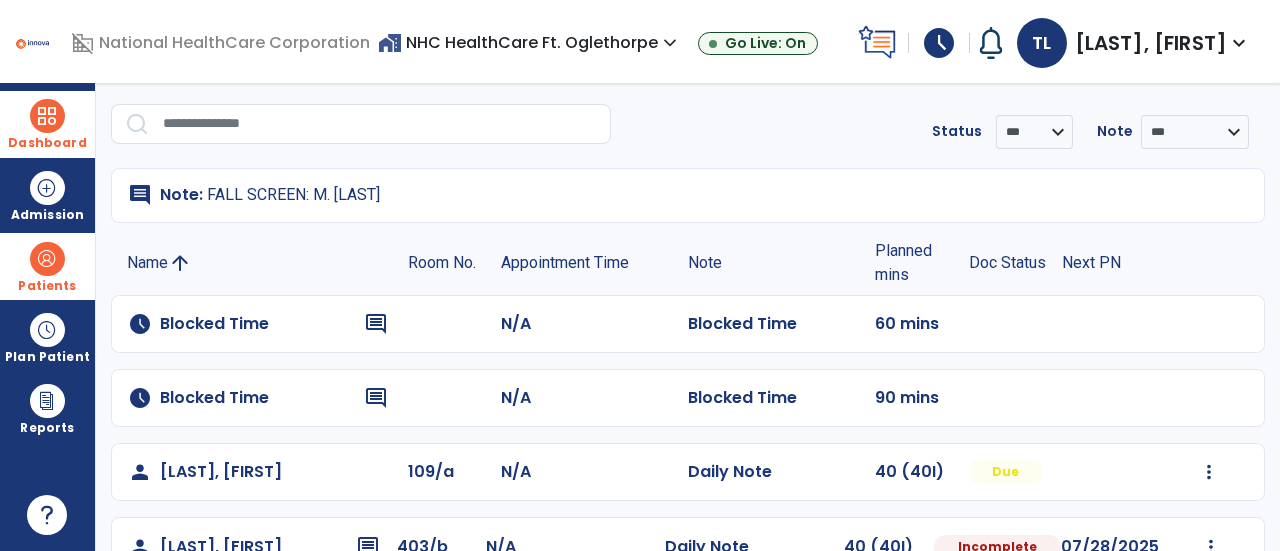 click at bounding box center (47, 259) 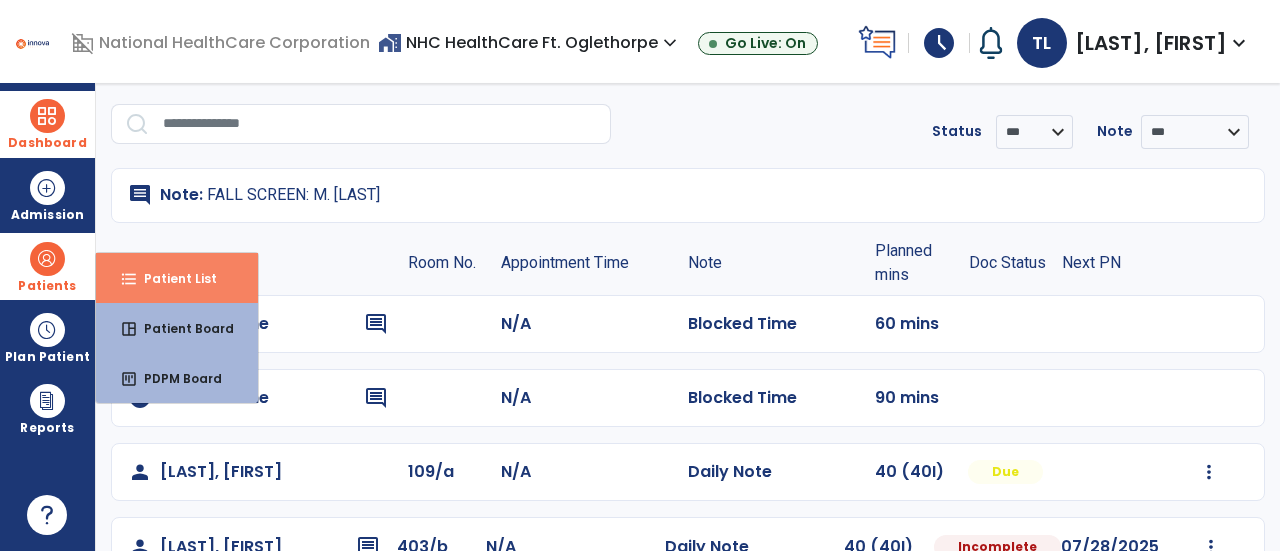 click on "format_list_bulleted  Patient List" at bounding box center (177, 278) 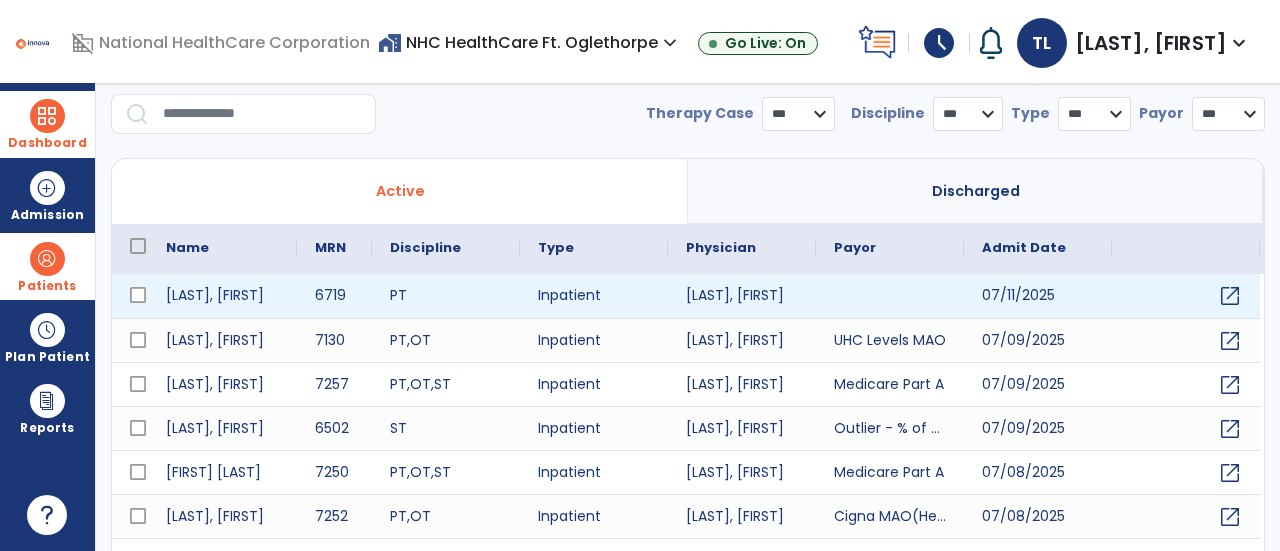 select on "***" 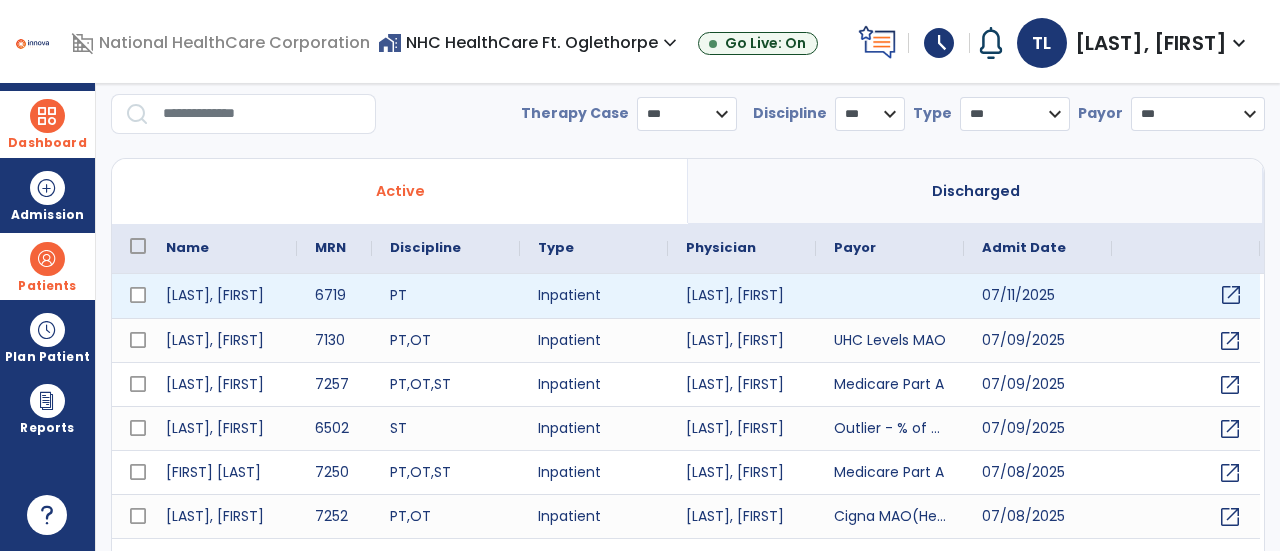 click on "open_in_new" at bounding box center (1231, 295) 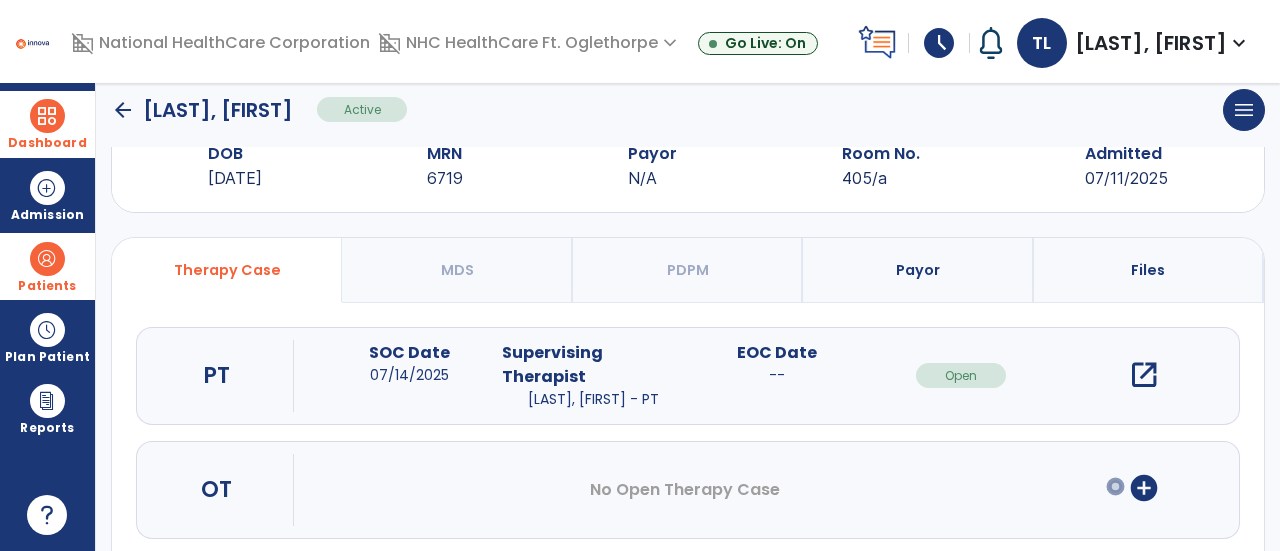 click on "open_in_new" at bounding box center (1144, 375) 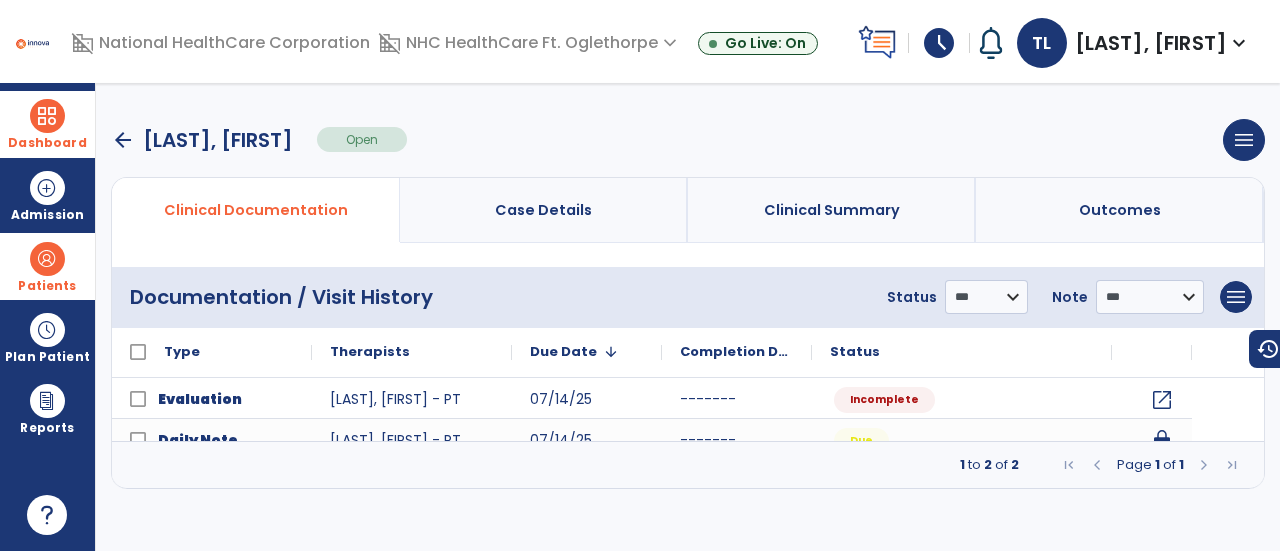 scroll, scrollTop: 0, scrollLeft: 0, axis: both 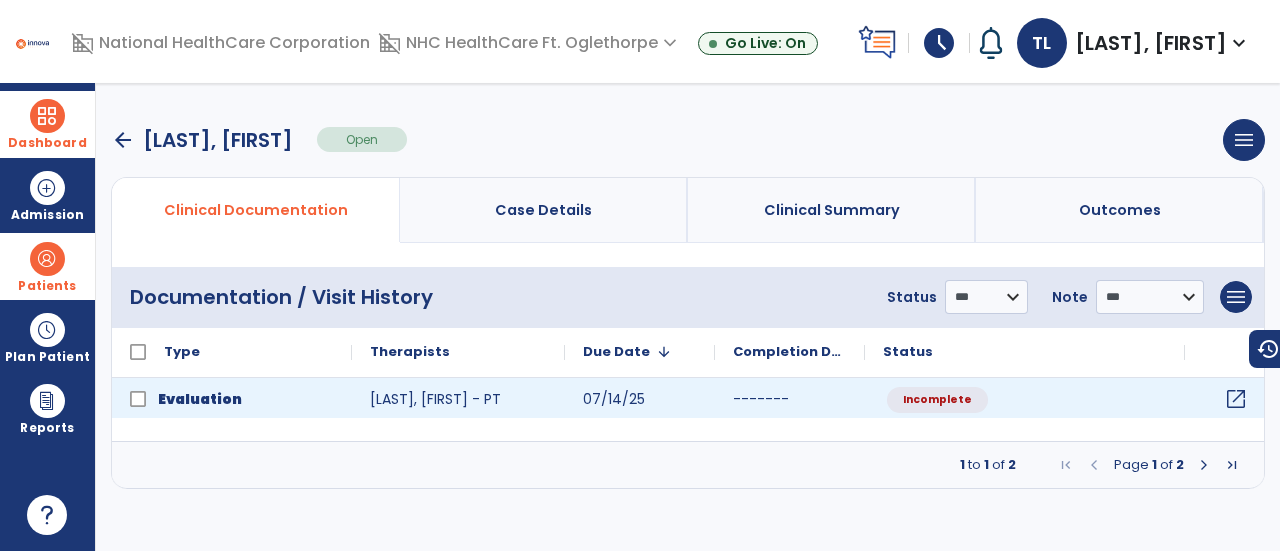 click on "open_in_new" 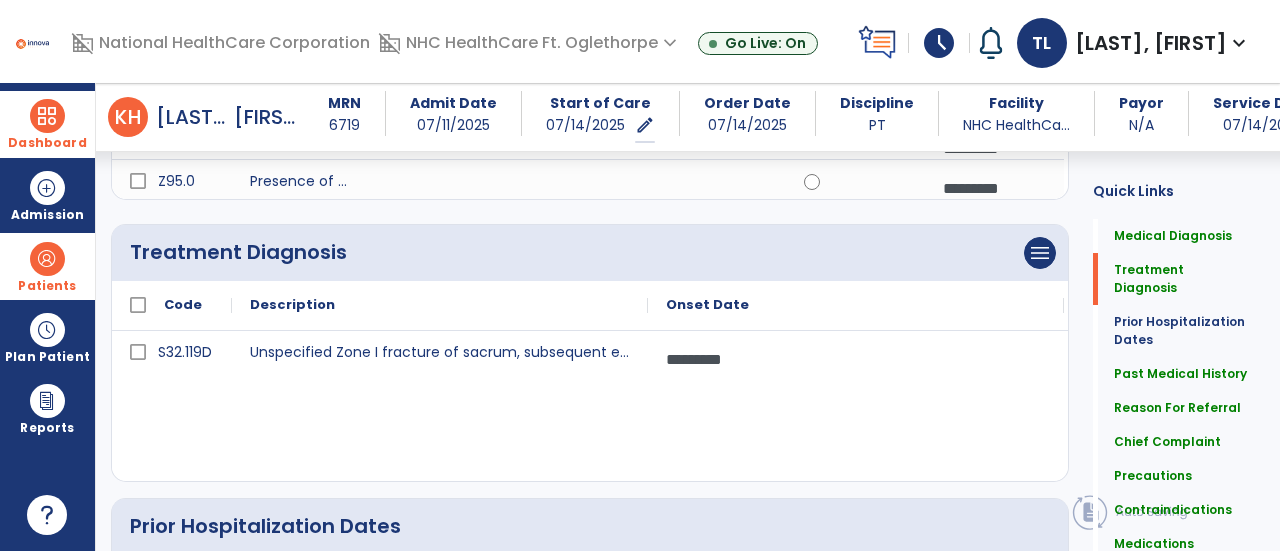 scroll, scrollTop: 480, scrollLeft: 0, axis: vertical 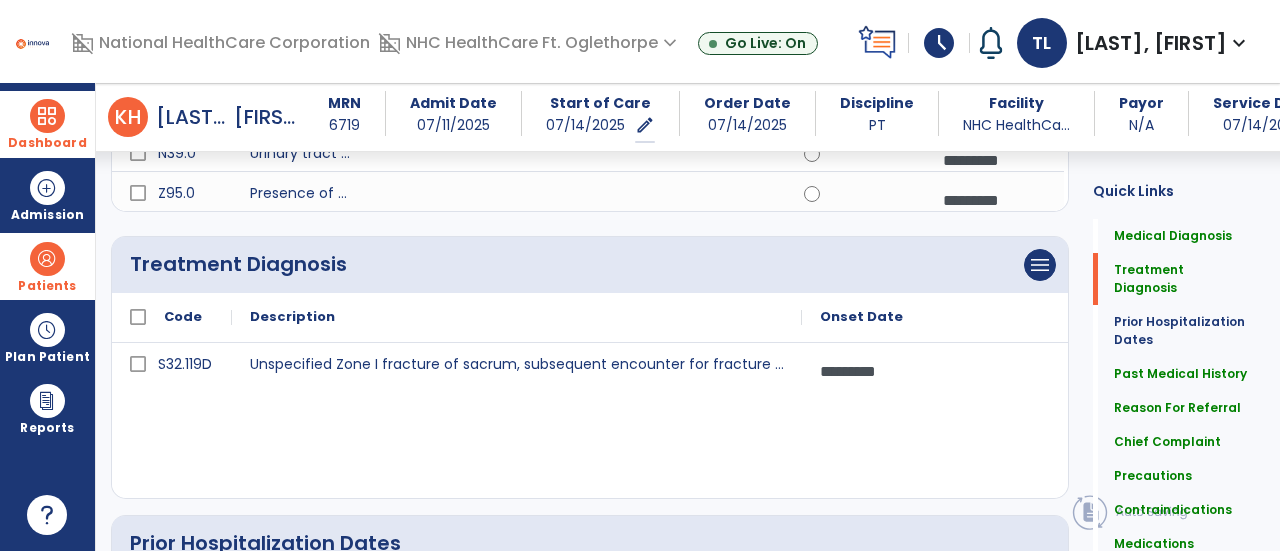drag, startPoint x: 646, startPoint y: 298, endPoint x: 800, endPoint y: 381, distance: 174.94284 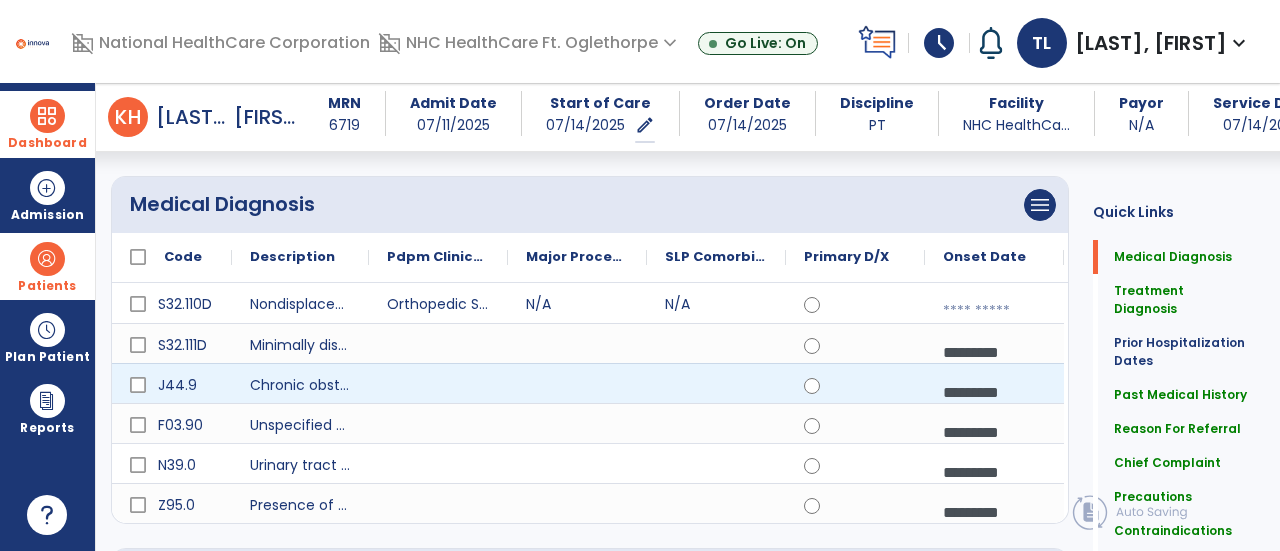 scroll, scrollTop: 157, scrollLeft: 0, axis: vertical 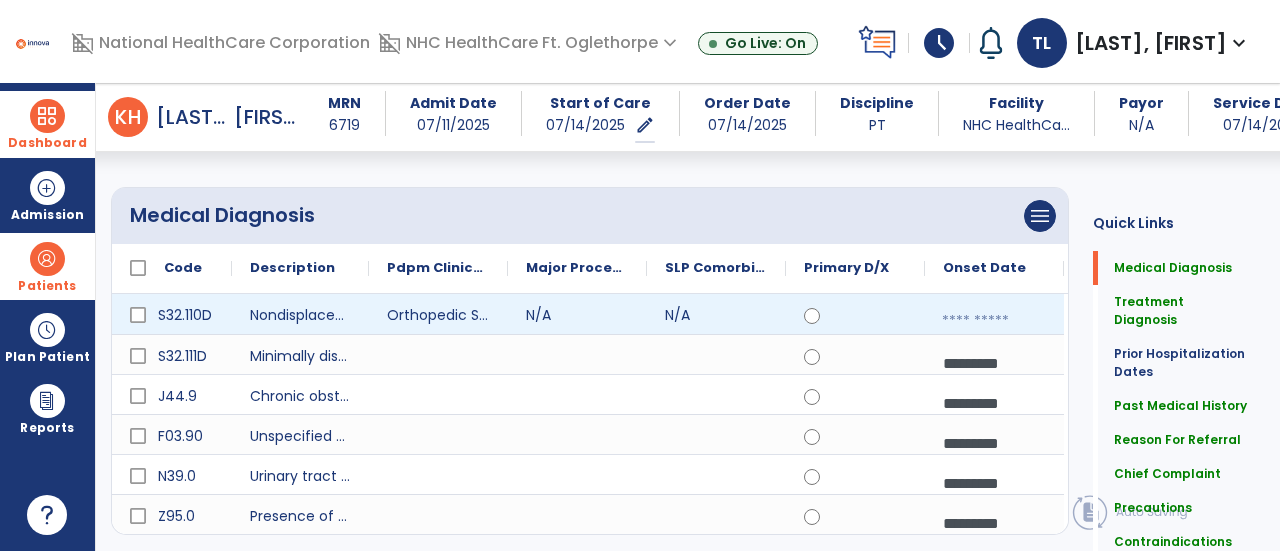 click at bounding box center [994, 321] 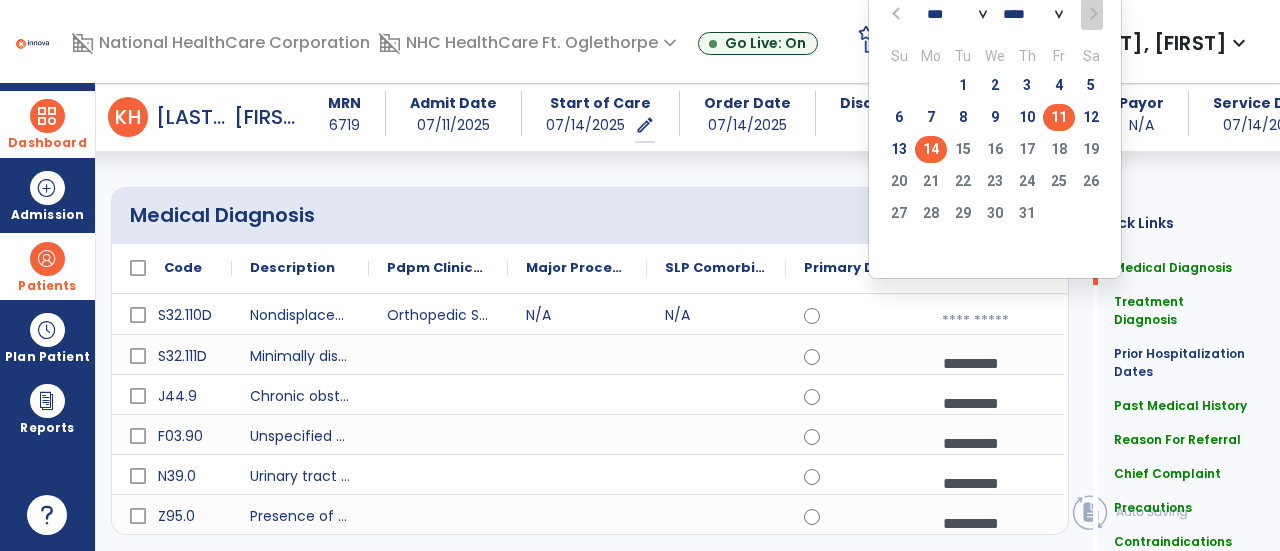 click on "11" 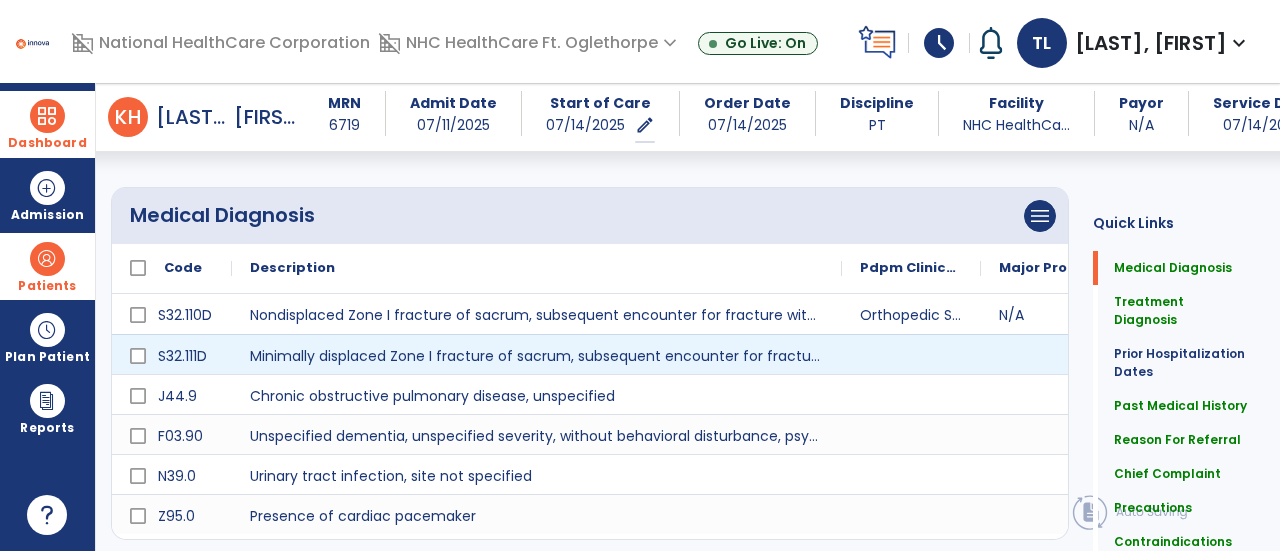 drag, startPoint x: 367, startPoint y: 249, endPoint x: 866, endPoint y: 359, distance: 510.98044 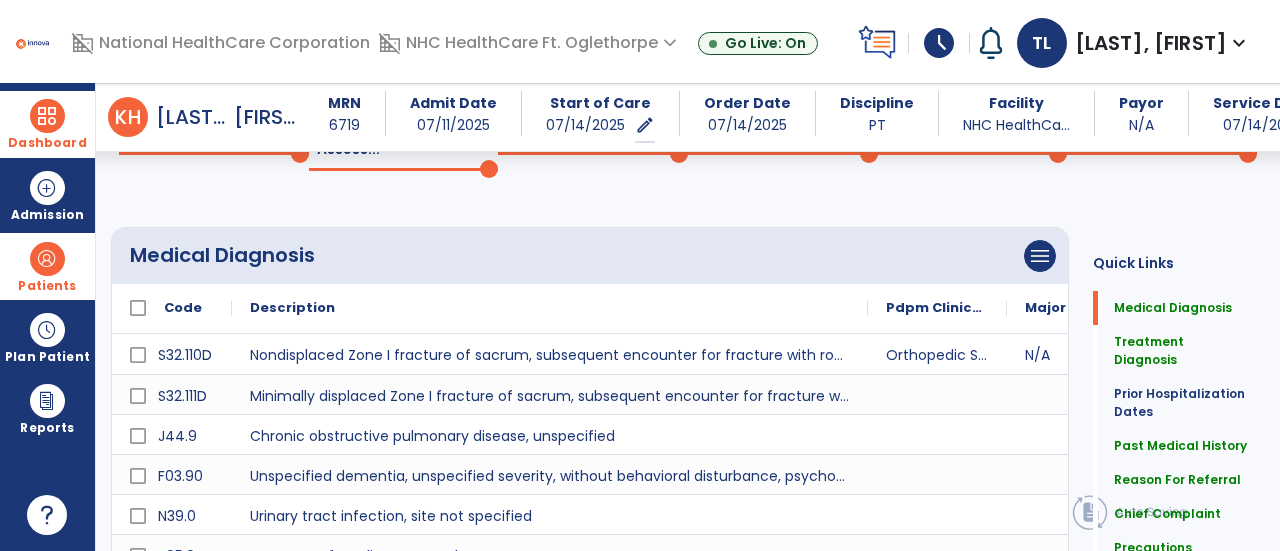 scroll, scrollTop: 123, scrollLeft: 0, axis: vertical 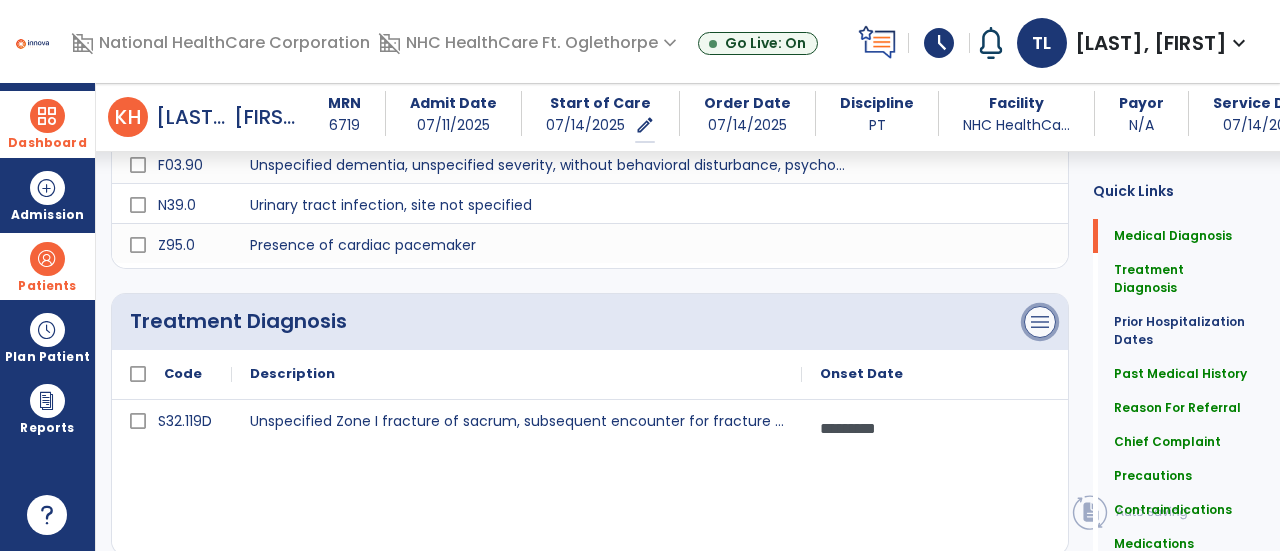 click on "menu" at bounding box center (1040, -55) 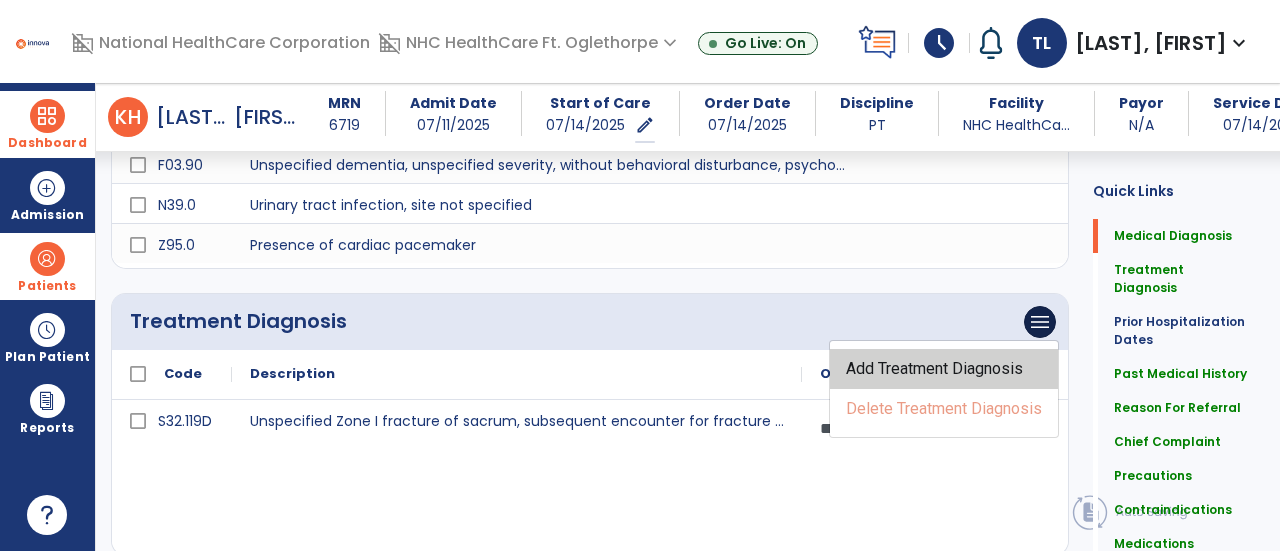 click on "Add Treatment Diagnosis" 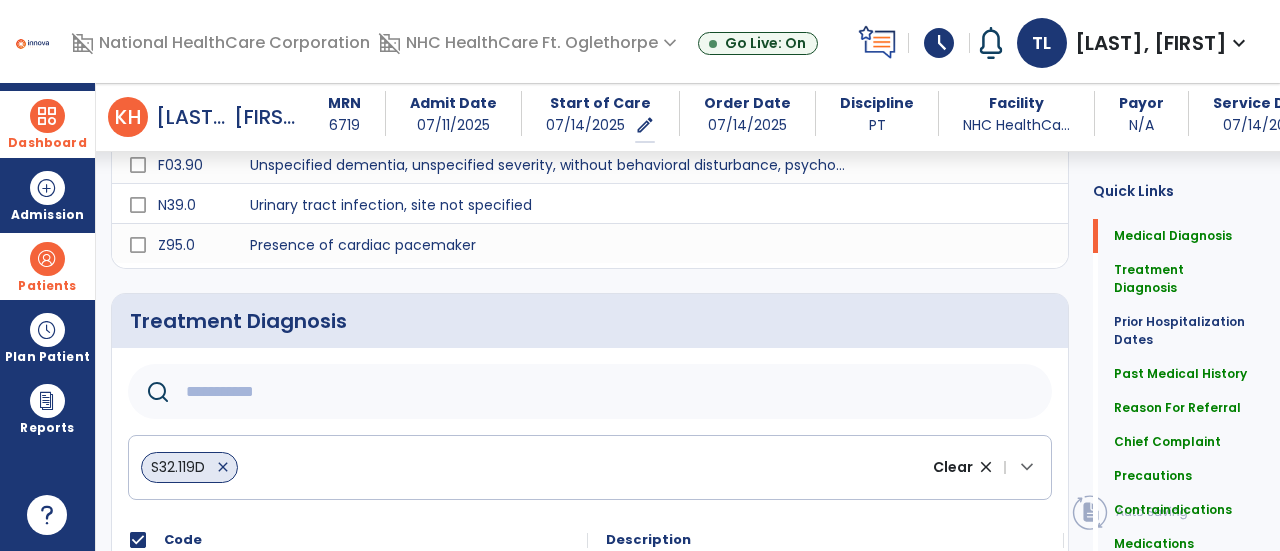 click 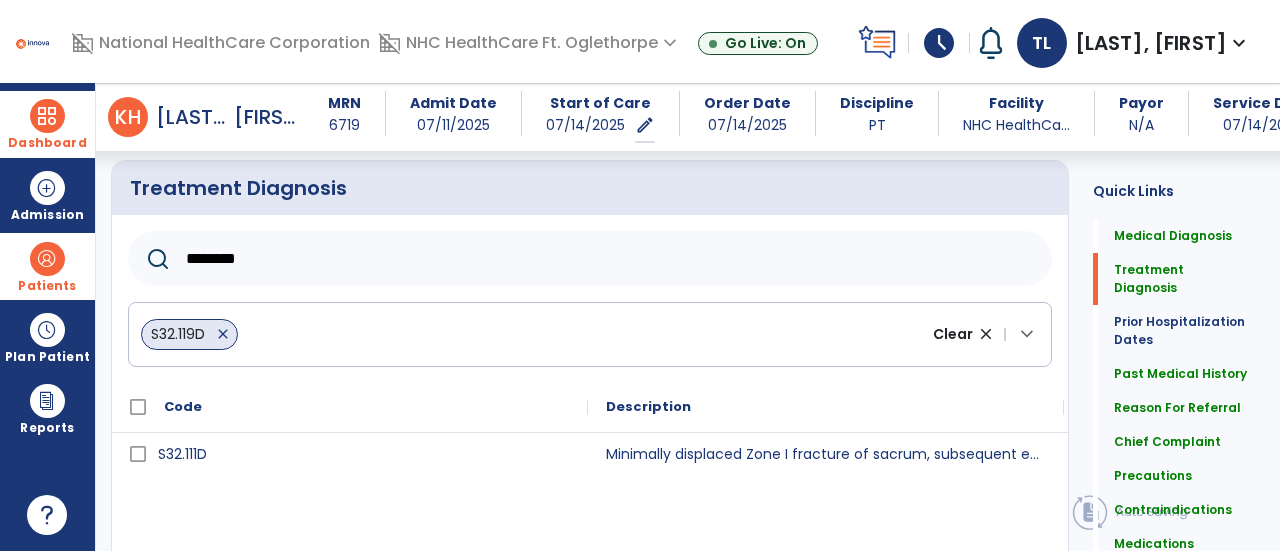 scroll, scrollTop: 562, scrollLeft: 0, axis: vertical 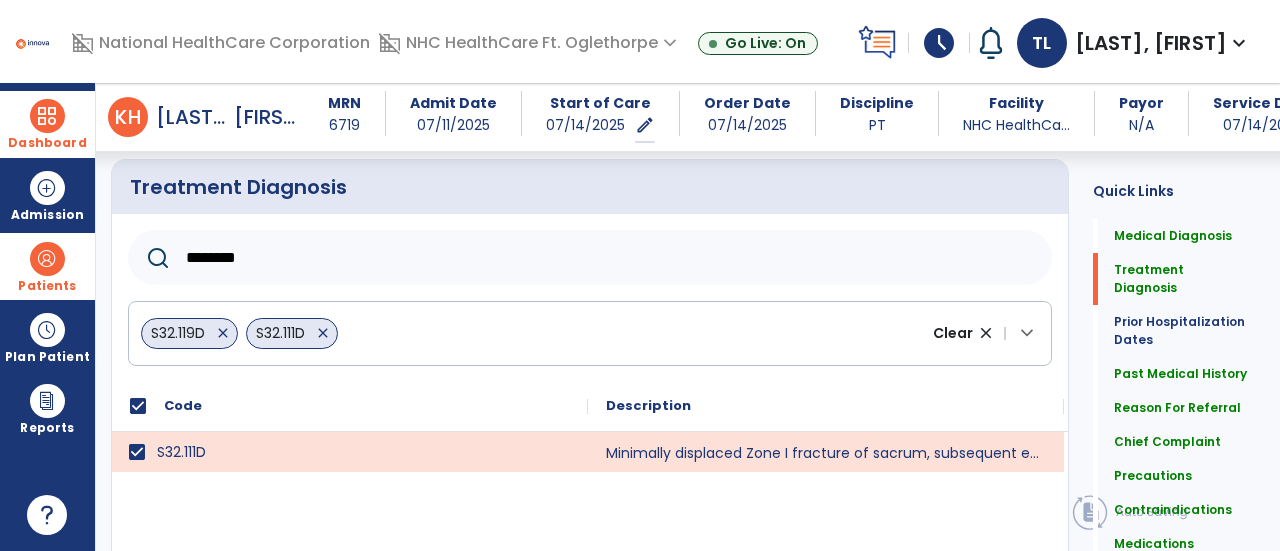 click on "********" 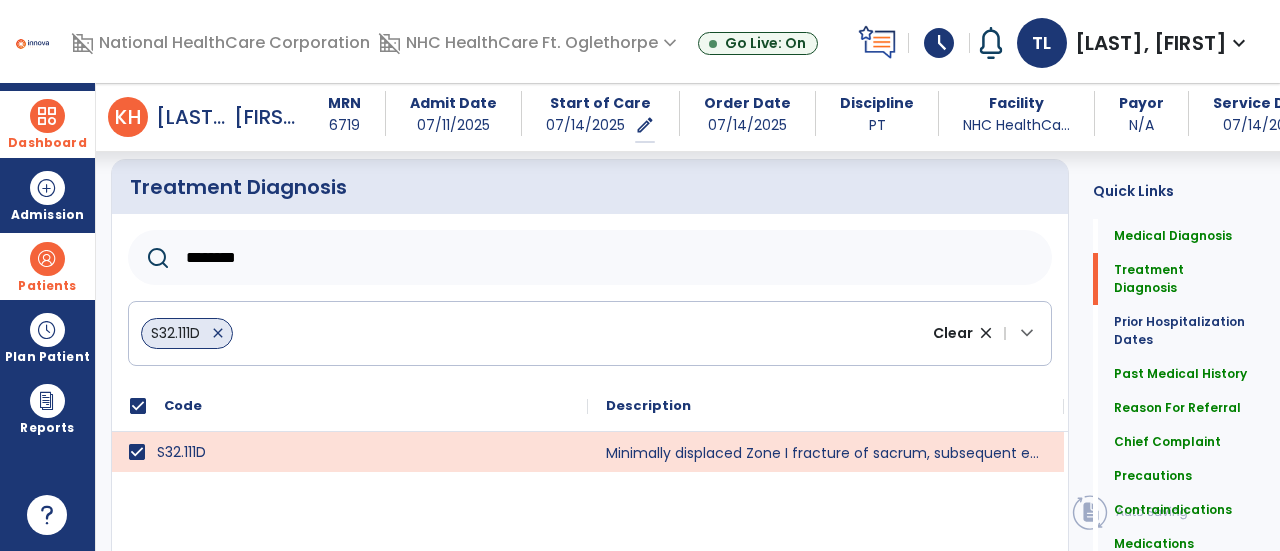 click on "********" 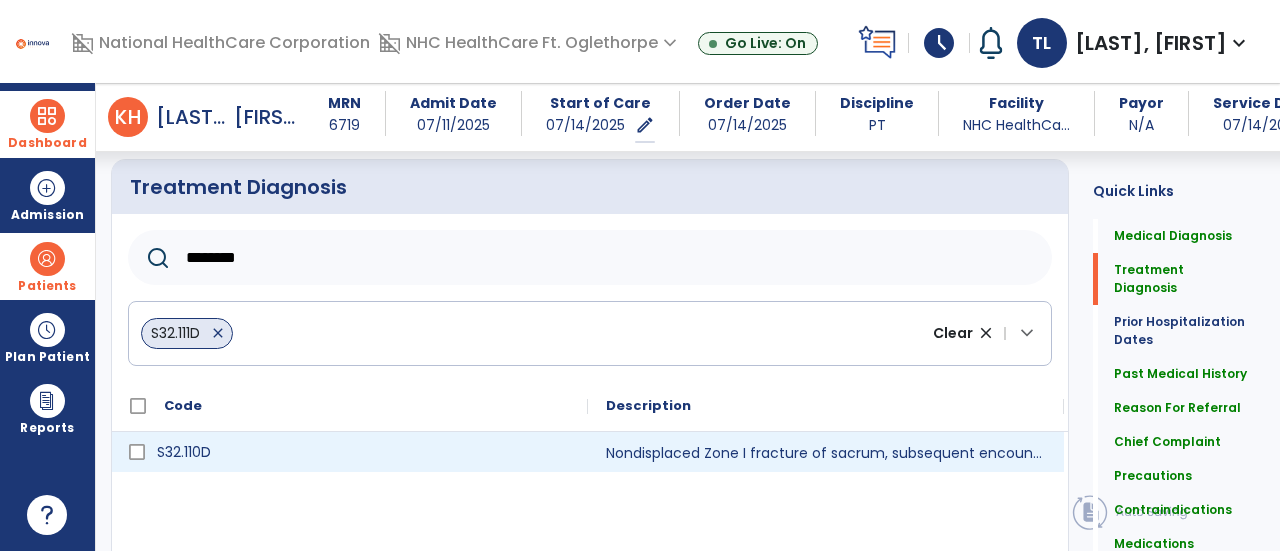 type on "********" 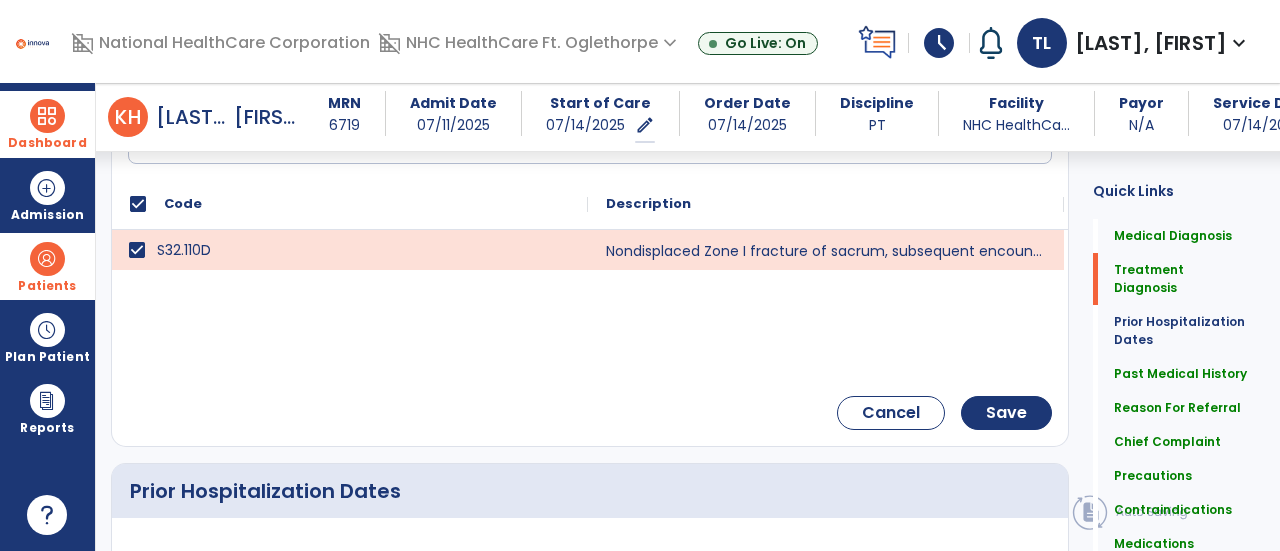 scroll, scrollTop: 771, scrollLeft: 0, axis: vertical 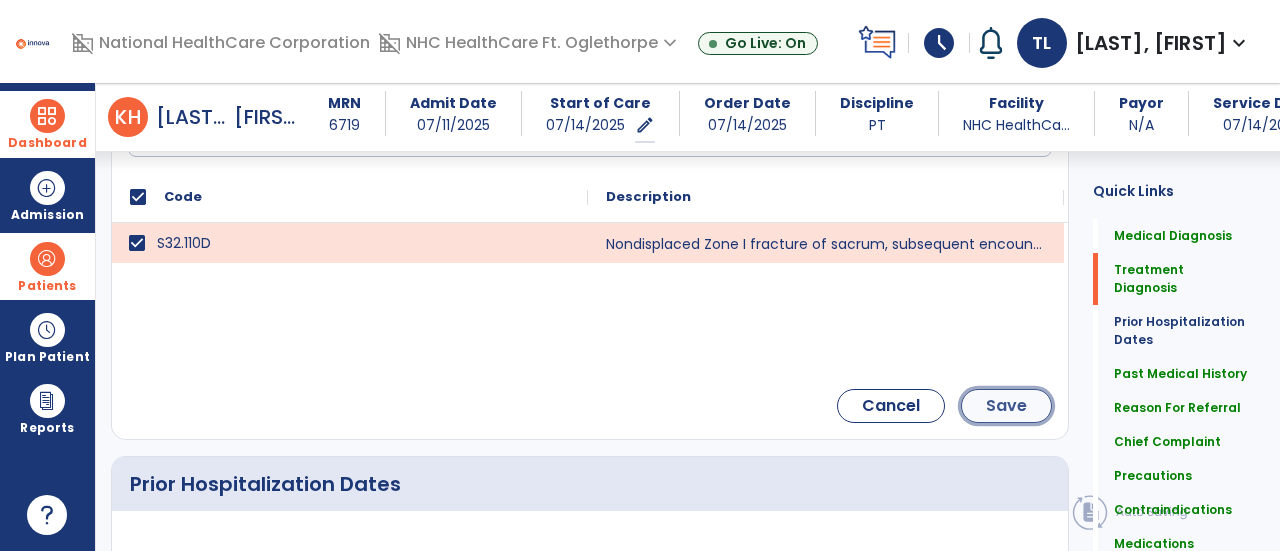 click on "Save" 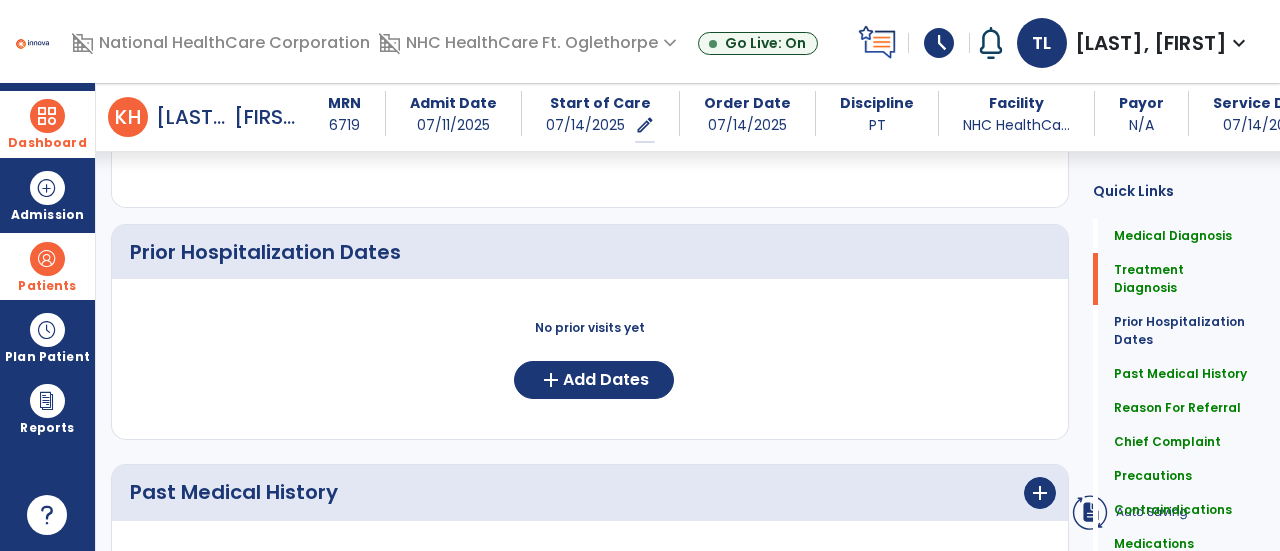 scroll, scrollTop: 606, scrollLeft: 0, axis: vertical 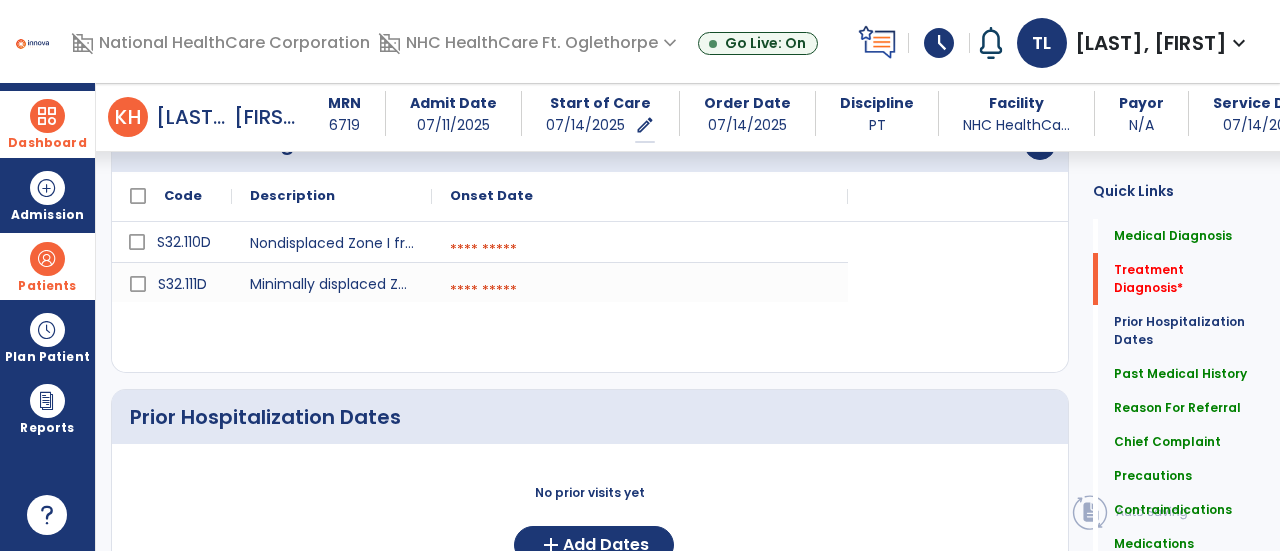 click at bounding box center (640, 250) 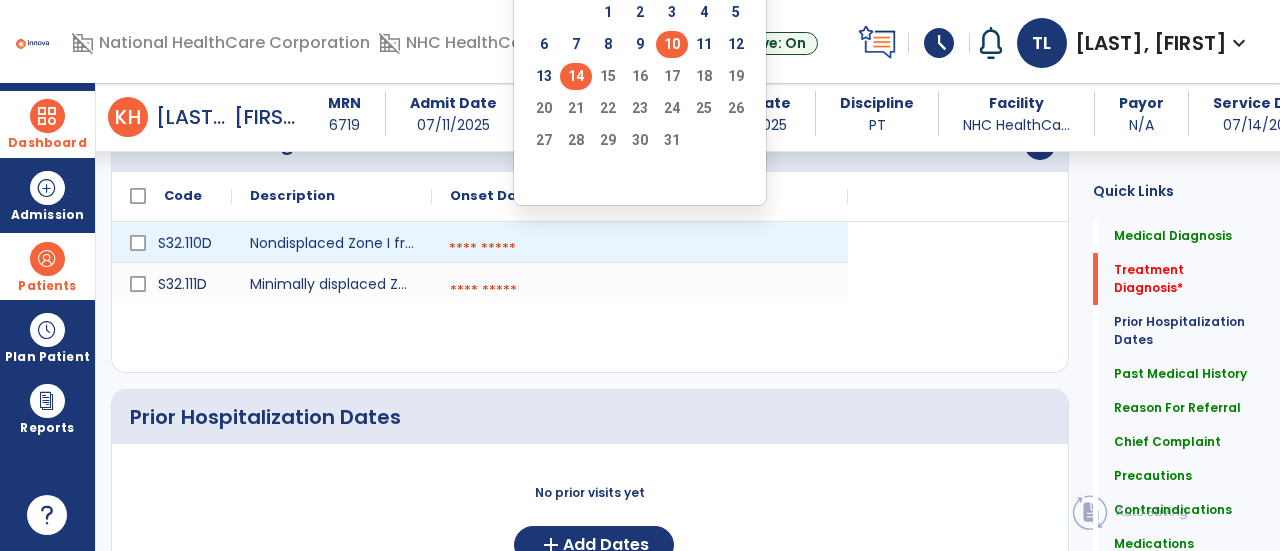 click on "10" 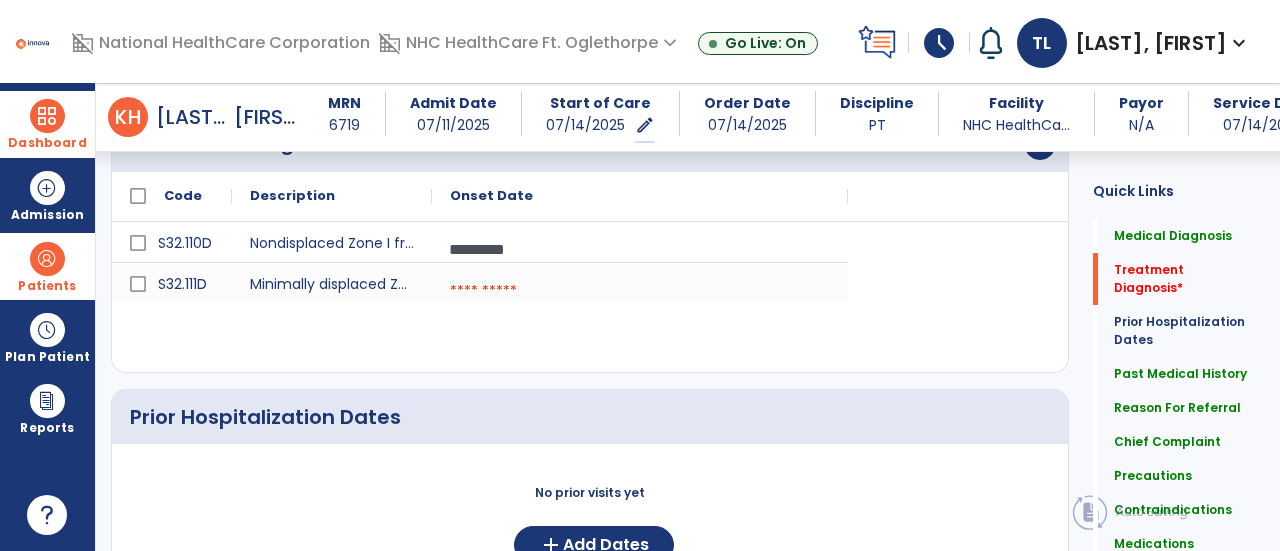 click at bounding box center [640, 291] 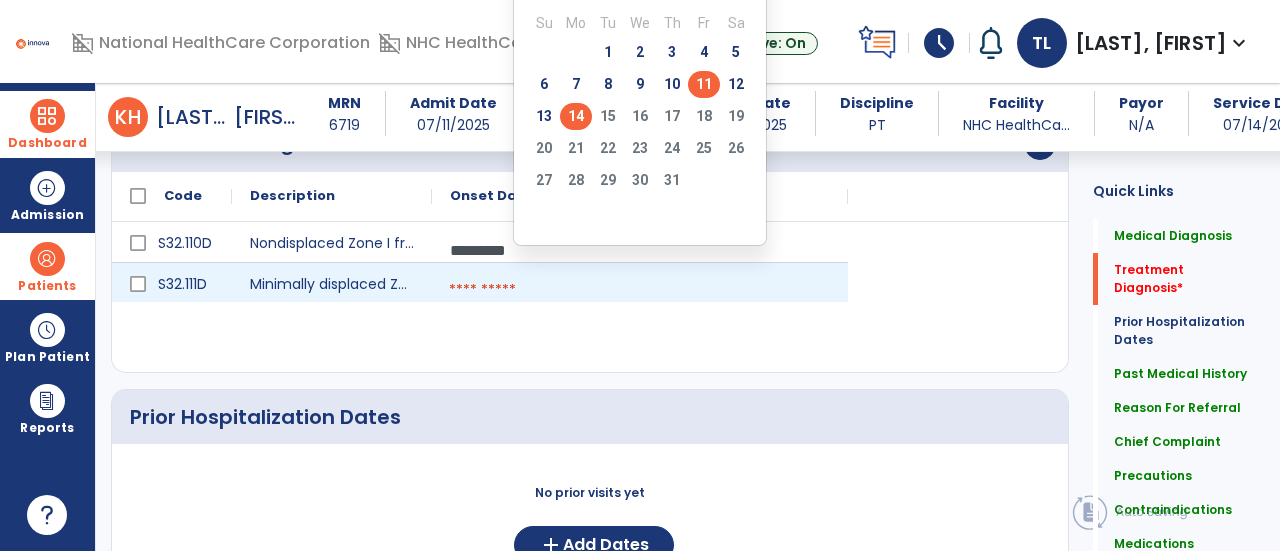 click on "11" 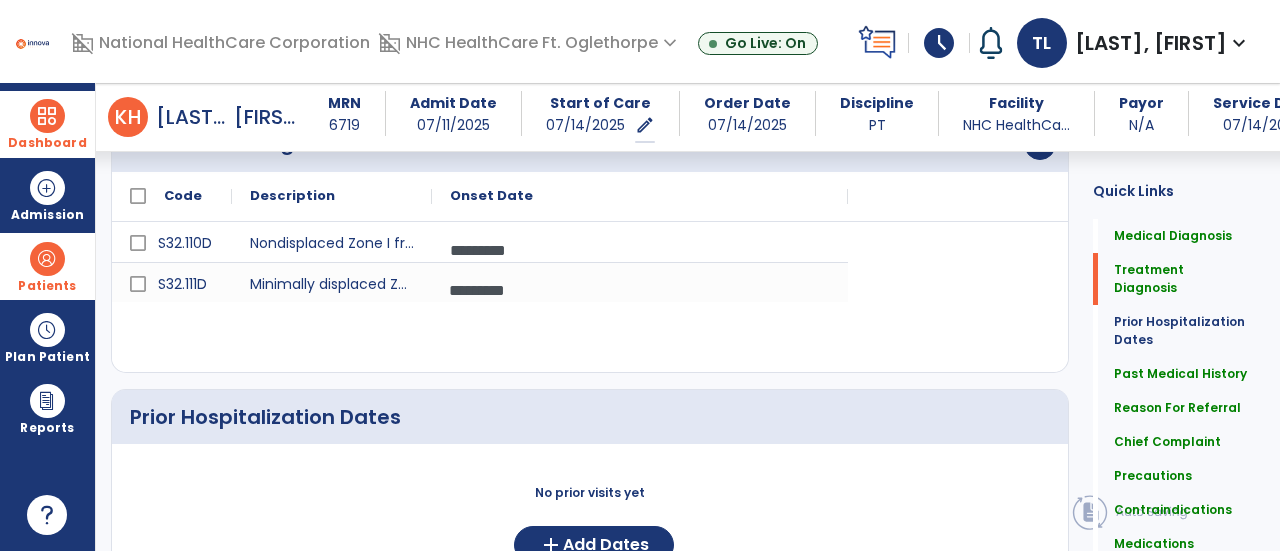 click on "*********" at bounding box center [640, 250] 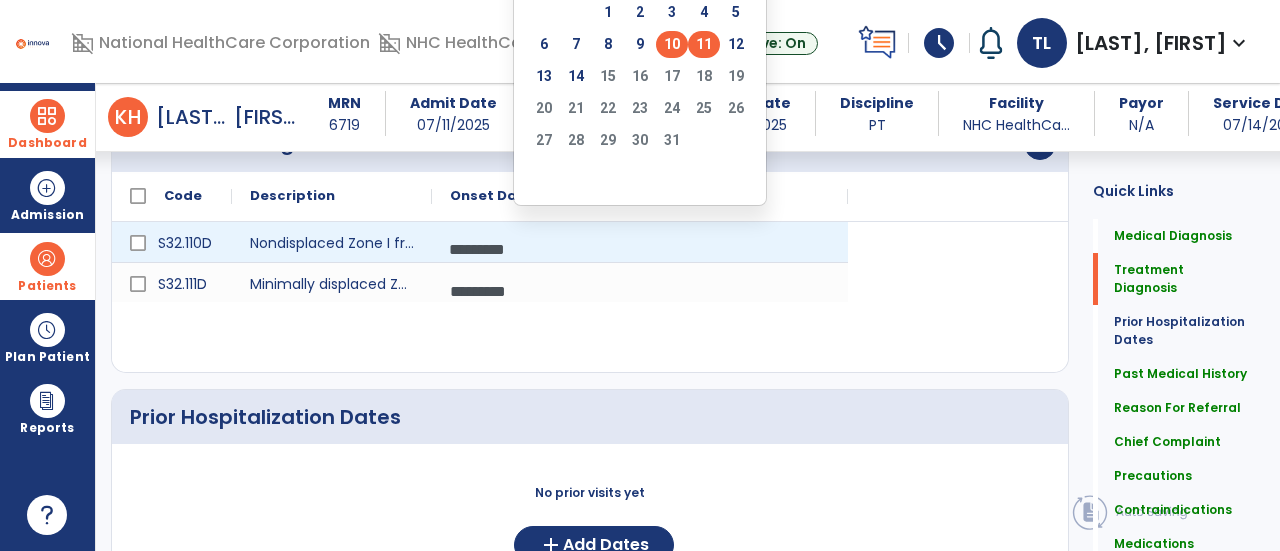 click on "11" 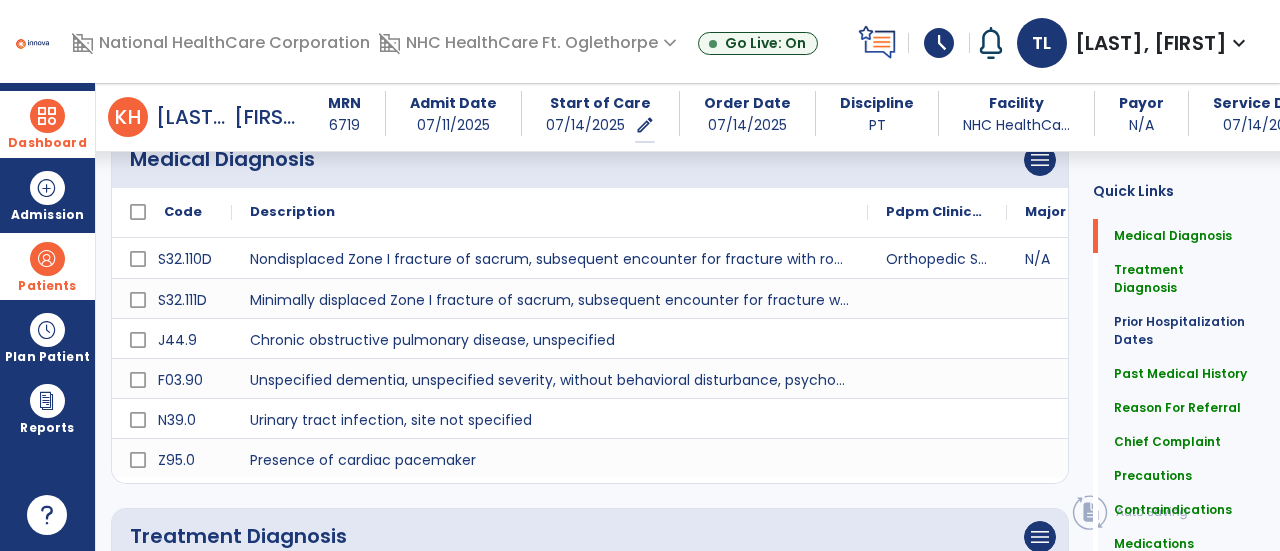 scroll, scrollTop: 208, scrollLeft: 0, axis: vertical 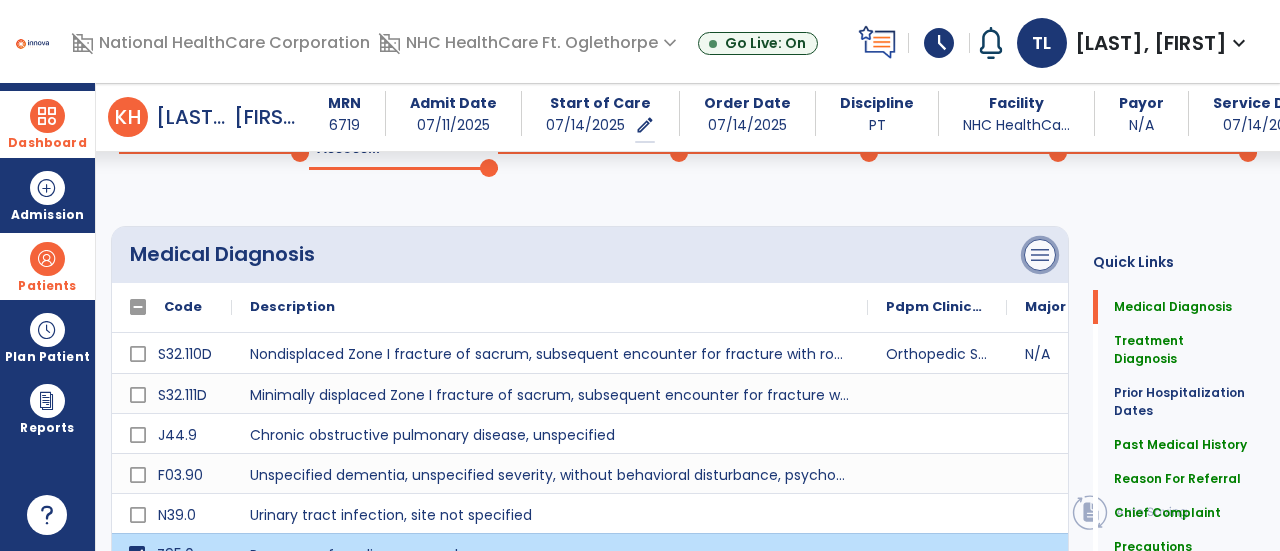 click on "menu" at bounding box center [1040, 255] 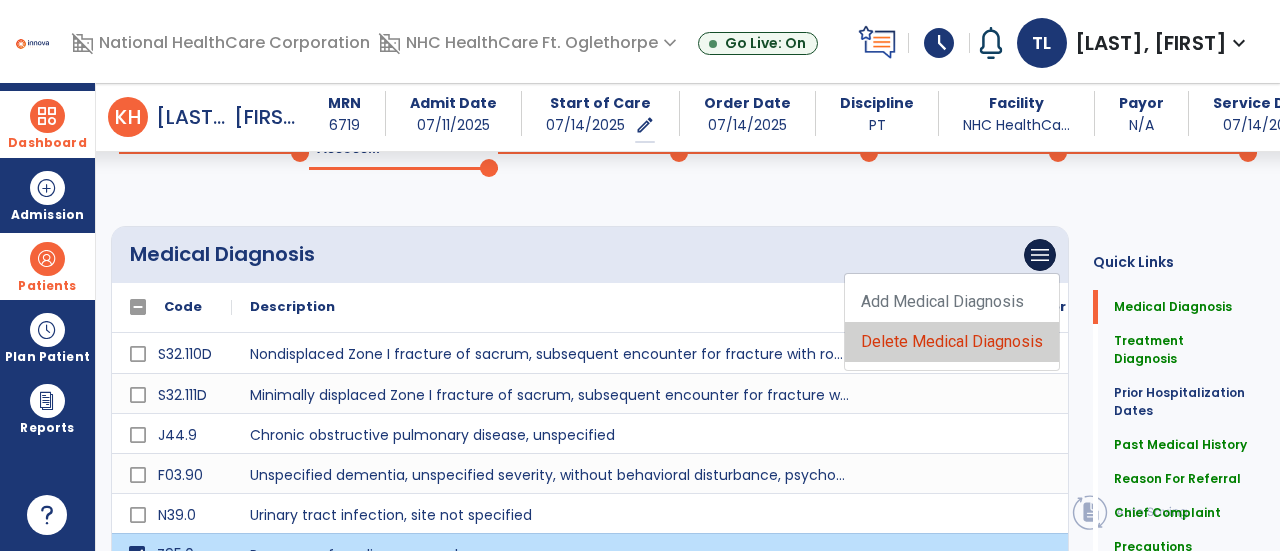click on "Delete Medical Diagnosis" 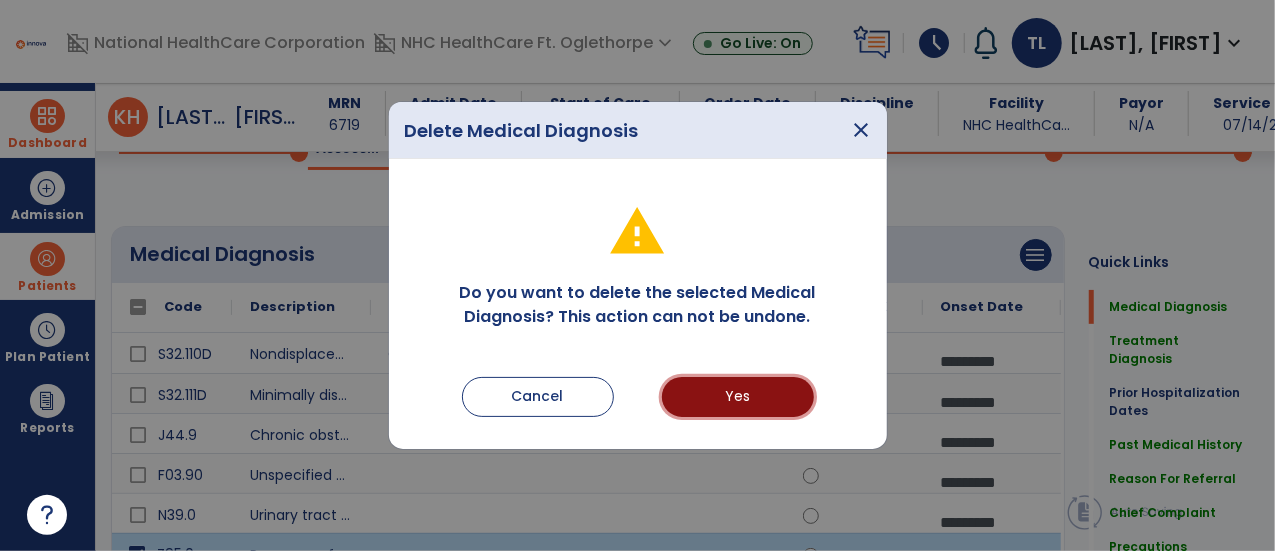 click on "Yes" at bounding box center (738, 397) 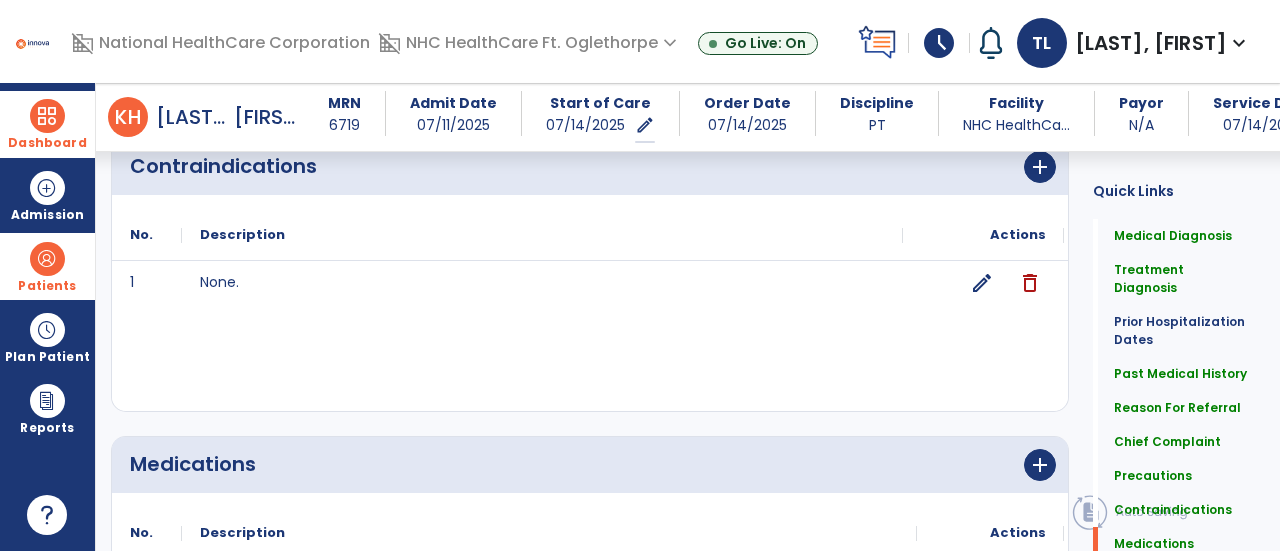 scroll, scrollTop: 2408, scrollLeft: 0, axis: vertical 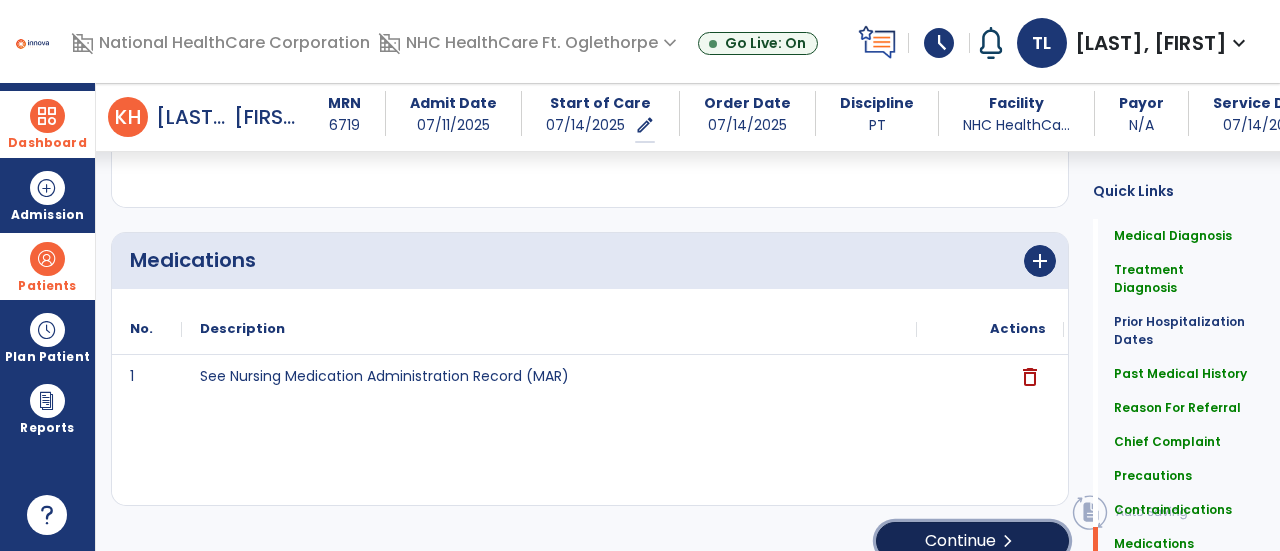 click on "Continue  chevron_right" 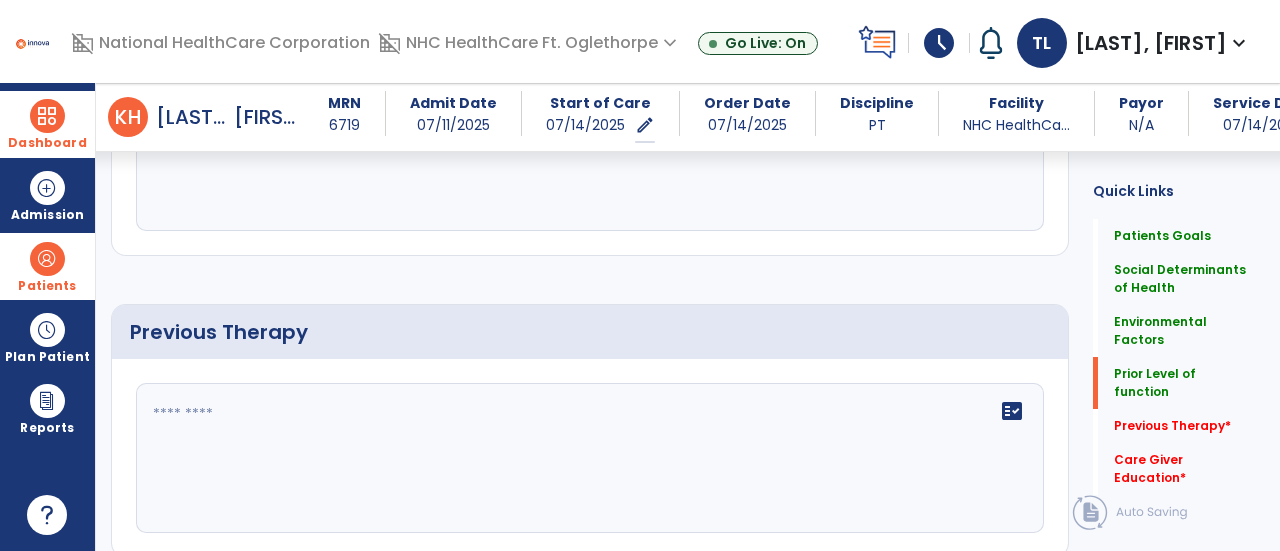 scroll, scrollTop: 1316, scrollLeft: 0, axis: vertical 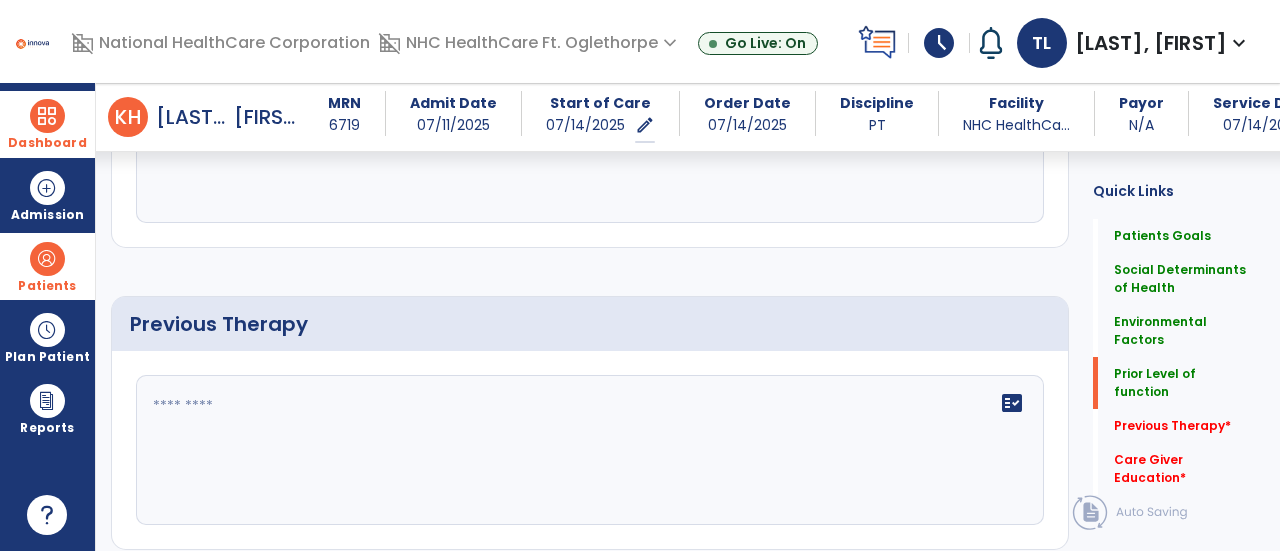 click on "fact_check" 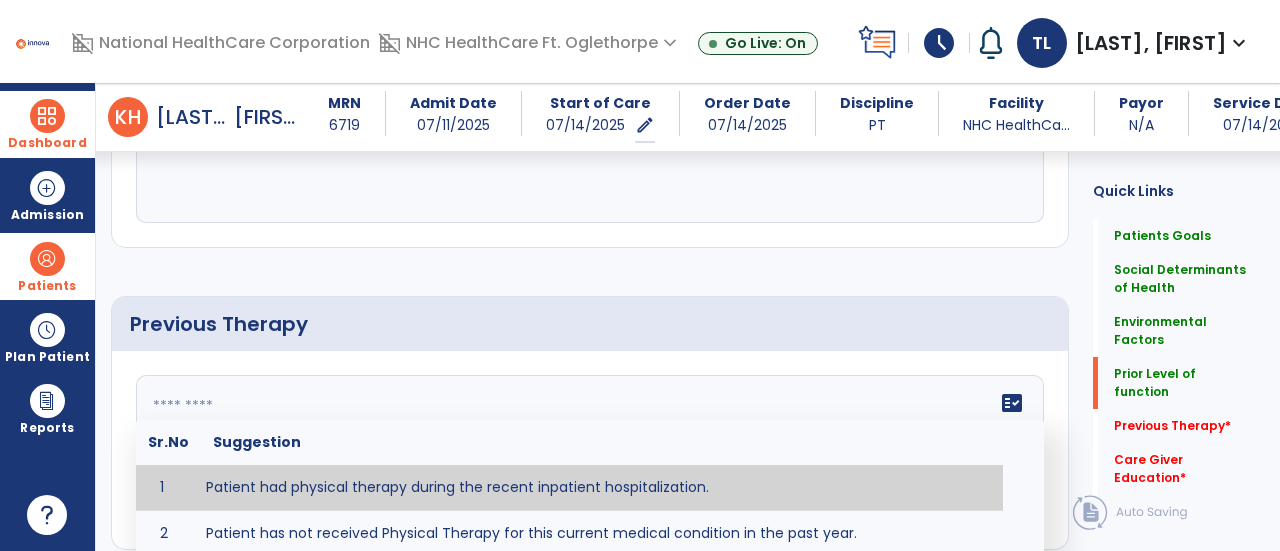 type on "**********" 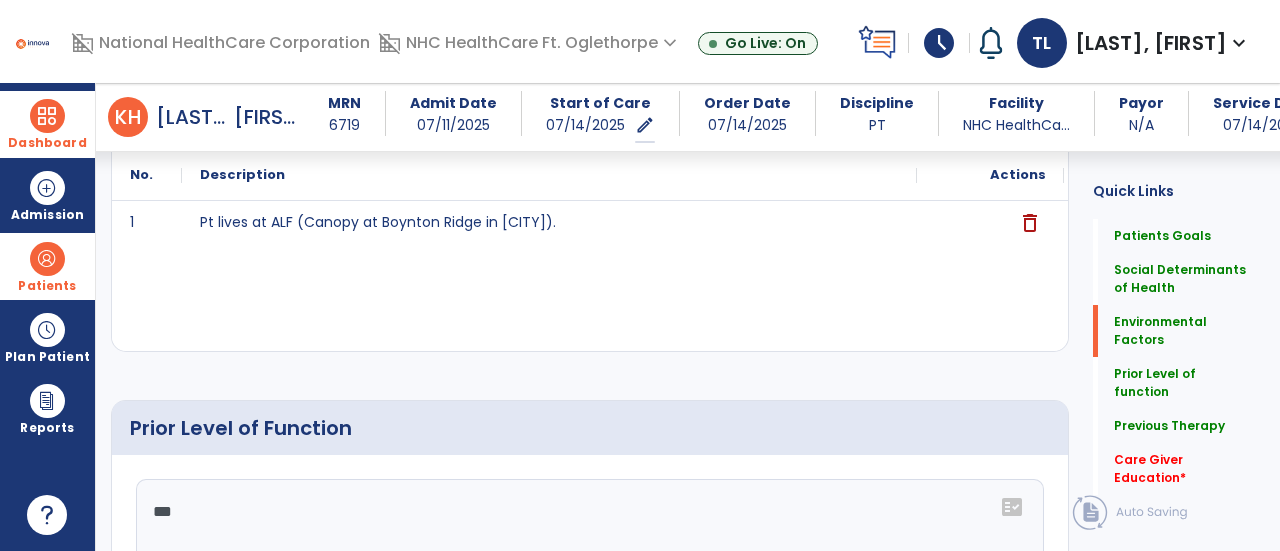 scroll, scrollTop: 0, scrollLeft: 0, axis: both 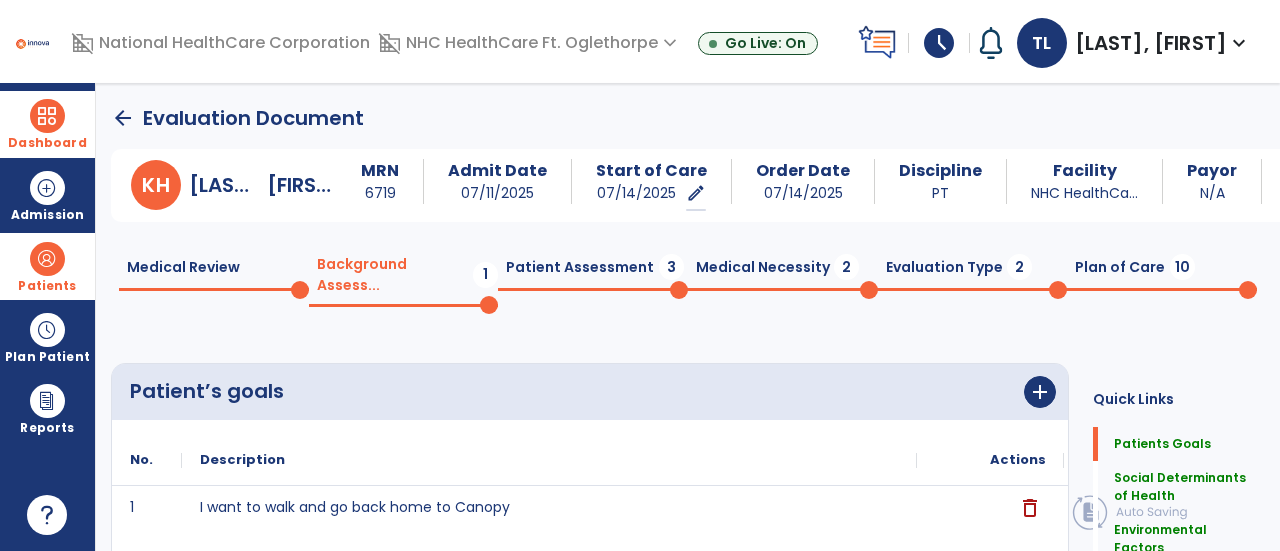 click on "Patient Assessment  3" 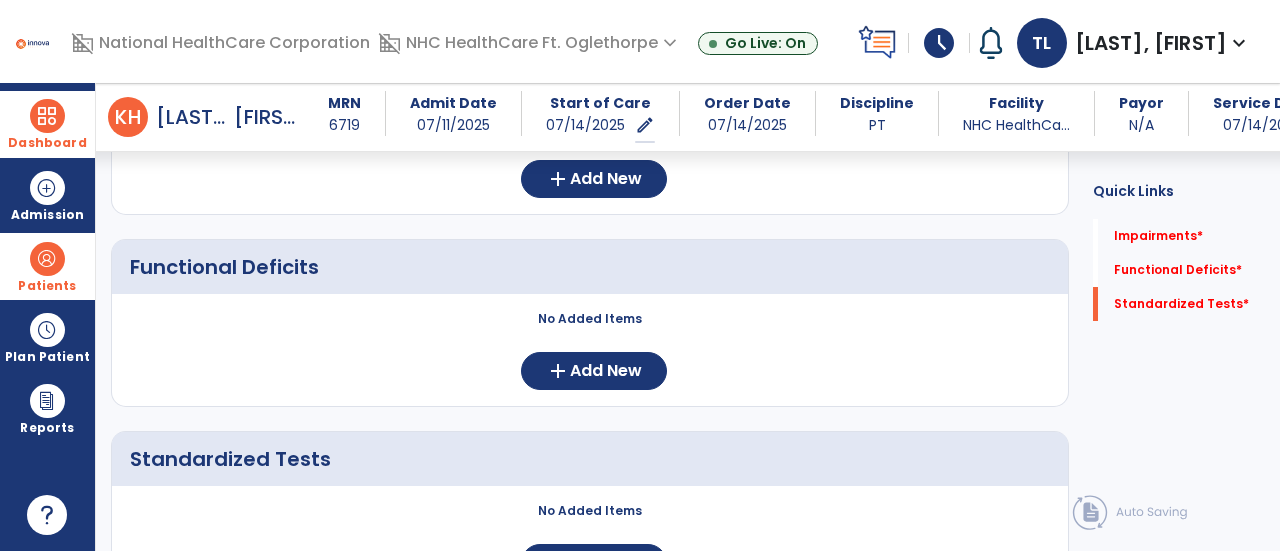 scroll, scrollTop: 296, scrollLeft: 0, axis: vertical 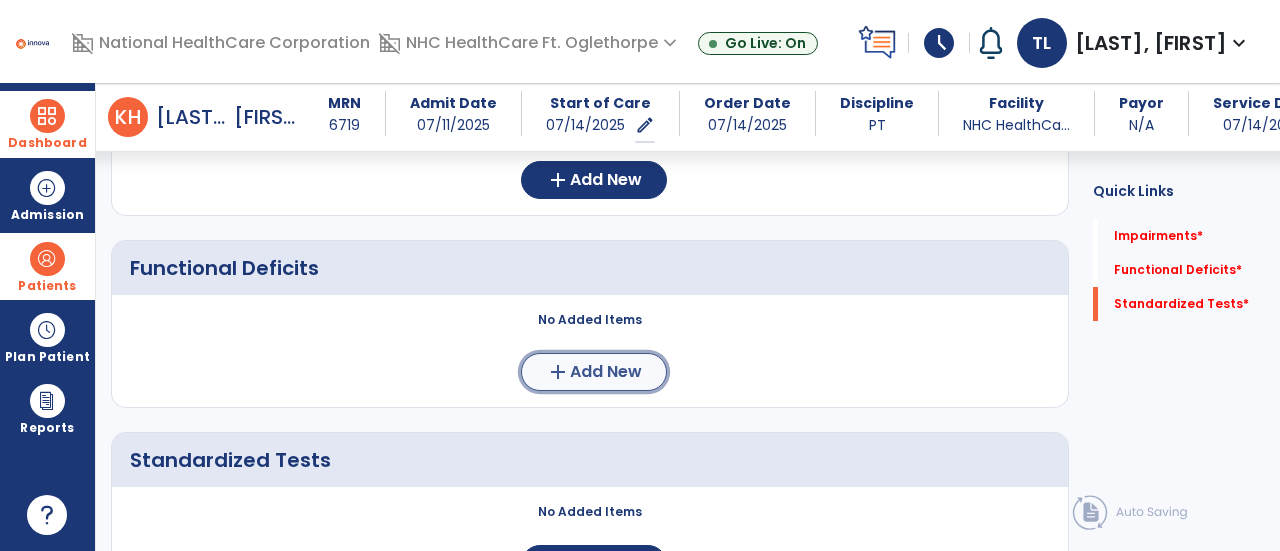 click on "Add New" 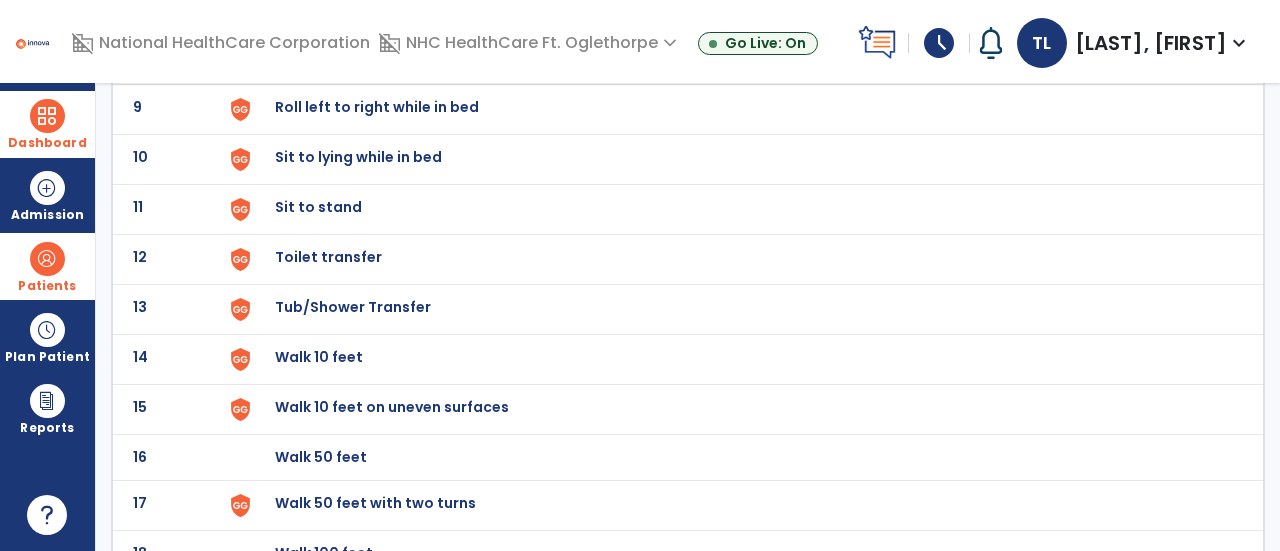 scroll, scrollTop: 0, scrollLeft: 0, axis: both 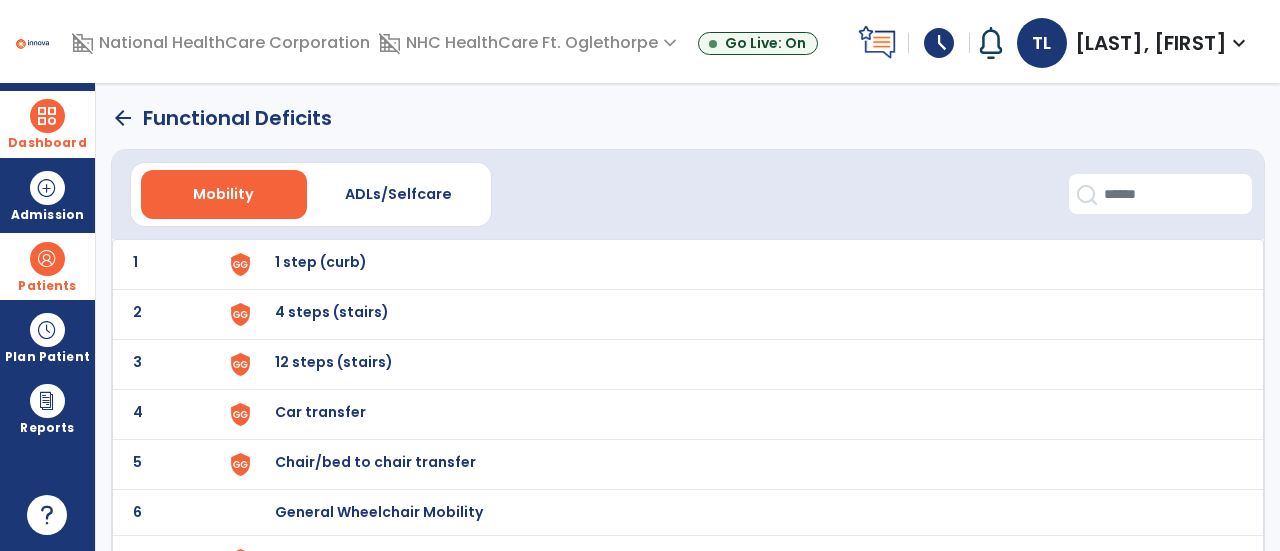 click on "arrow_back" 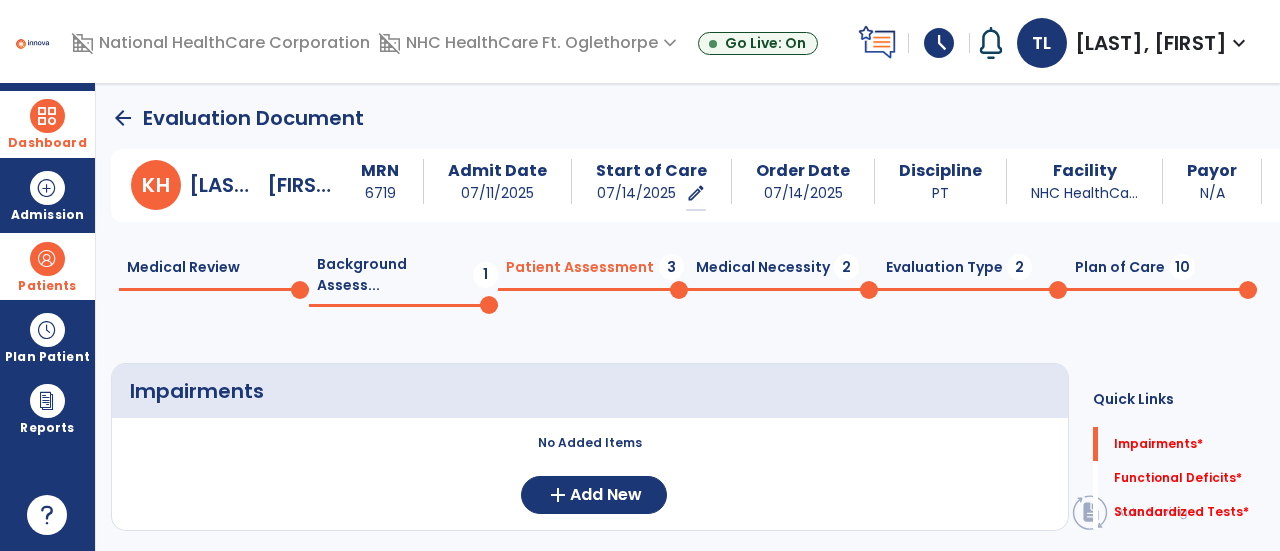 scroll, scrollTop: 20, scrollLeft: 0, axis: vertical 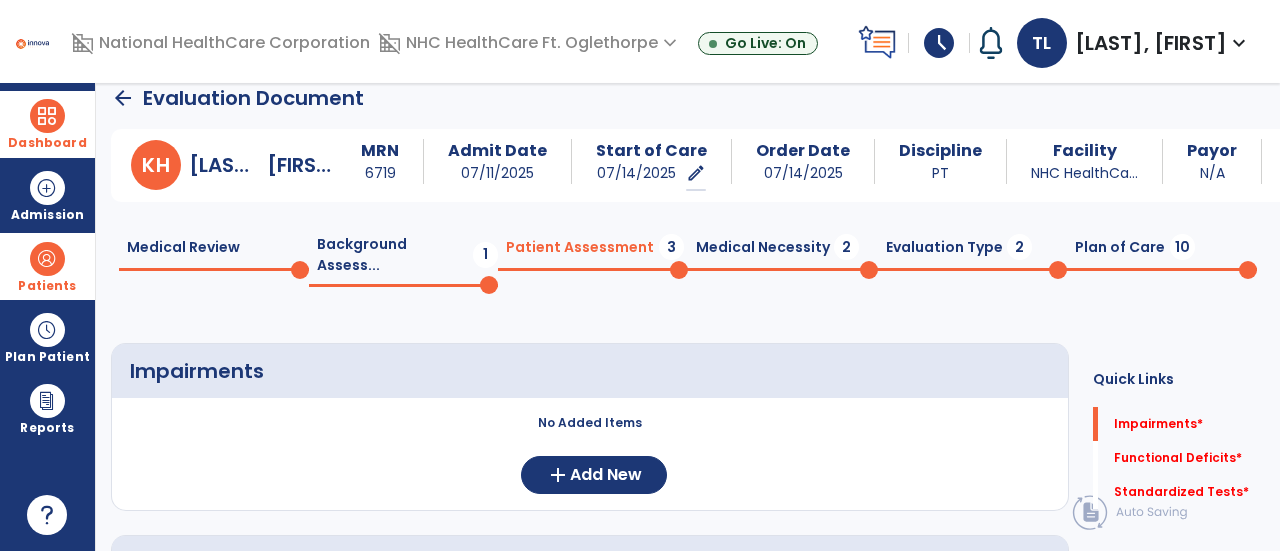 click on "Medical Necessity  2" 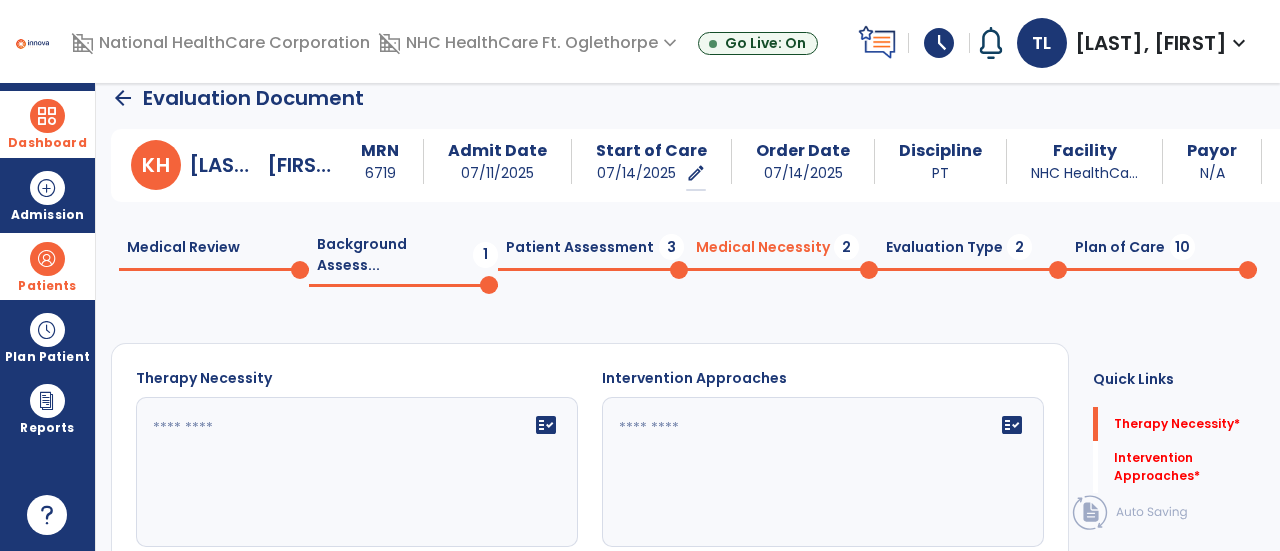 click on "fact_check" 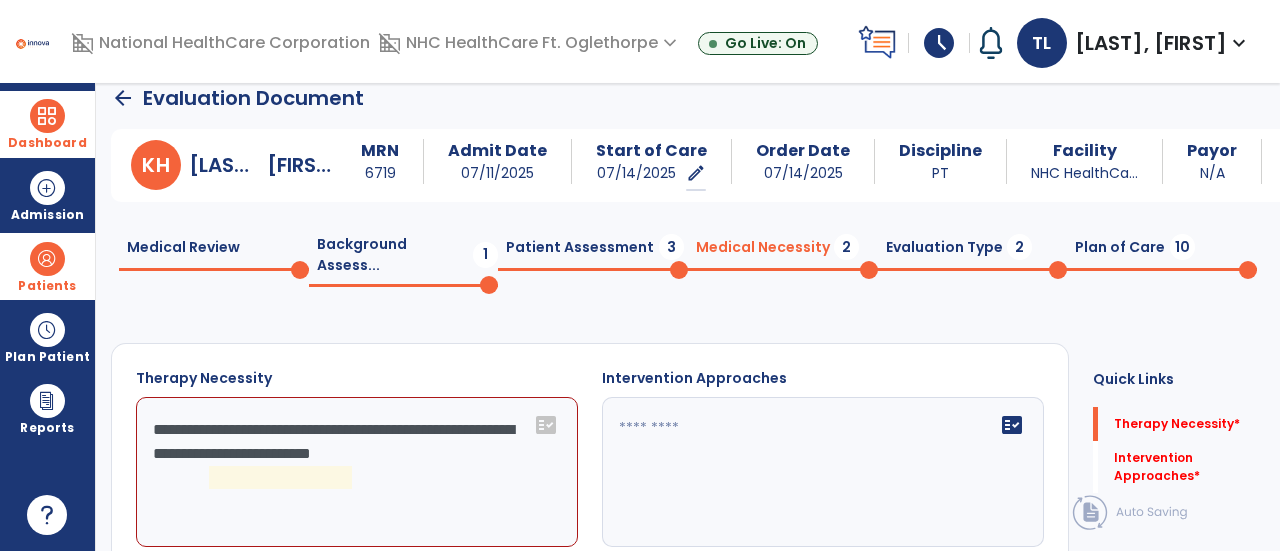 click on "**********" 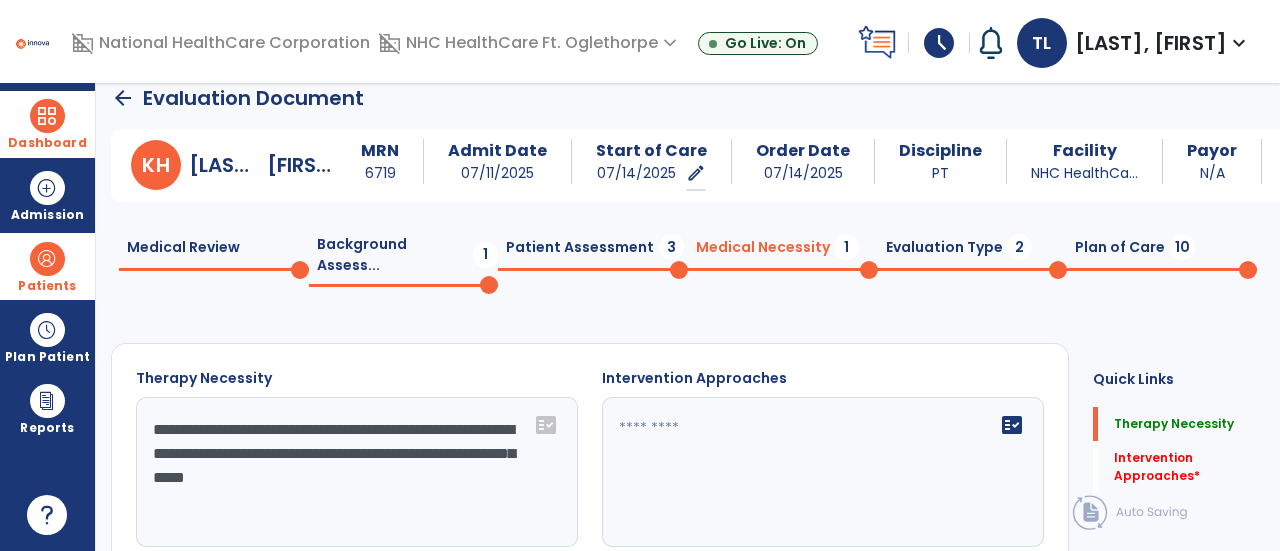 type on "**********" 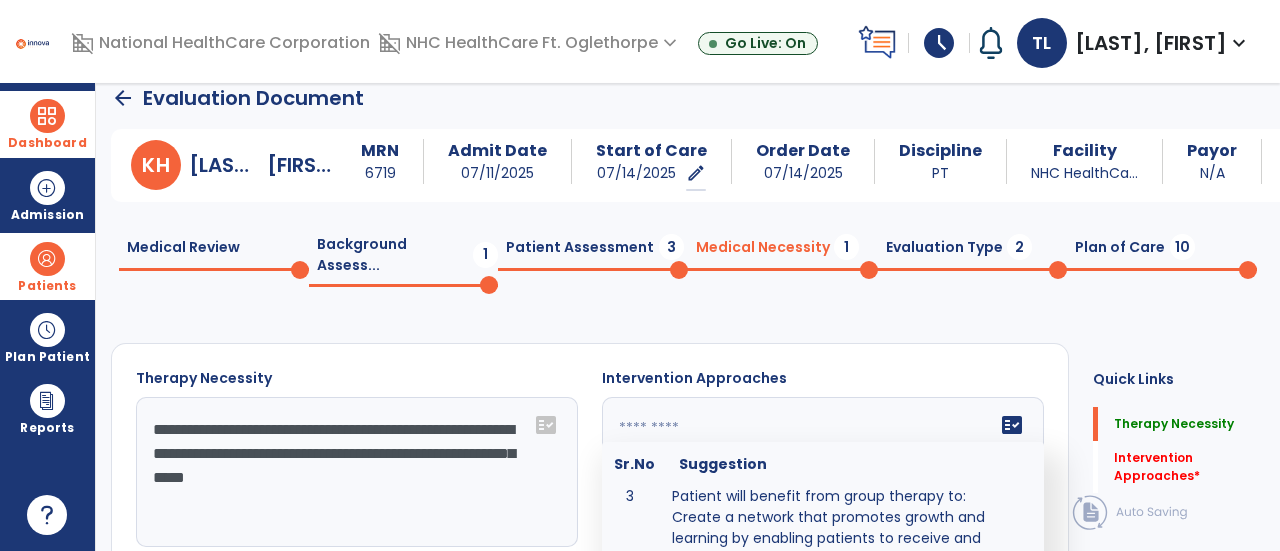 scroll, scrollTop: 335, scrollLeft: 0, axis: vertical 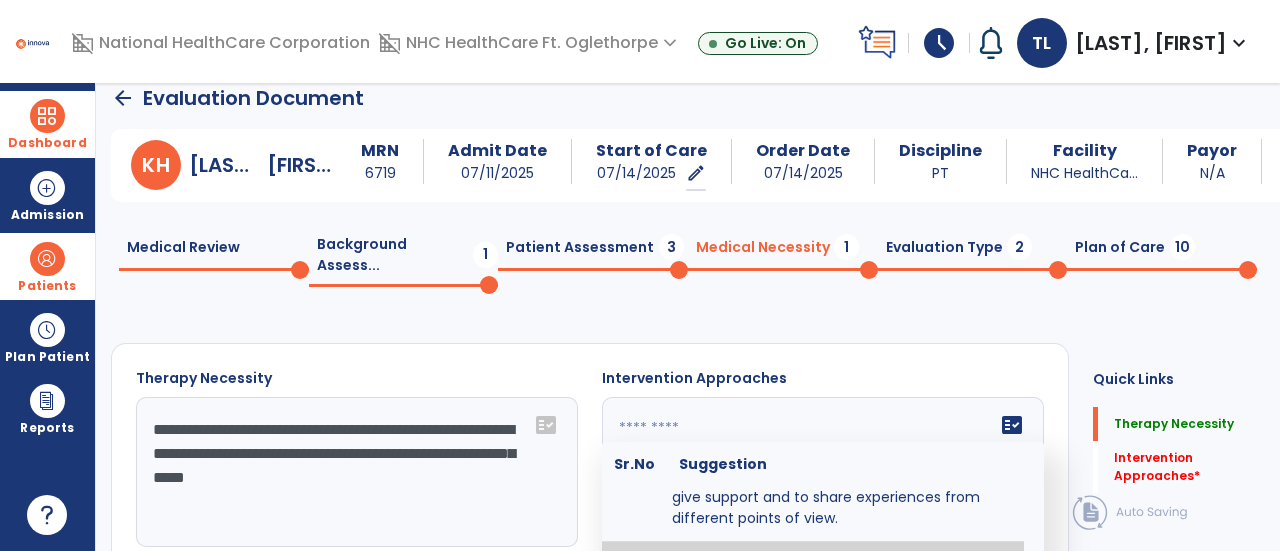 type on "**********" 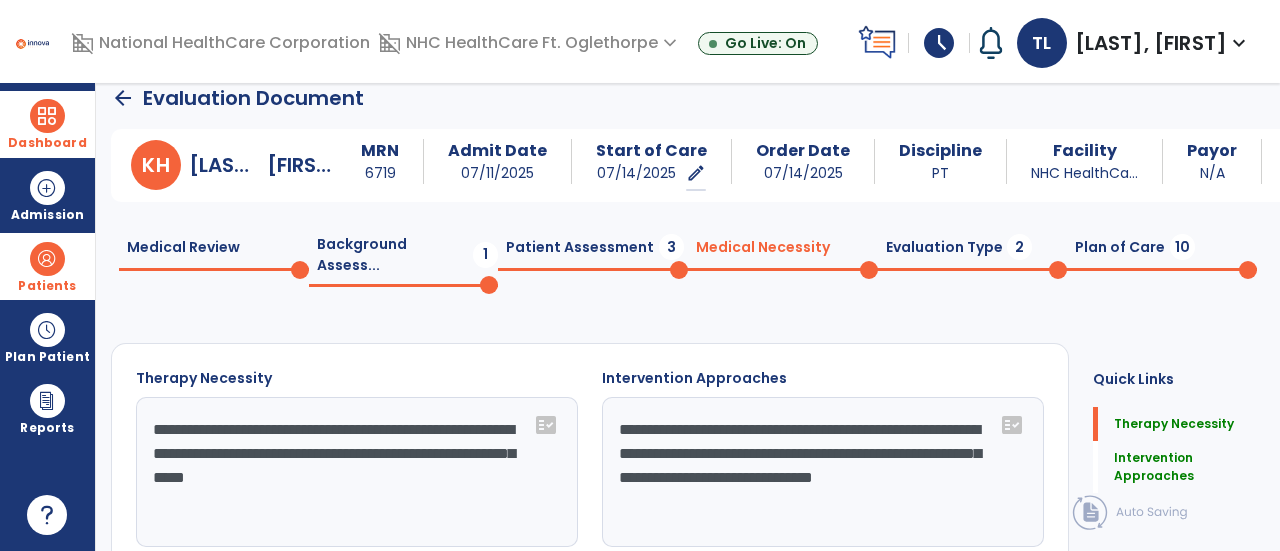 click on "Evaluation Type  2" 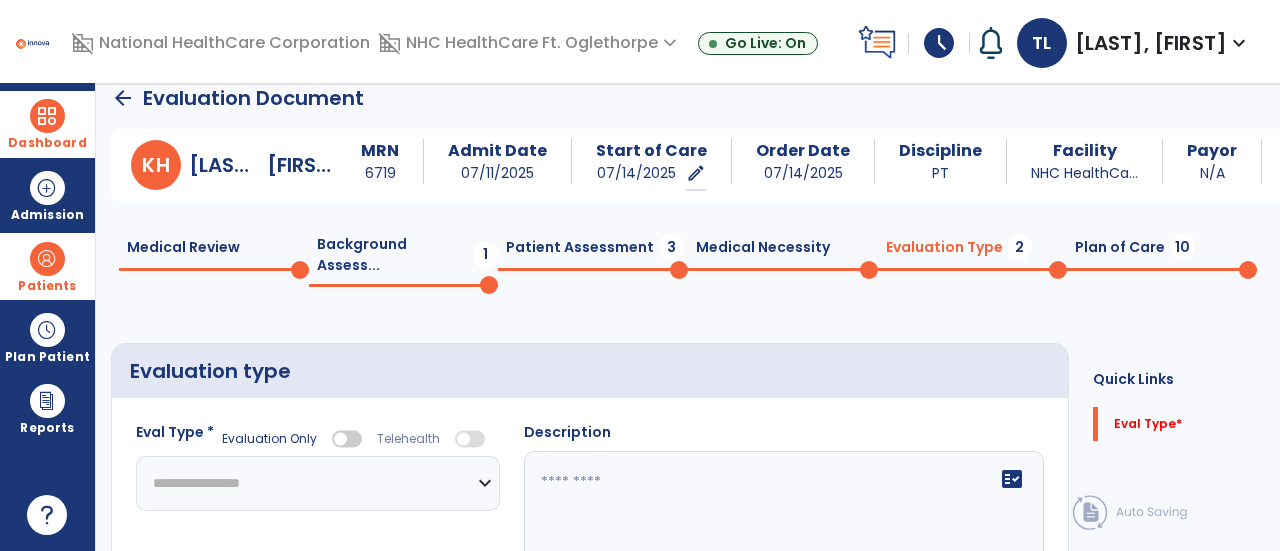 click on "**********" 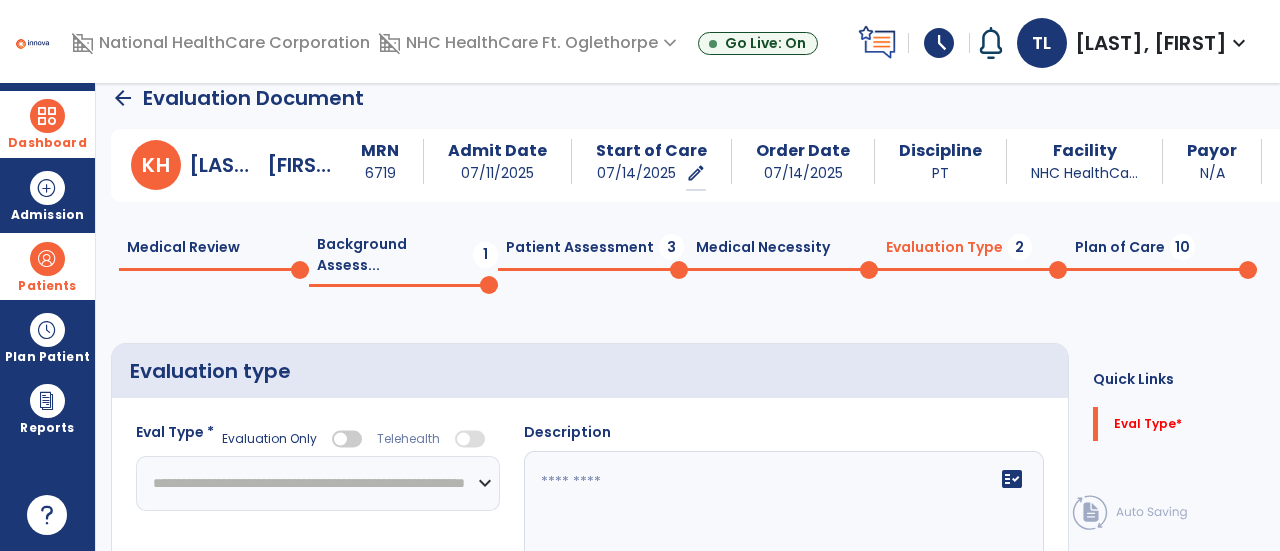 click on "**********" 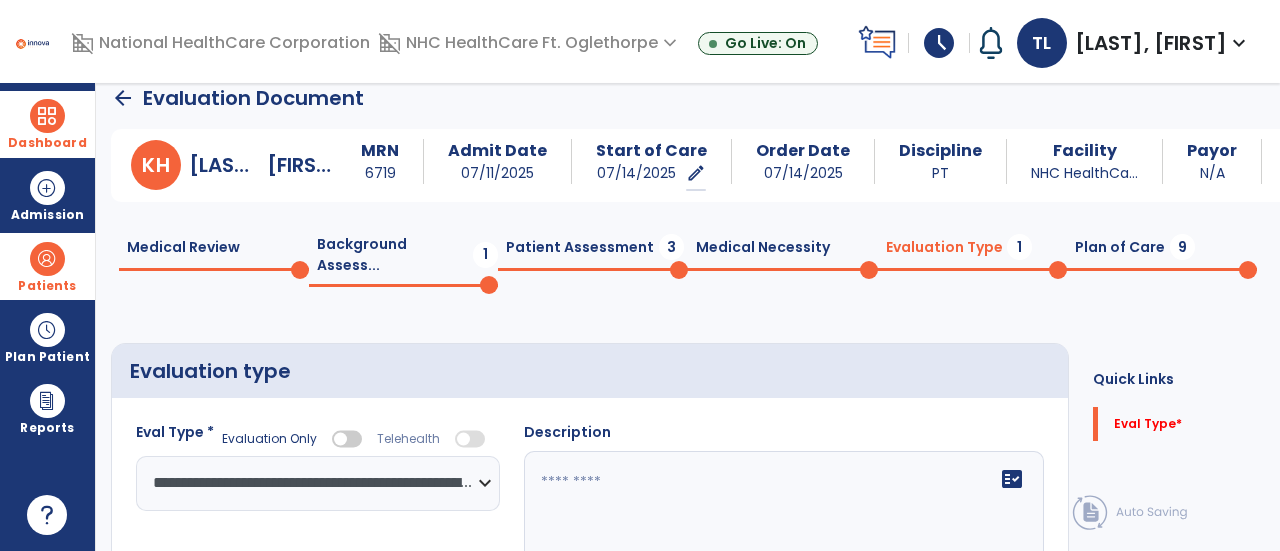 click 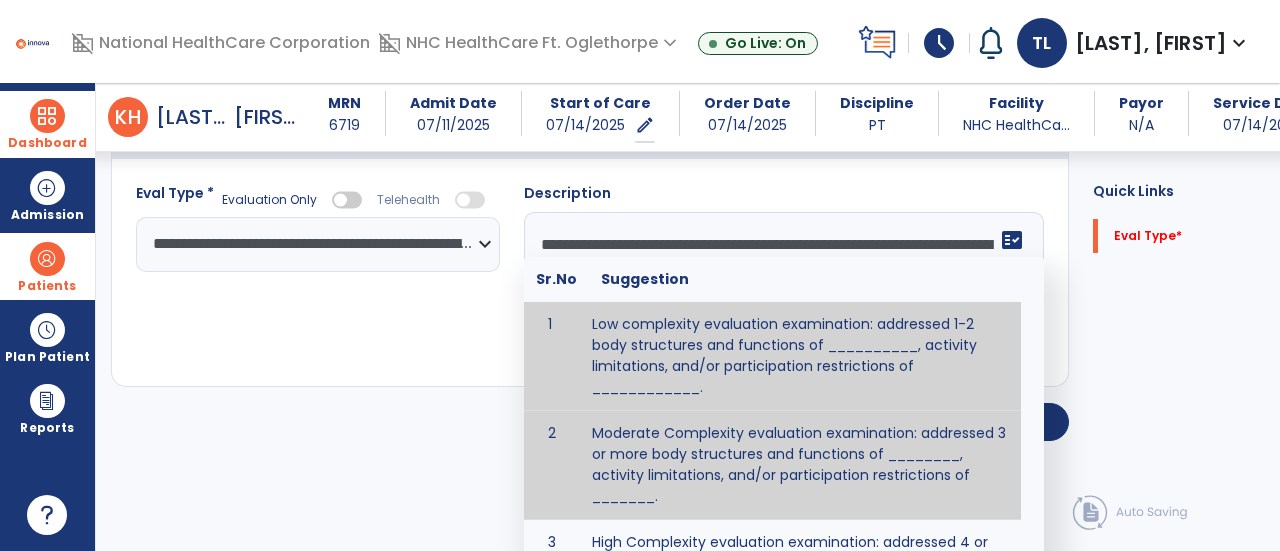 scroll, scrollTop: 128, scrollLeft: 0, axis: vertical 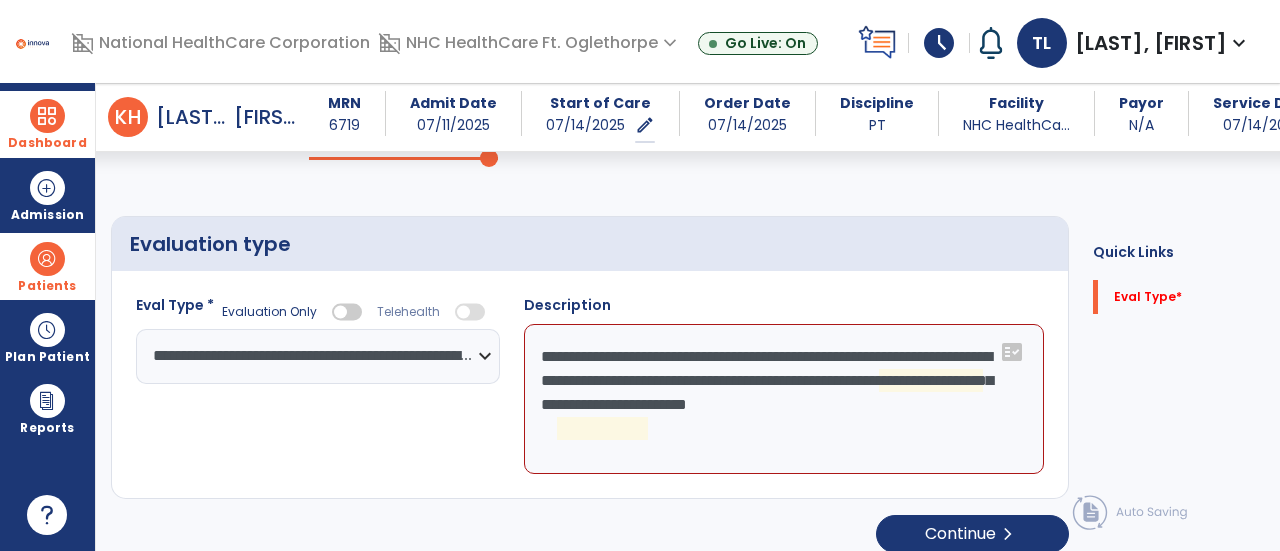 click on "**********" 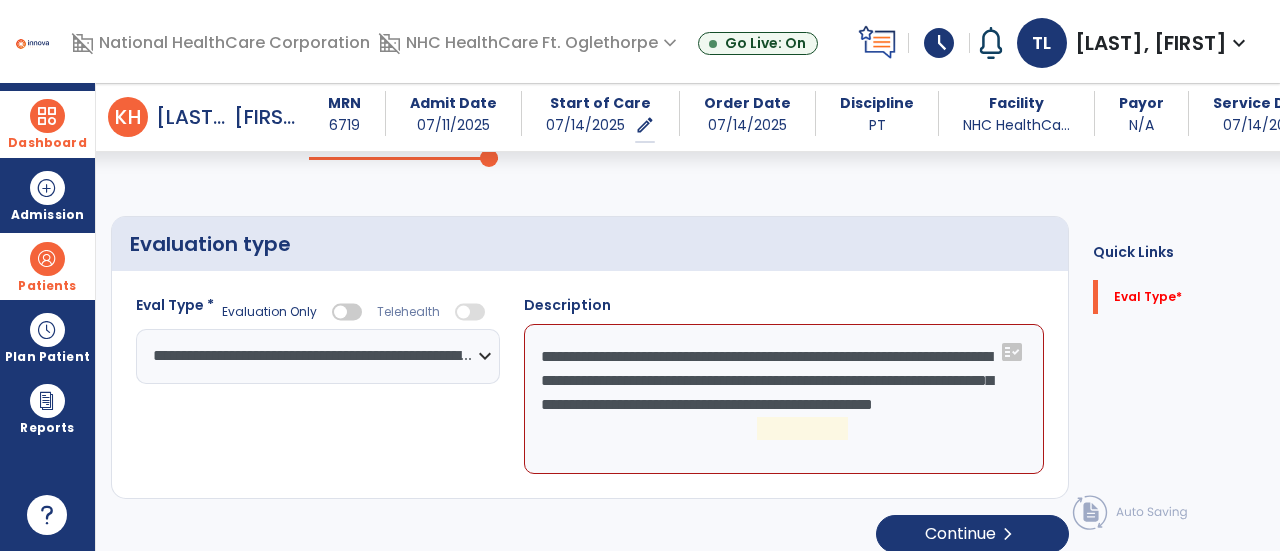 click on "**********" 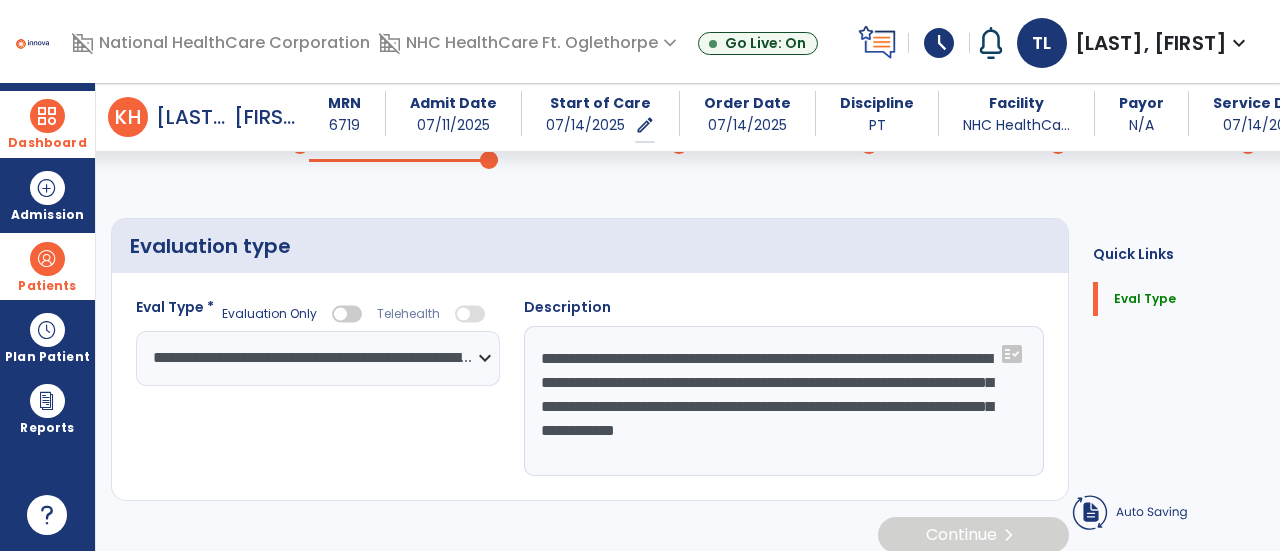 scroll, scrollTop: 128, scrollLeft: 0, axis: vertical 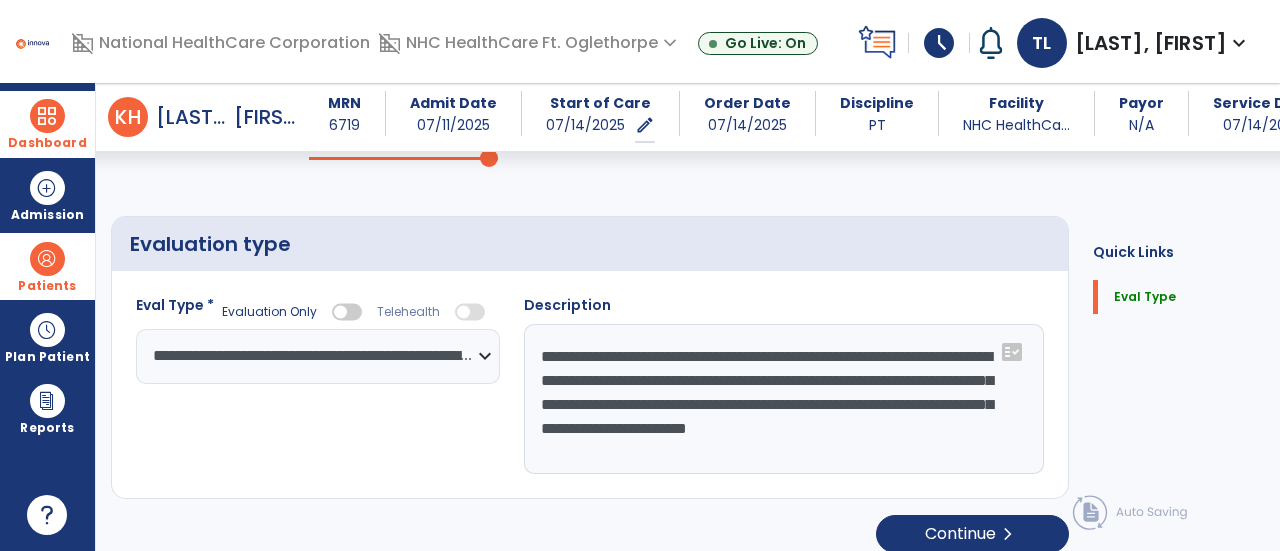 type on "**********" 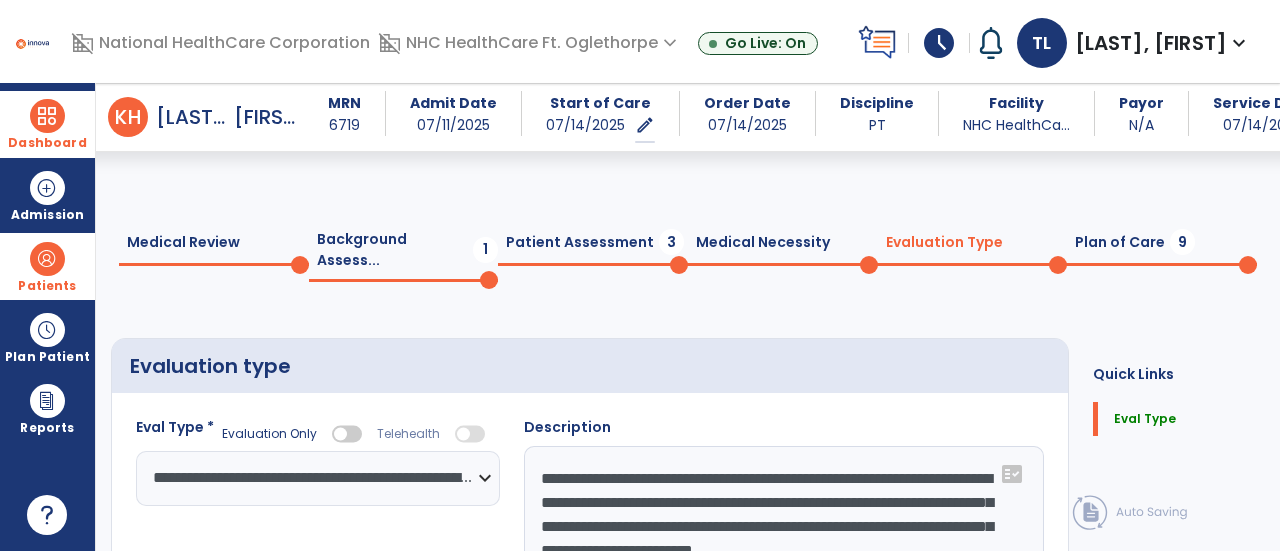 scroll, scrollTop: 0, scrollLeft: 0, axis: both 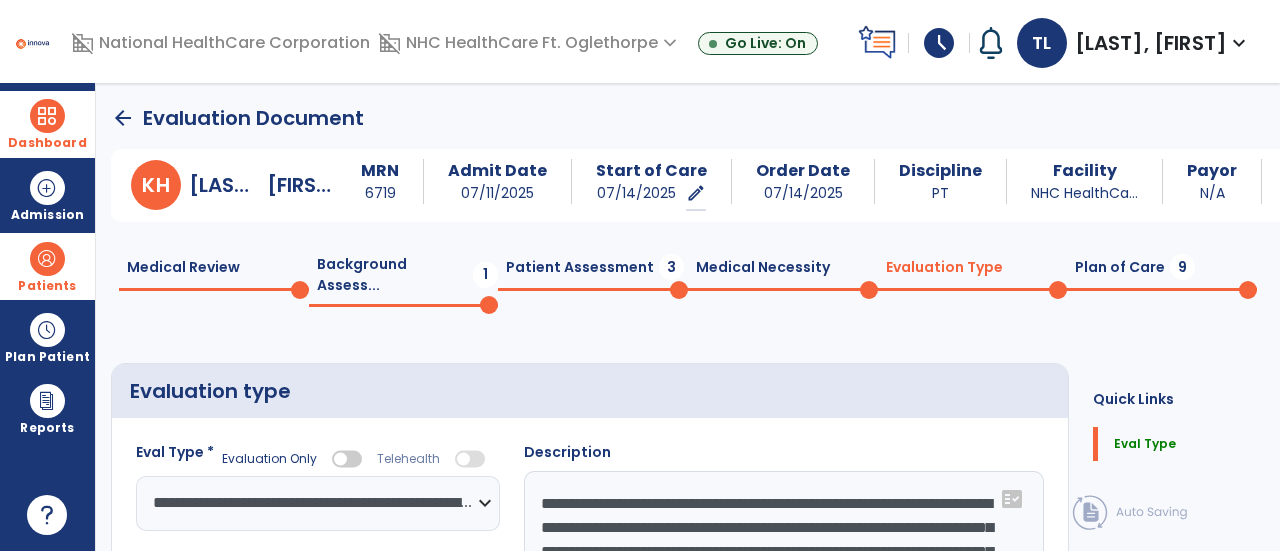 click on "Plan of Care  9" 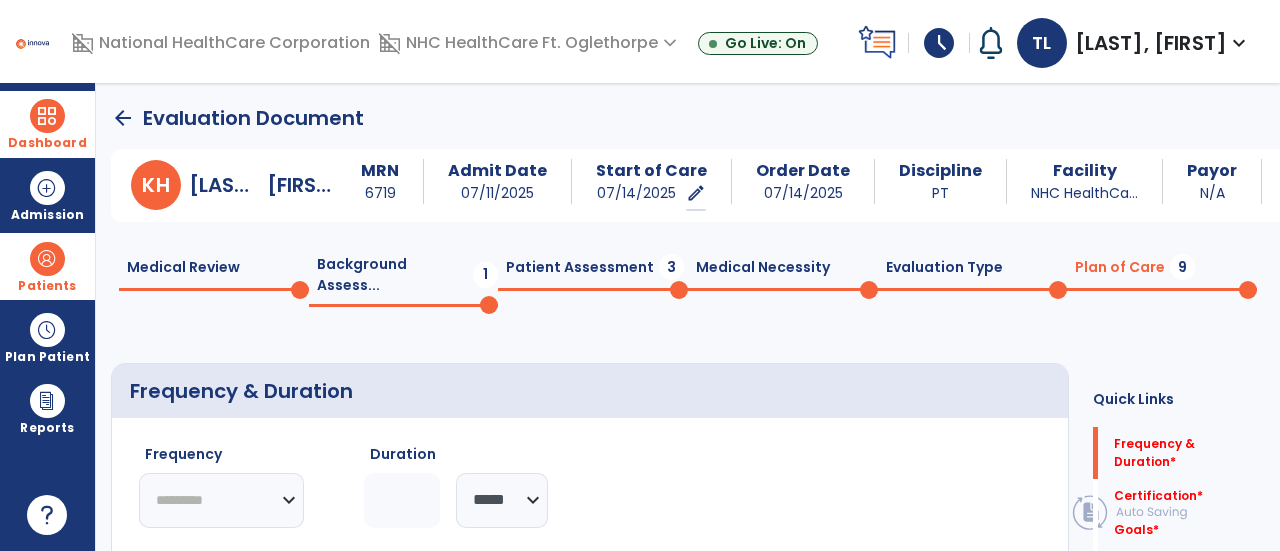 click on "********* ** ** ** ** ** ** **" 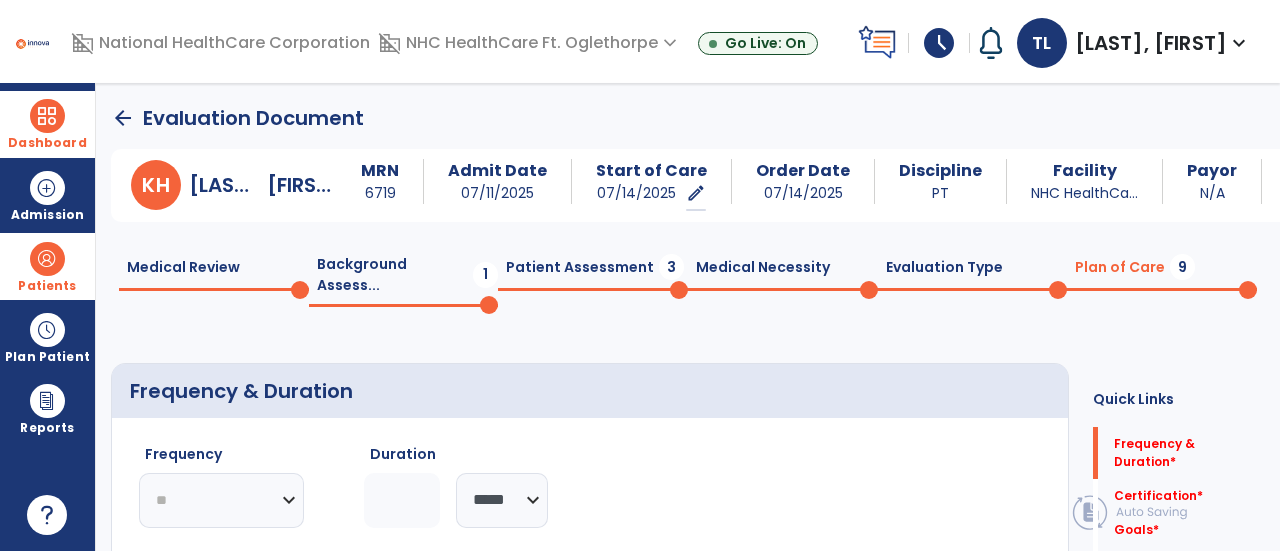 click on "********* ** ** ** ** ** ** **" 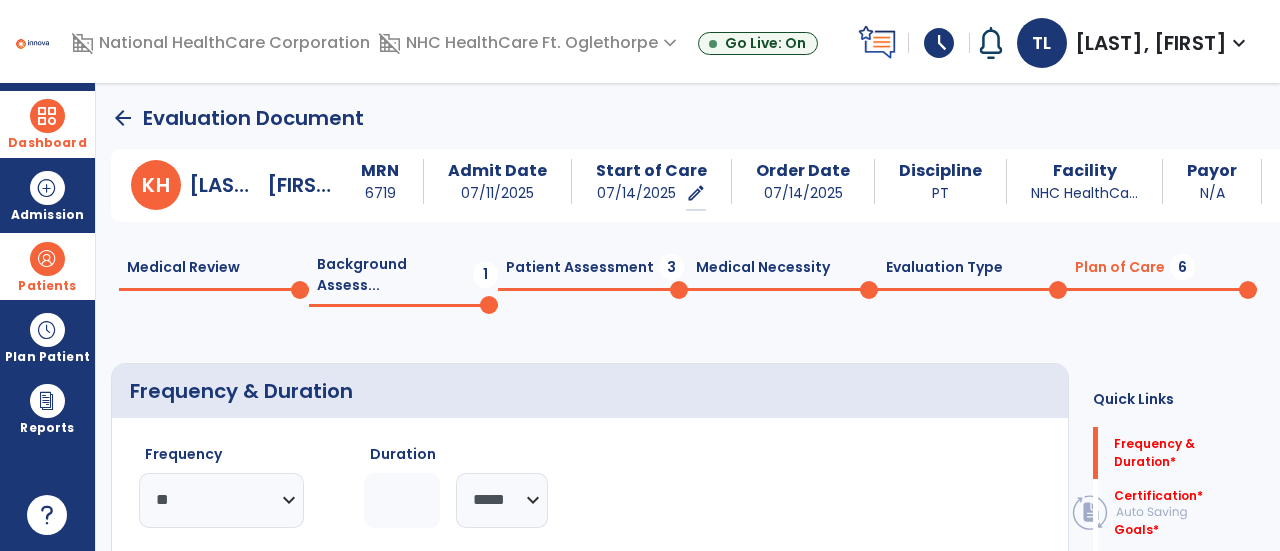 click 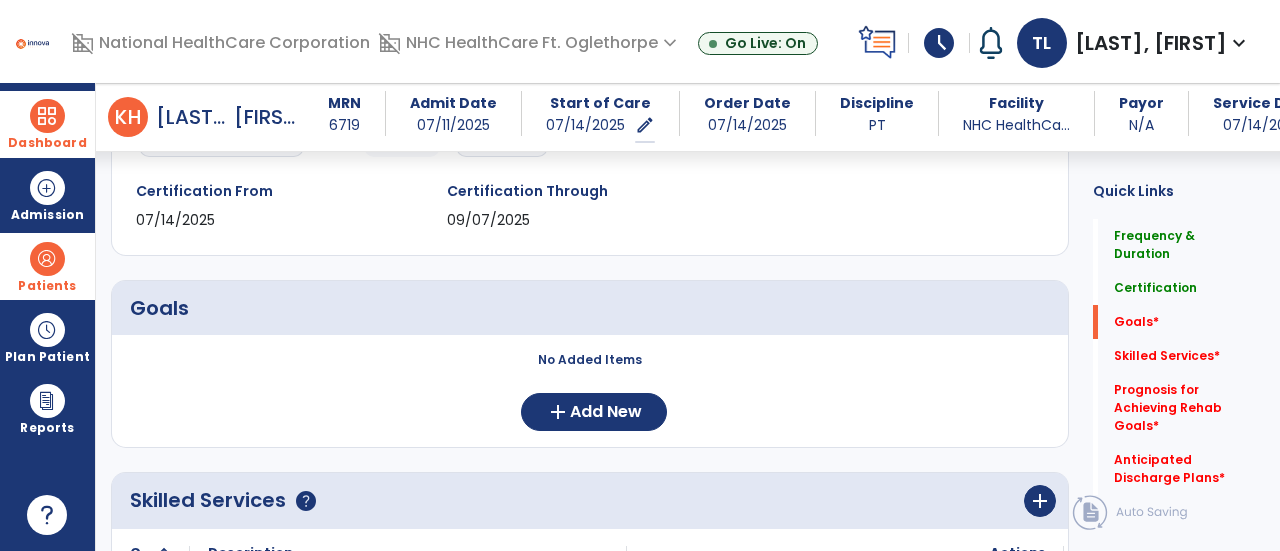 scroll, scrollTop: 352, scrollLeft: 0, axis: vertical 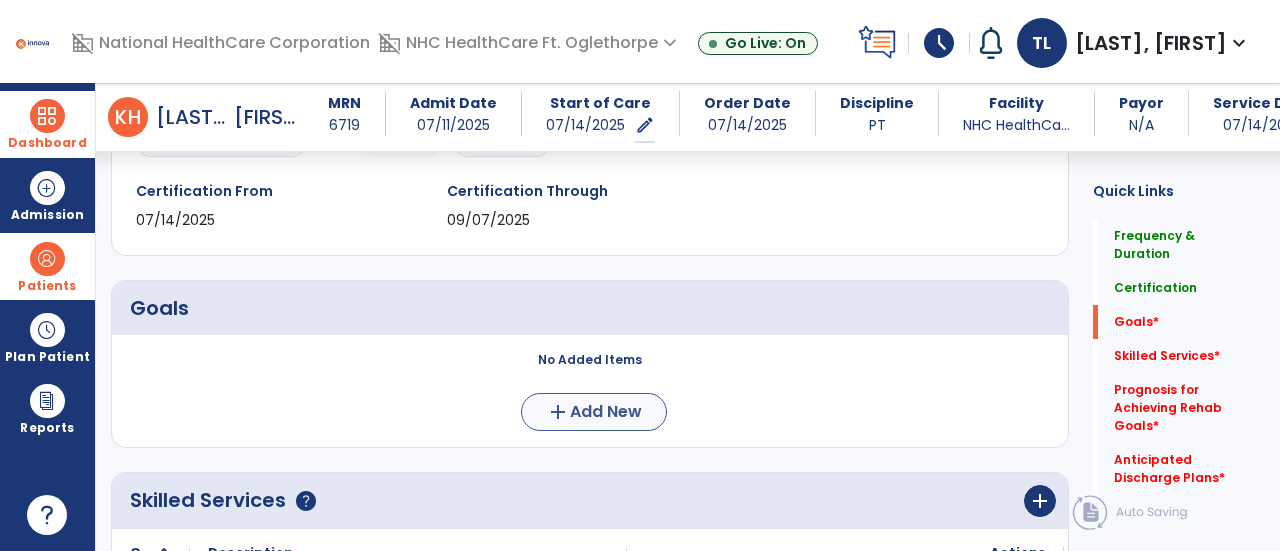 type on "*" 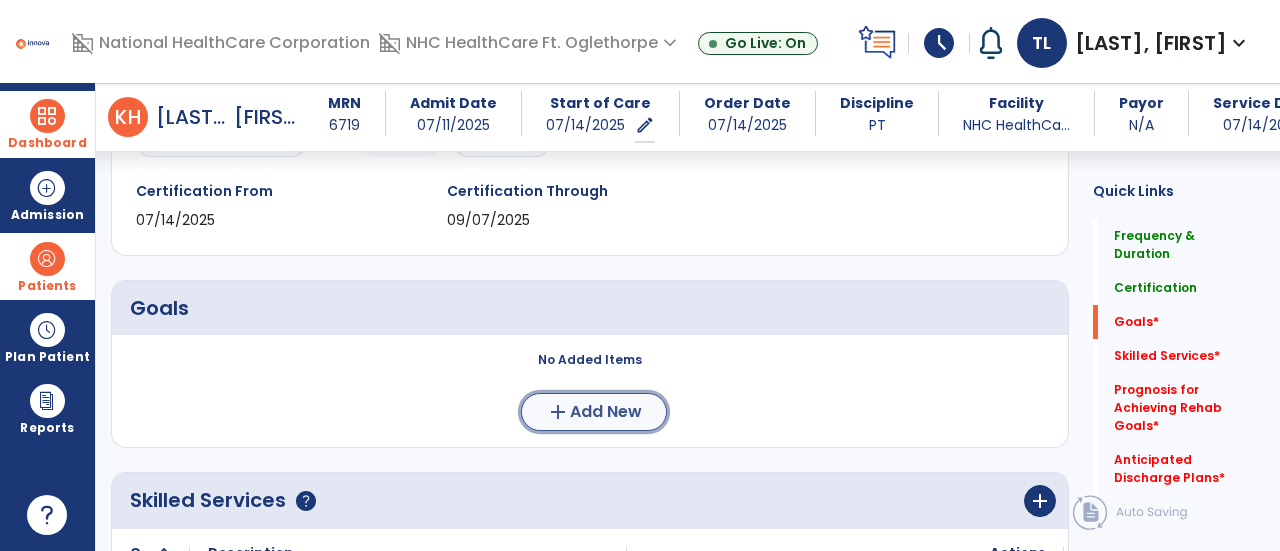 click on "add  Add New" at bounding box center (594, 412) 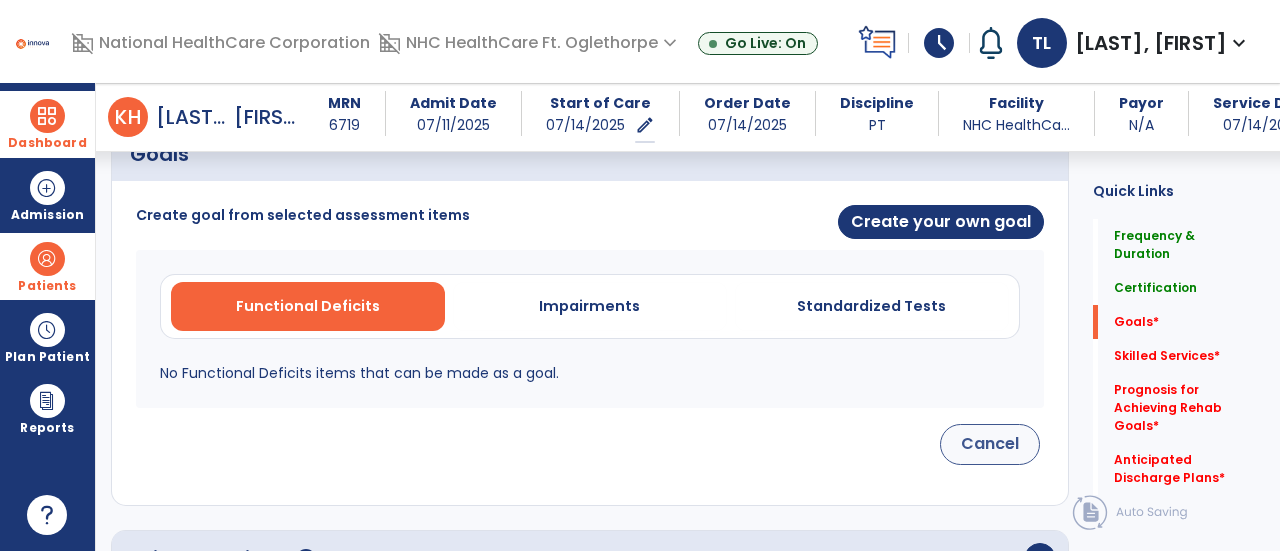 click on "Cancel" at bounding box center [990, 444] 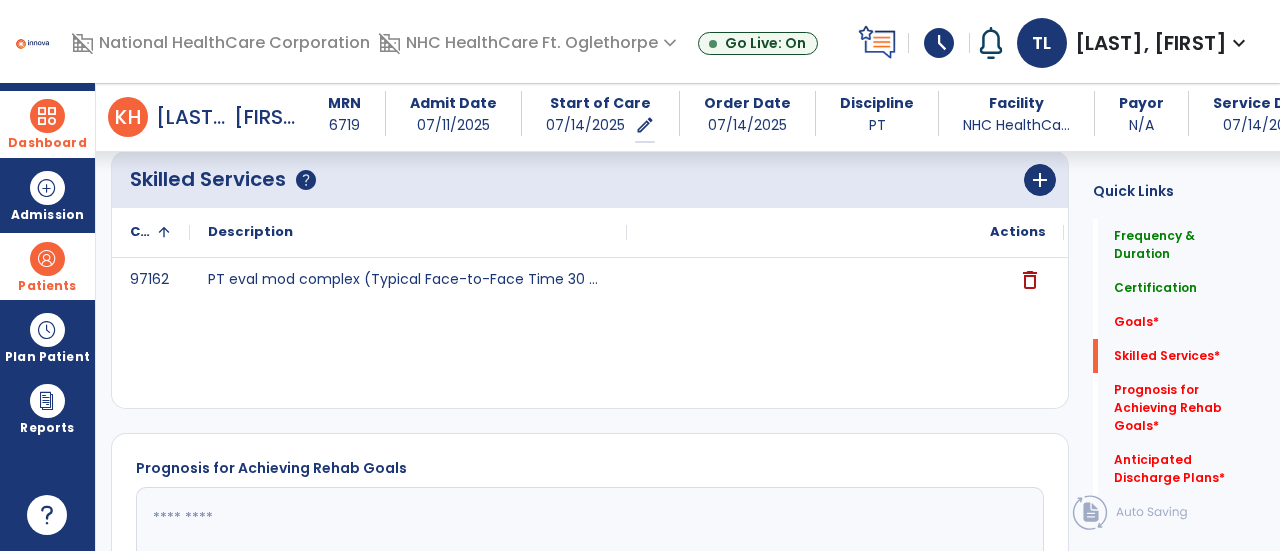 scroll, scrollTop: 668, scrollLeft: 0, axis: vertical 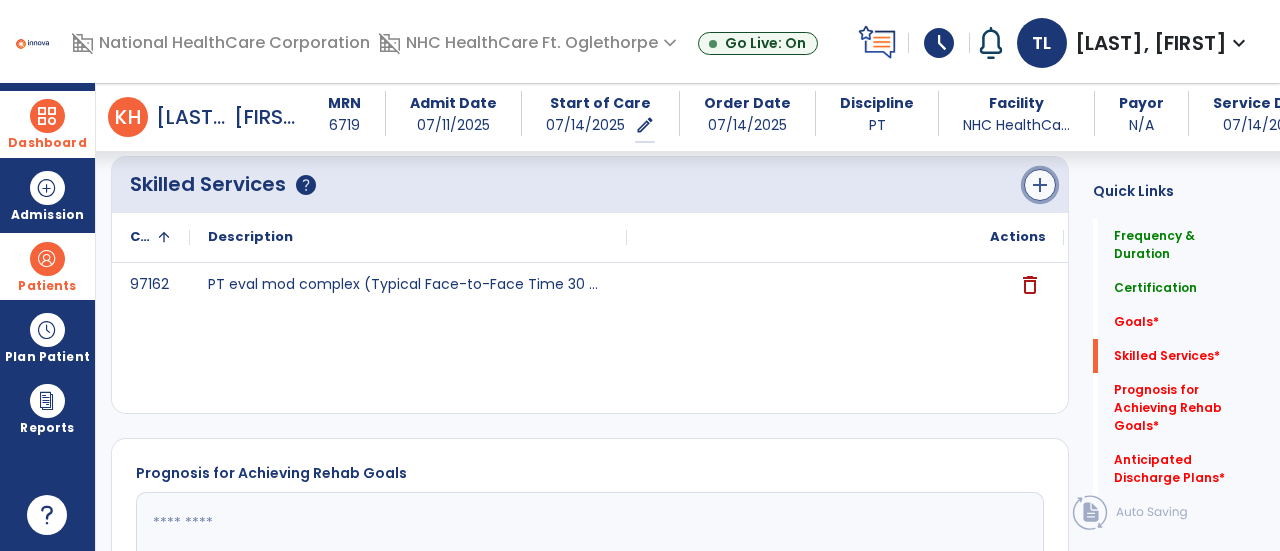 click on "add" 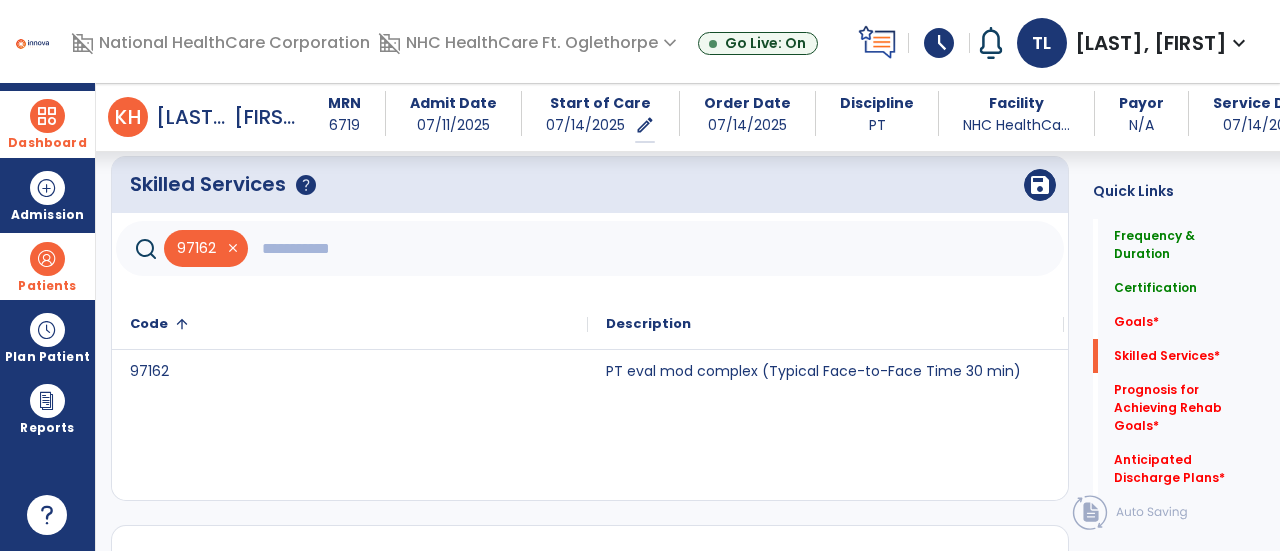 click 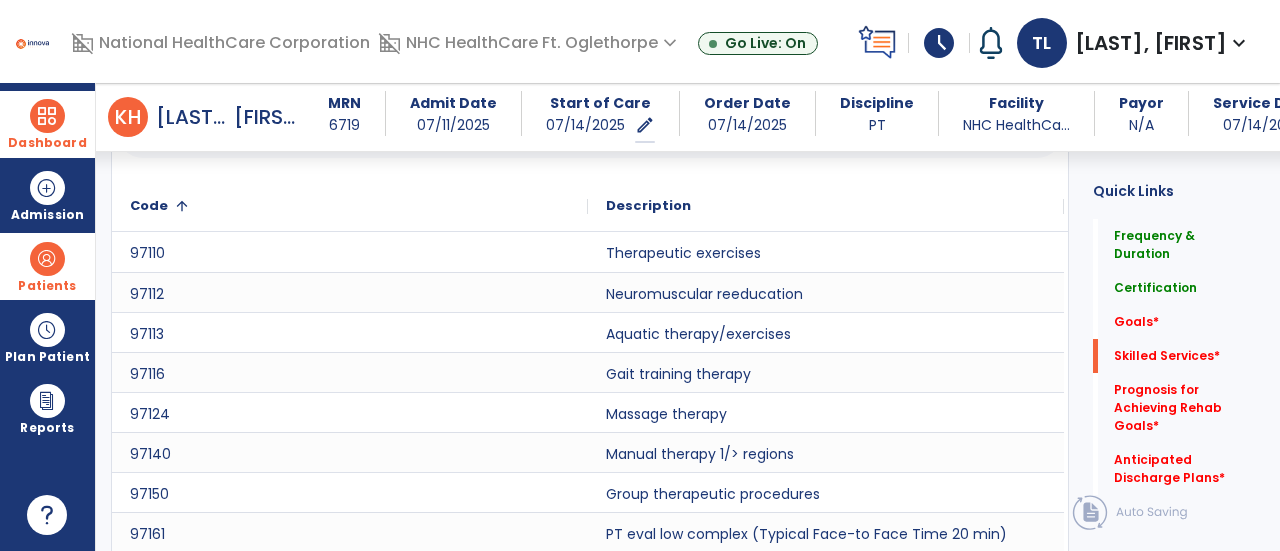 scroll, scrollTop: 754, scrollLeft: 0, axis: vertical 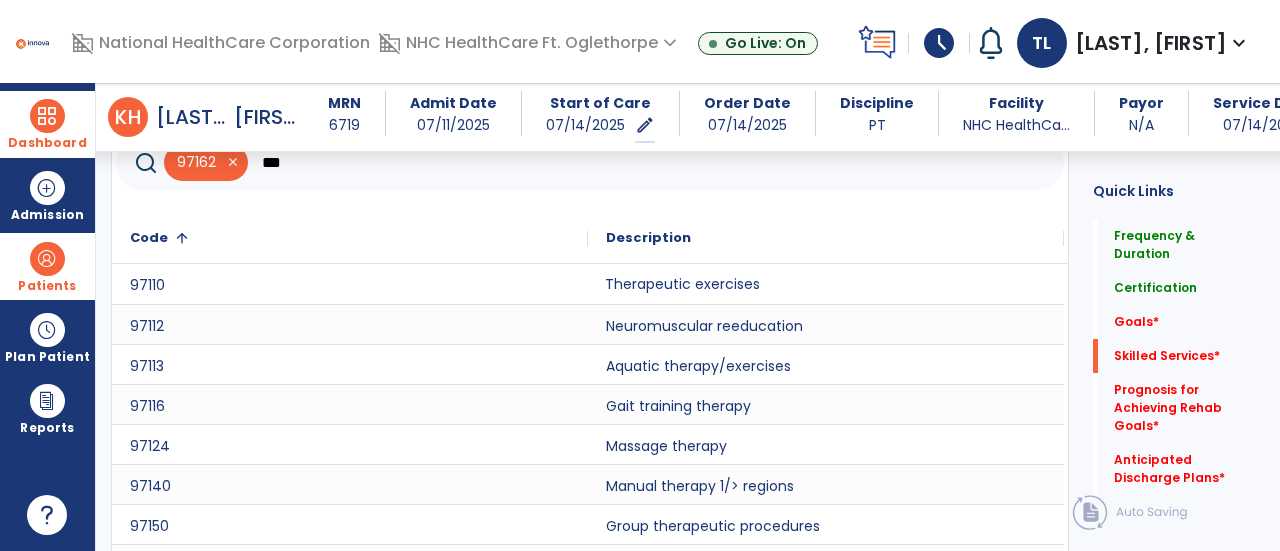 click on "Therapeutic exercises" 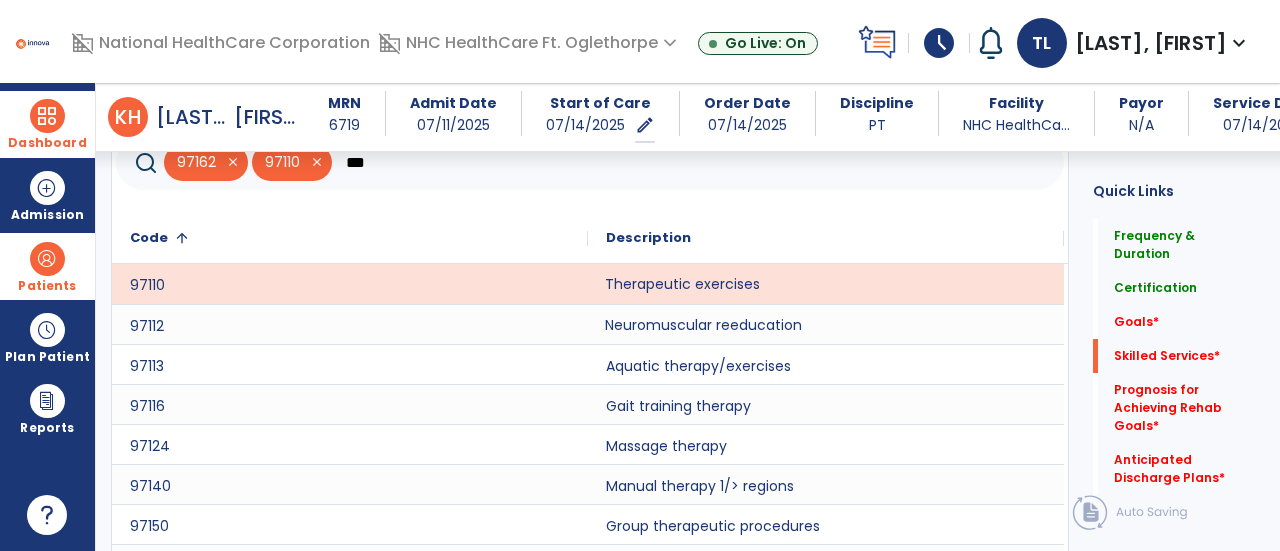 click on "Neuromuscular reeducation" 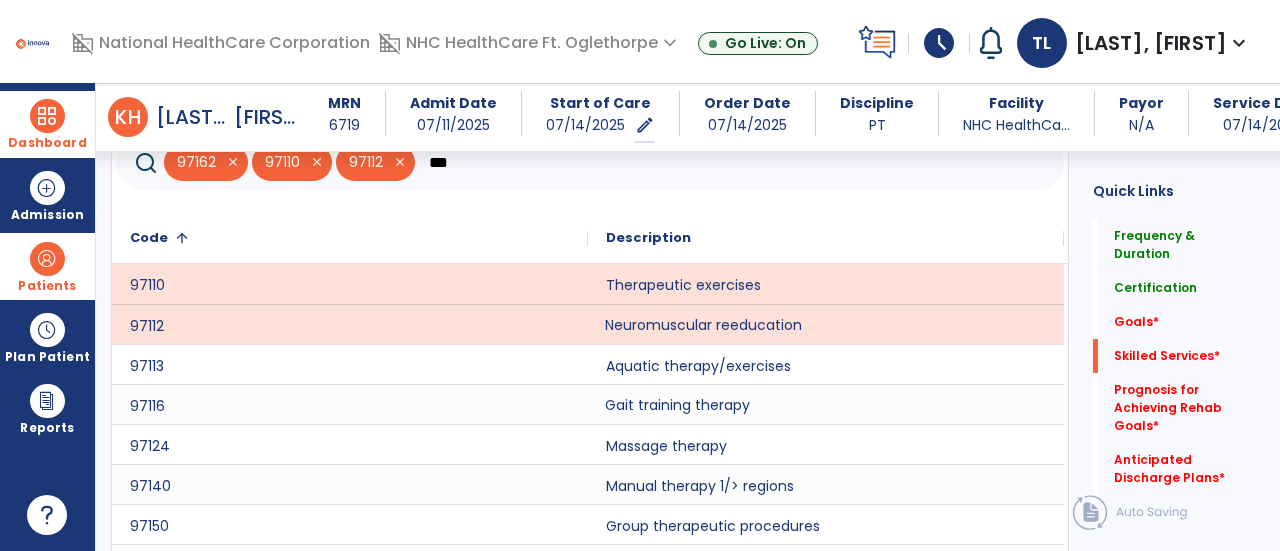 click on "Gait training therapy" 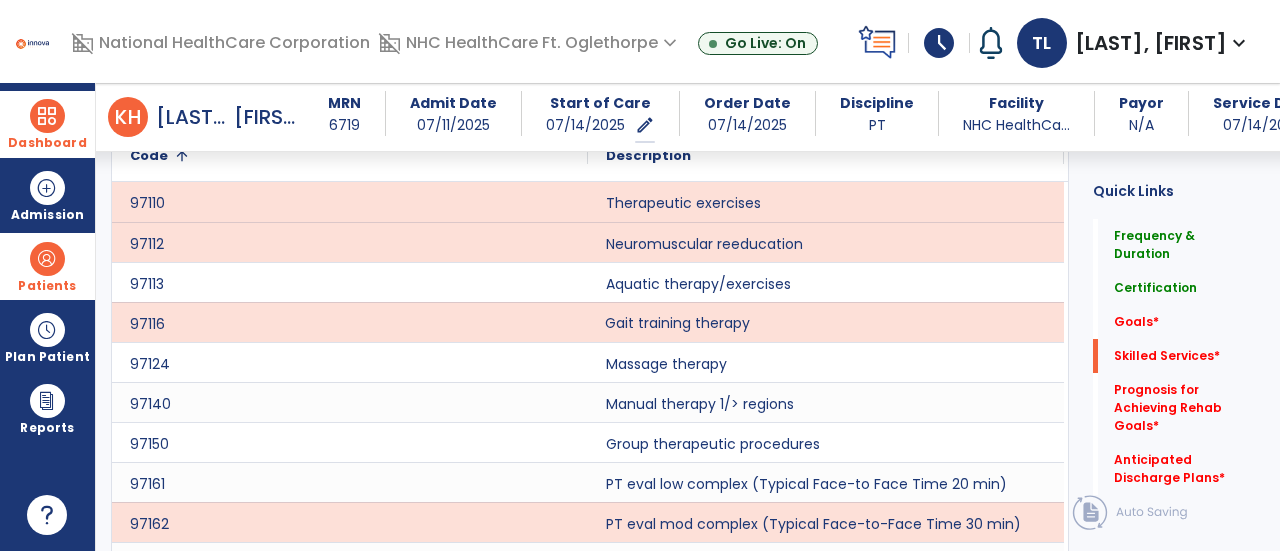scroll, scrollTop: 839, scrollLeft: 0, axis: vertical 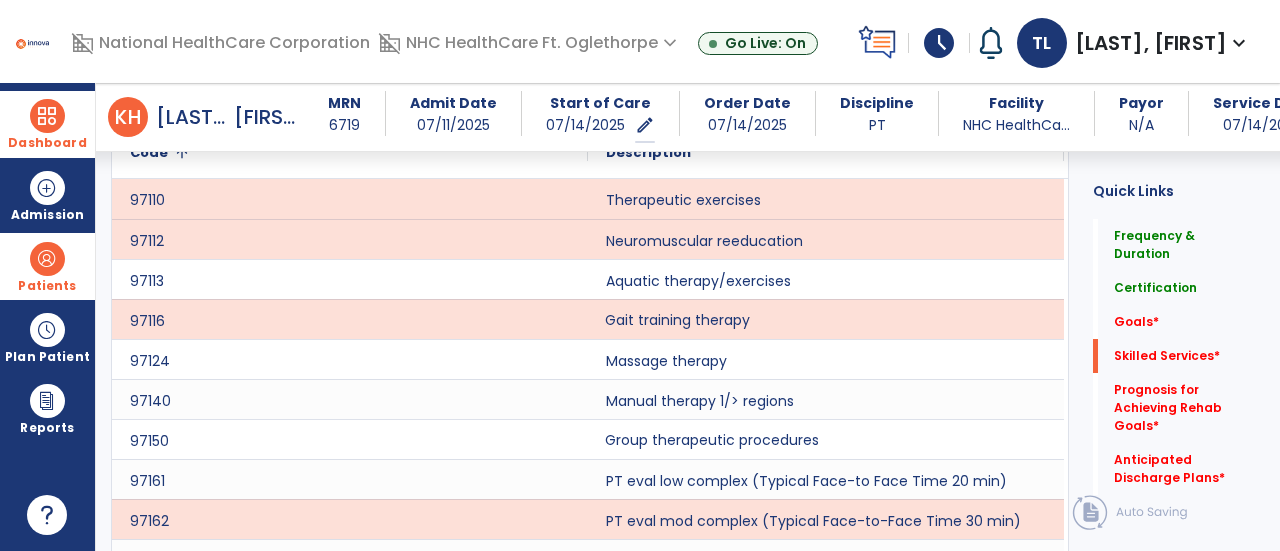 click on "Group therapeutic procedures" 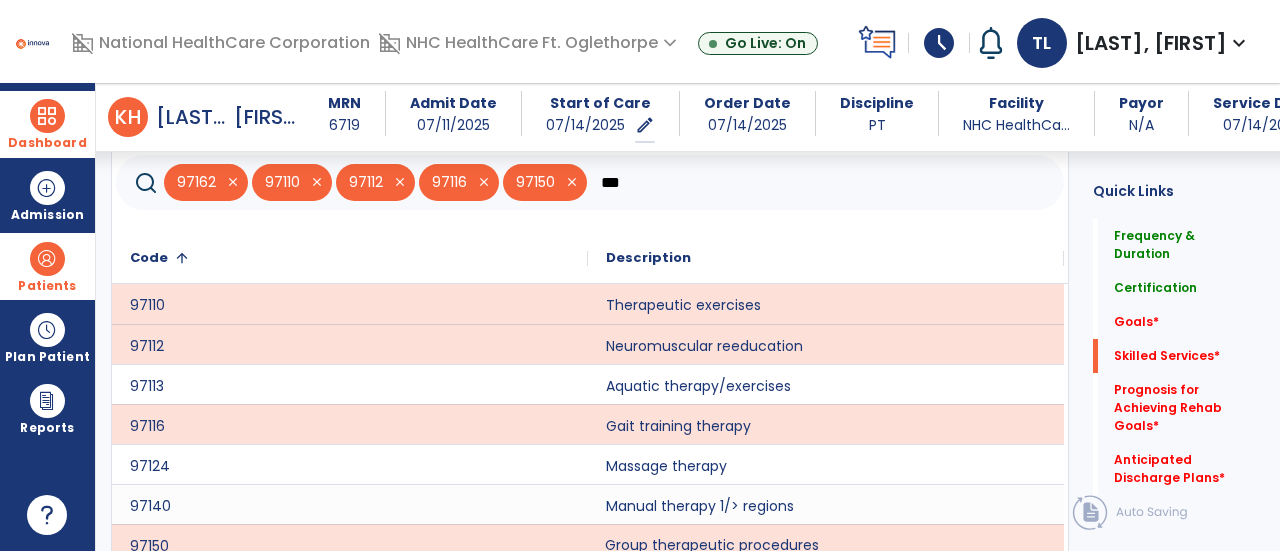 scroll, scrollTop: 720, scrollLeft: 0, axis: vertical 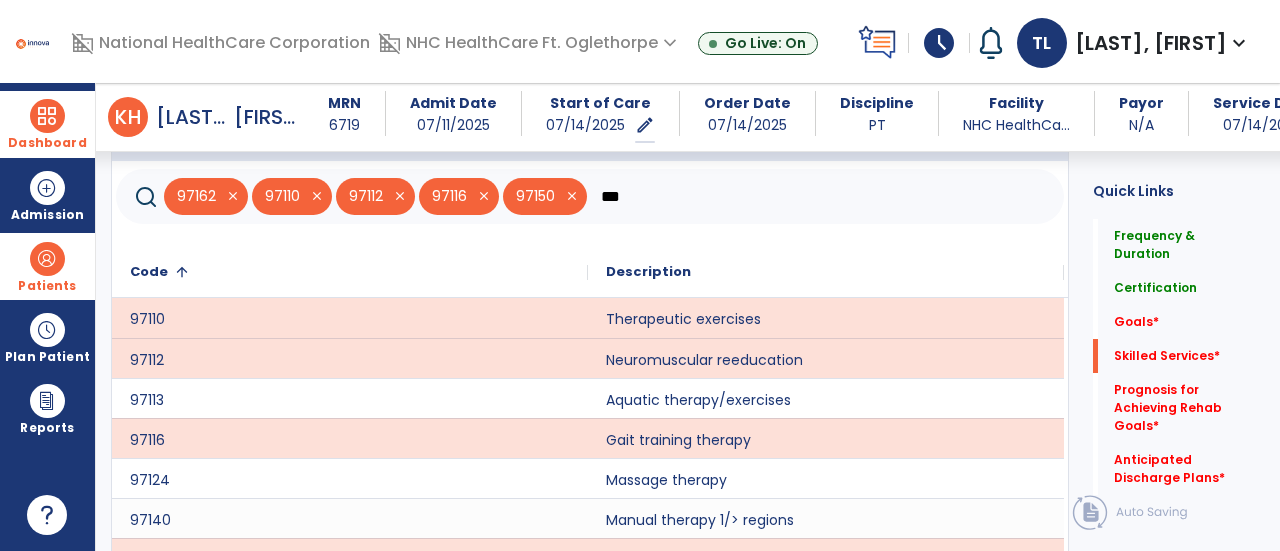 click on "***" 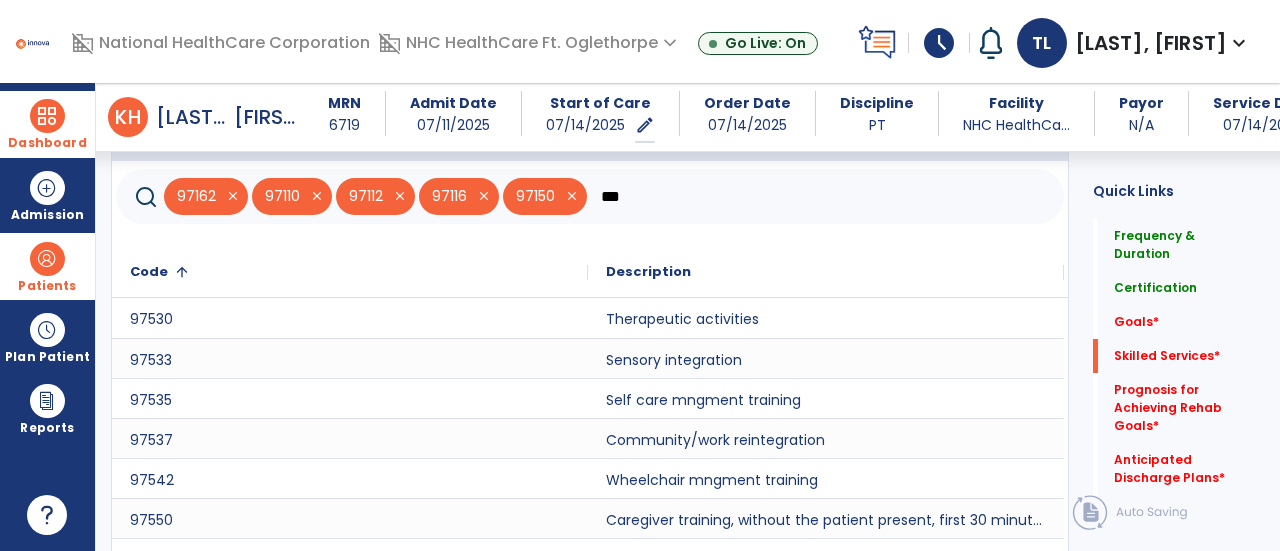 type on "***" 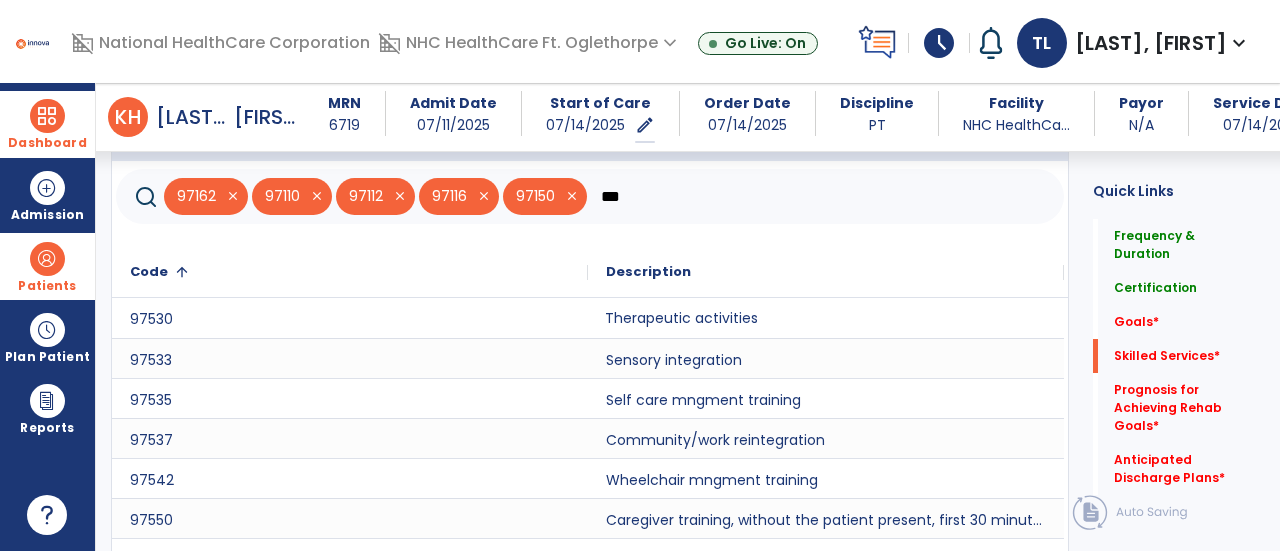 click on "Therapeutic activities" 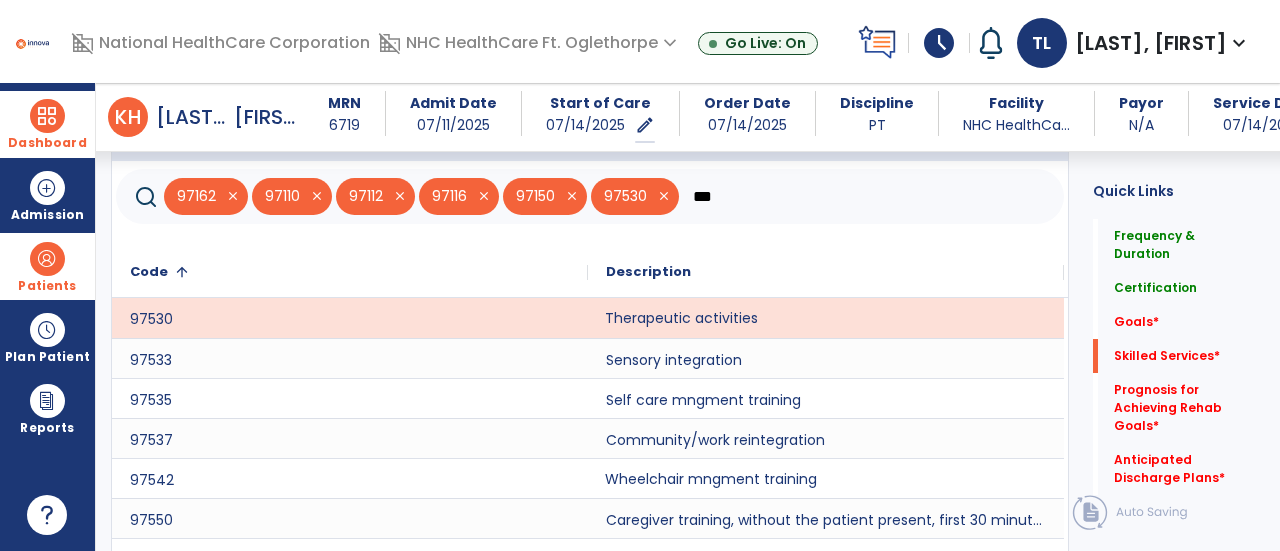 click on "Wheelchair mngment training" 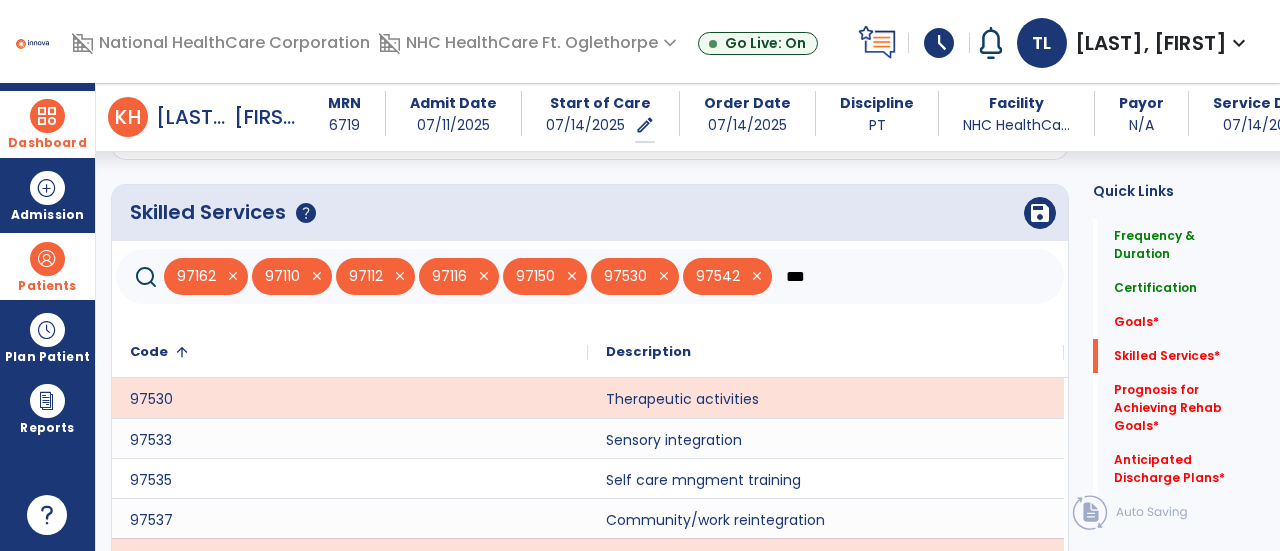 scroll, scrollTop: 622, scrollLeft: 0, axis: vertical 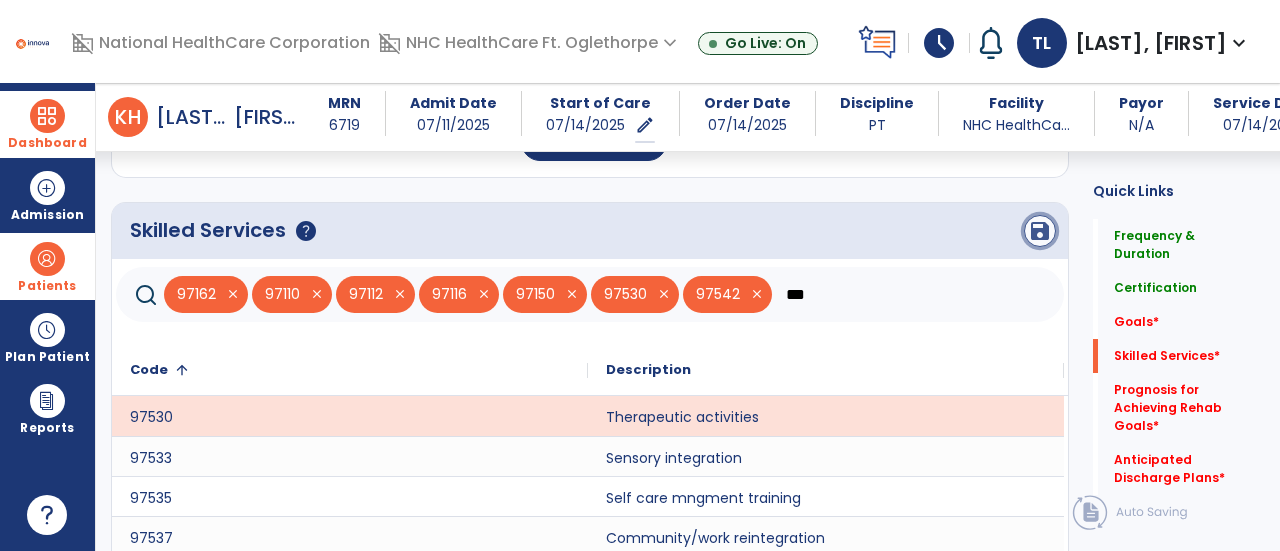 click on "save" 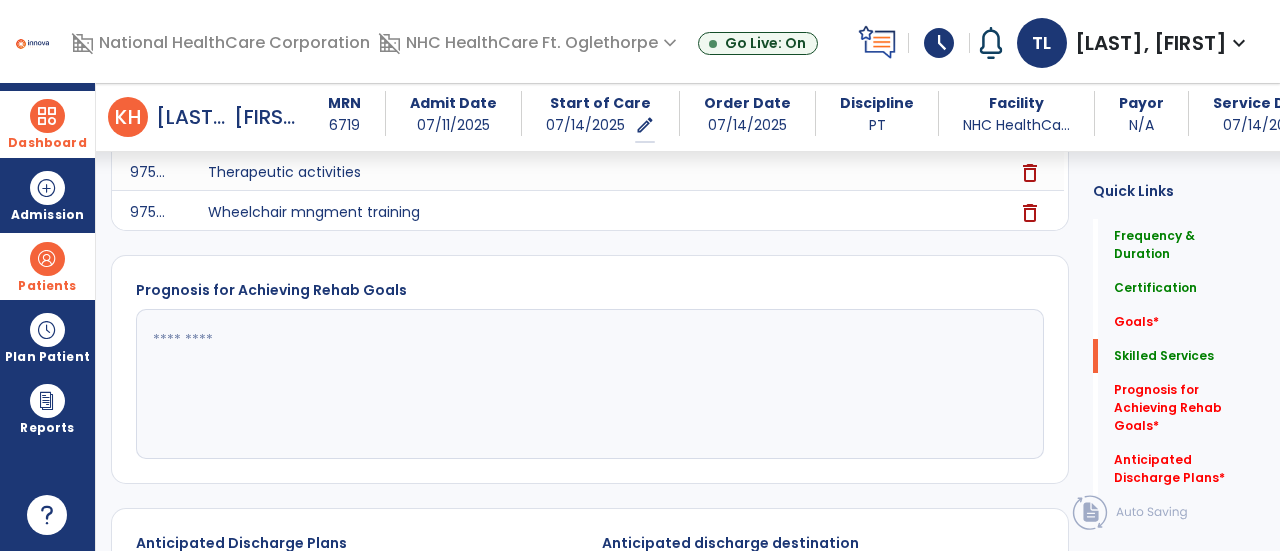 scroll, scrollTop: 988, scrollLeft: 0, axis: vertical 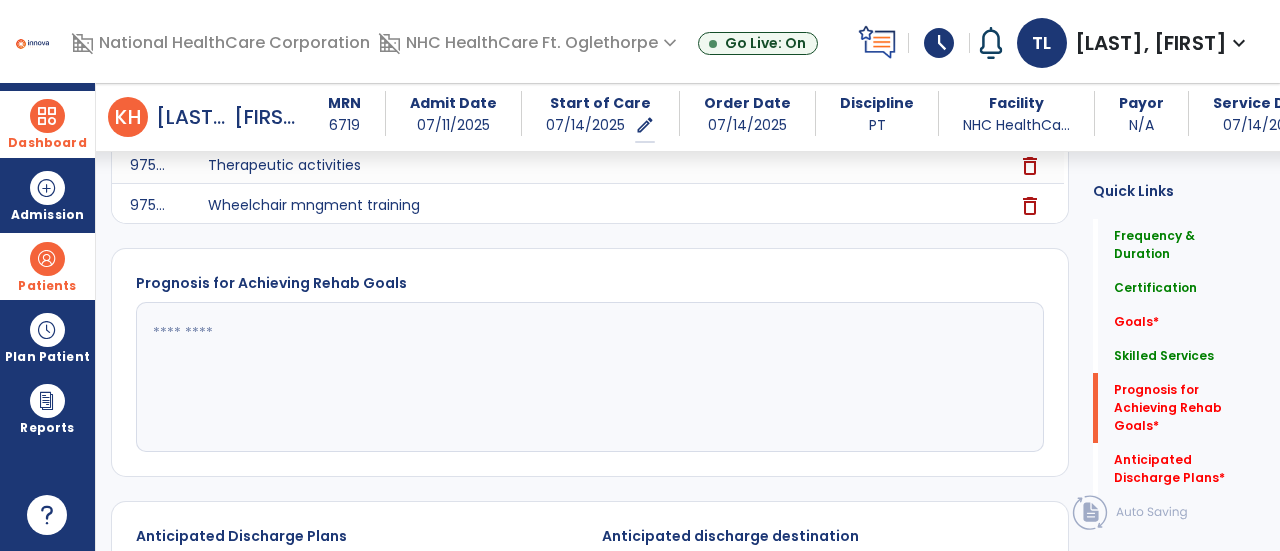 click 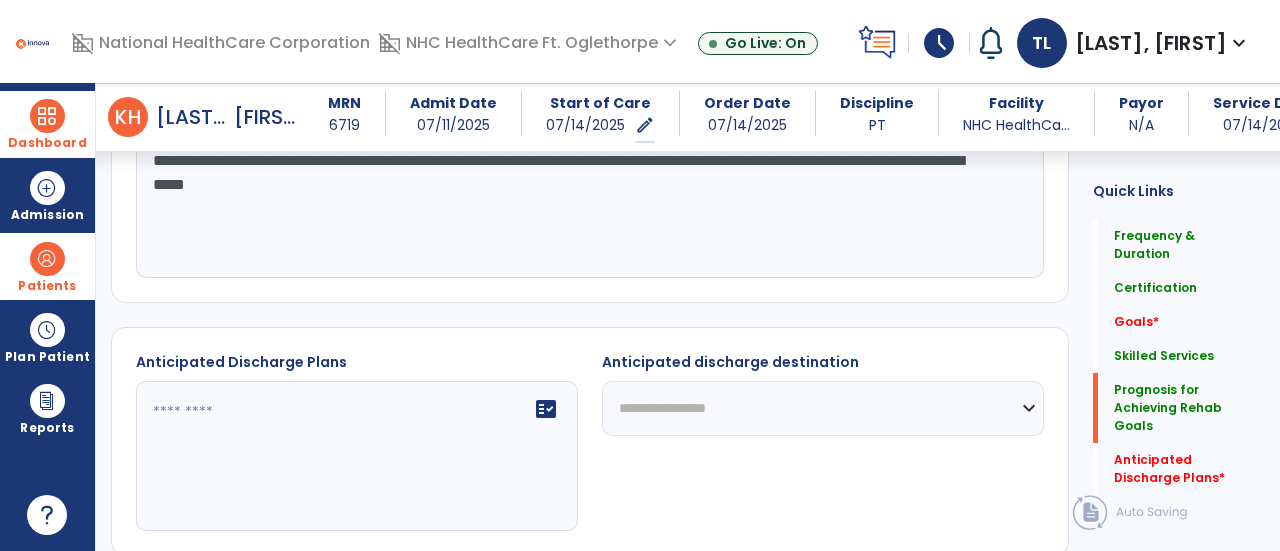 scroll, scrollTop: 1166, scrollLeft: 0, axis: vertical 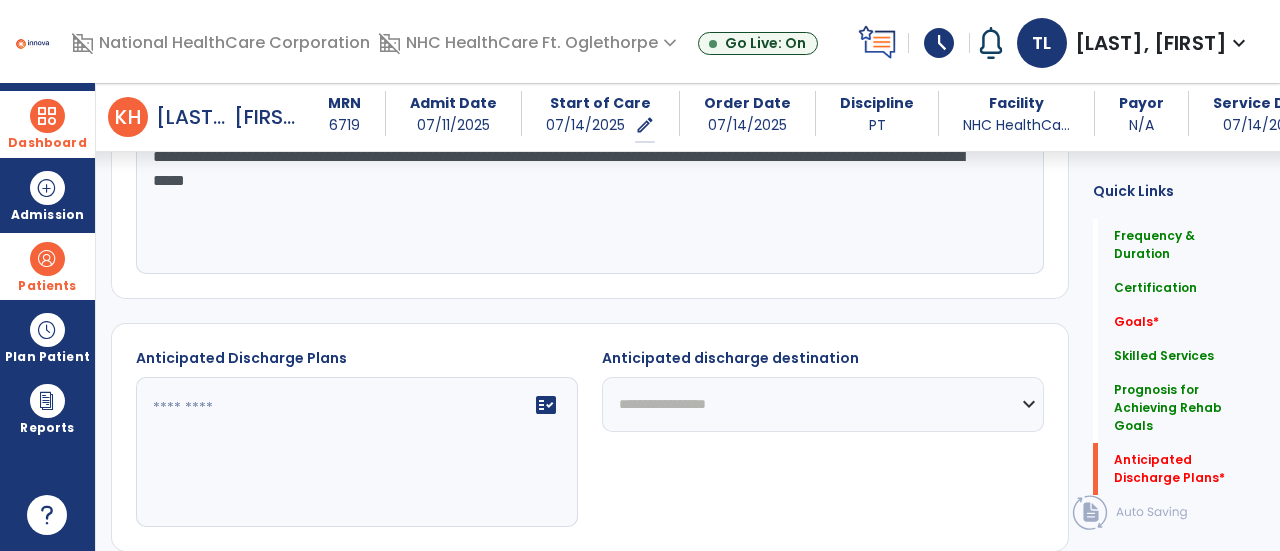 type on "**********" 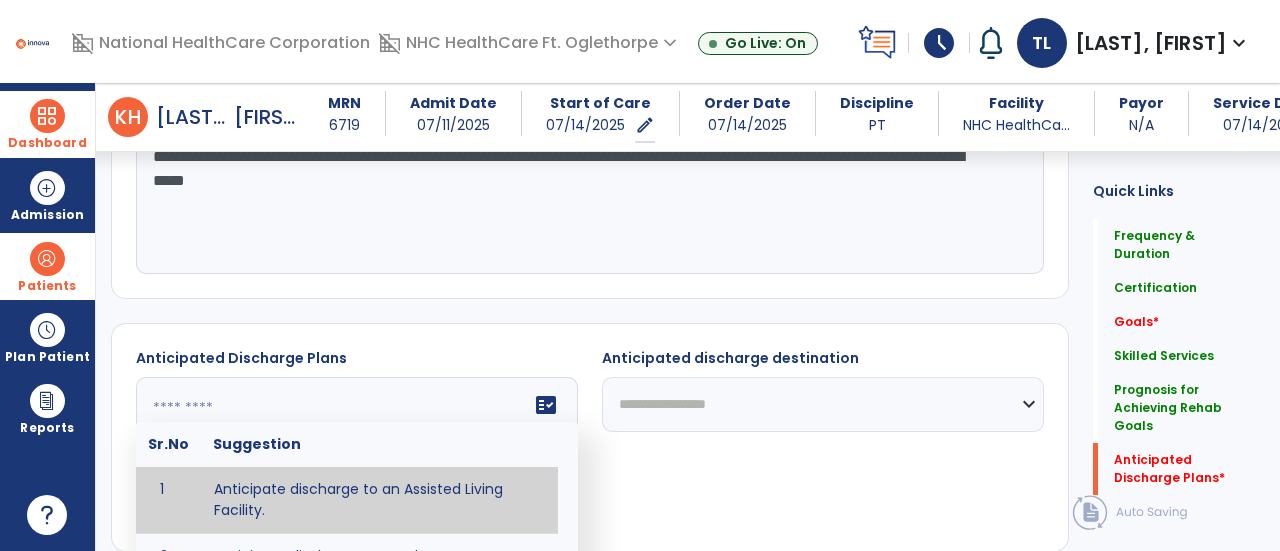 type on "**********" 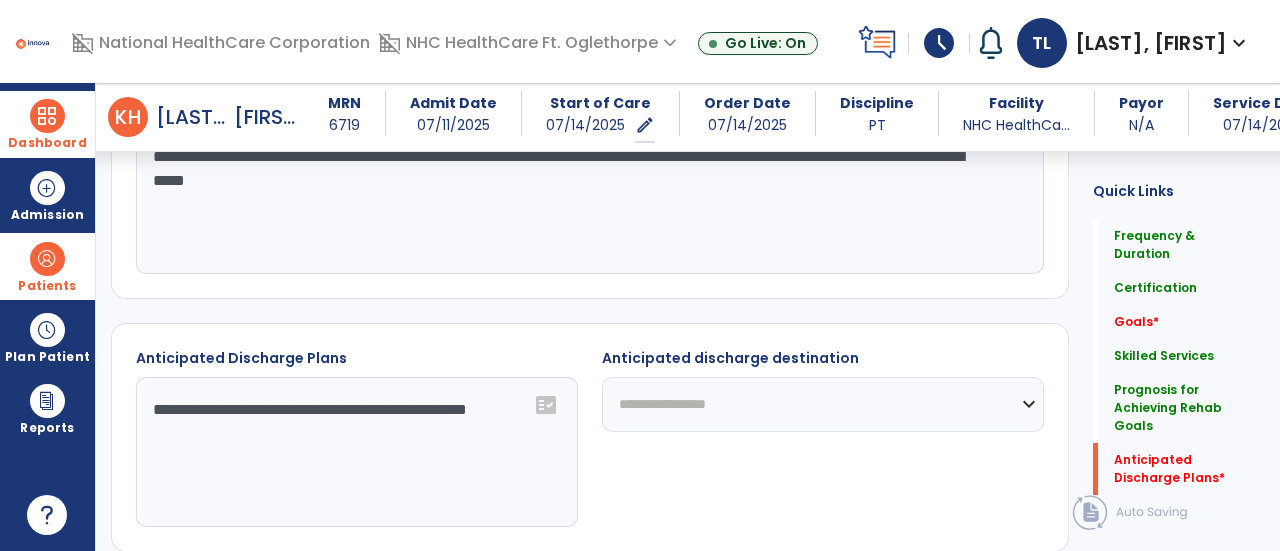 click on "**********" 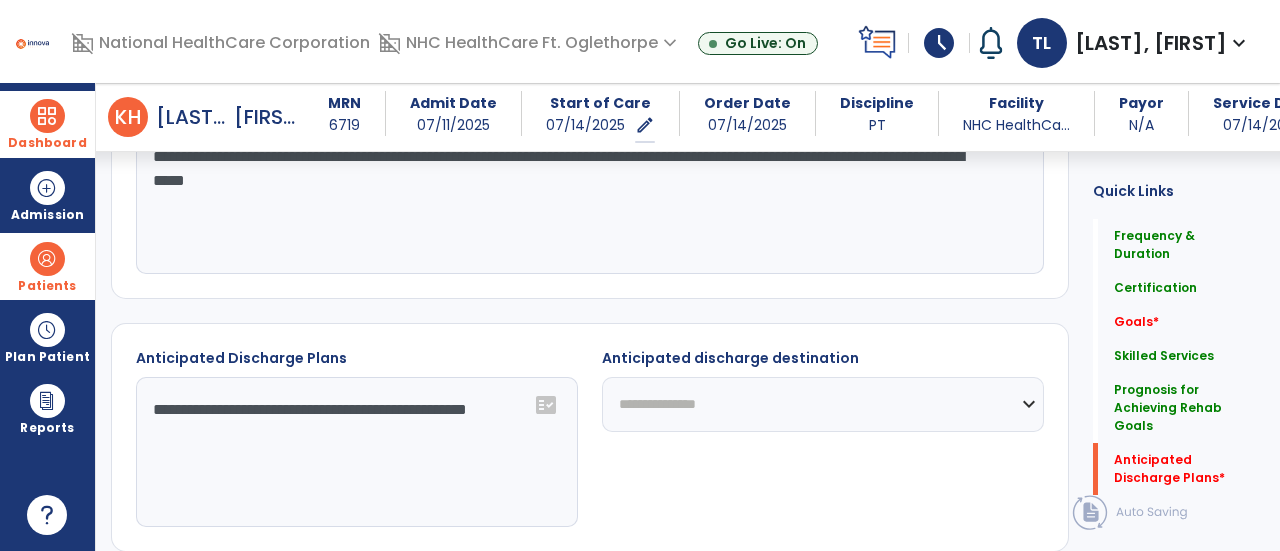 click on "**********" 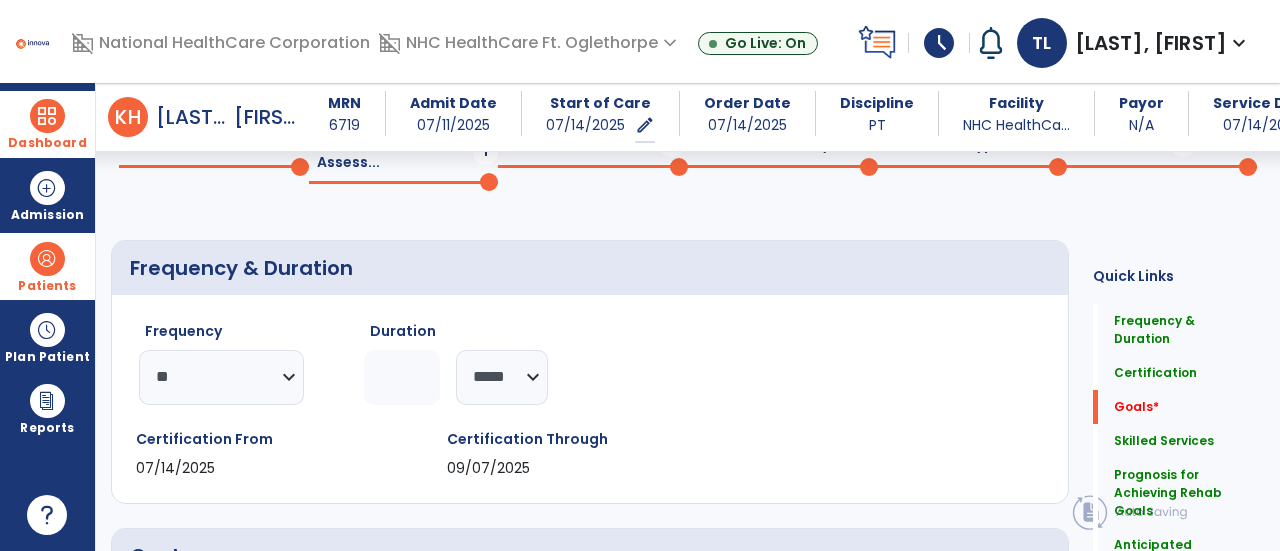 scroll, scrollTop: 0, scrollLeft: 0, axis: both 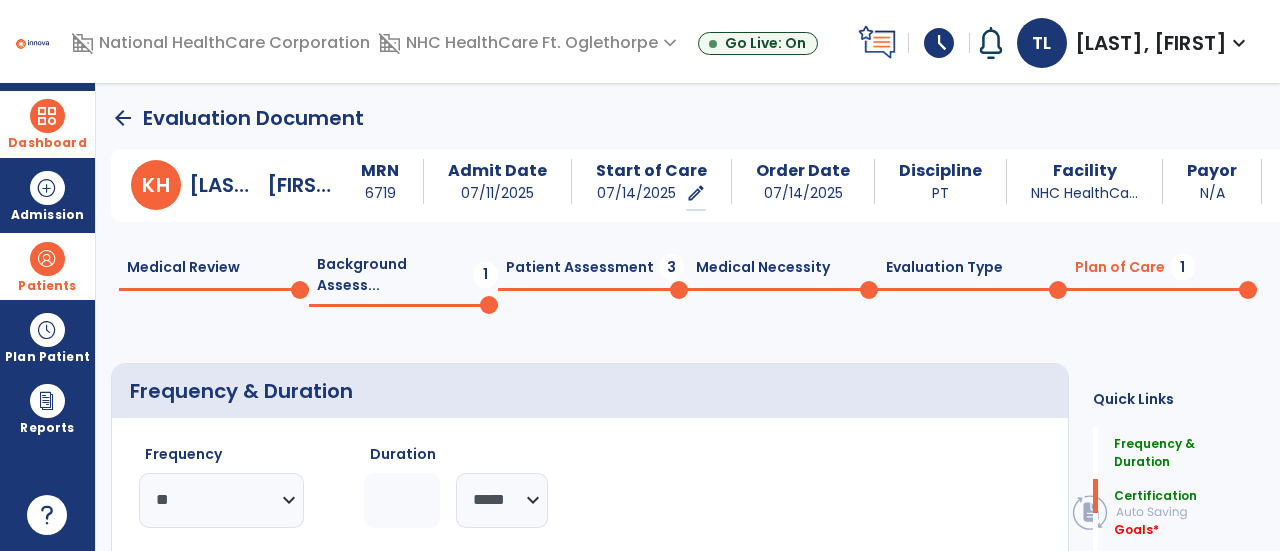 click on "Patient Assessment  3" 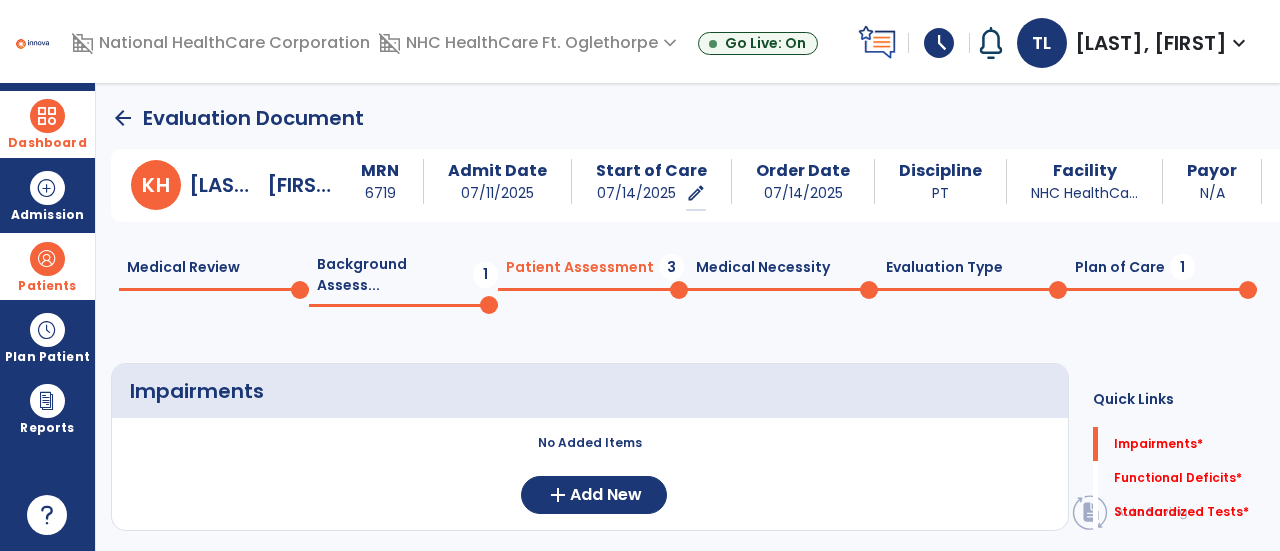 click 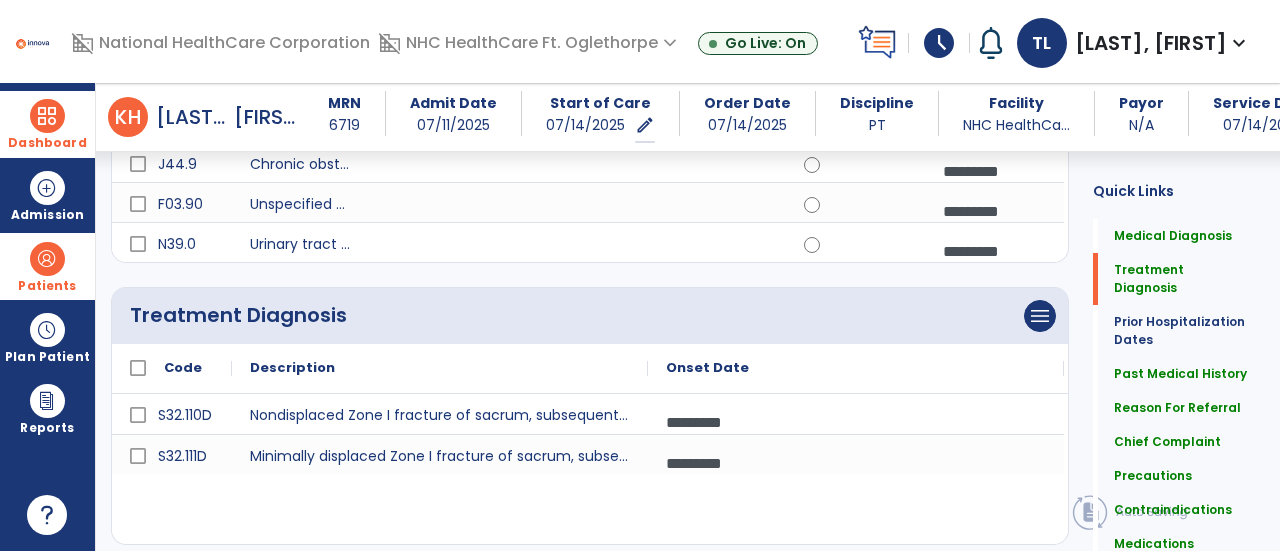 scroll, scrollTop: 416, scrollLeft: 0, axis: vertical 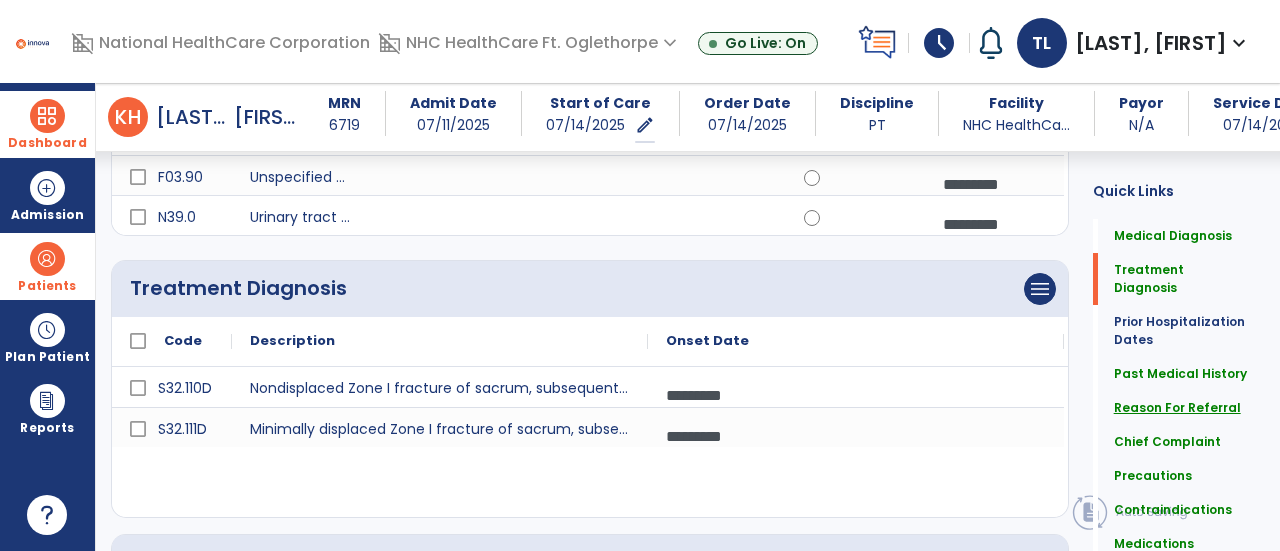 click on "Reason For Referral" 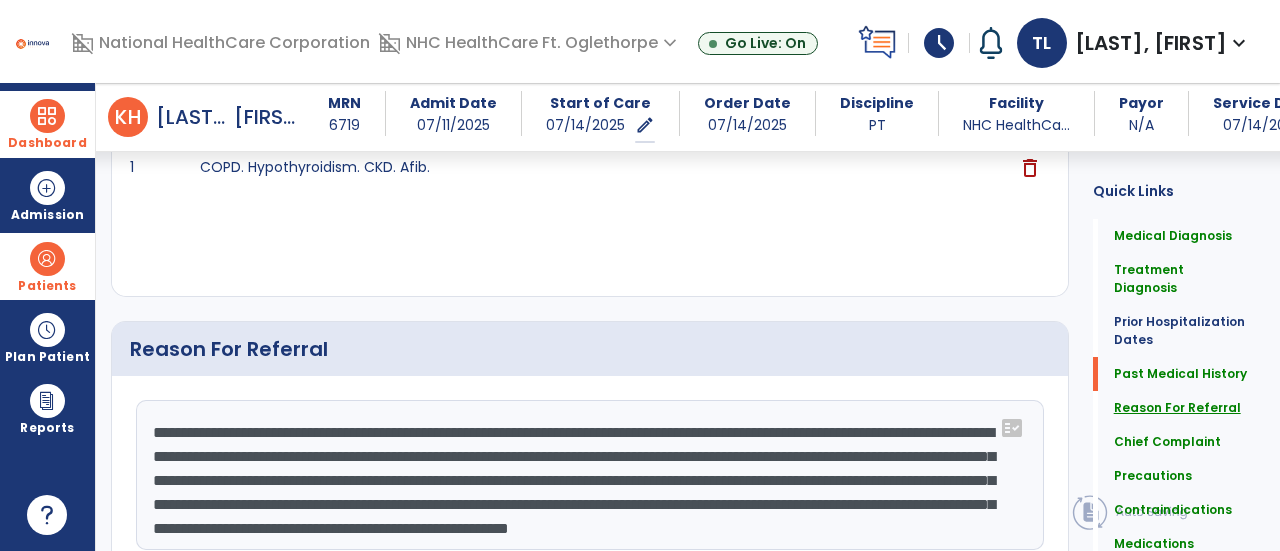 scroll, scrollTop: 1278, scrollLeft: 0, axis: vertical 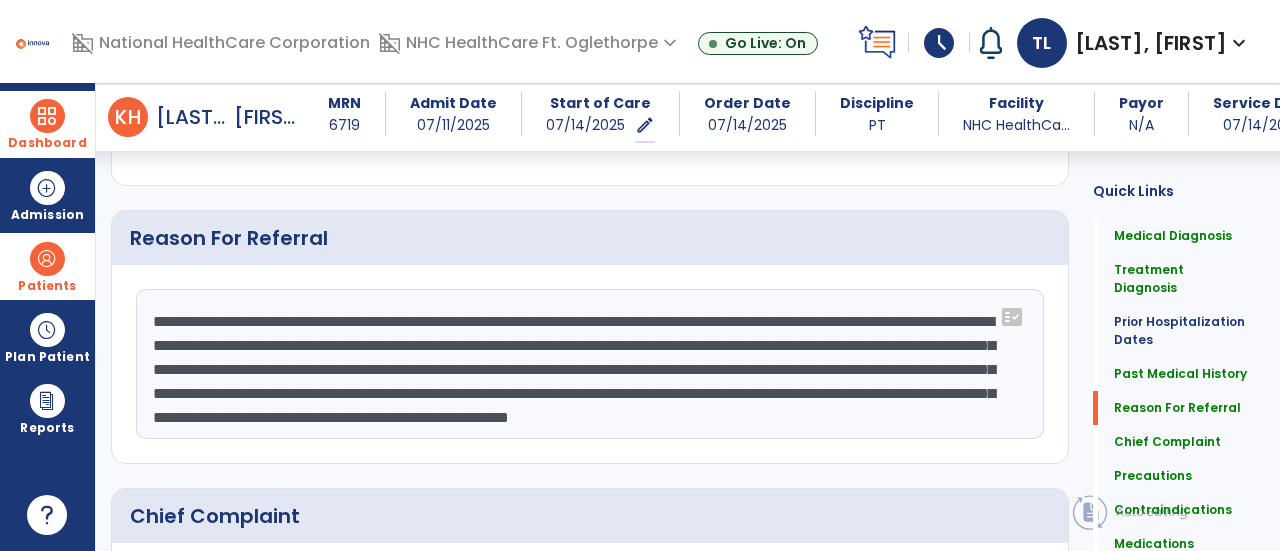 click on "**********" 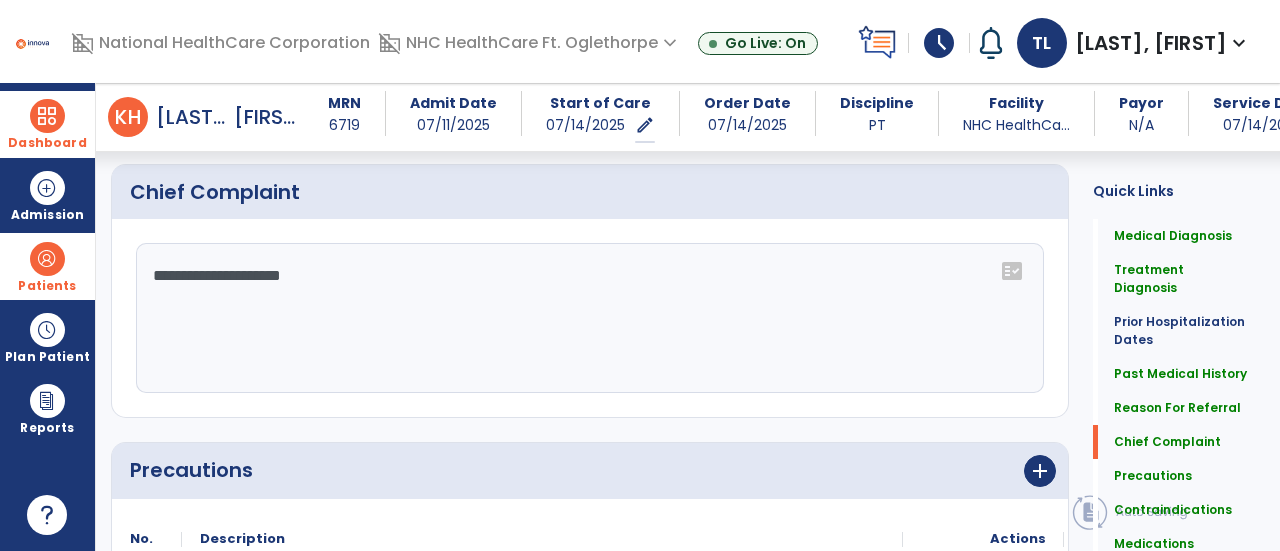 scroll, scrollTop: 1598, scrollLeft: 0, axis: vertical 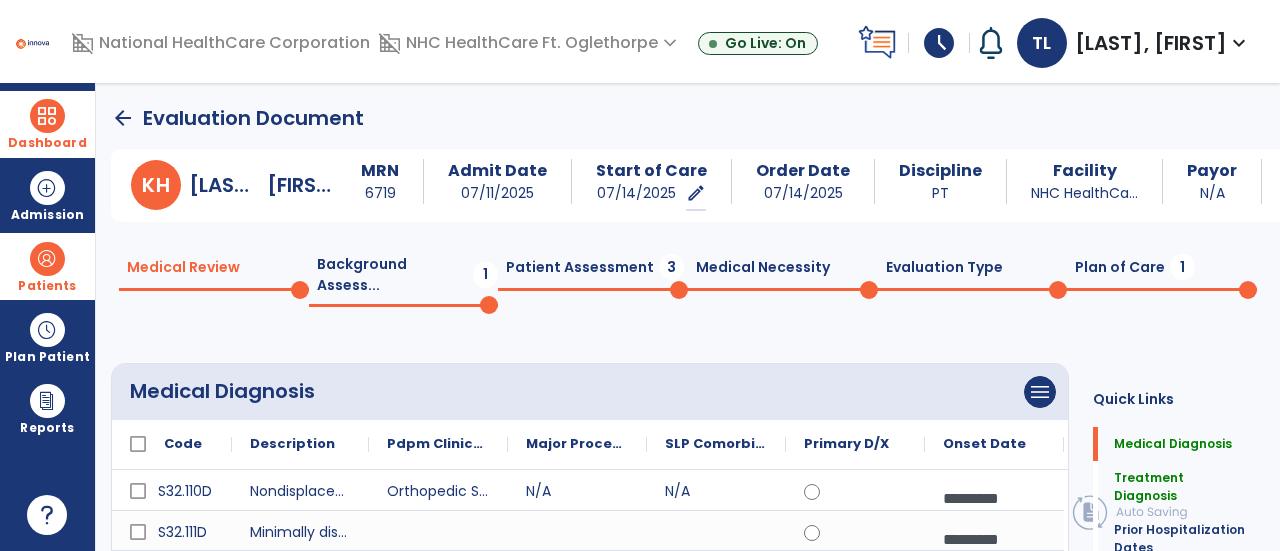 click on "Background Assess...  1" 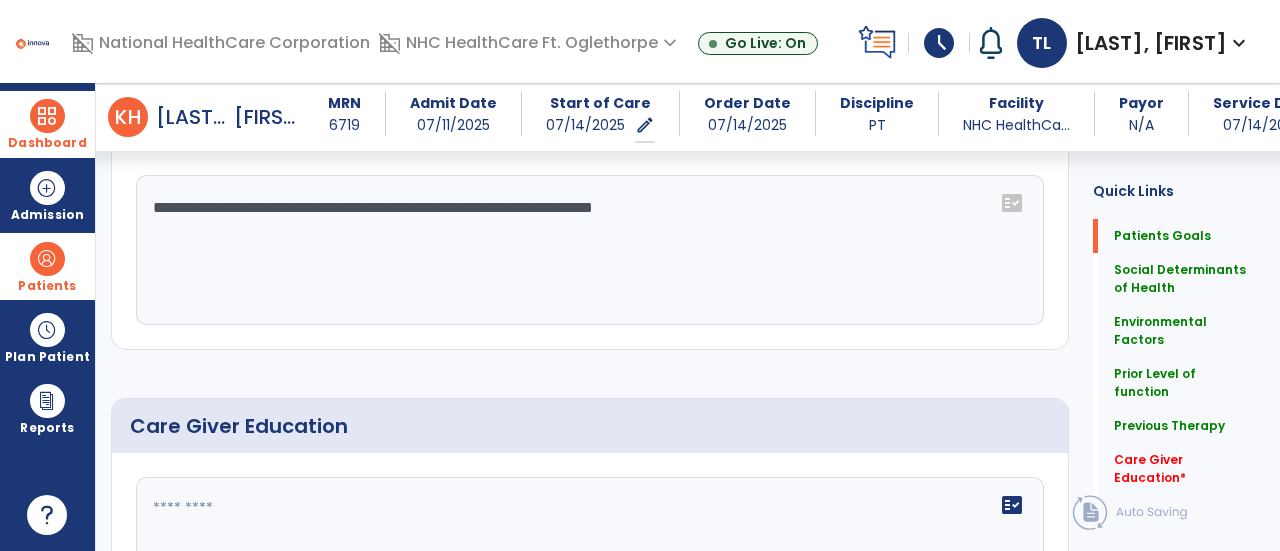 scroll, scrollTop: 1664, scrollLeft: 0, axis: vertical 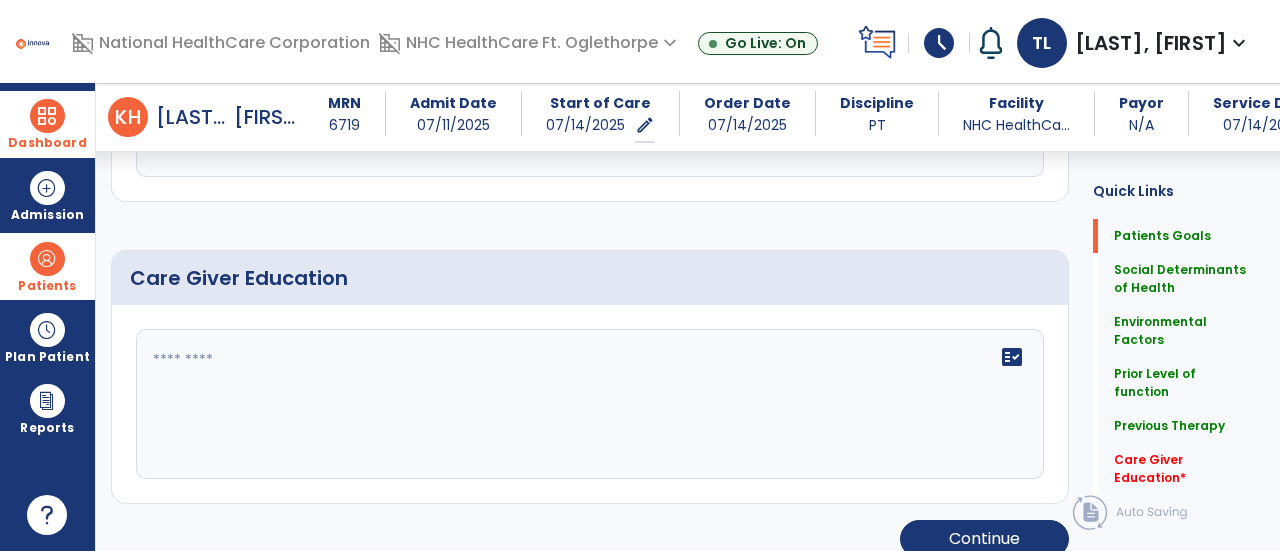 click on "fact_check" 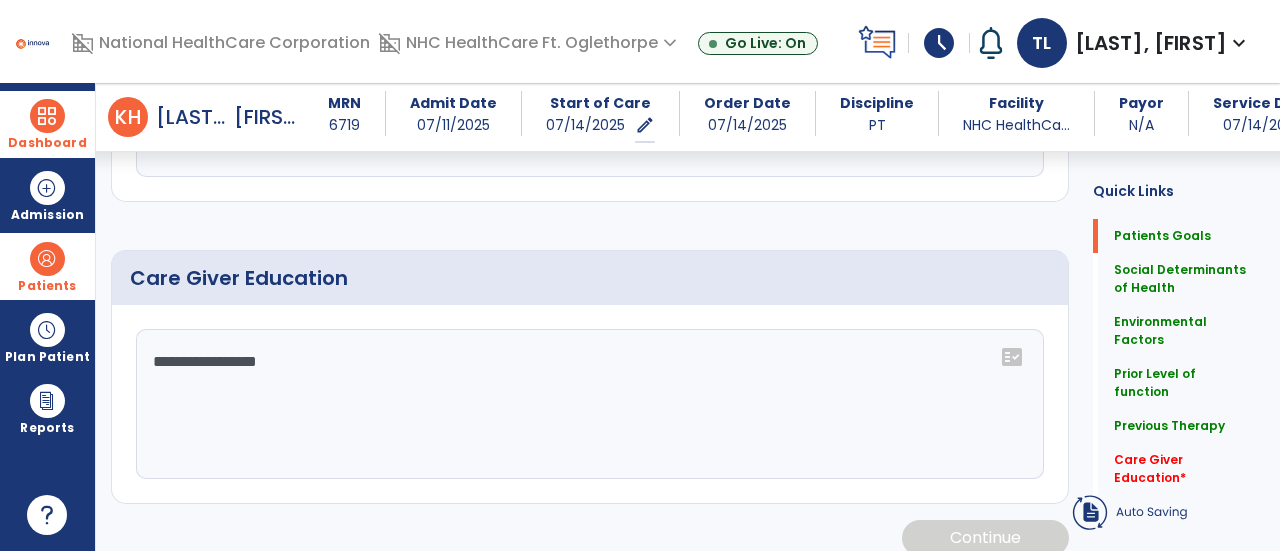 type on "**********" 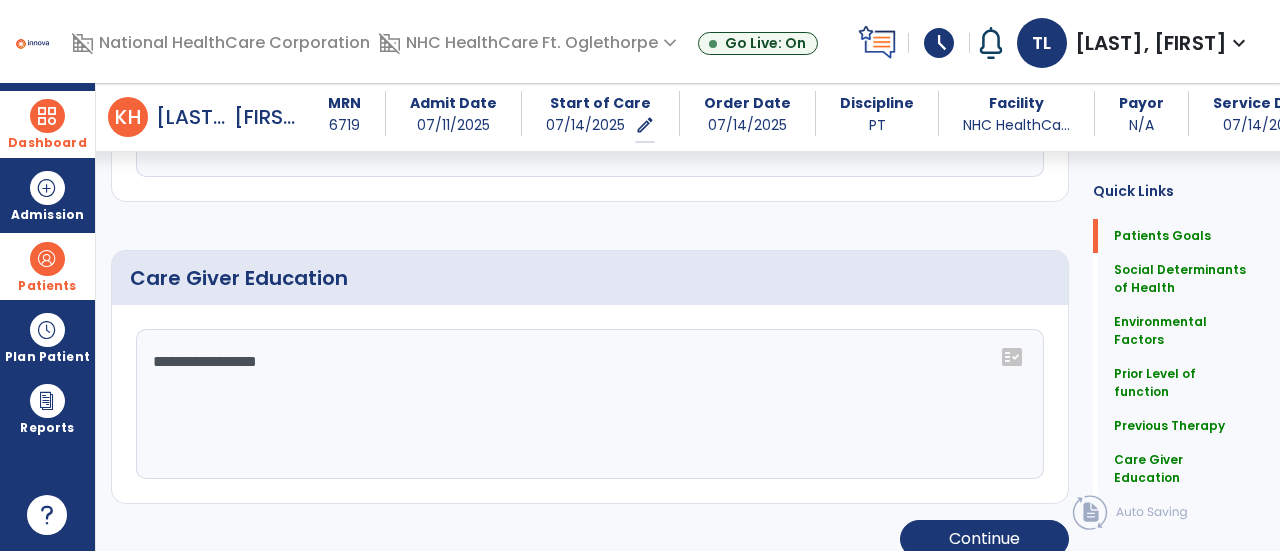 scroll, scrollTop: 1664, scrollLeft: 0, axis: vertical 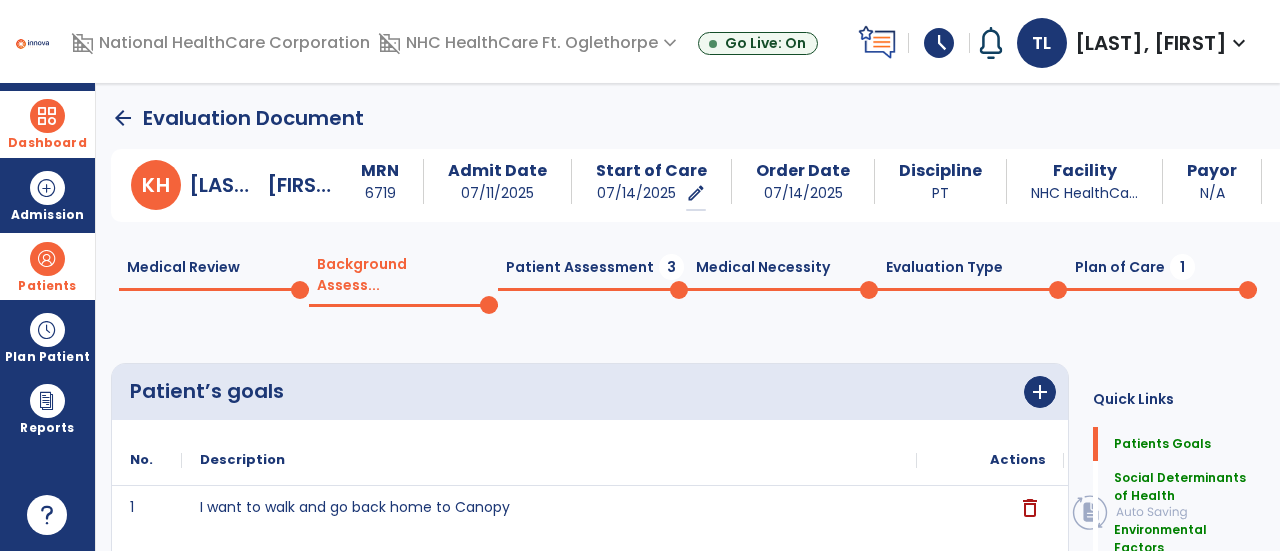 click on "Plan of Care  1" 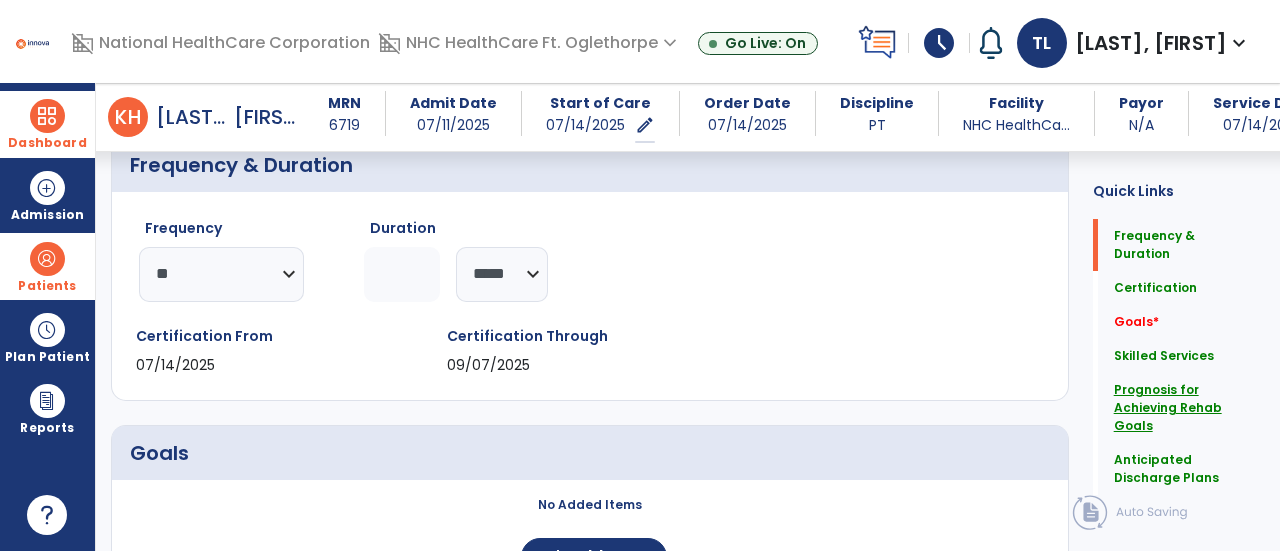 click on "Prognosis for Achieving Rehab Goals" 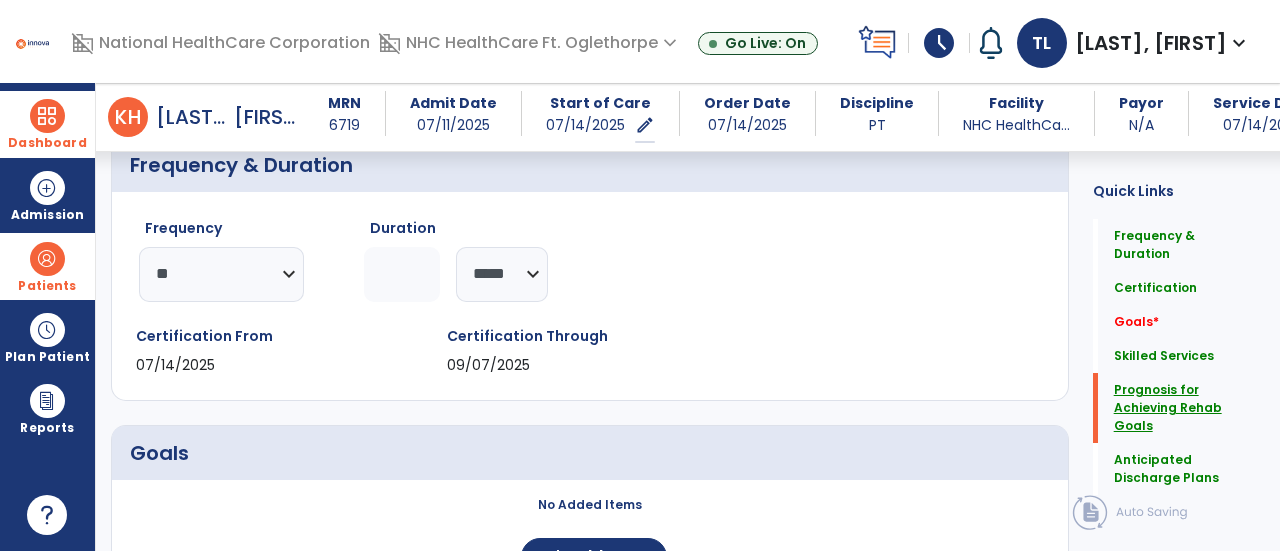 scroll, scrollTop: 476, scrollLeft: 0, axis: vertical 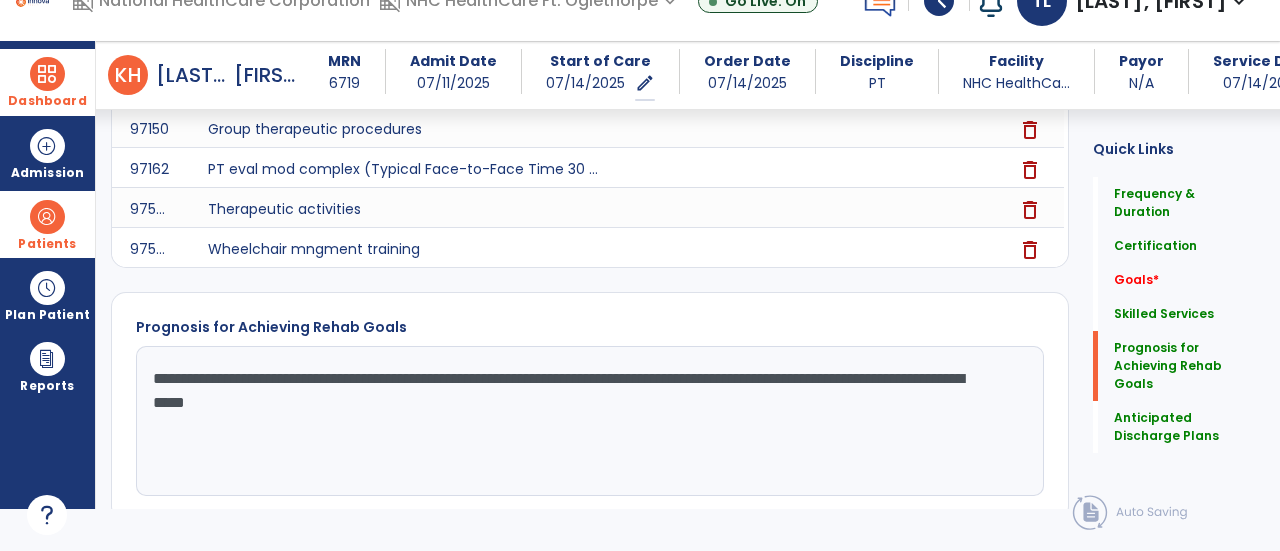 click on "**********" 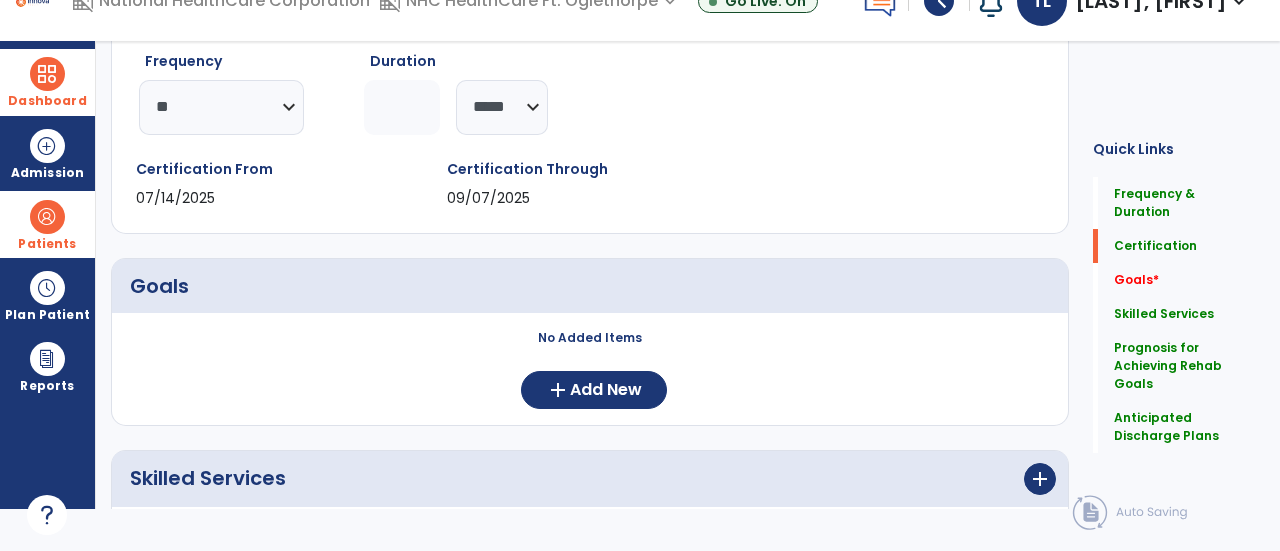 scroll, scrollTop: 0, scrollLeft: 0, axis: both 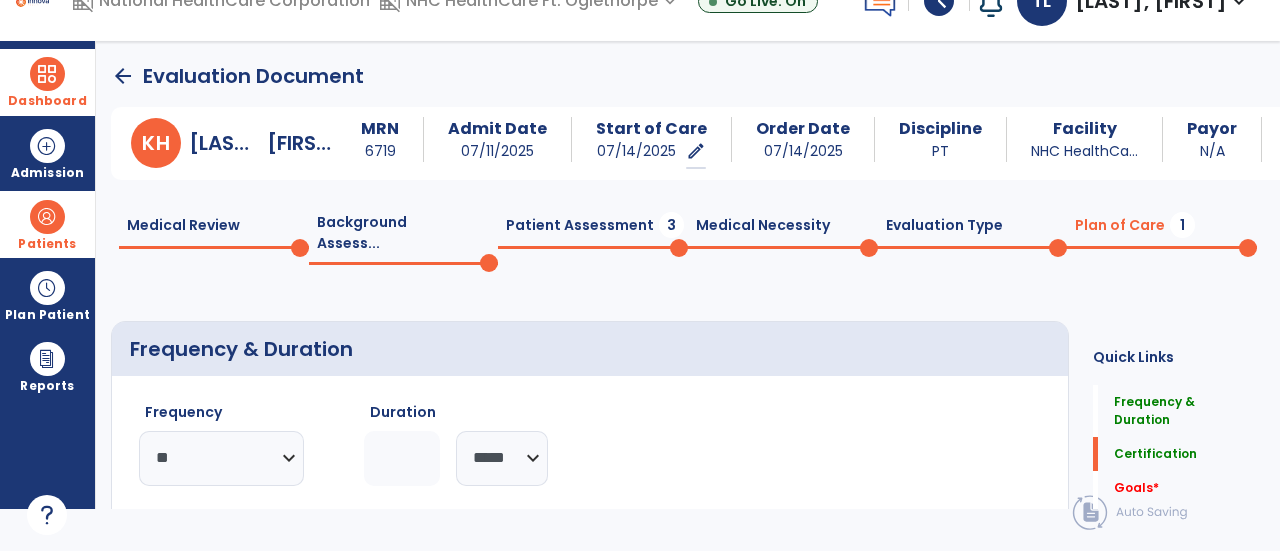 click on "Dashboard" at bounding box center [47, 101] 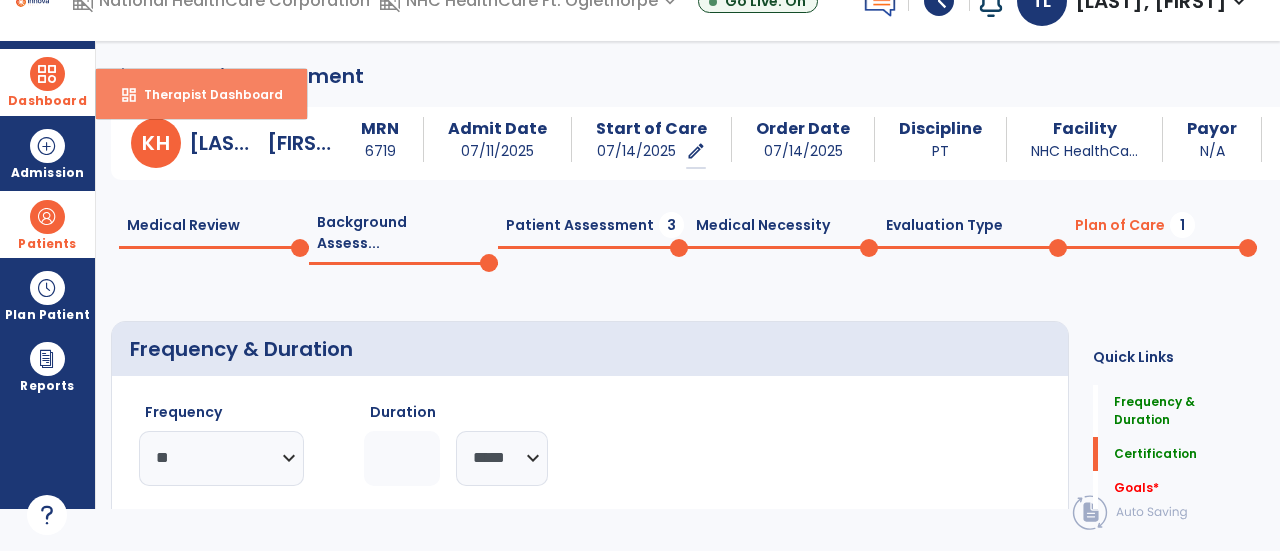 click on "Therapist Dashboard" at bounding box center [205, 94] 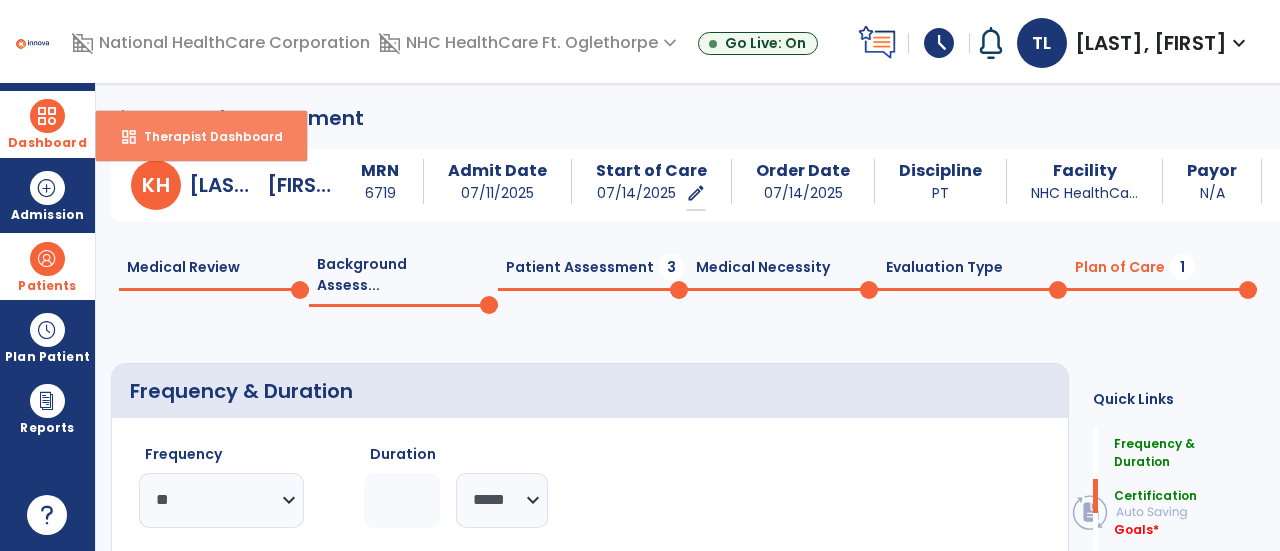 select on "****" 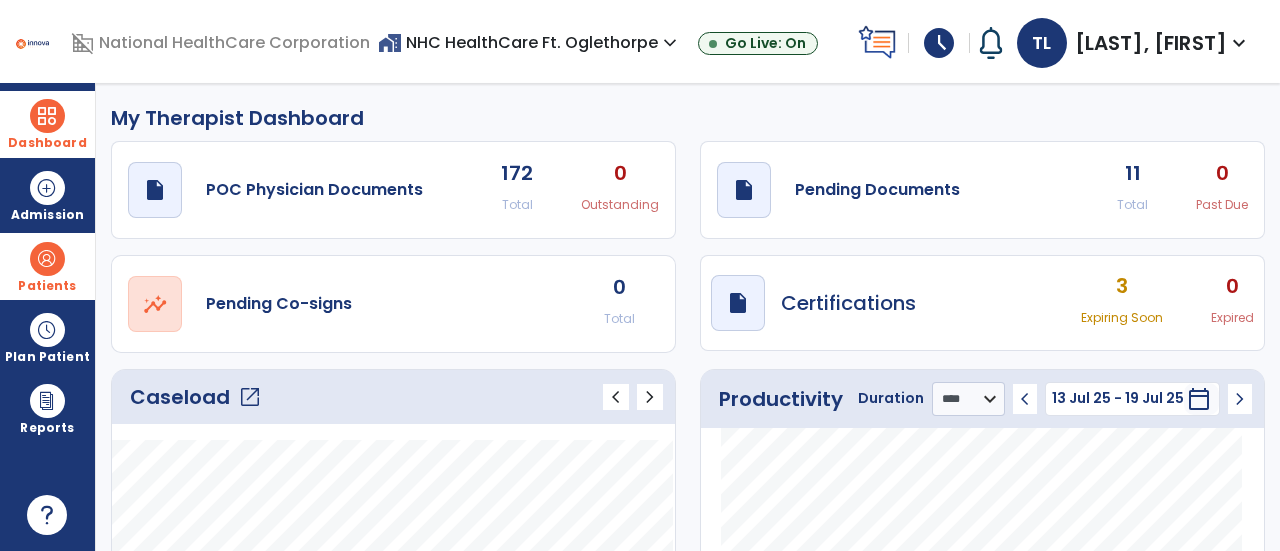 click at bounding box center (47, 259) 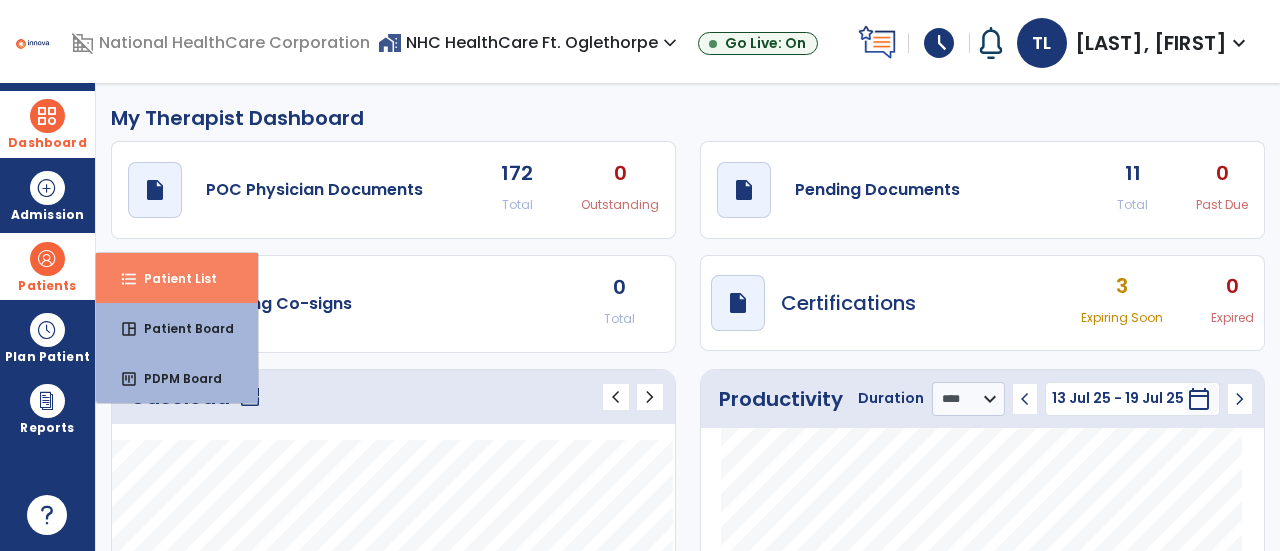 click on "Patient List" at bounding box center (172, 278) 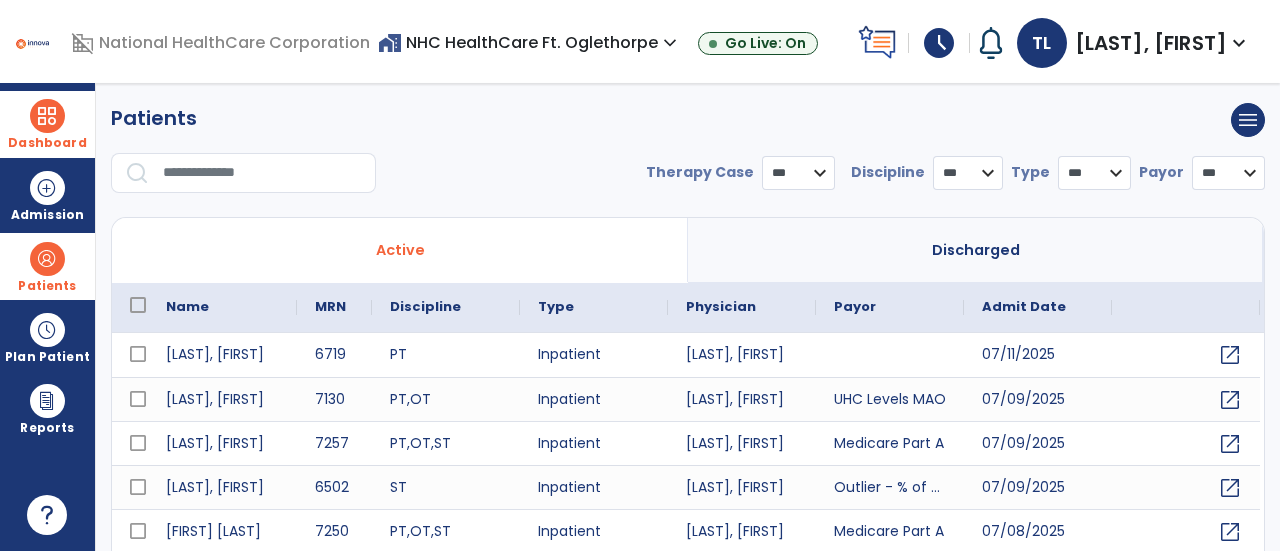 select on "***" 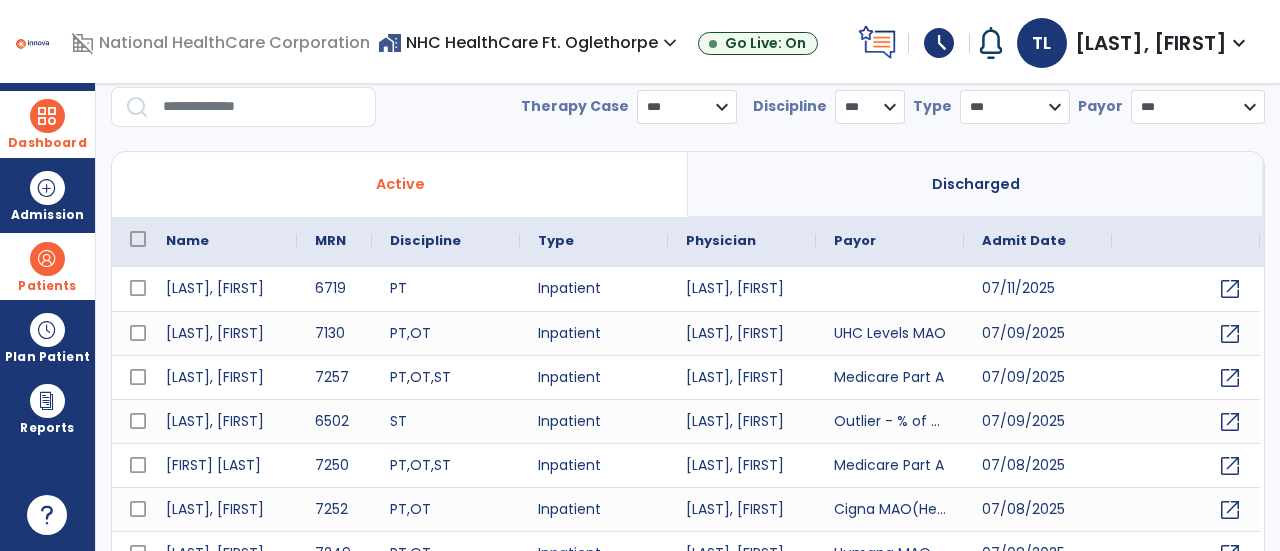 scroll, scrollTop: 0, scrollLeft: 0, axis: both 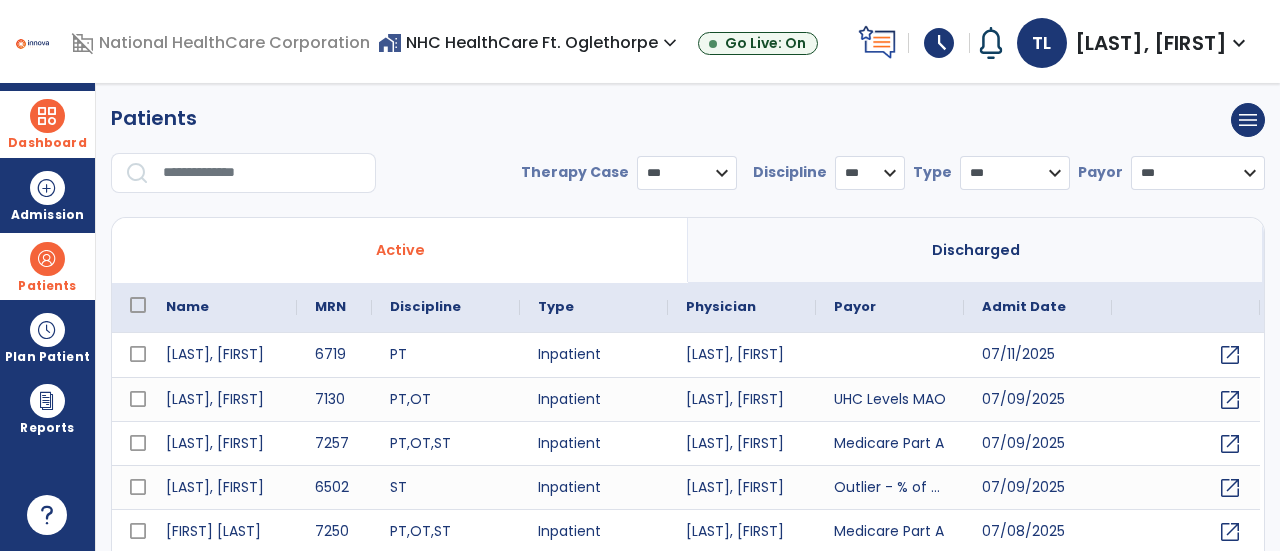 click at bounding box center [262, 173] 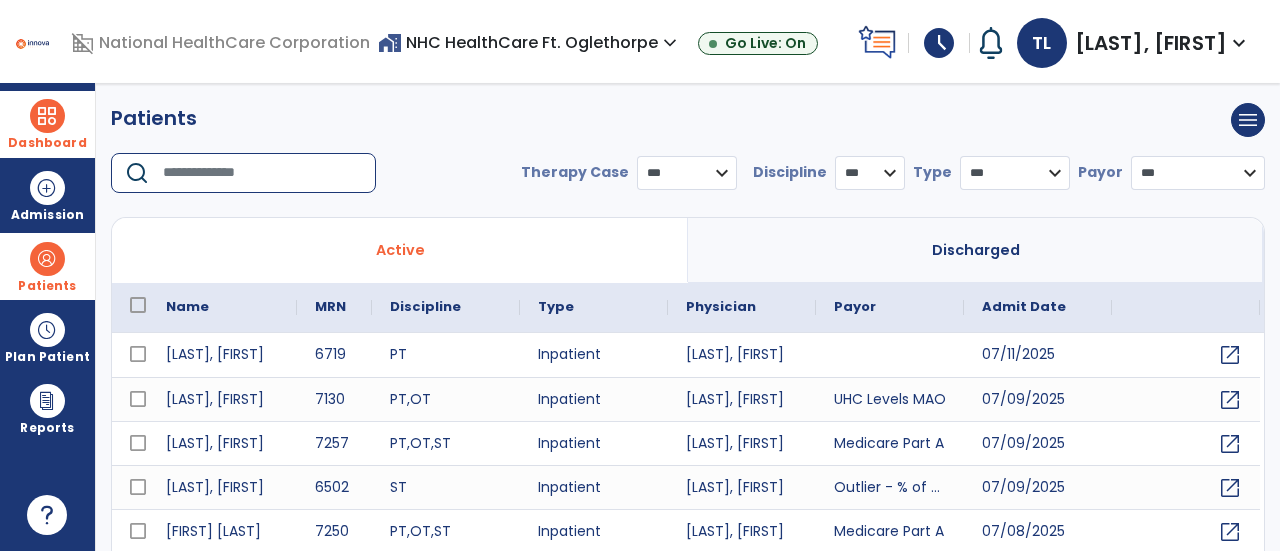 click at bounding box center [262, 173] 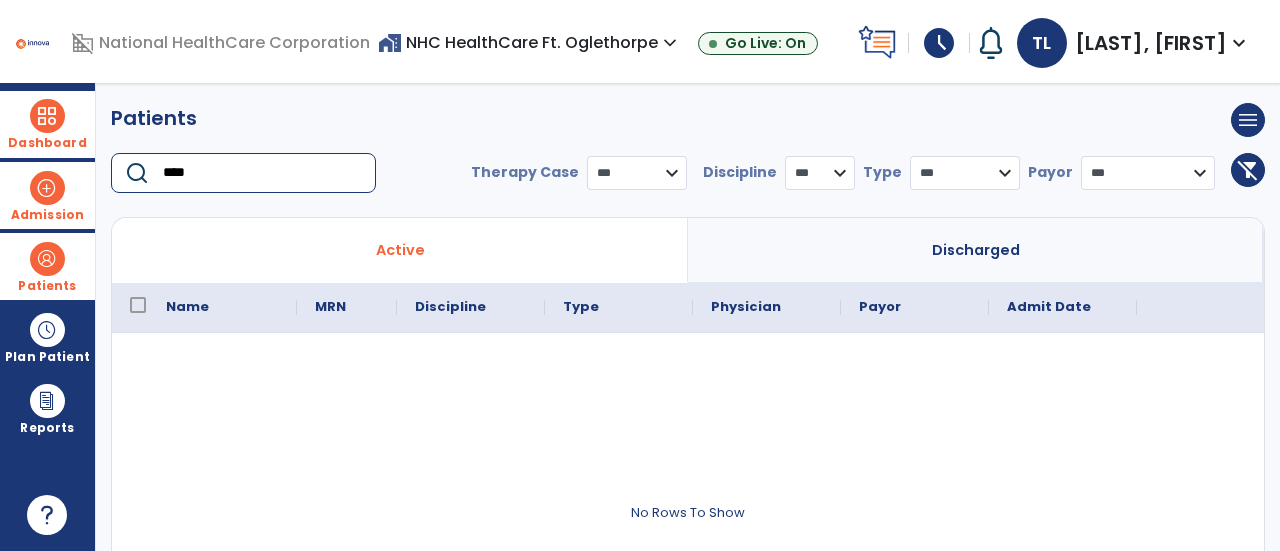 type on "****" 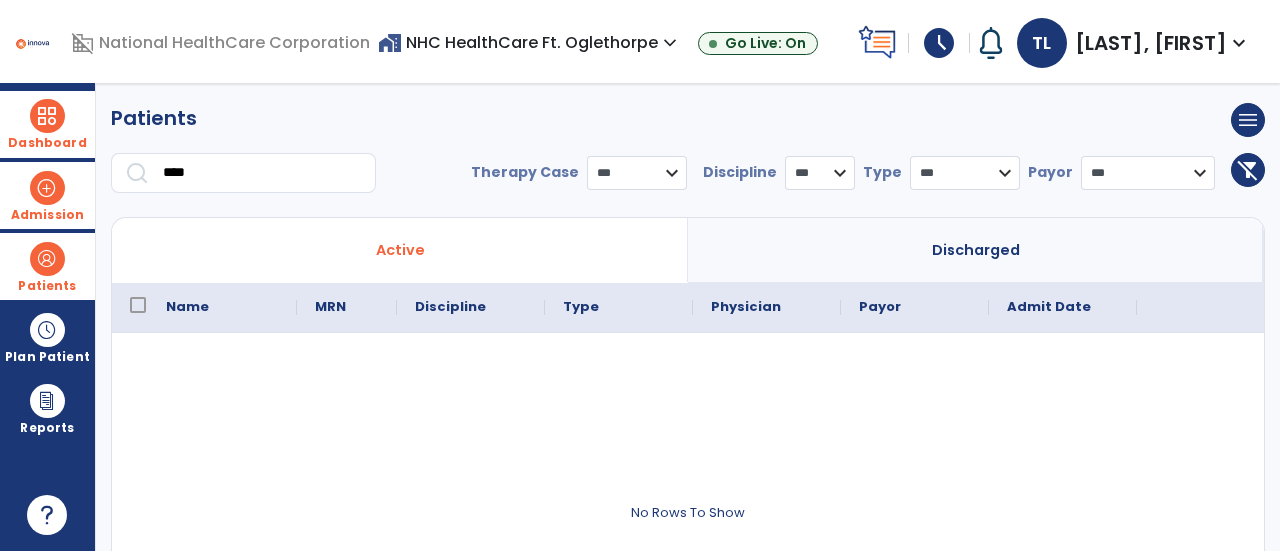 click at bounding box center [47, 188] 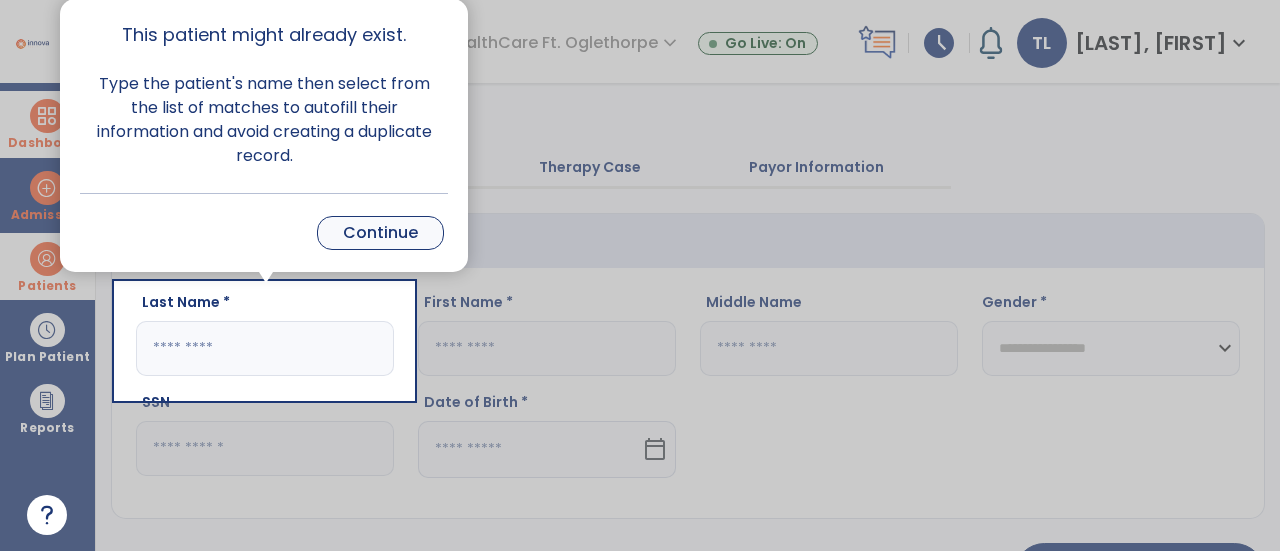 click on "Continue" at bounding box center [380, 233] 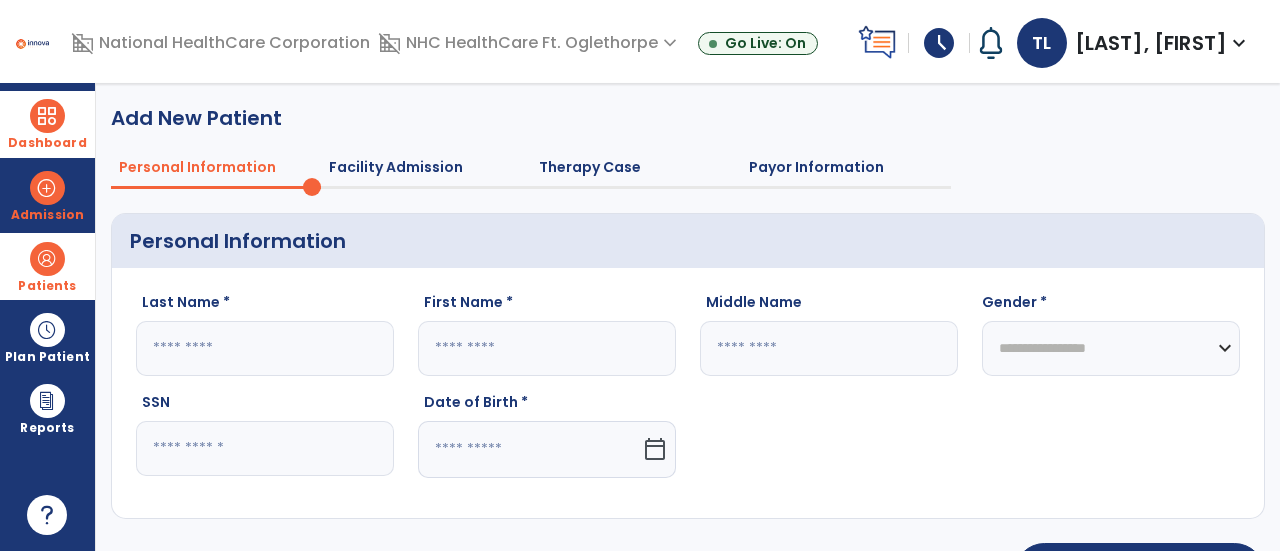 click 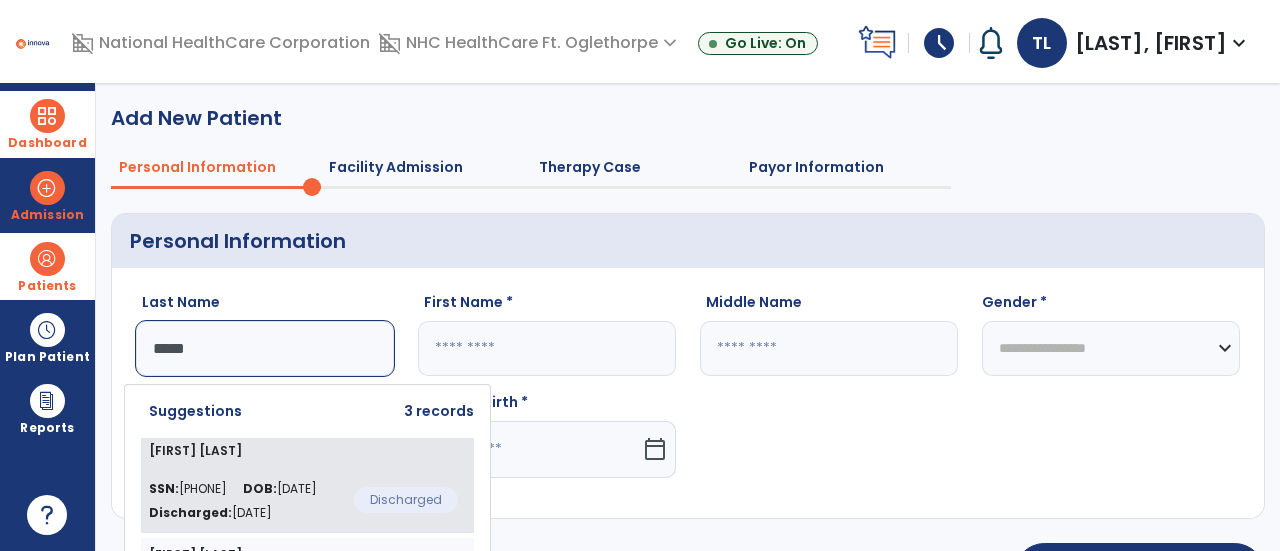 type on "*****" 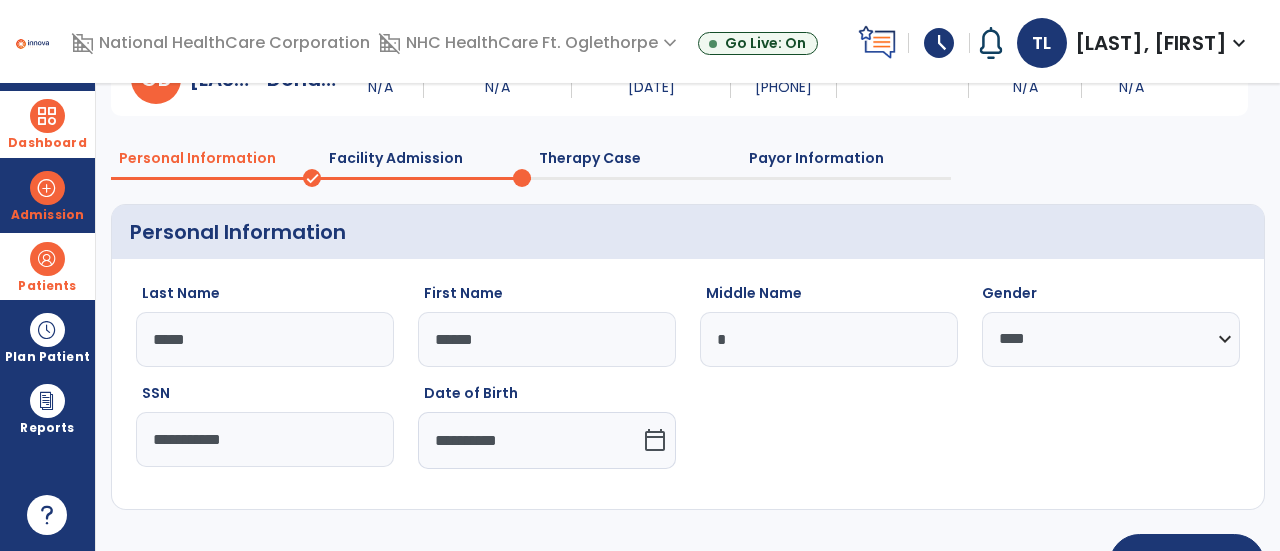 scroll, scrollTop: 172, scrollLeft: 0, axis: vertical 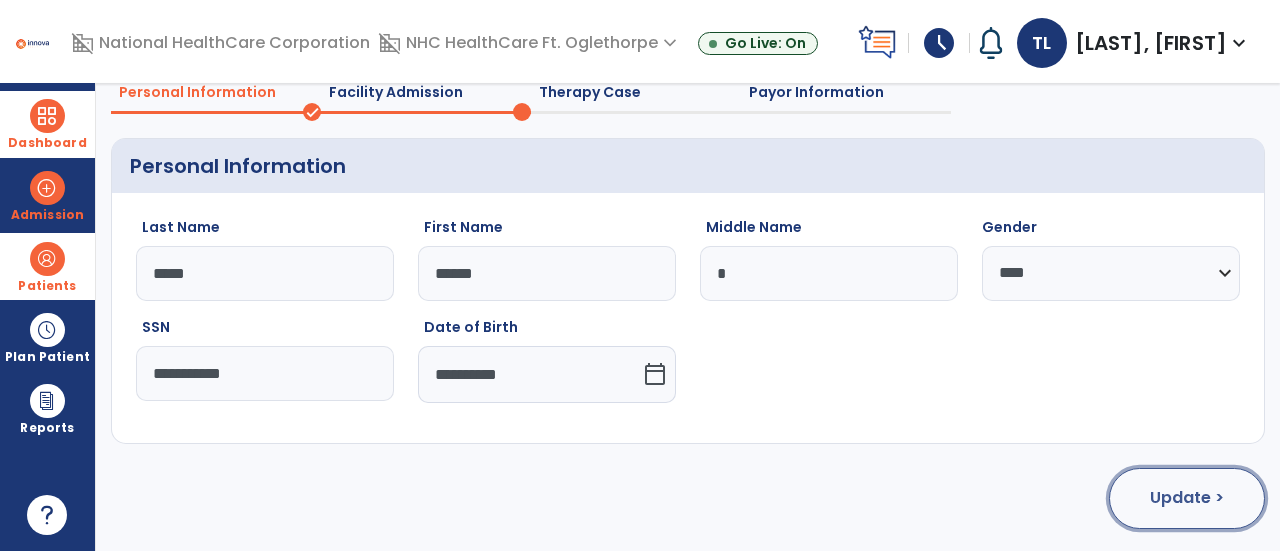 click on "Update >" 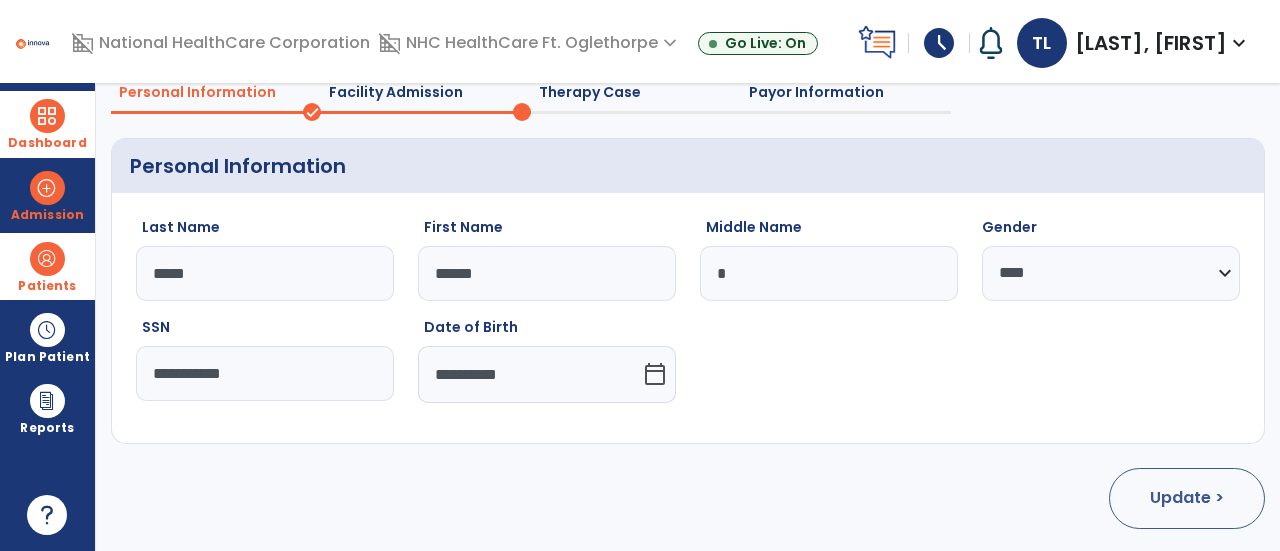 select on "**********" 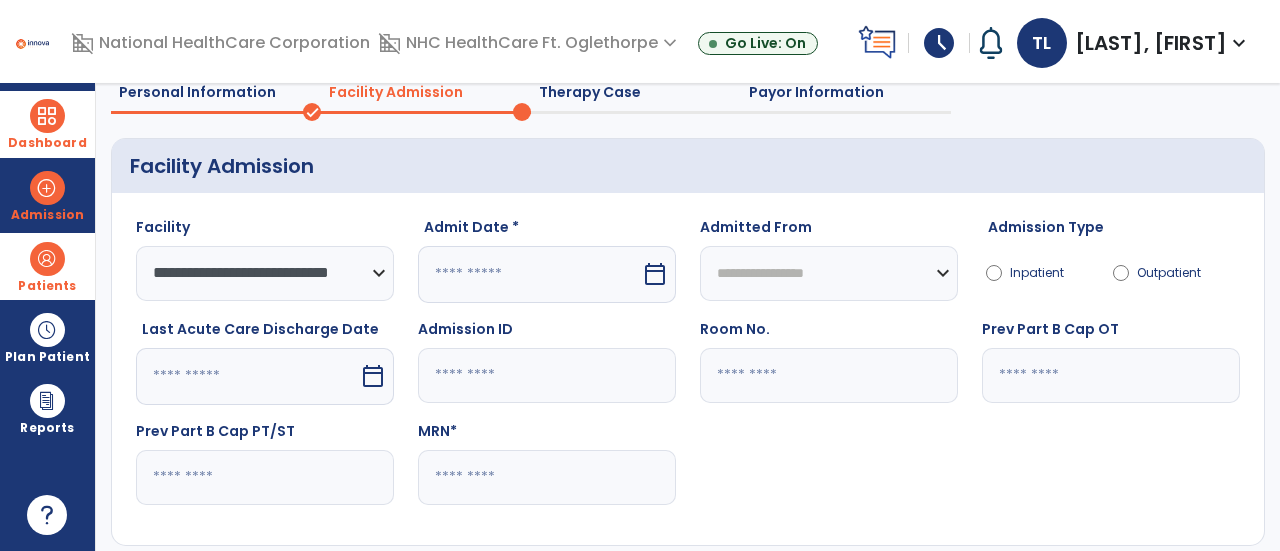 click at bounding box center [529, 274] 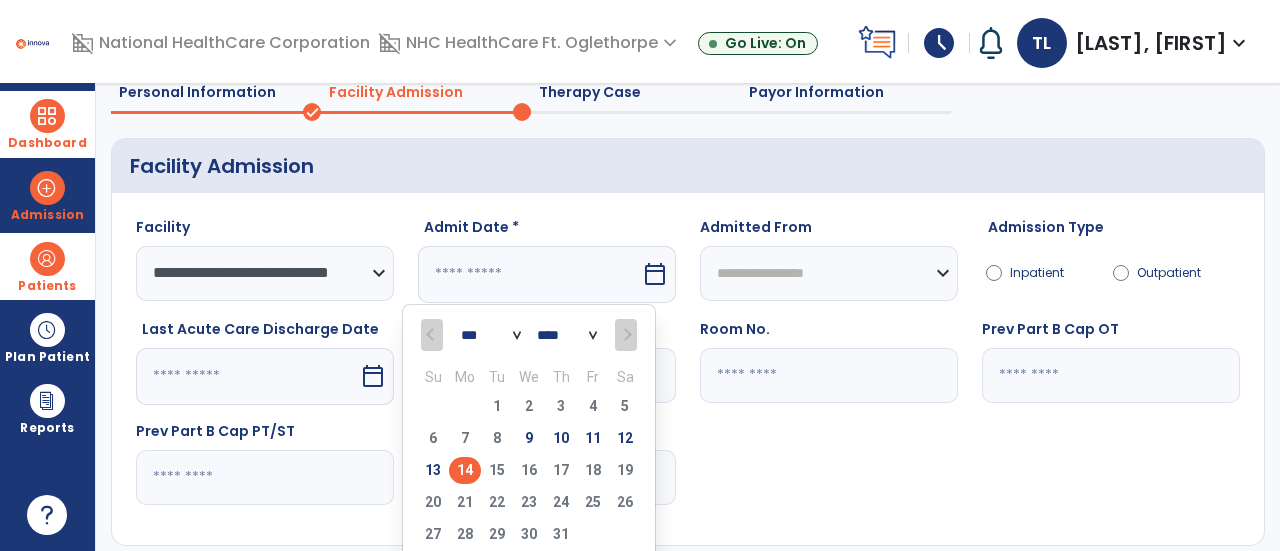 click on "14" at bounding box center [465, 470] 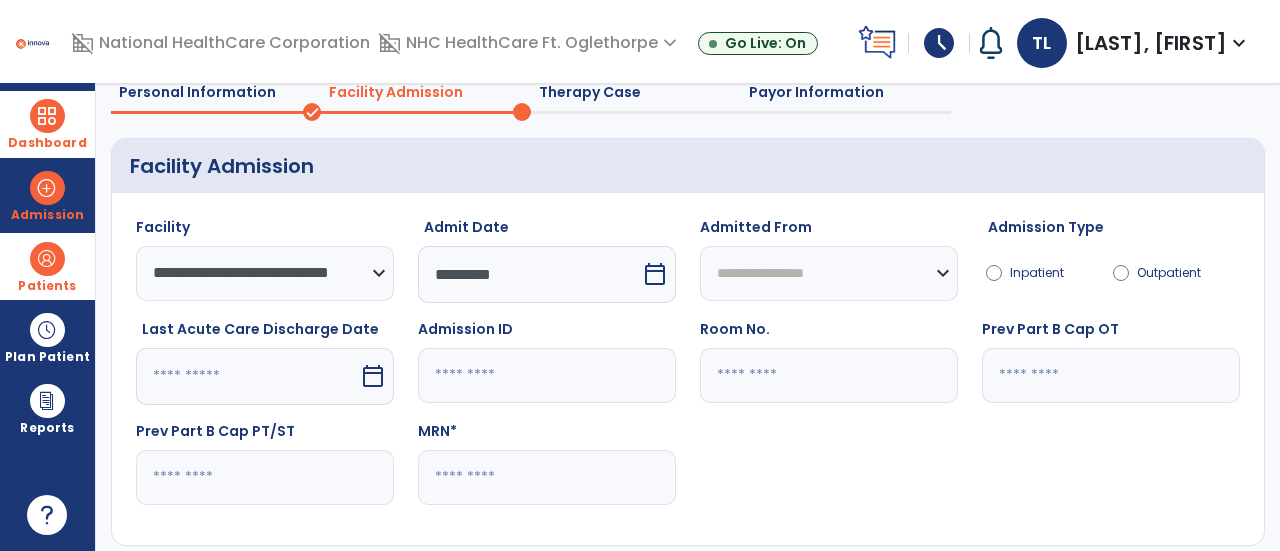 click 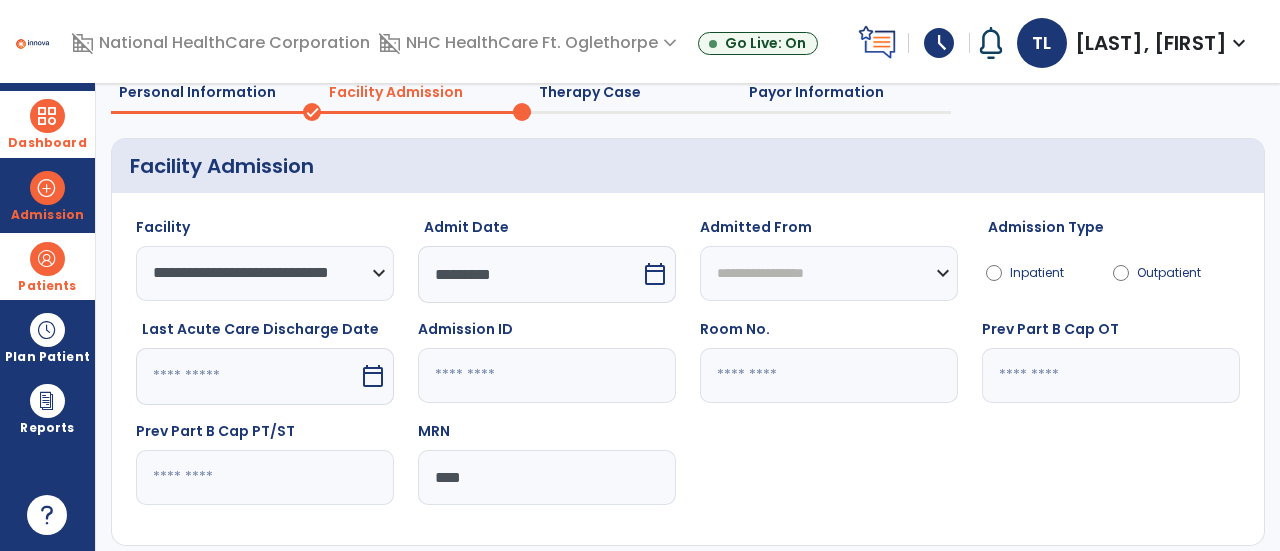 type on "****" 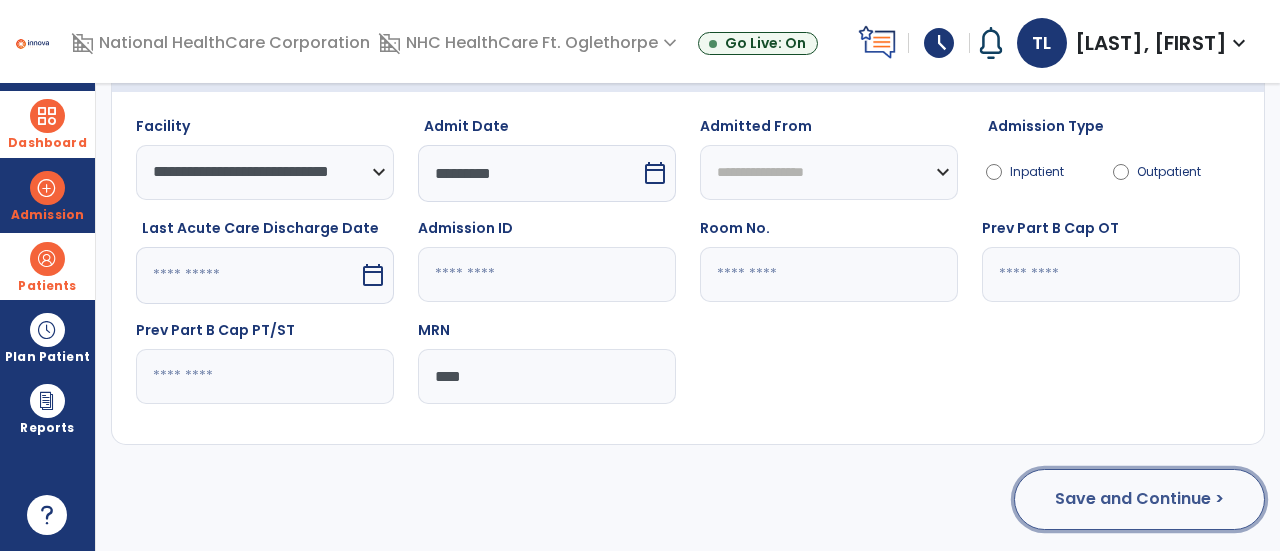 click on "Save and Continue >" 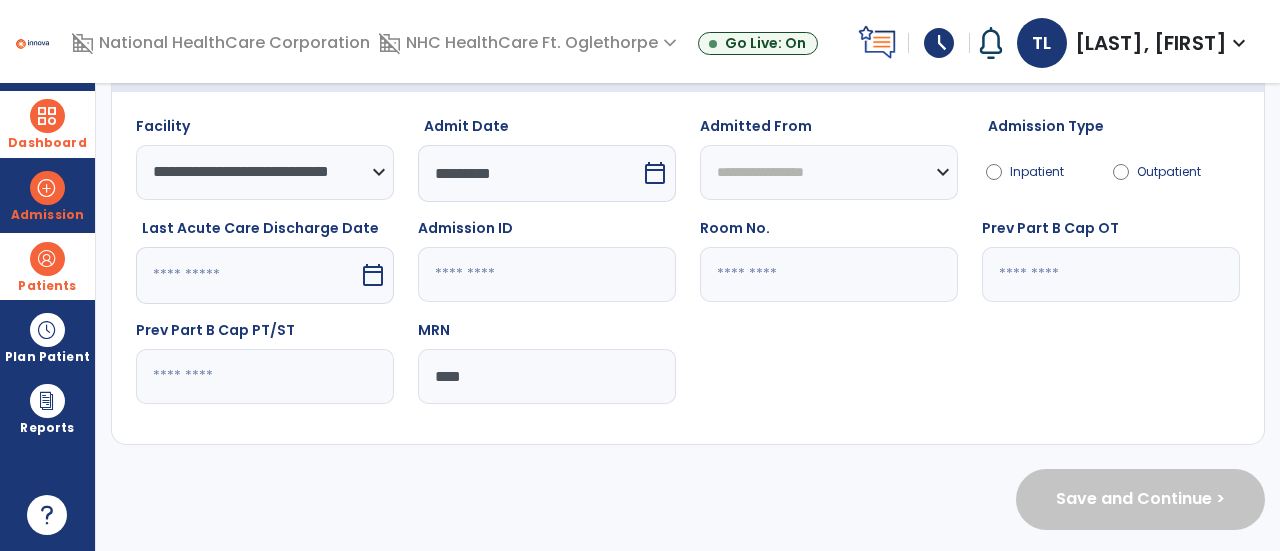 scroll, scrollTop: 34, scrollLeft: 0, axis: vertical 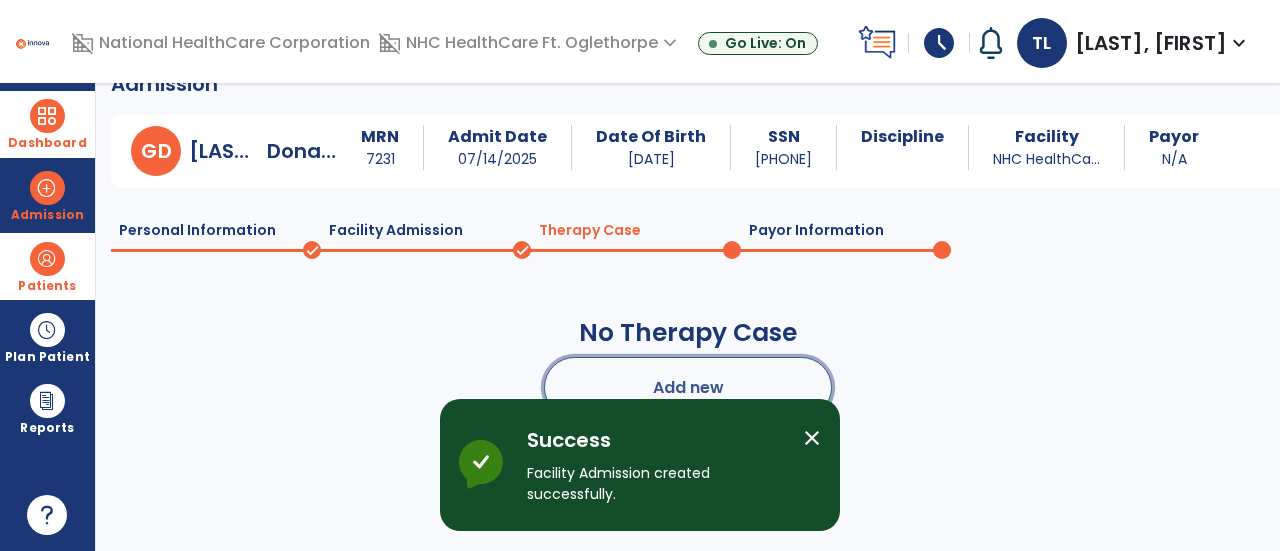 click on "Add new" at bounding box center [688, 387] 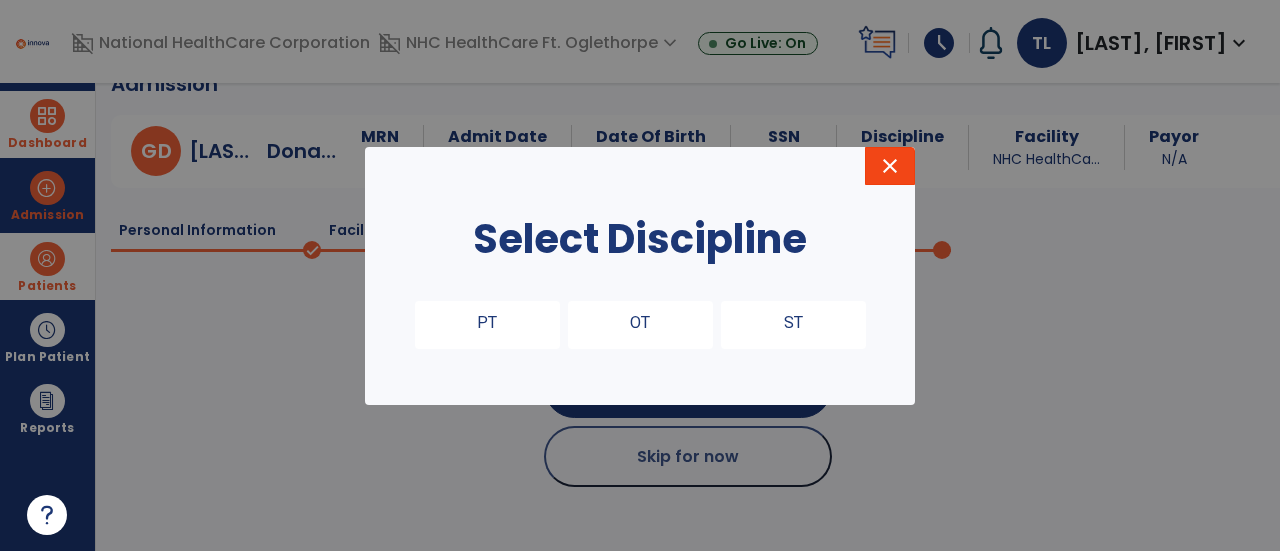 click on "close" at bounding box center (890, 166) 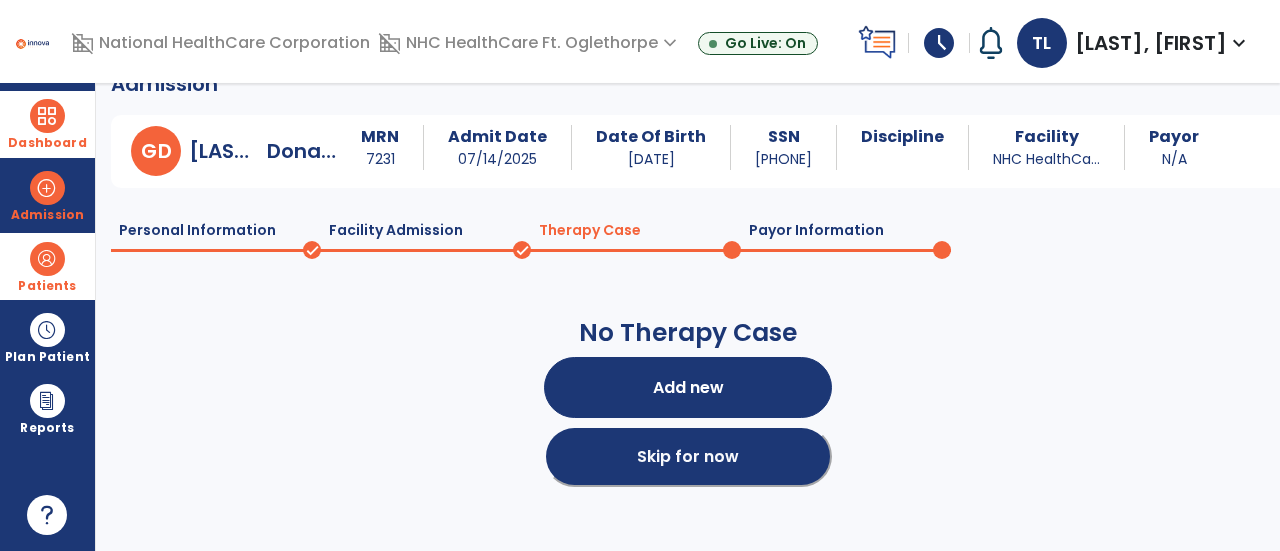 click on "Skip for now" at bounding box center (688, 456) 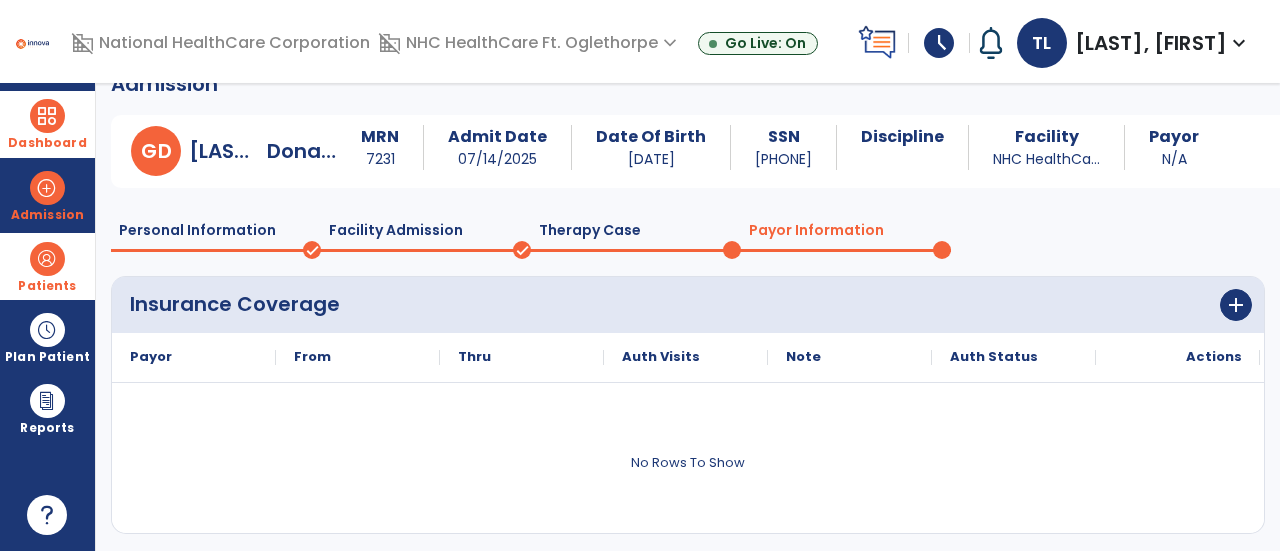 scroll, scrollTop: 181, scrollLeft: 0, axis: vertical 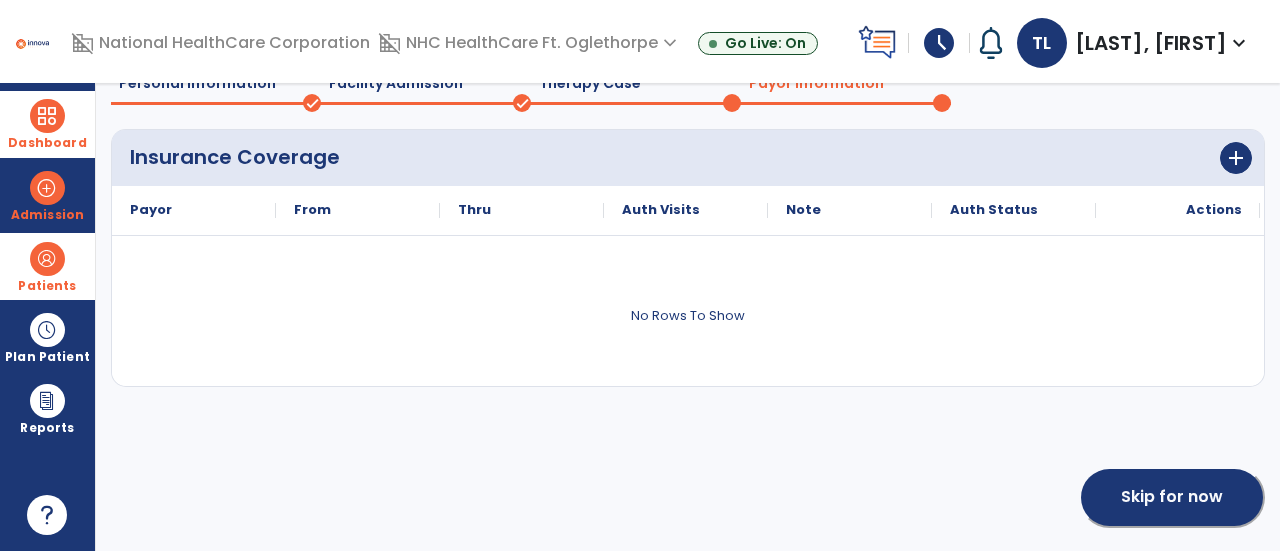 click on "Skip for now" 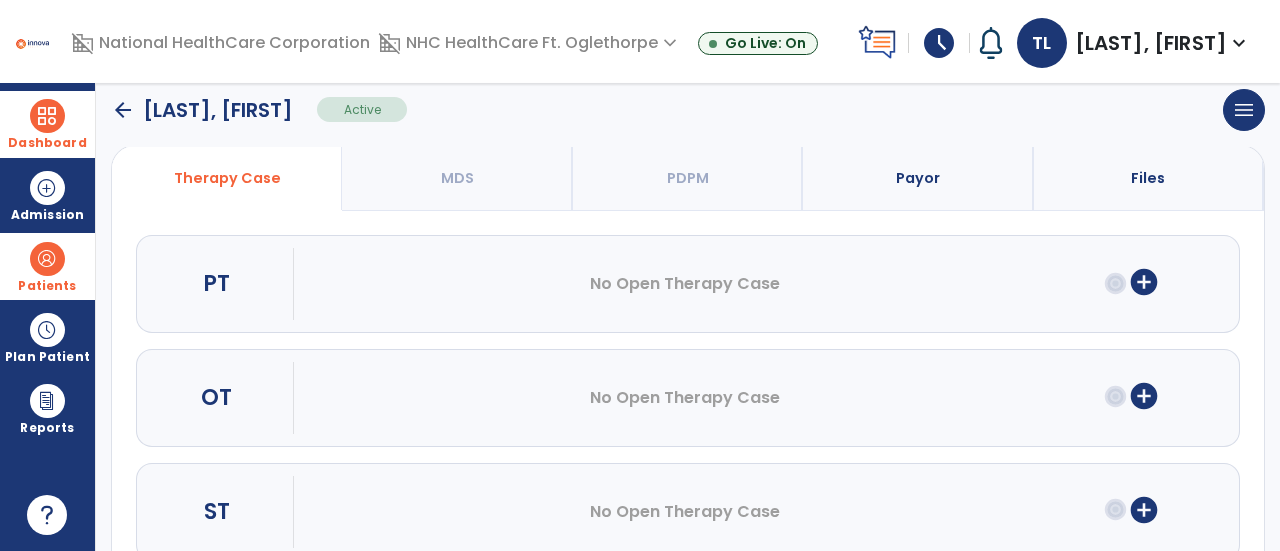 scroll, scrollTop: 199, scrollLeft: 0, axis: vertical 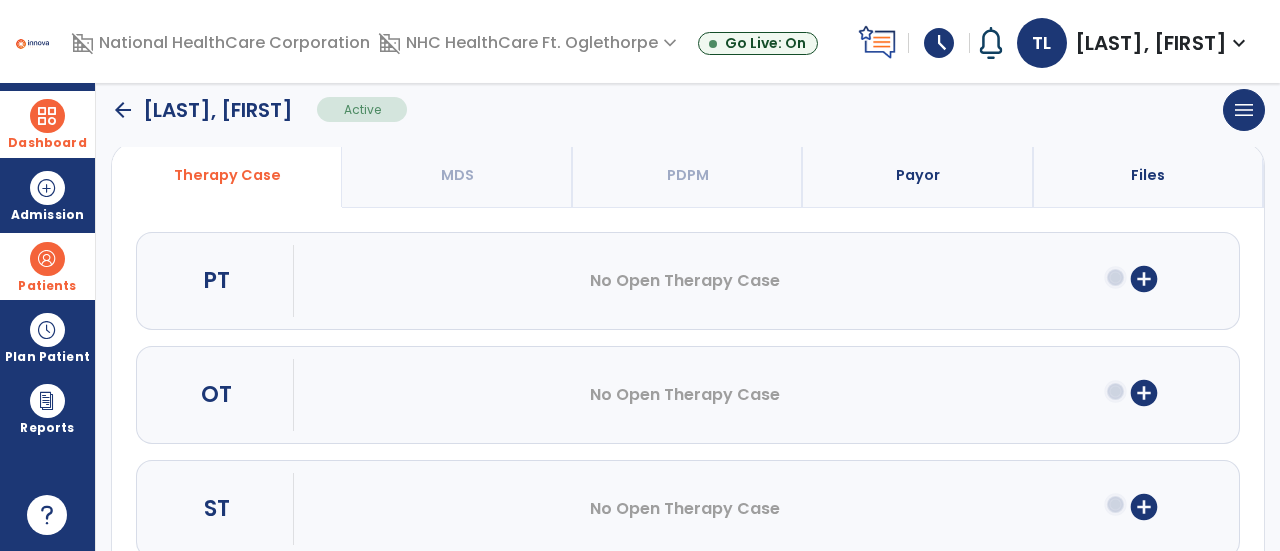 click on "add_circle" at bounding box center [1144, 279] 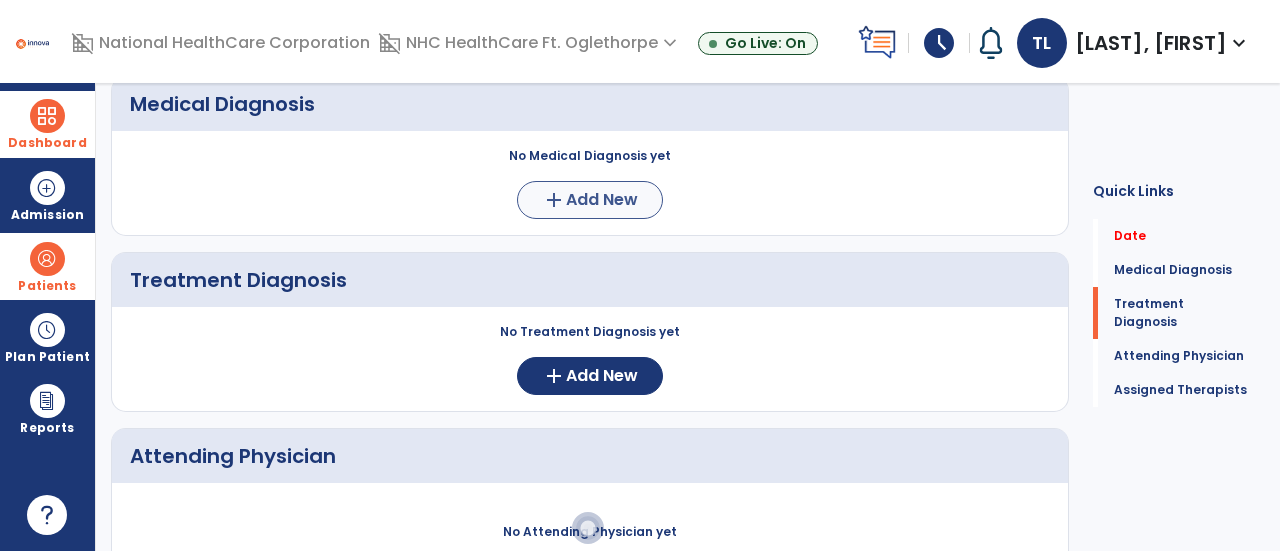 scroll, scrollTop: 0, scrollLeft: 0, axis: both 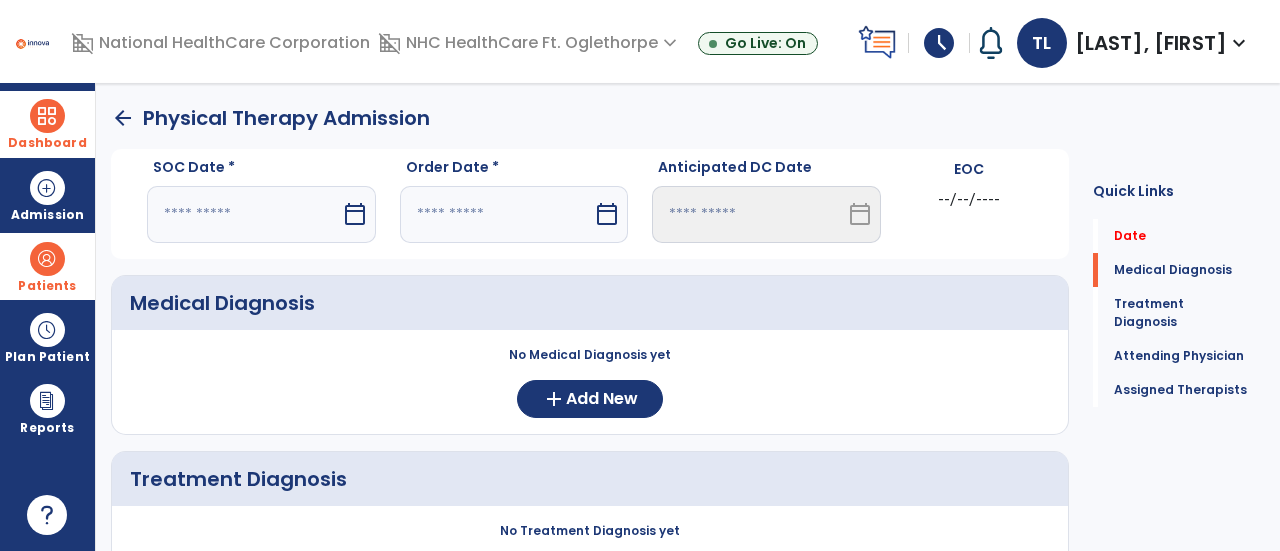 click at bounding box center [244, 214] 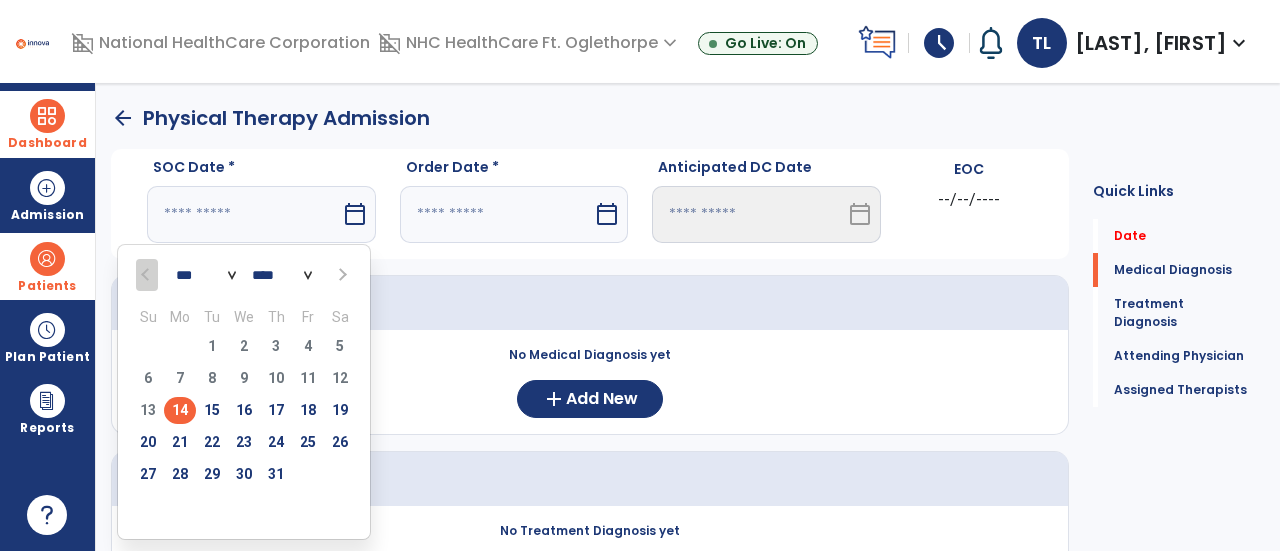 click on "14" at bounding box center (180, 410) 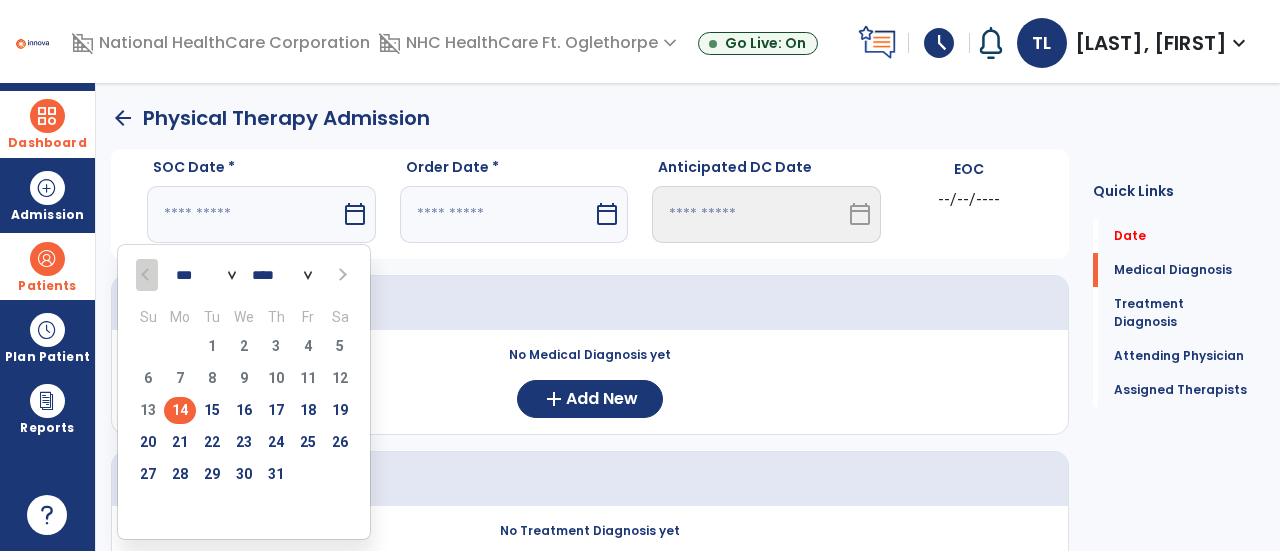 type on "*********" 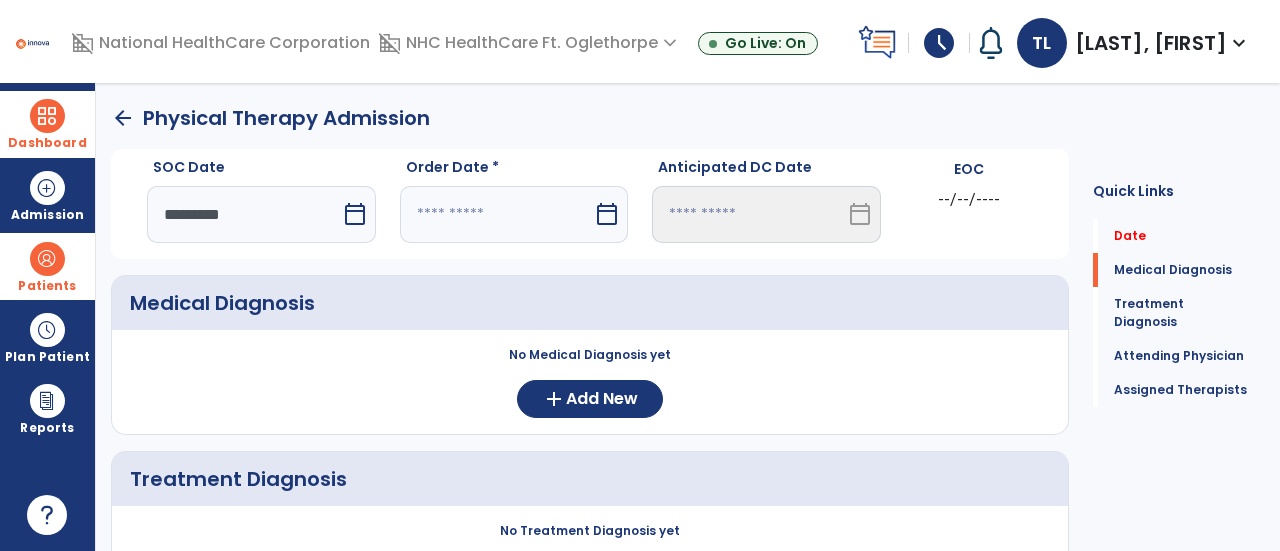 click at bounding box center (497, 214) 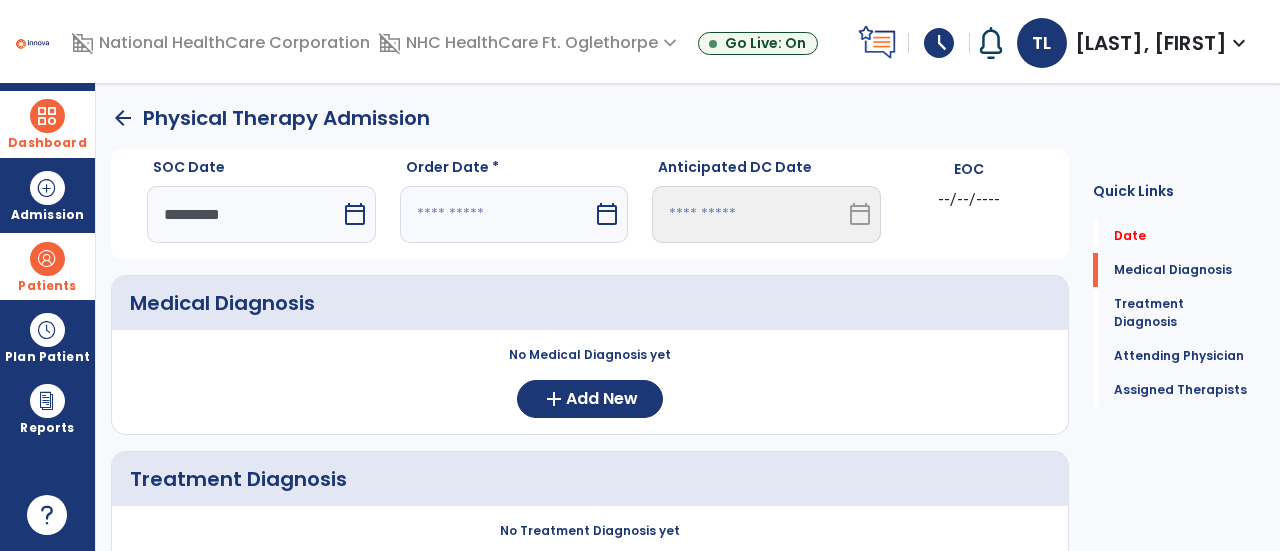 select on "*" 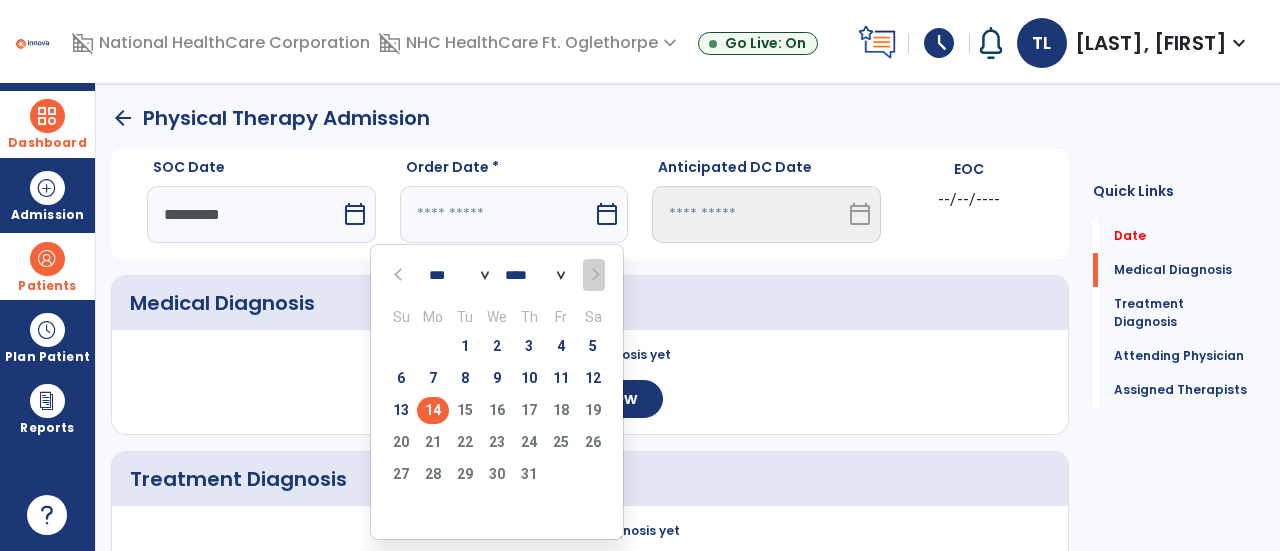 click on "14" at bounding box center (433, 410) 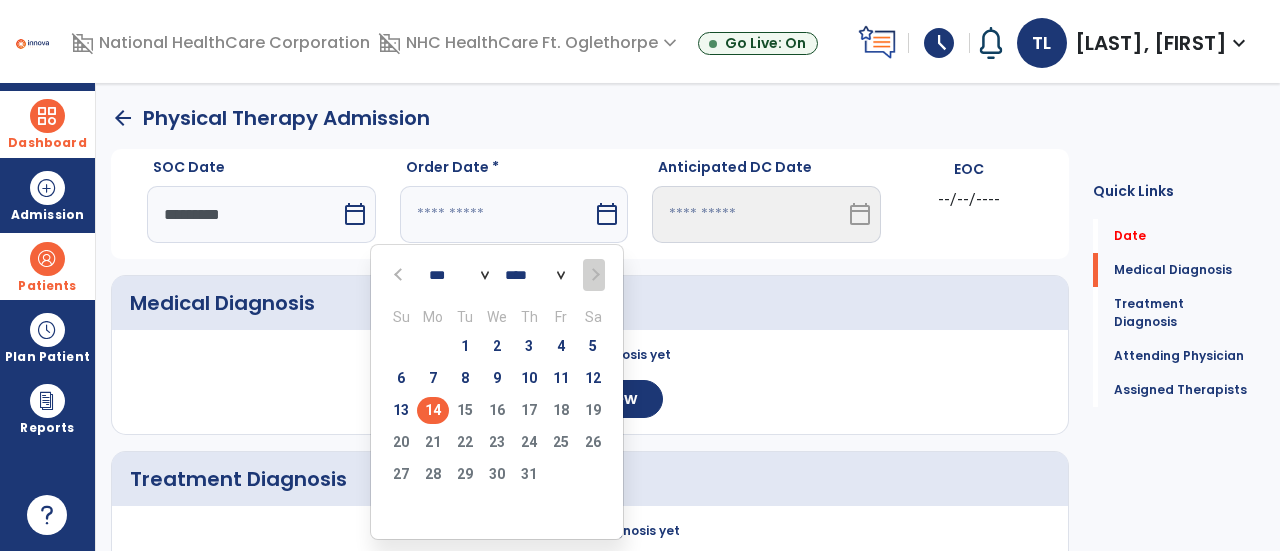 type on "*********" 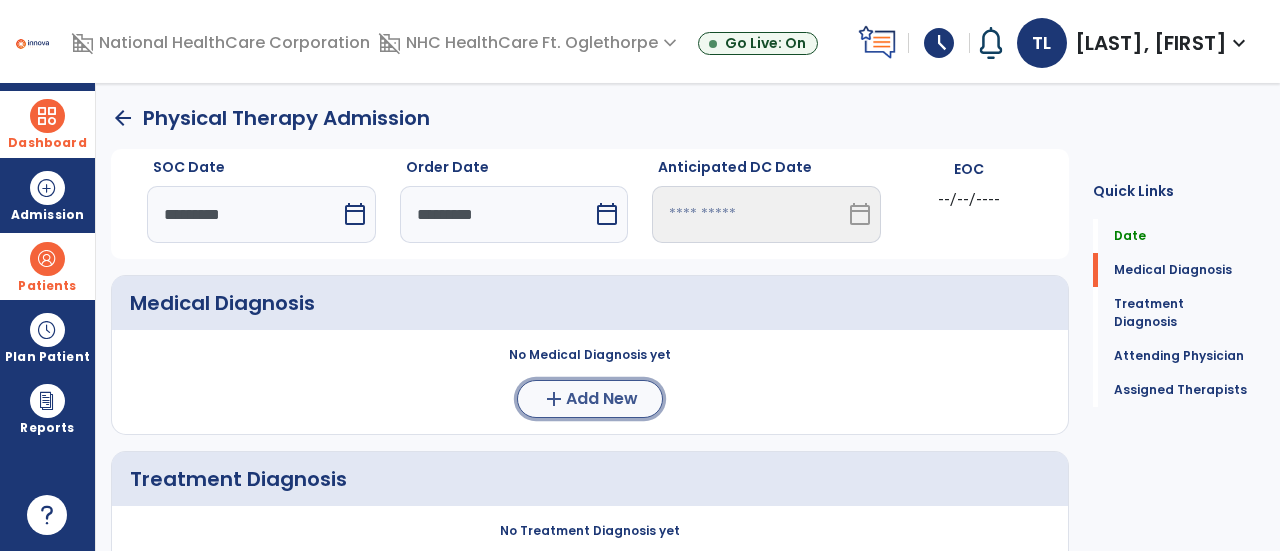 click on "add" 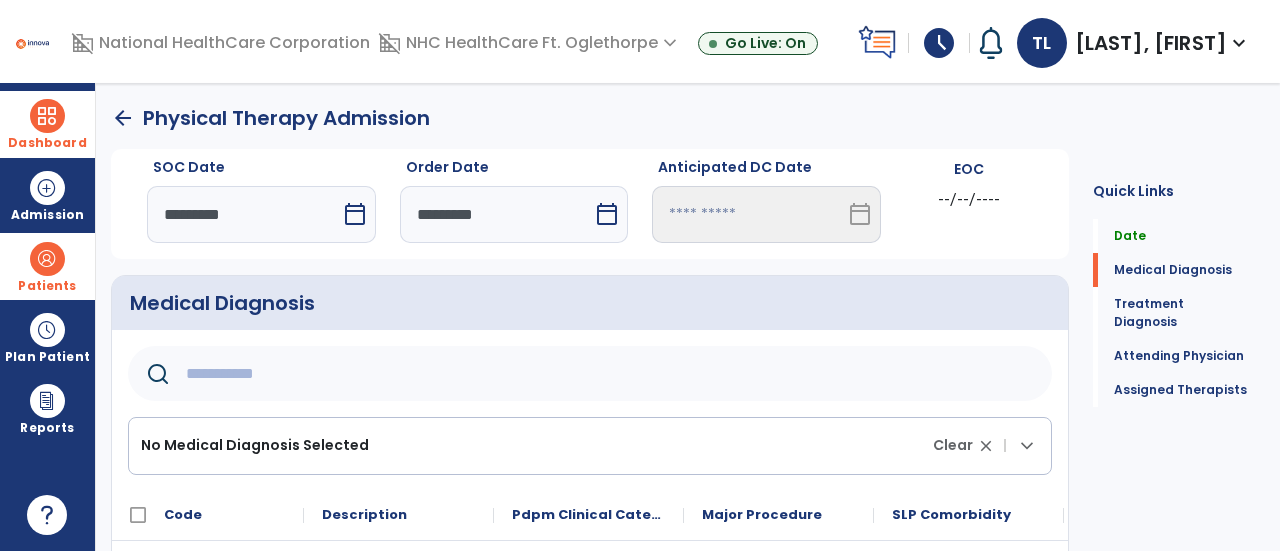 click 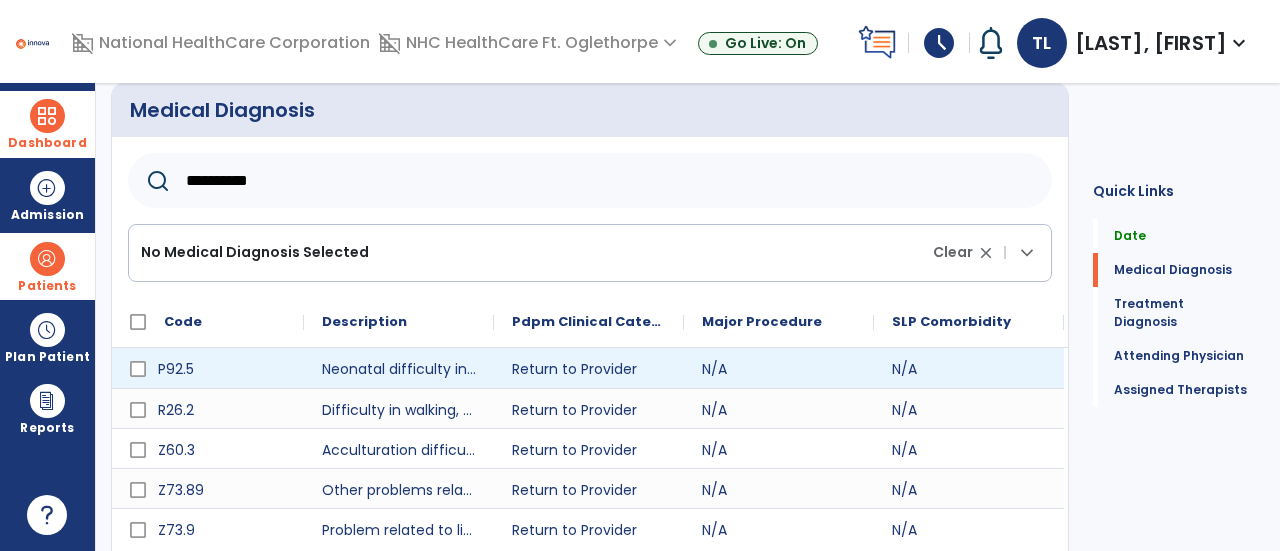 scroll, scrollTop: 194, scrollLeft: 0, axis: vertical 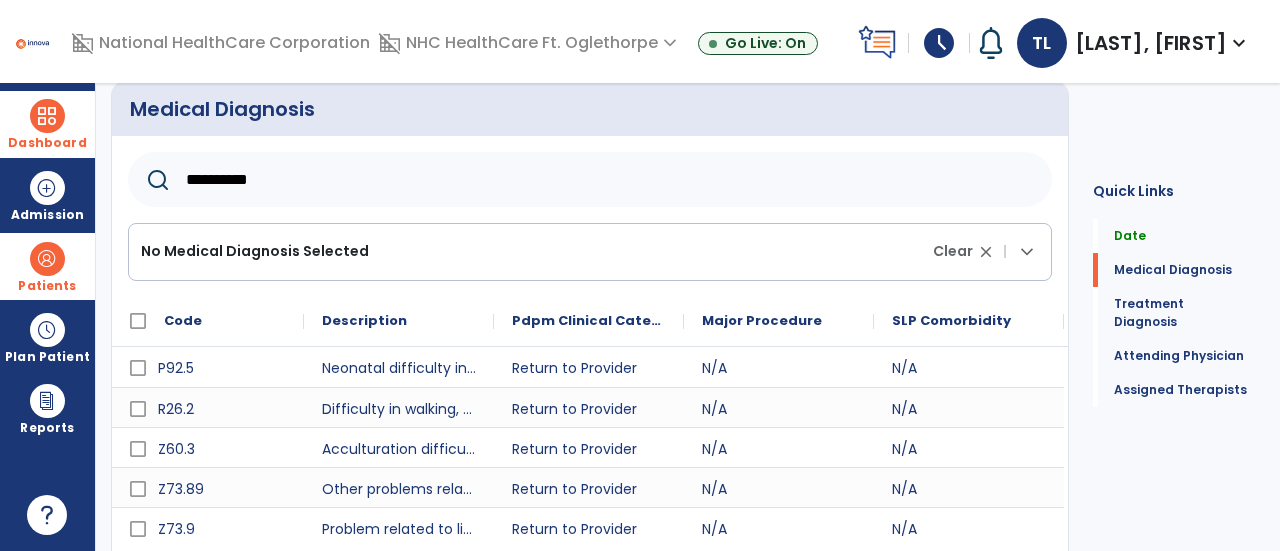 click on "**********" 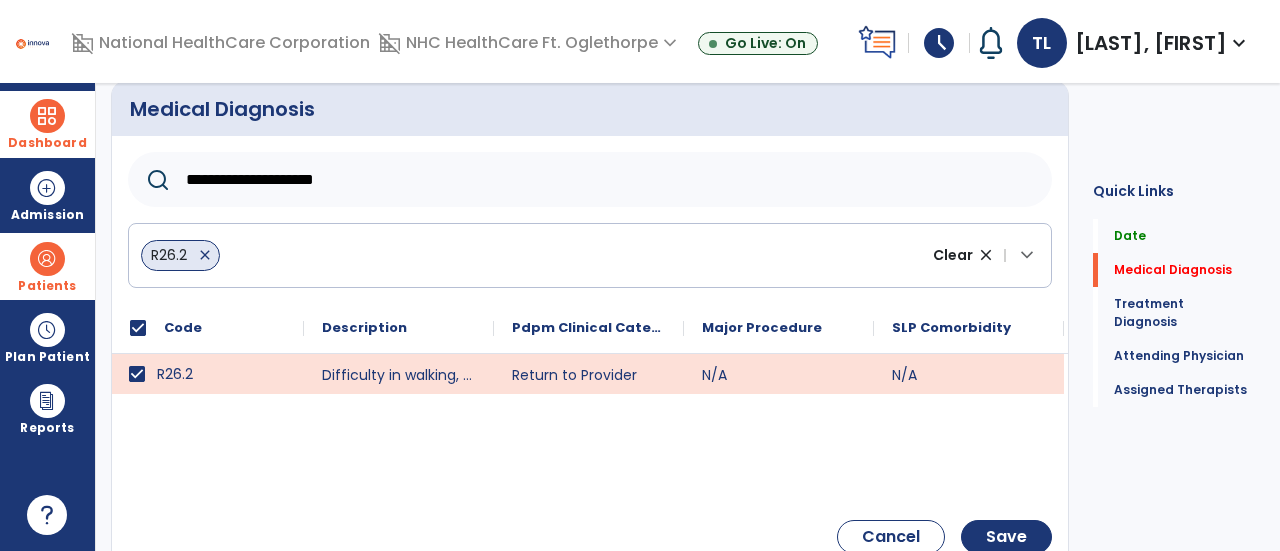 click on "**********" 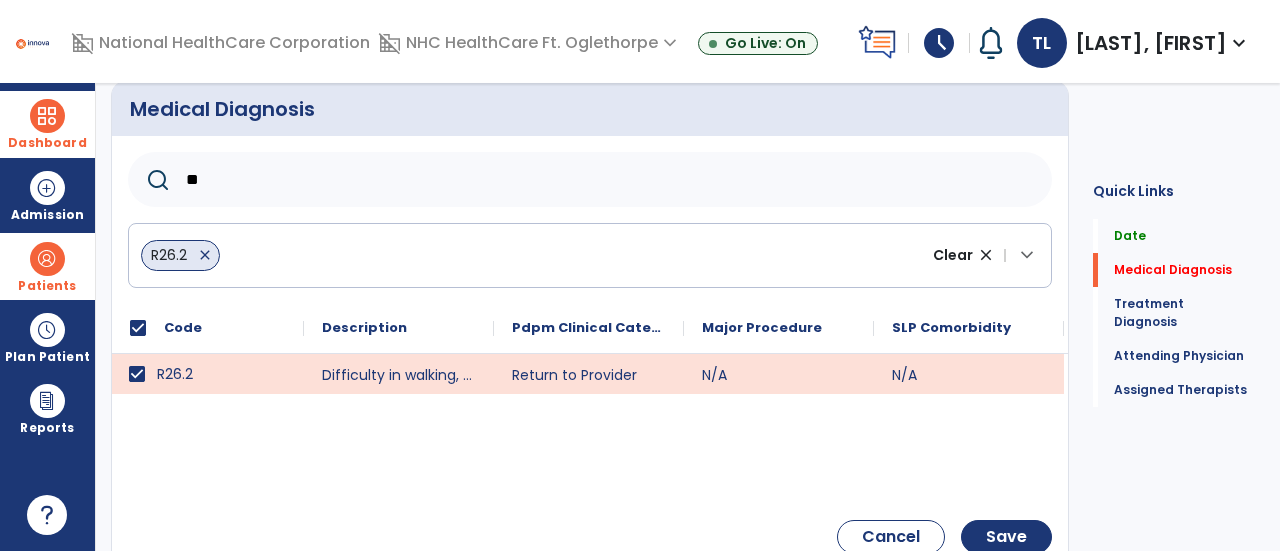 type on "*" 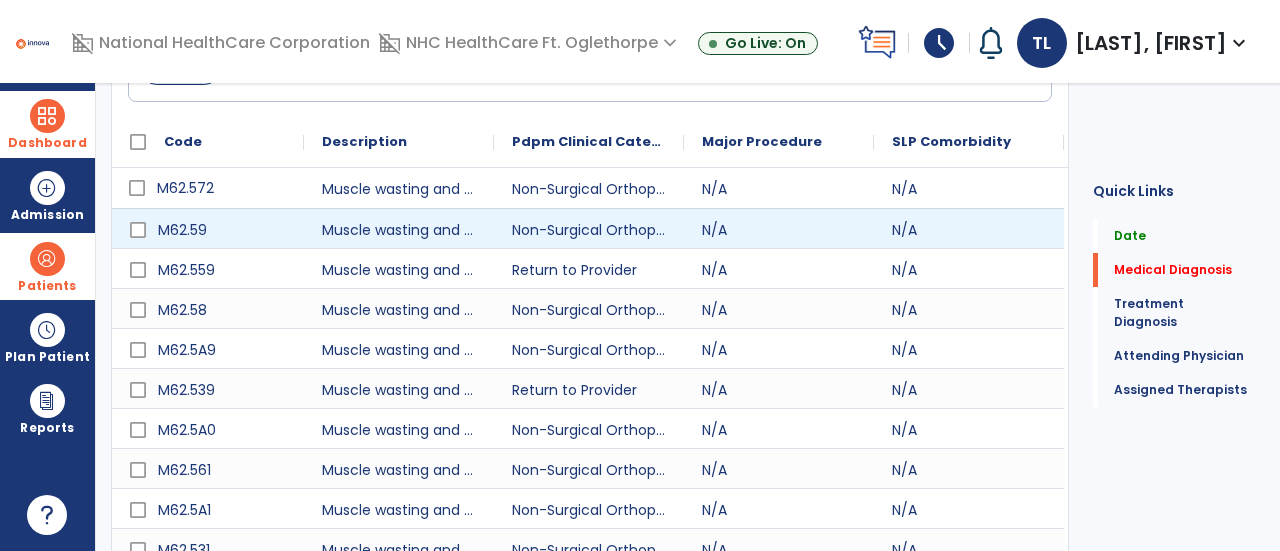 scroll, scrollTop: 439, scrollLeft: 0, axis: vertical 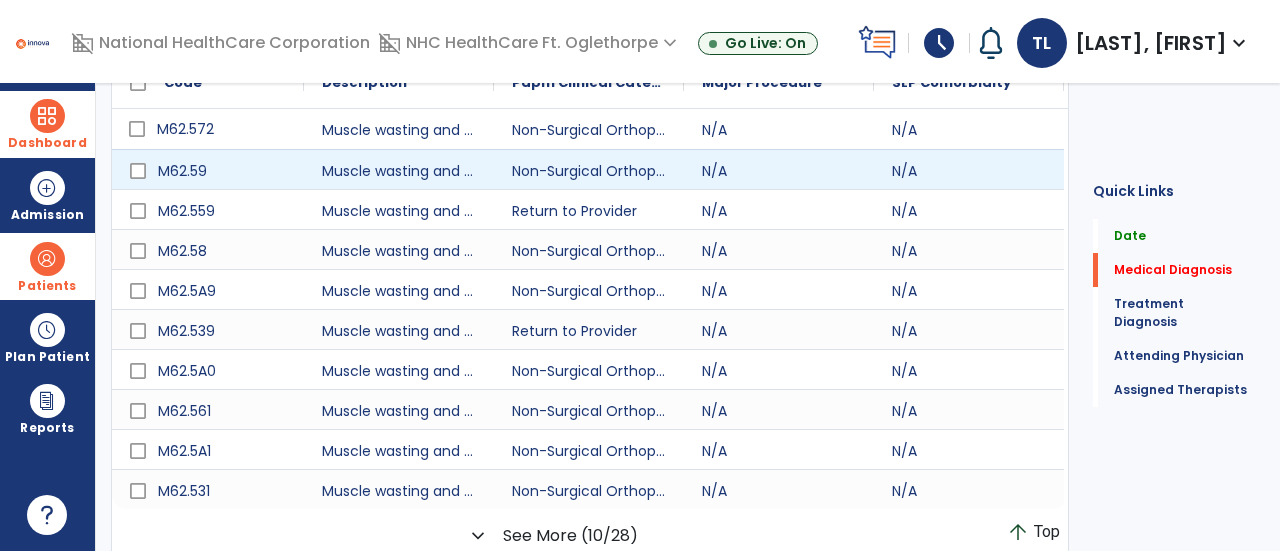 type on "**********" 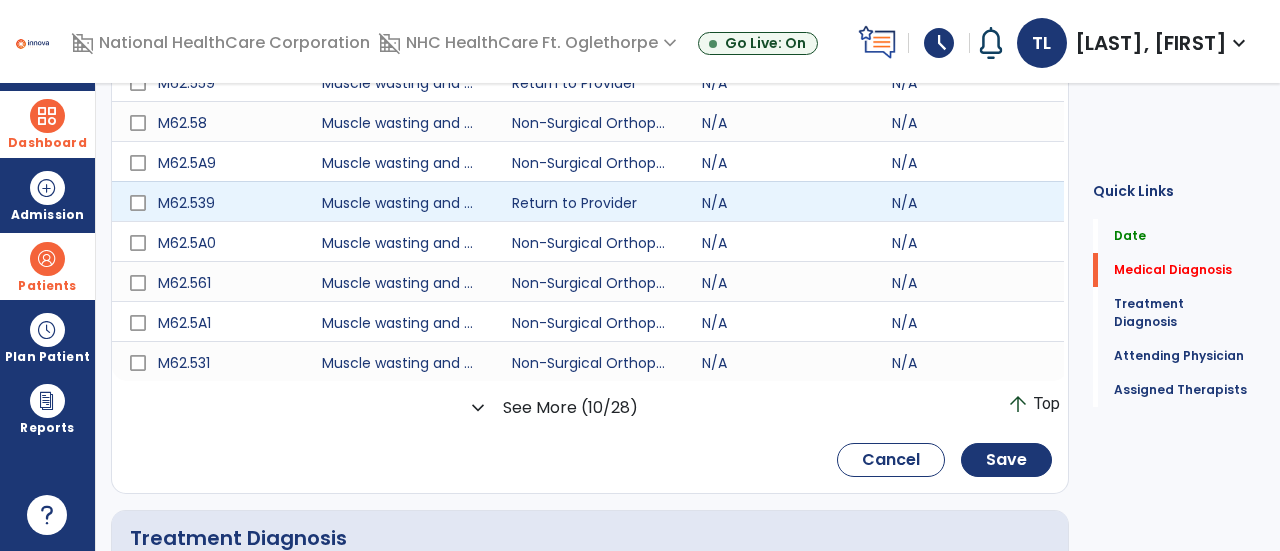 scroll, scrollTop: 572, scrollLeft: 0, axis: vertical 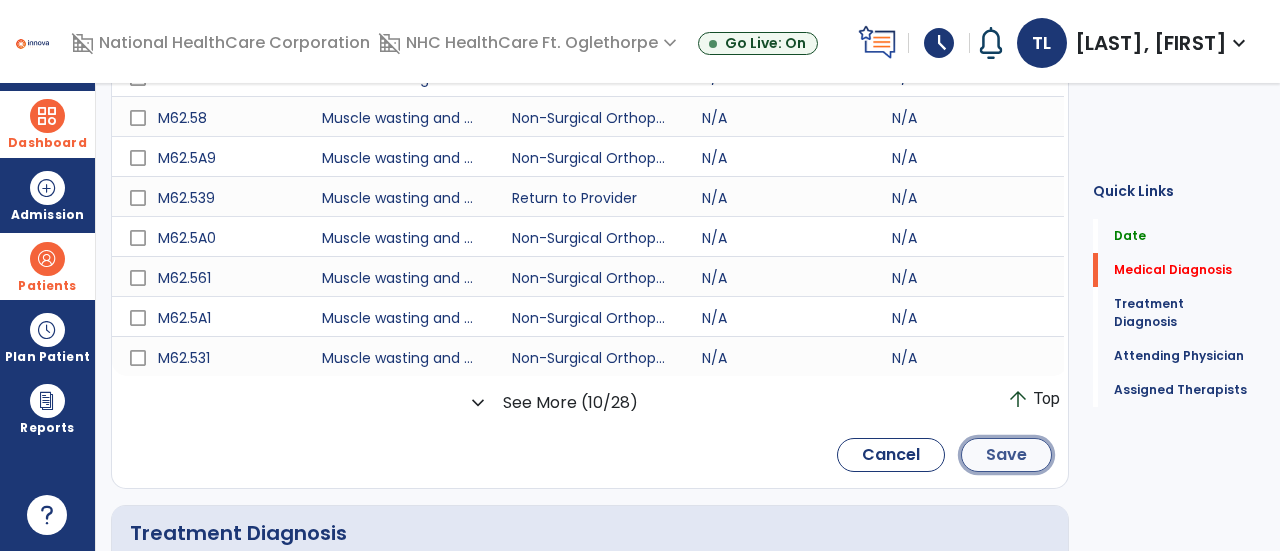 click on "Save" 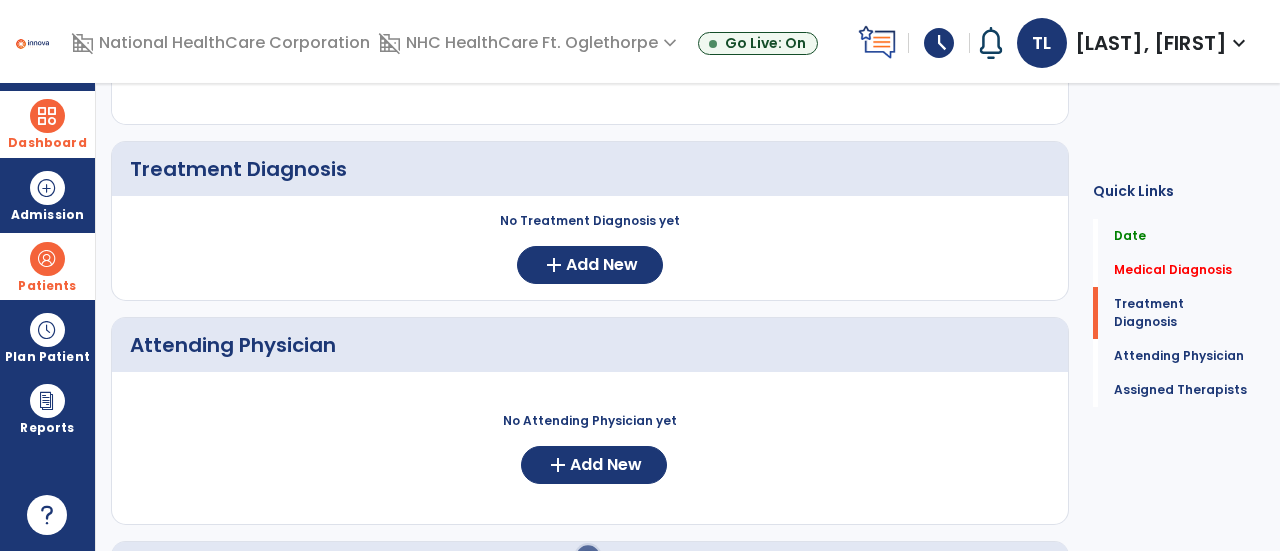 scroll, scrollTop: 132, scrollLeft: 0, axis: vertical 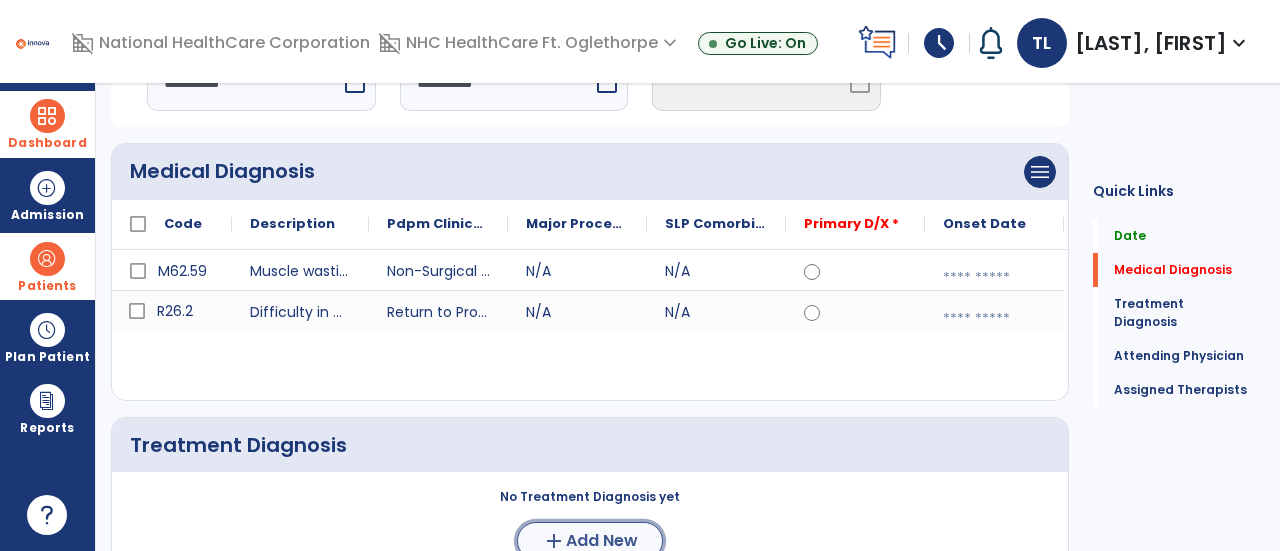 click on "Add New" 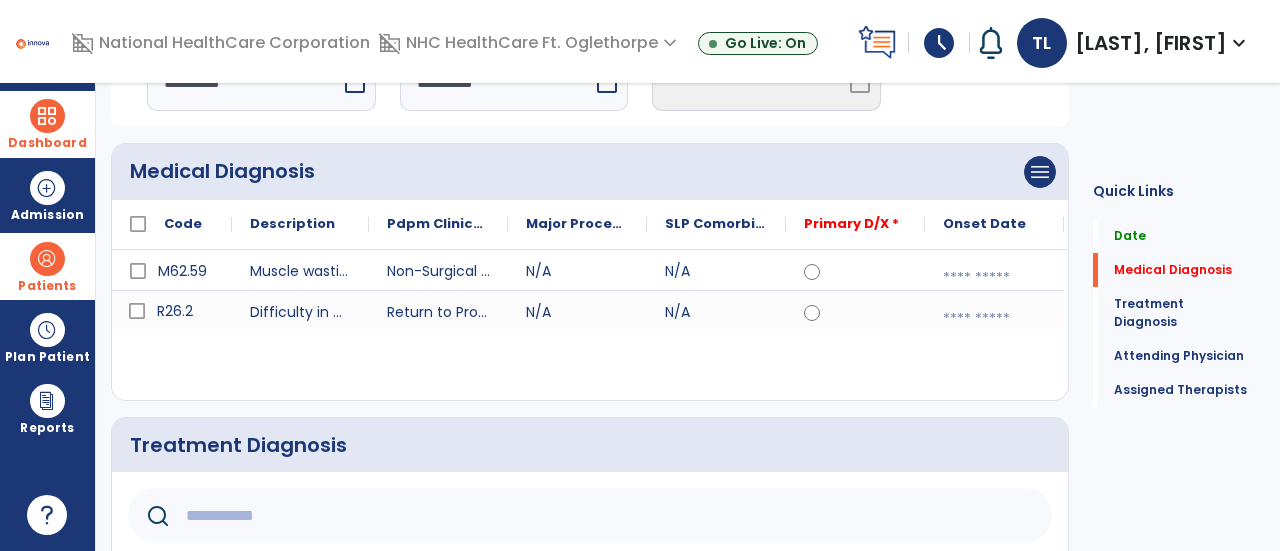 click 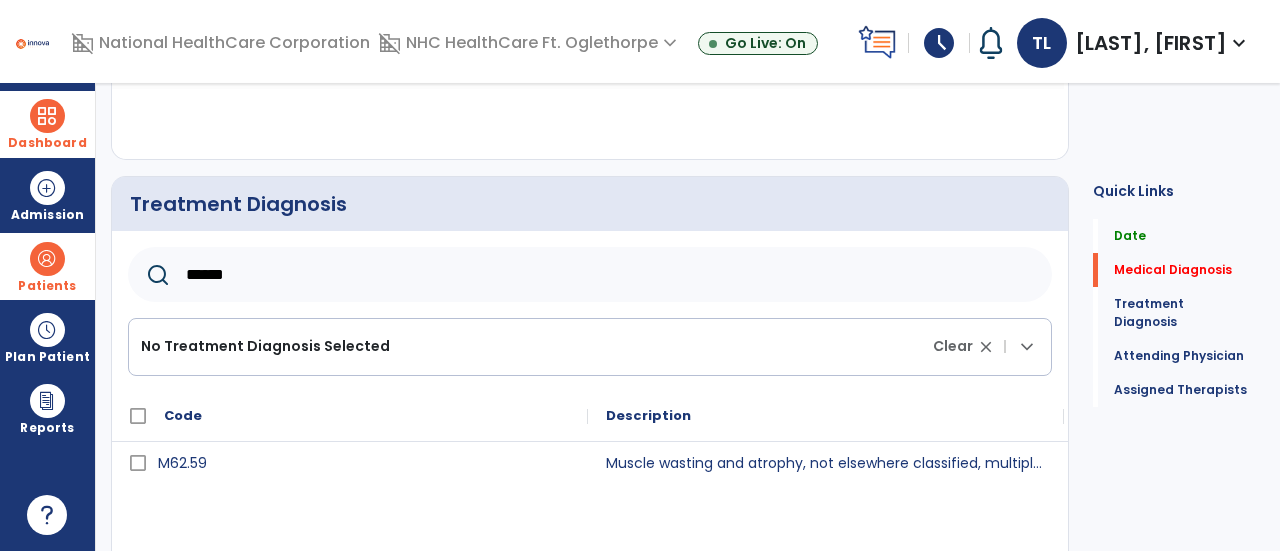 scroll, scrollTop: 381, scrollLeft: 0, axis: vertical 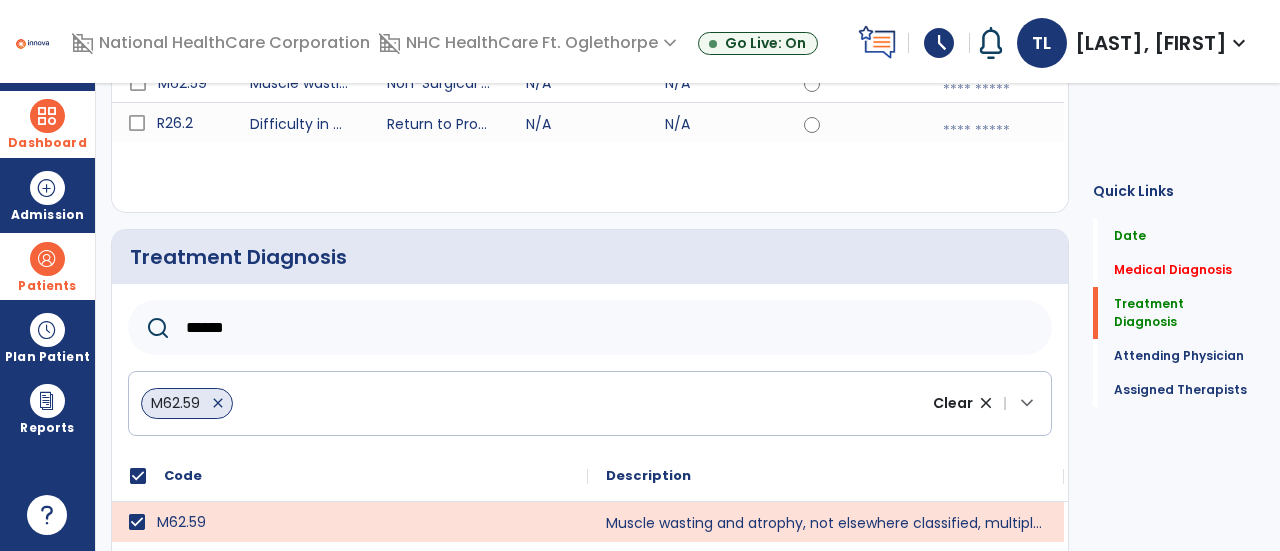 click on "******" 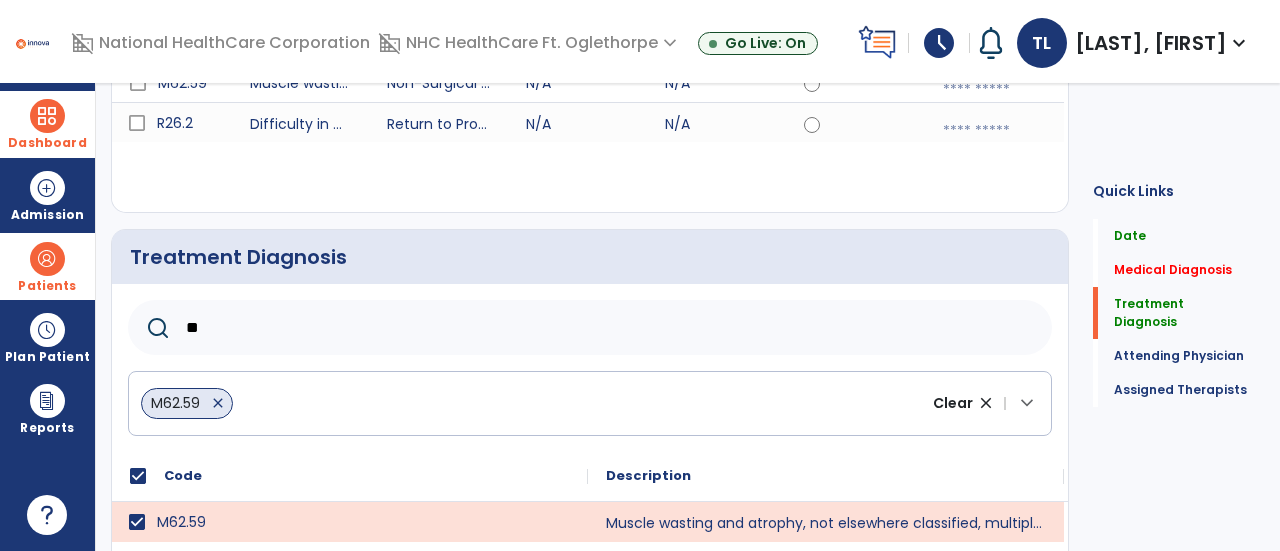 type on "*" 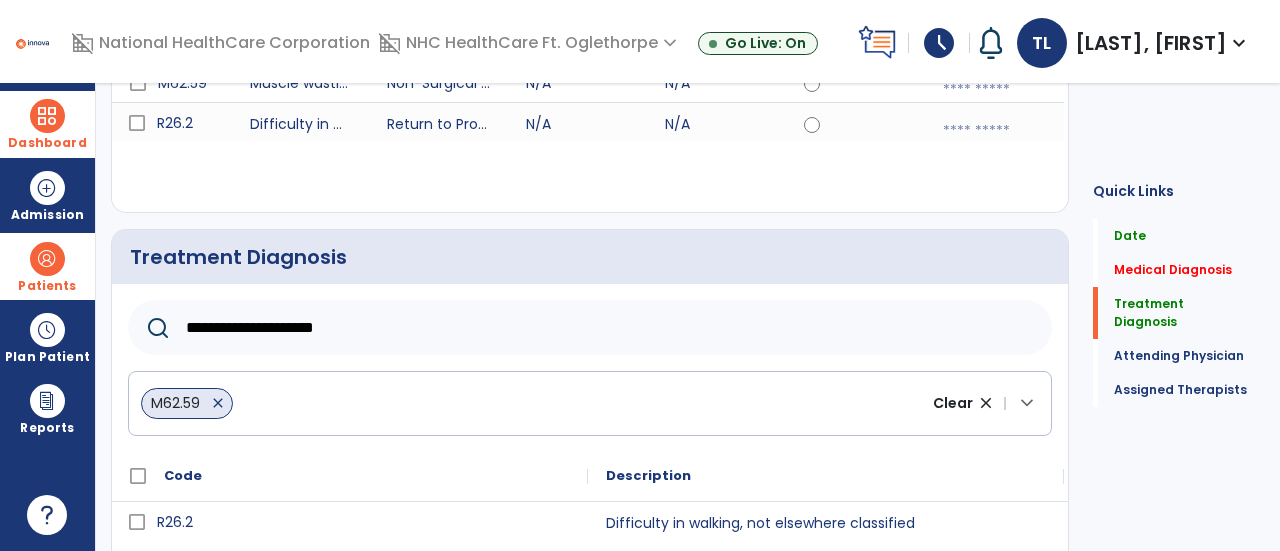 type on "**********" 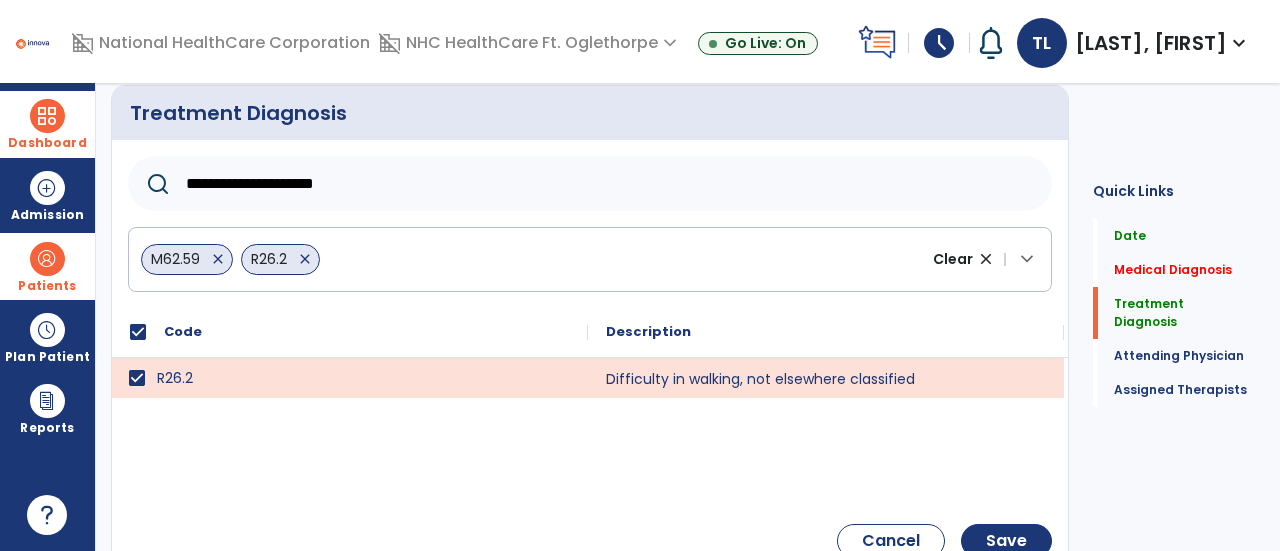 scroll, scrollTop: 467, scrollLeft: 0, axis: vertical 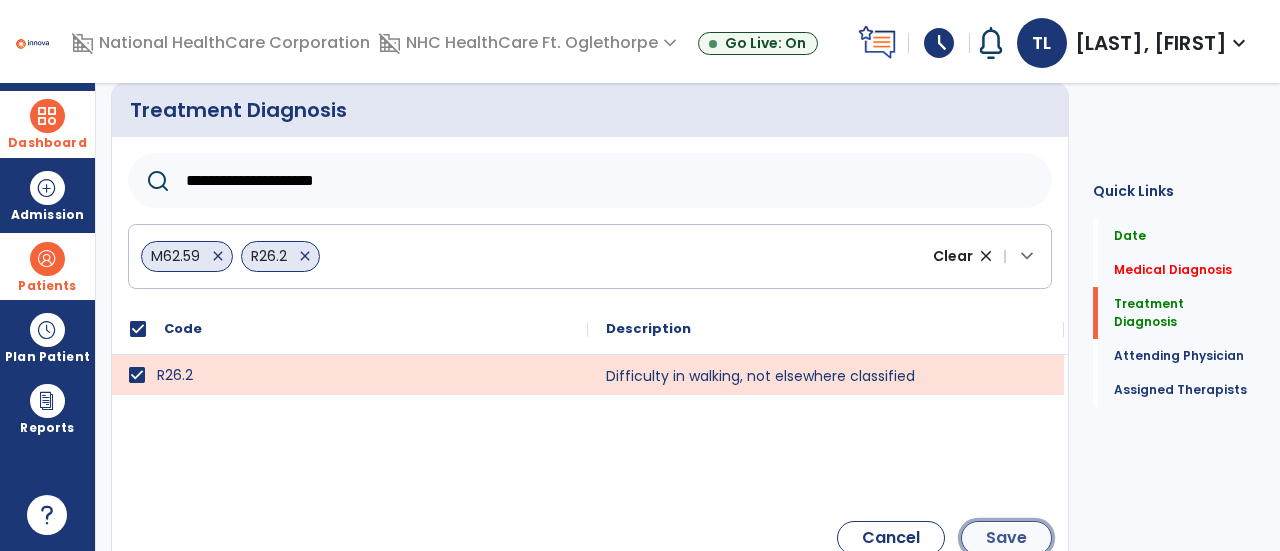 click on "Save" 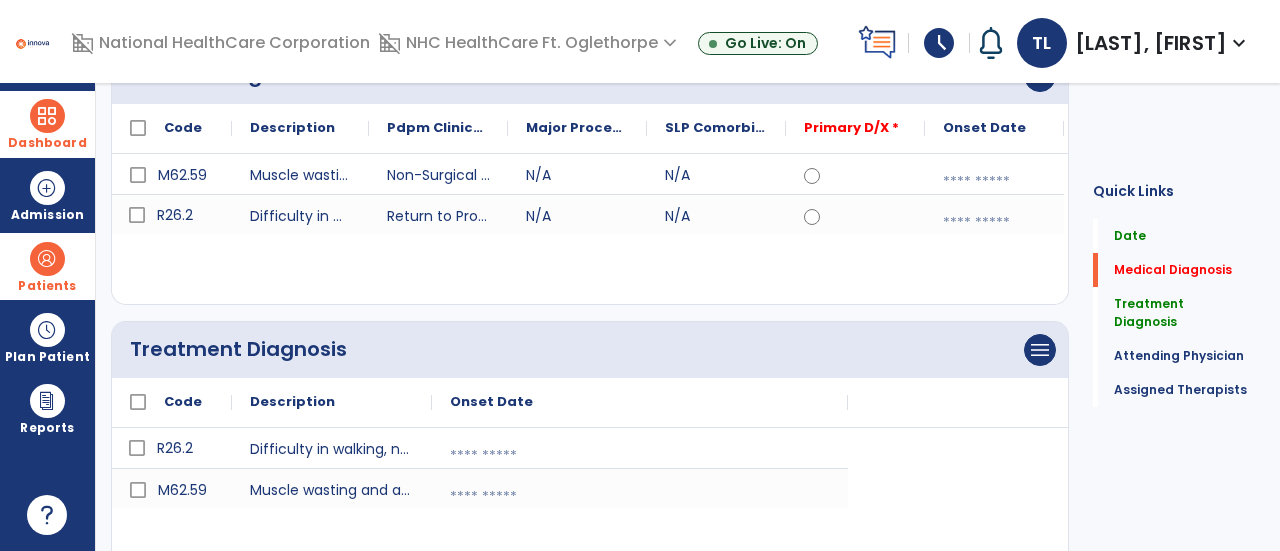 scroll, scrollTop: 221, scrollLeft: 0, axis: vertical 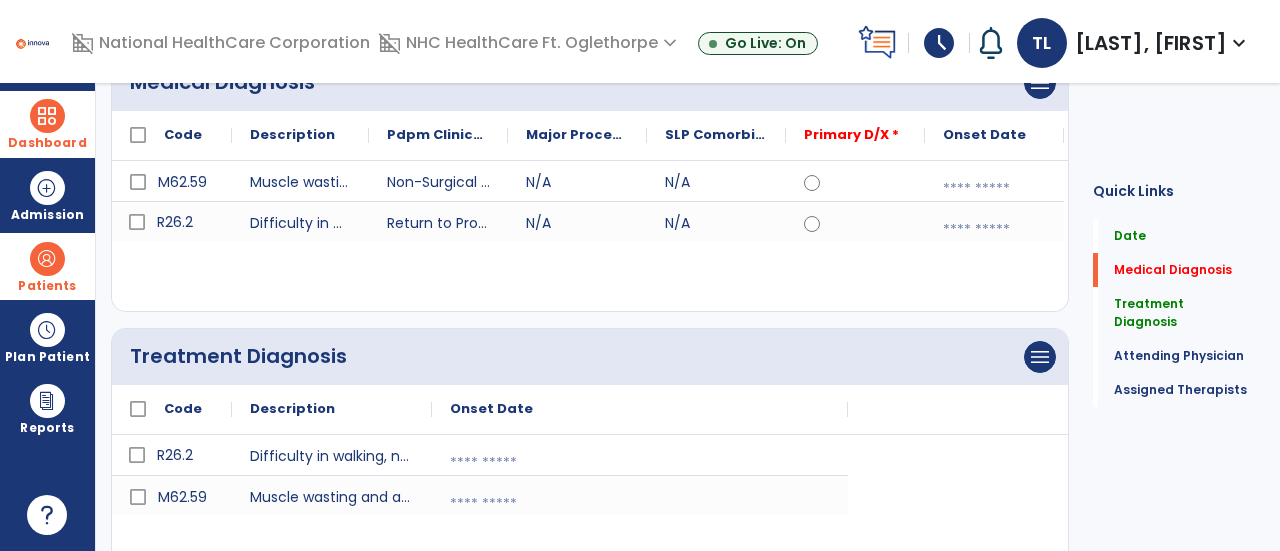 click at bounding box center [994, 189] 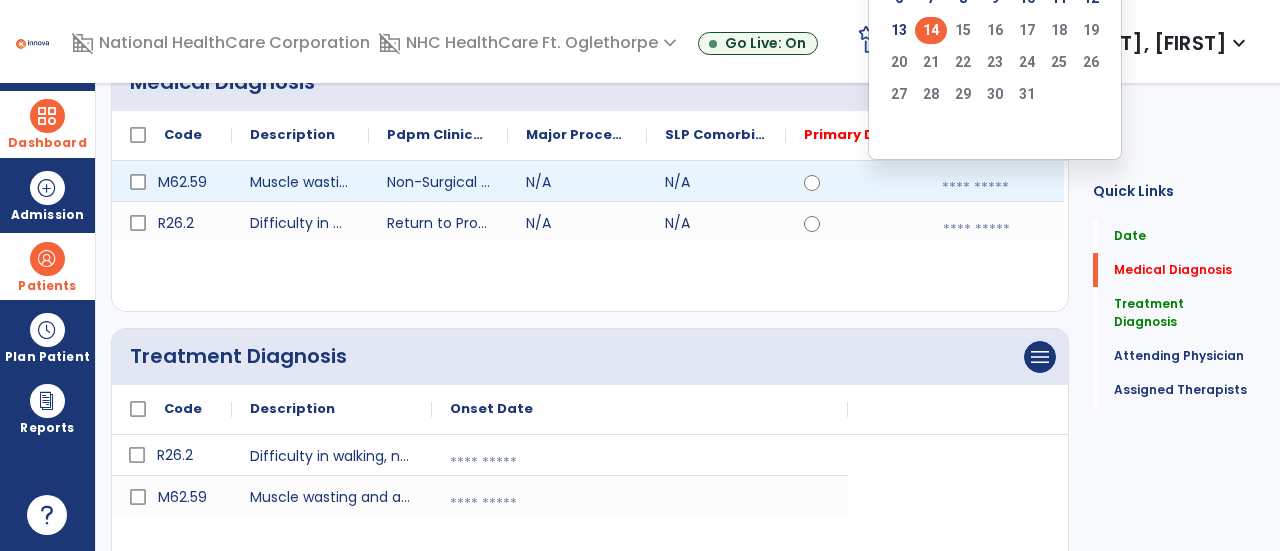 click on "14" 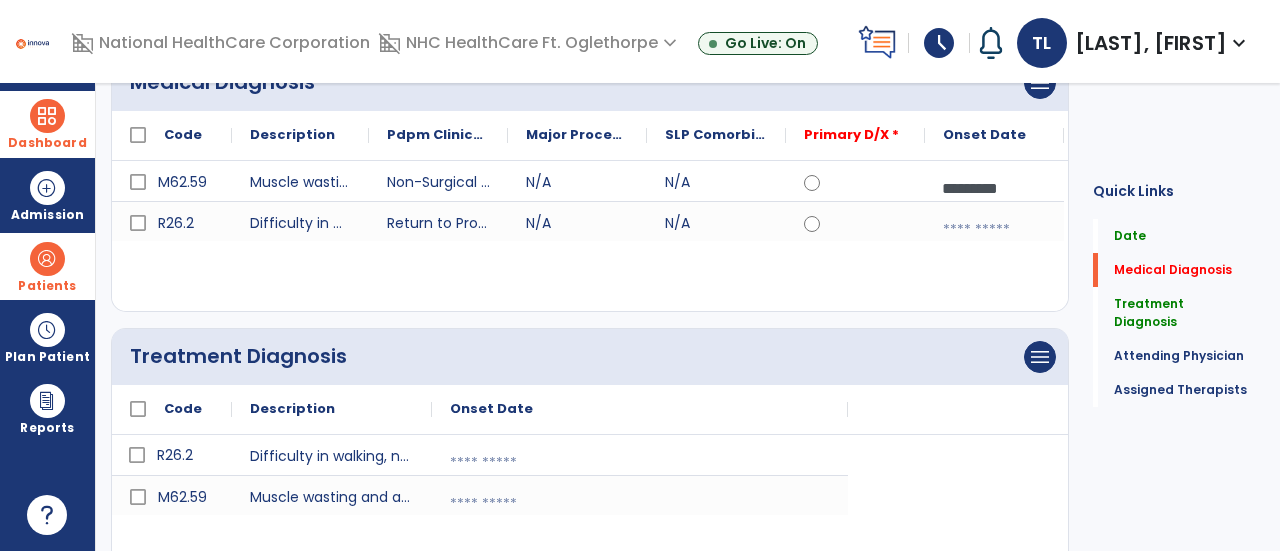 click at bounding box center (994, 230) 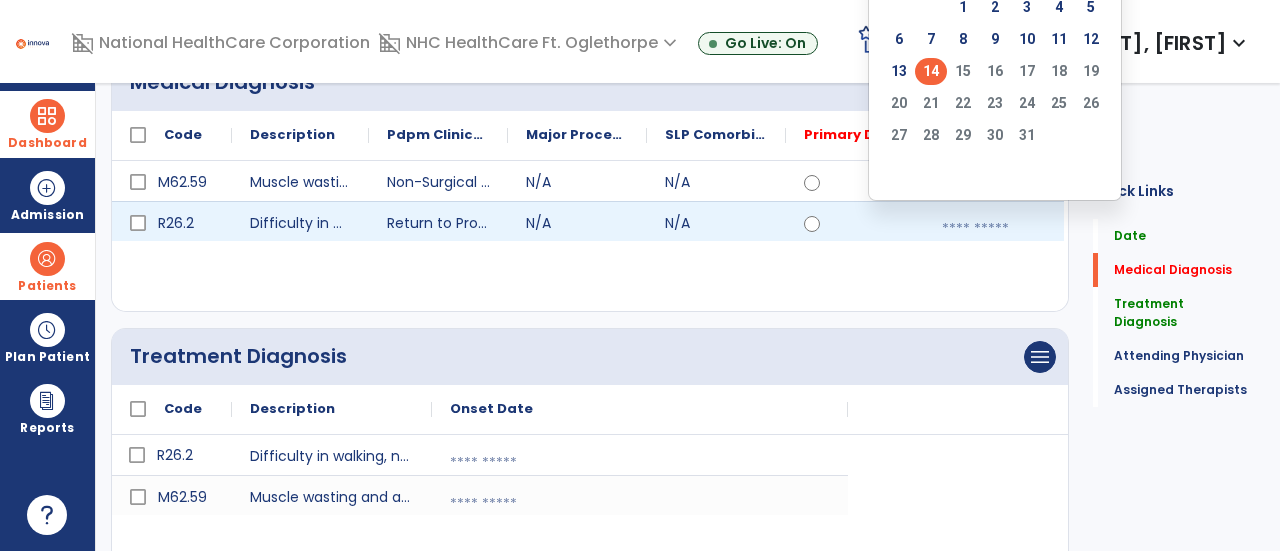 click on "14" 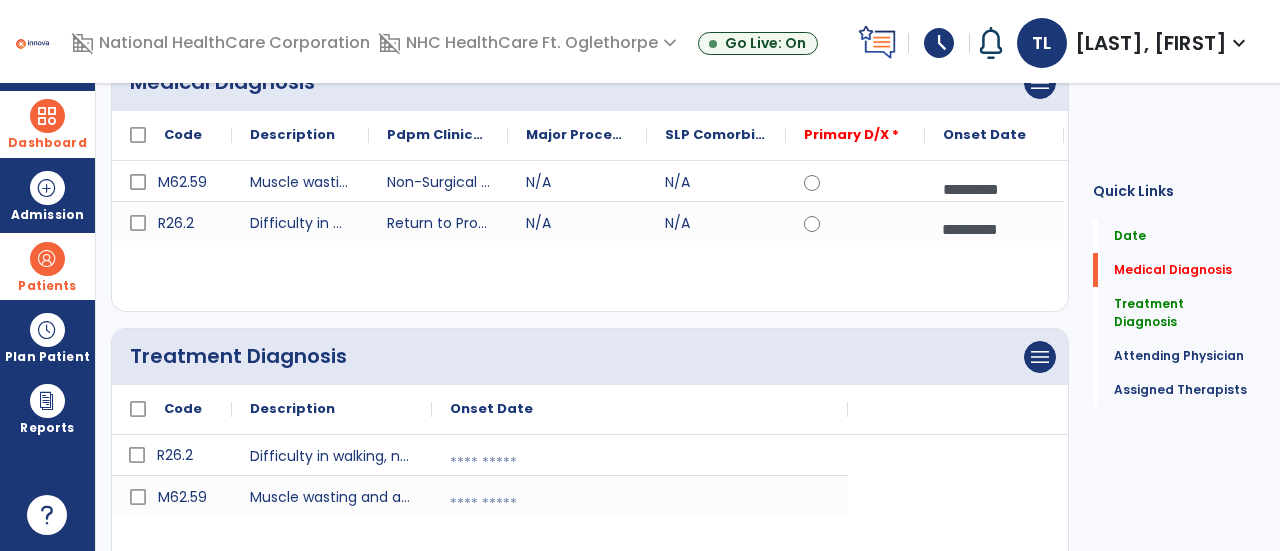 click at bounding box center [640, 463] 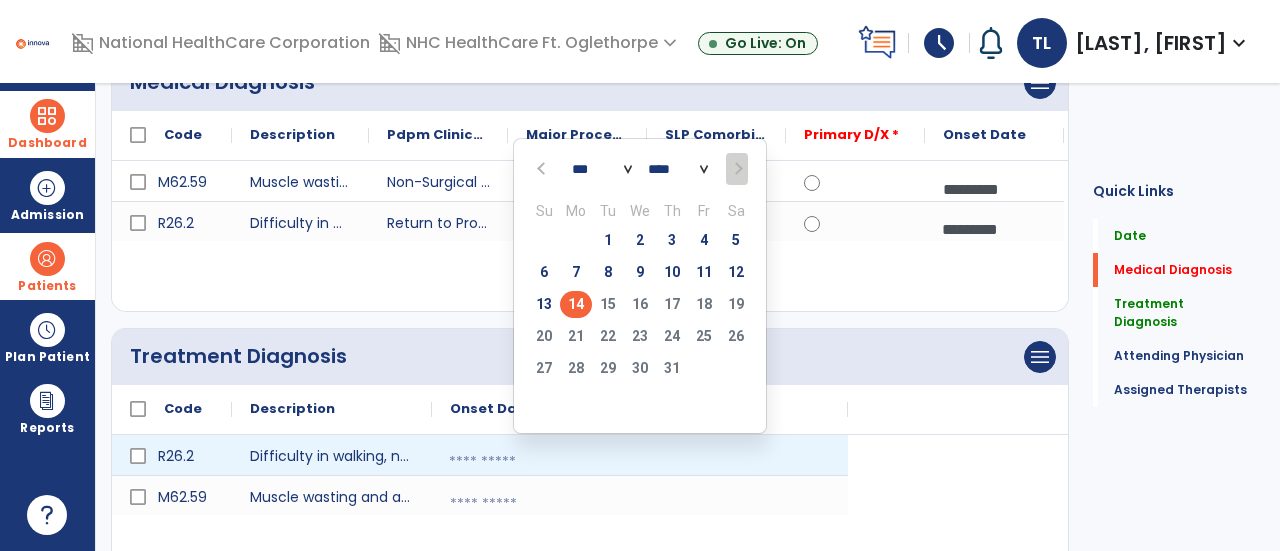 click on "14" 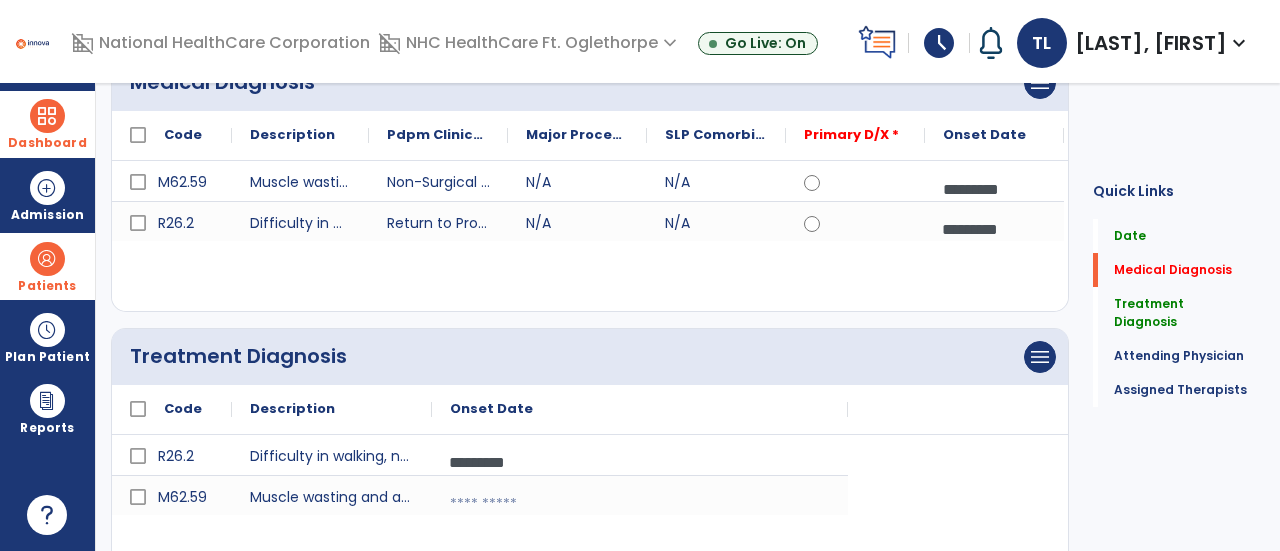 click at bounding box center (640, 504) 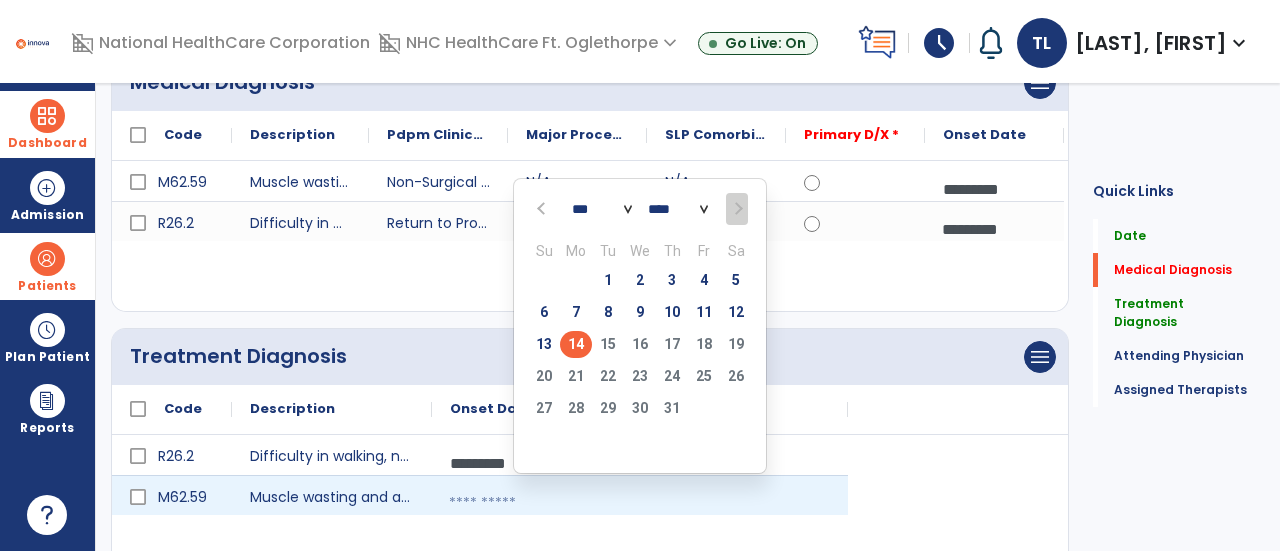 click on "14" 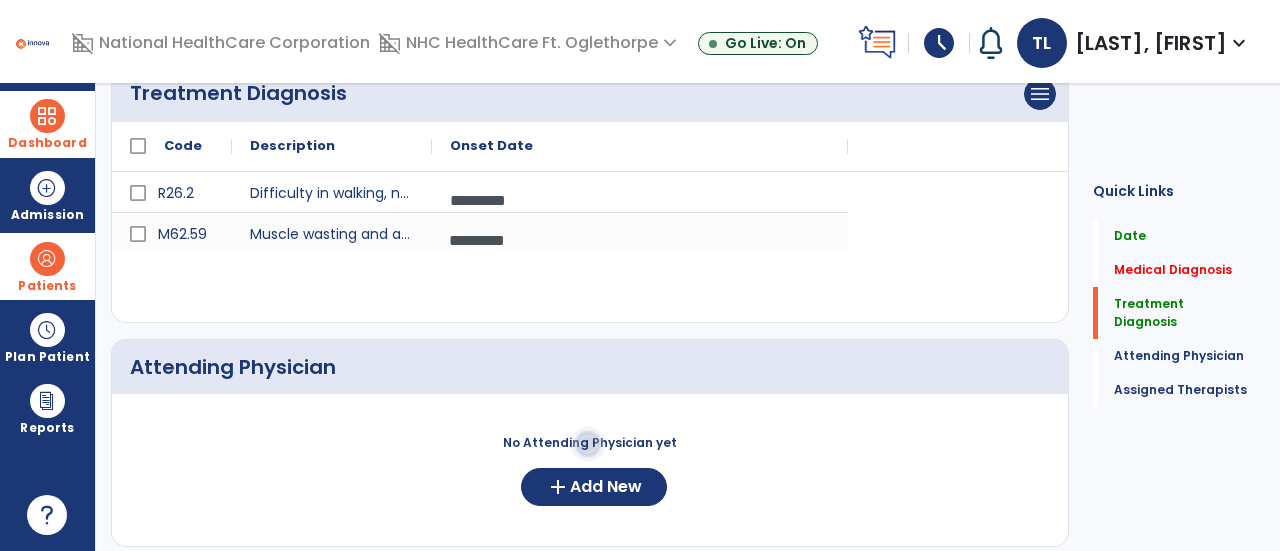 scroll, scrollTop: 510, scrollLeft: 0, axis: vertical 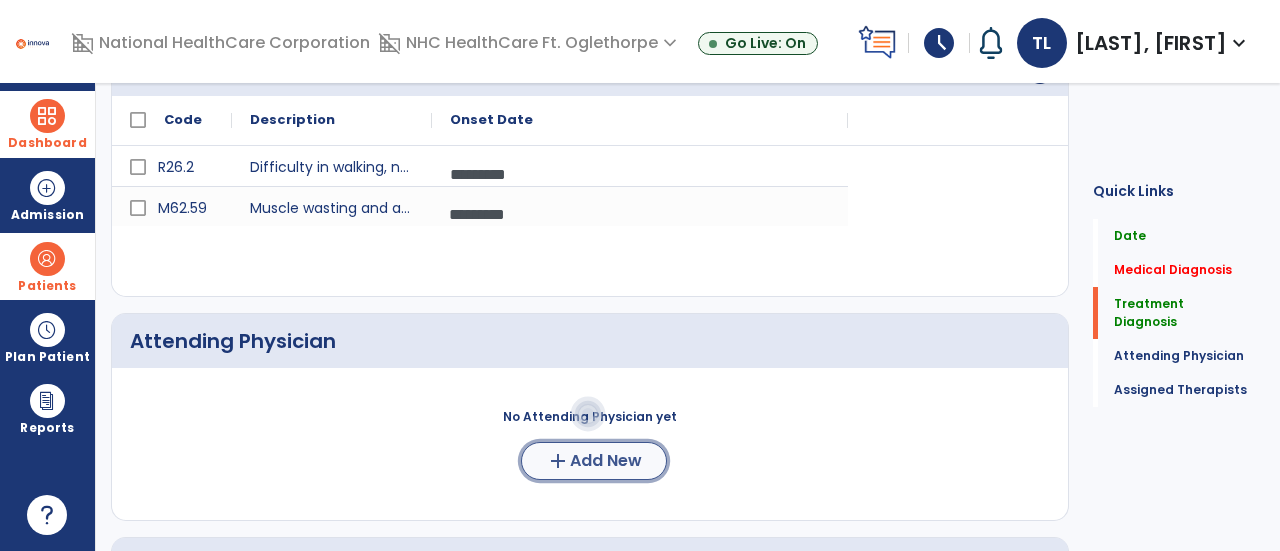click on "Add New" 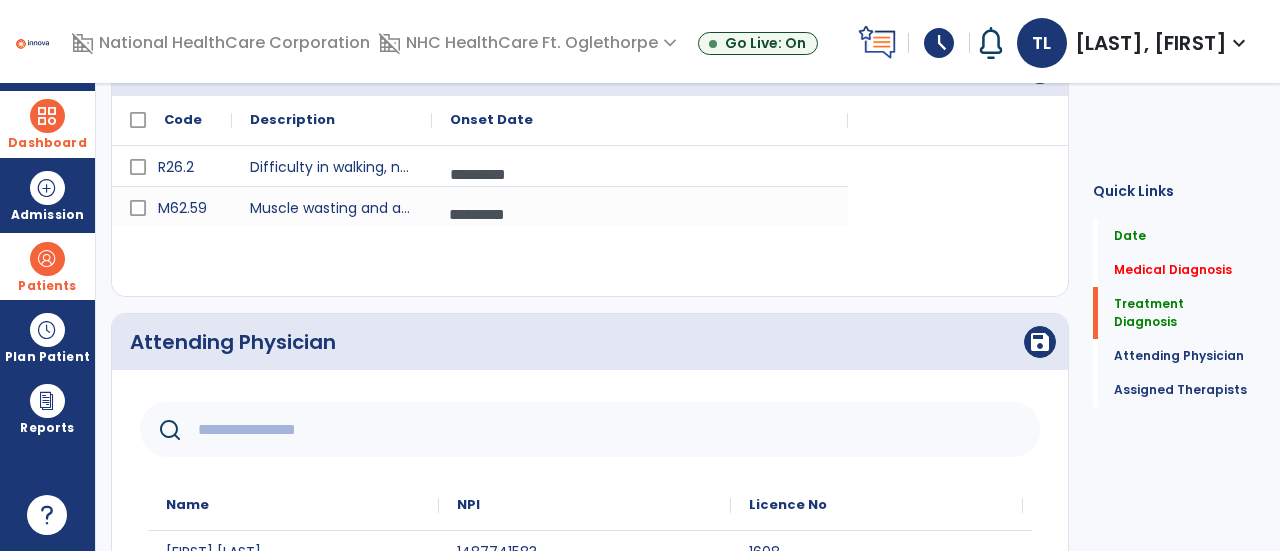click 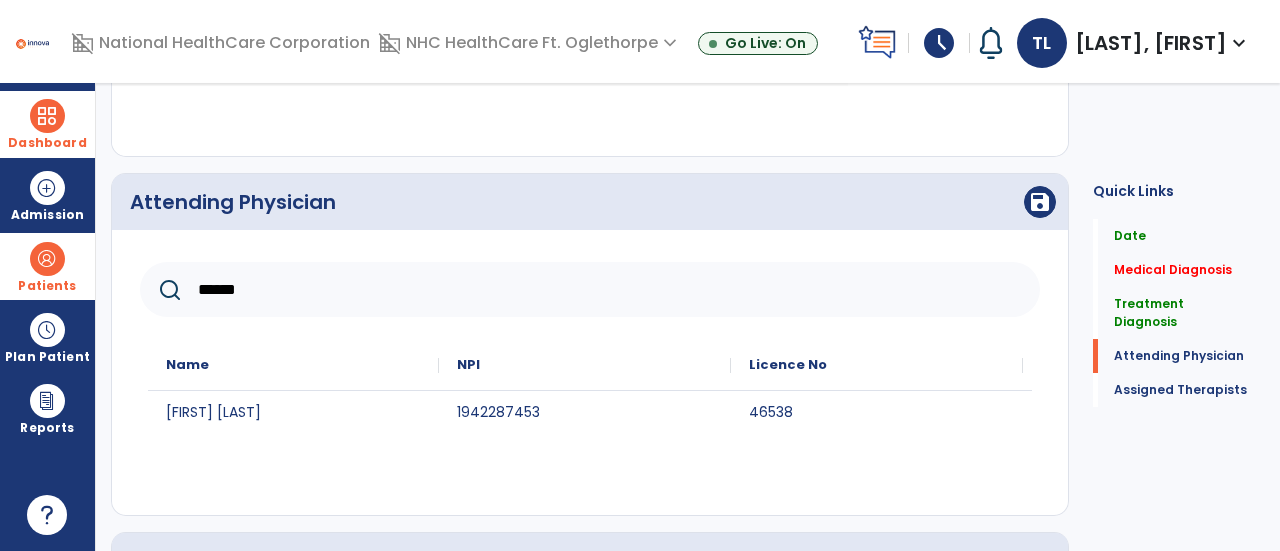 scroll, scrollTop: 650, scrollLeft: 0, axis: vertical 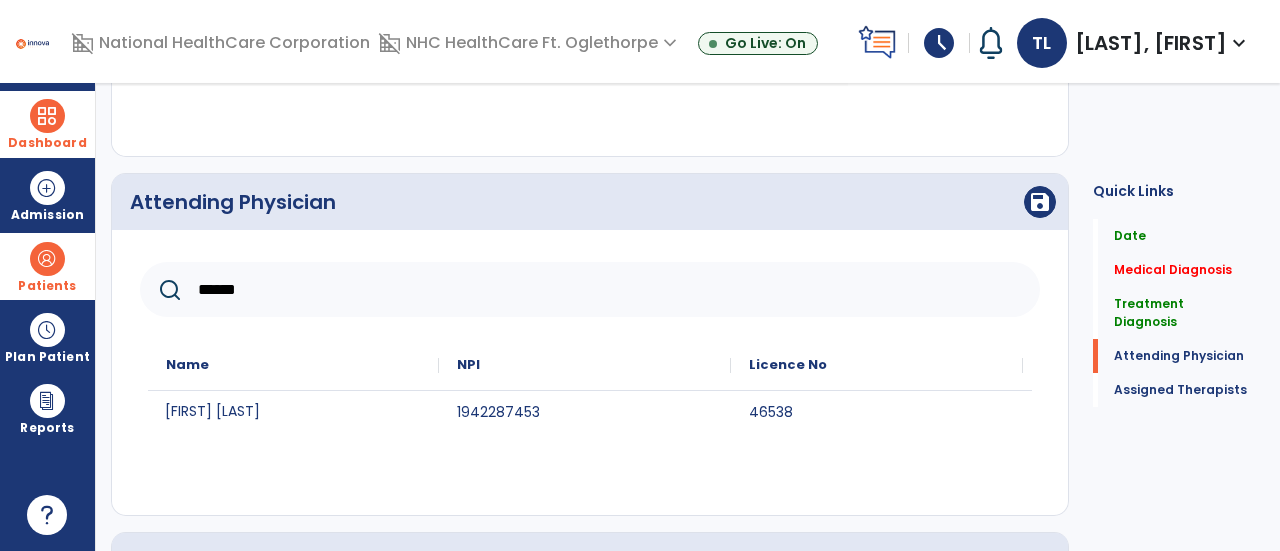 click on "[FIRST] [LAST]" 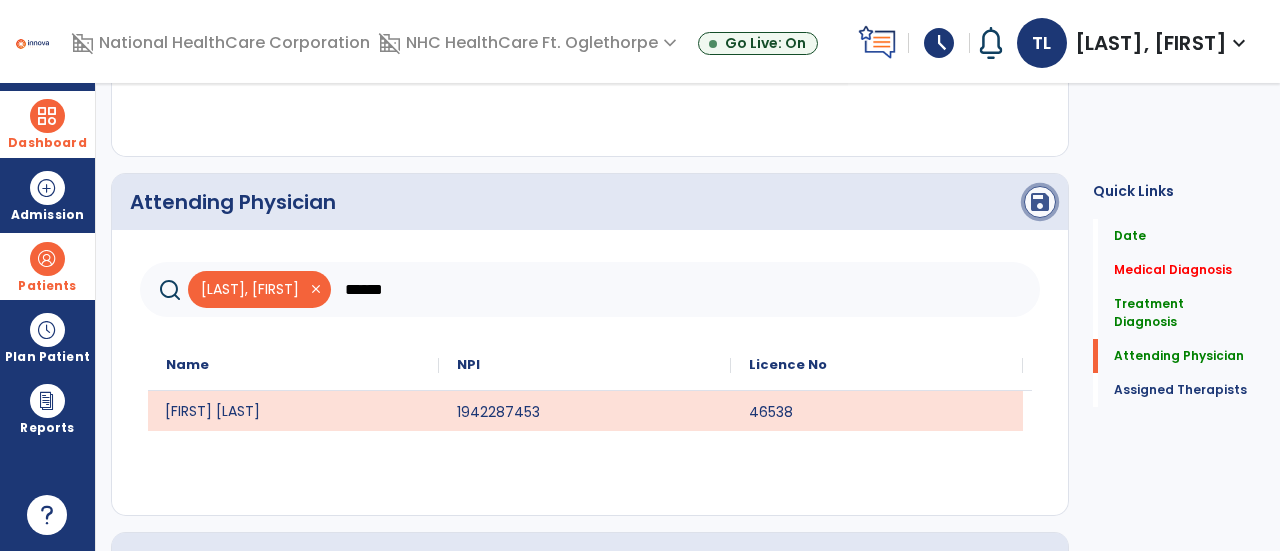 click on "save" 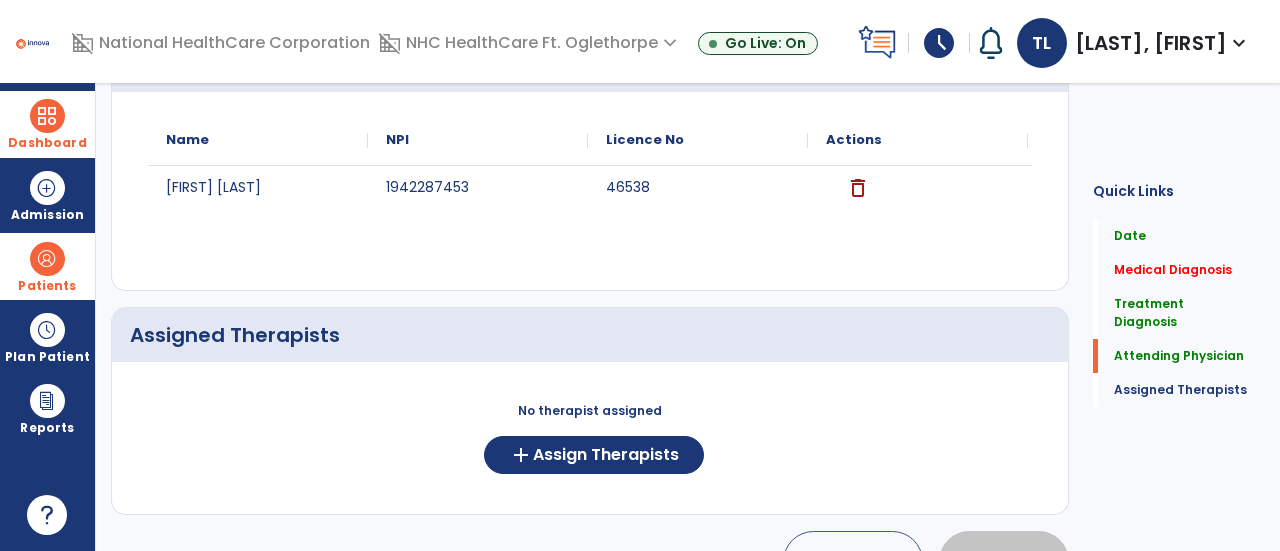 scroll, scrollTop: 840, scrollLeft: 0, axis: vertical 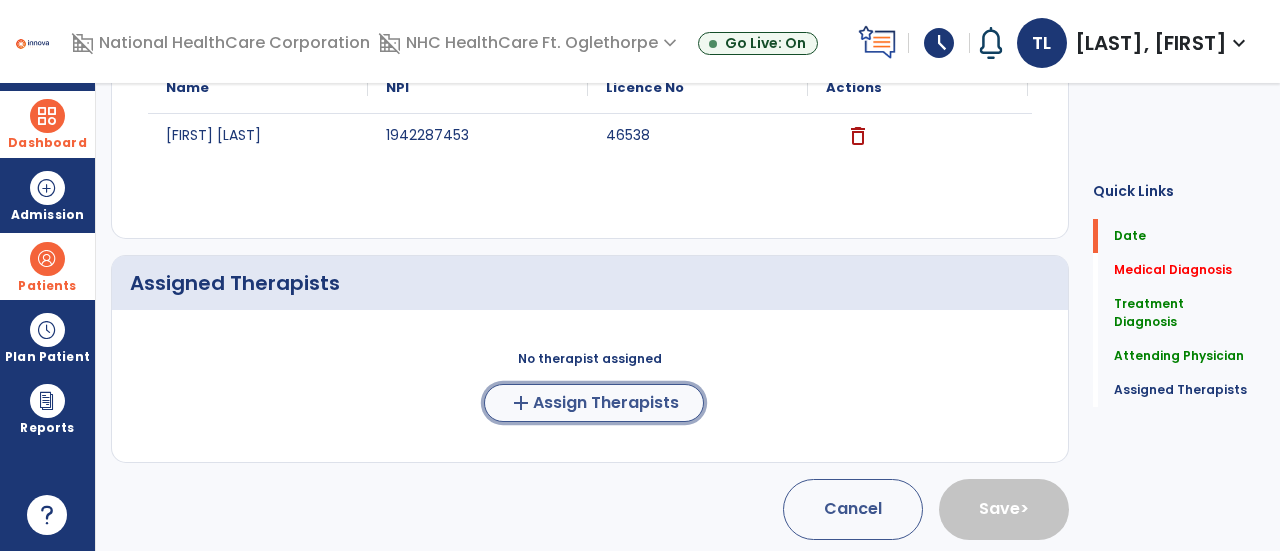 click on "add  Assign Therapists" 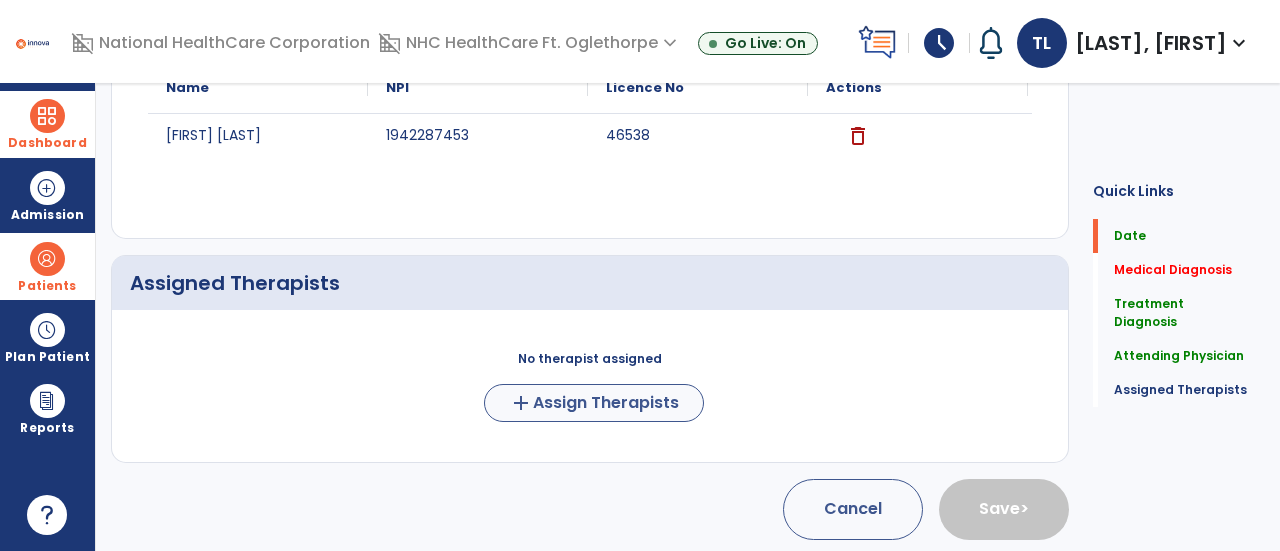 scroll, scrollTop: 837, scrollLeft: 0, axis: vertical 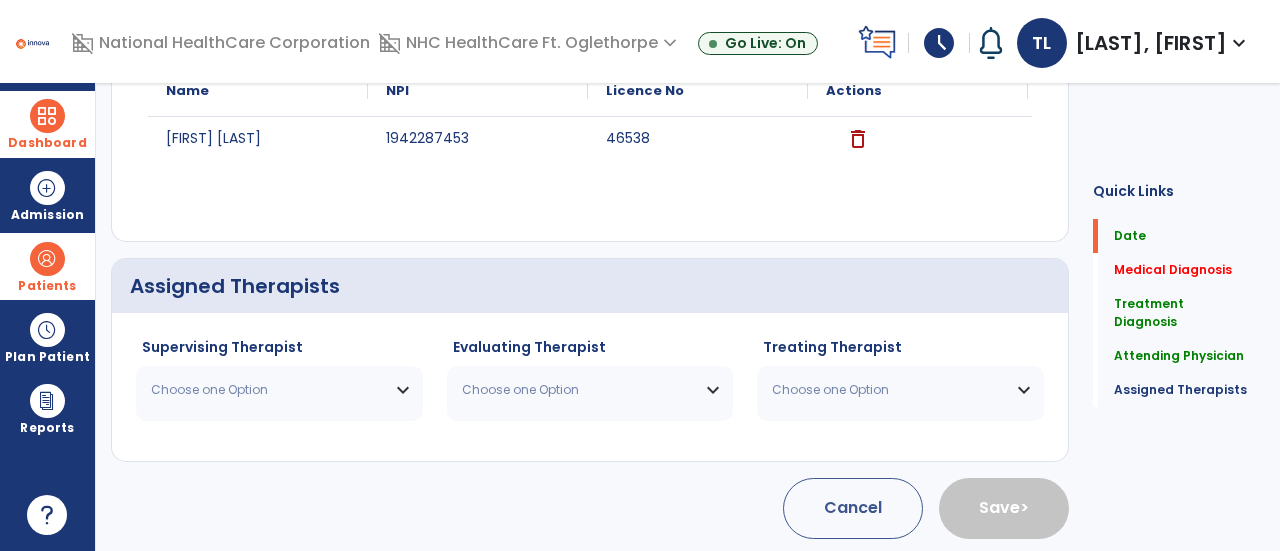 click on "Choose one Option" at bounding box center (267, 390) 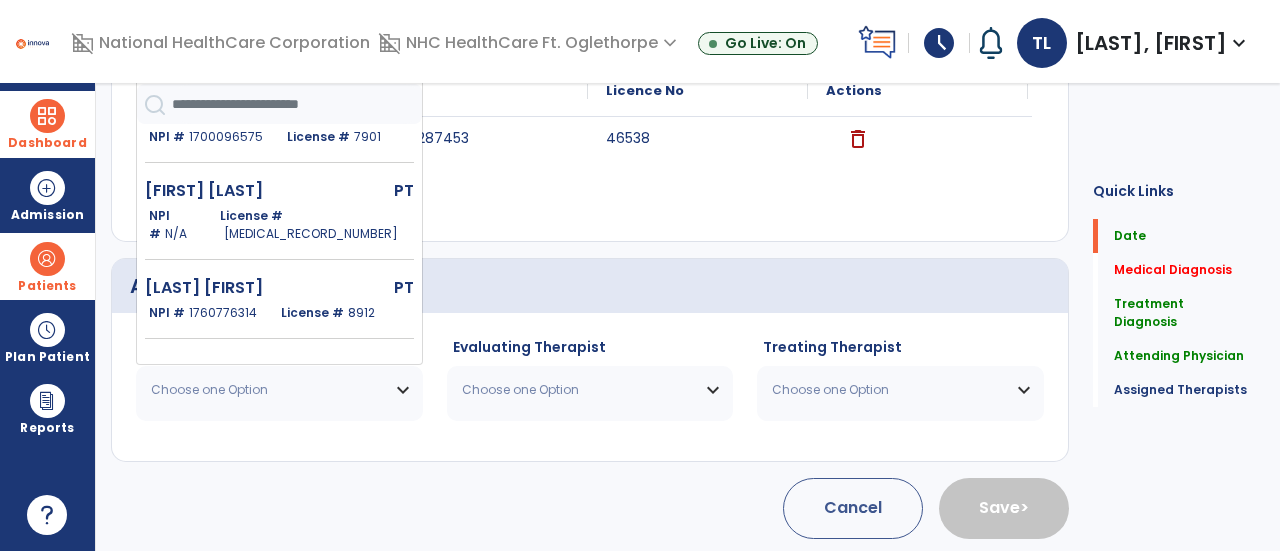 scroll, scrollTop: 193, scrollLeft: 0, axis: vertical 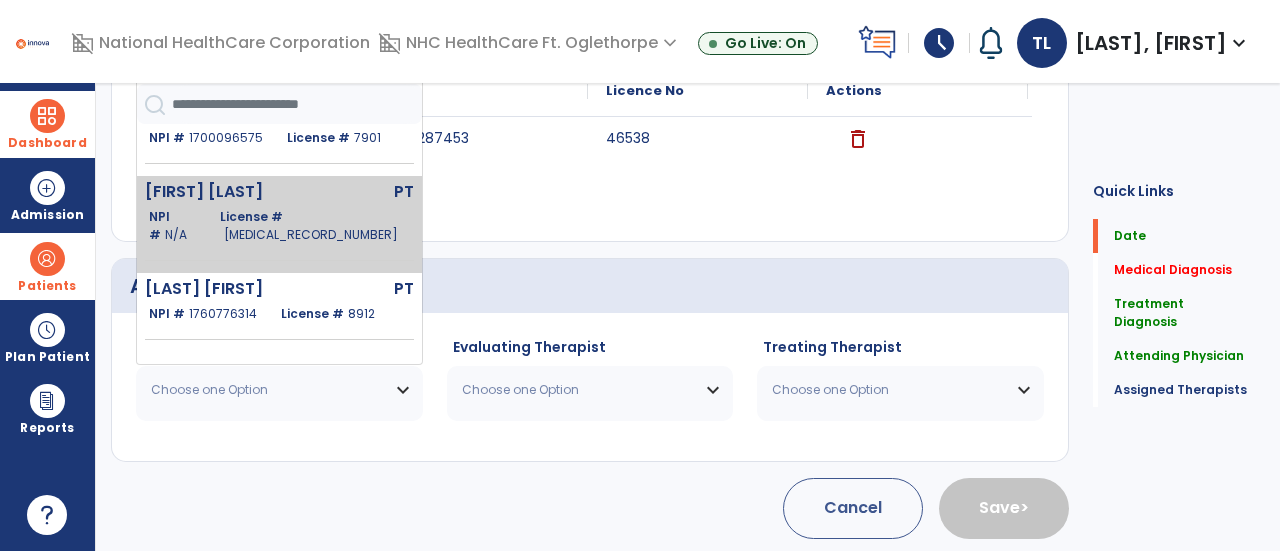 click on "[FIRST] [LAST]" 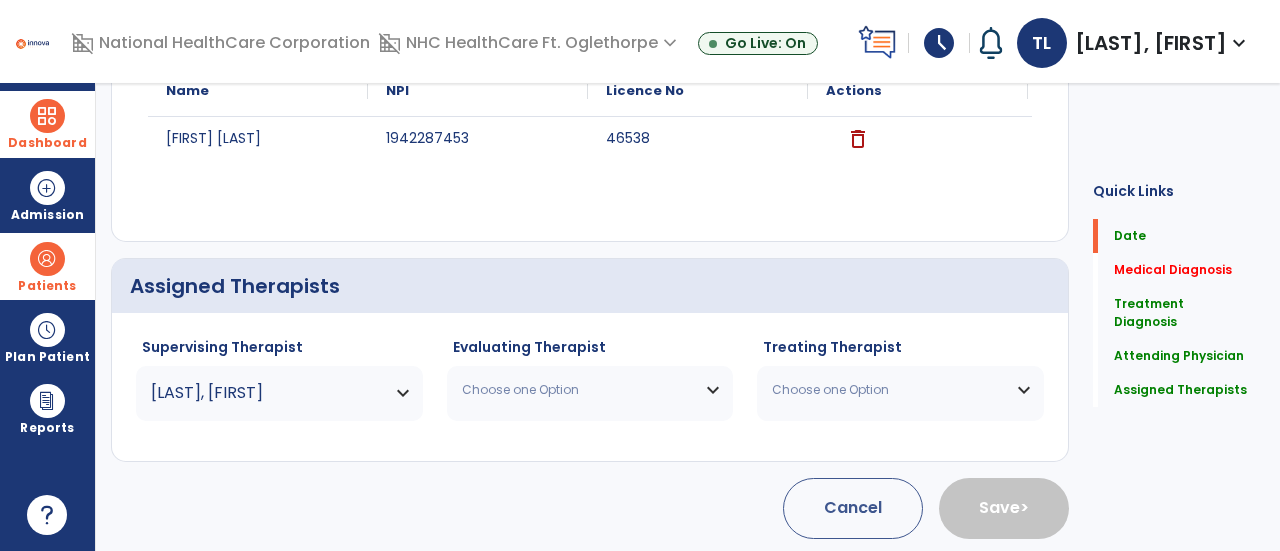 click on "Choose one Option" at bounding box center (590, 390) 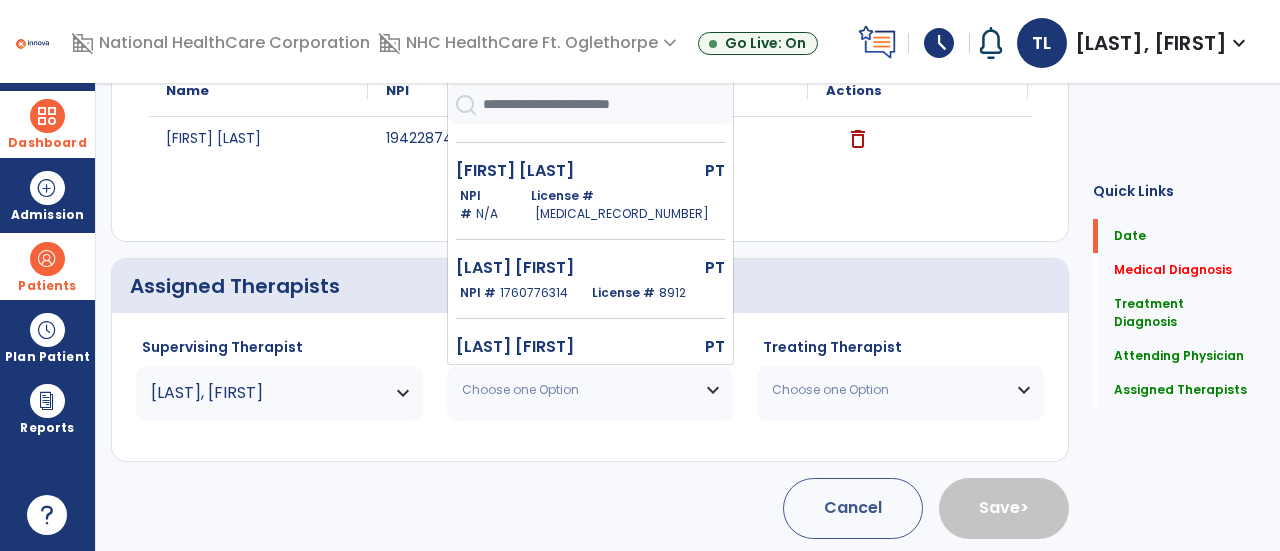 scroll, scrollTop: 208, scrollLeft: 0, axis: vertical 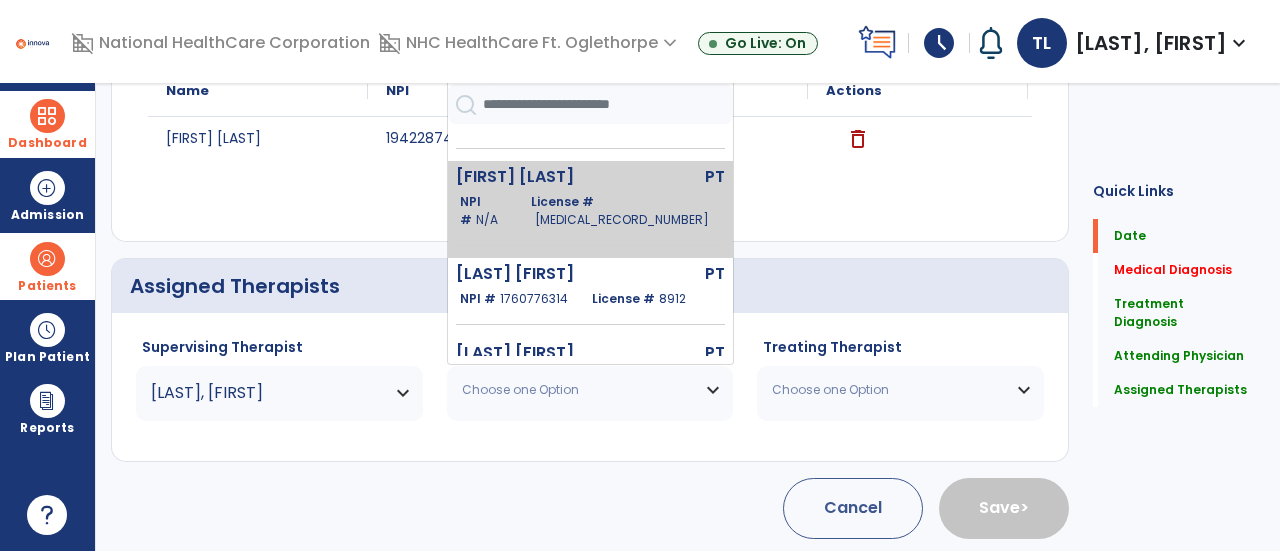 click on "[FIRST] [LAST]" 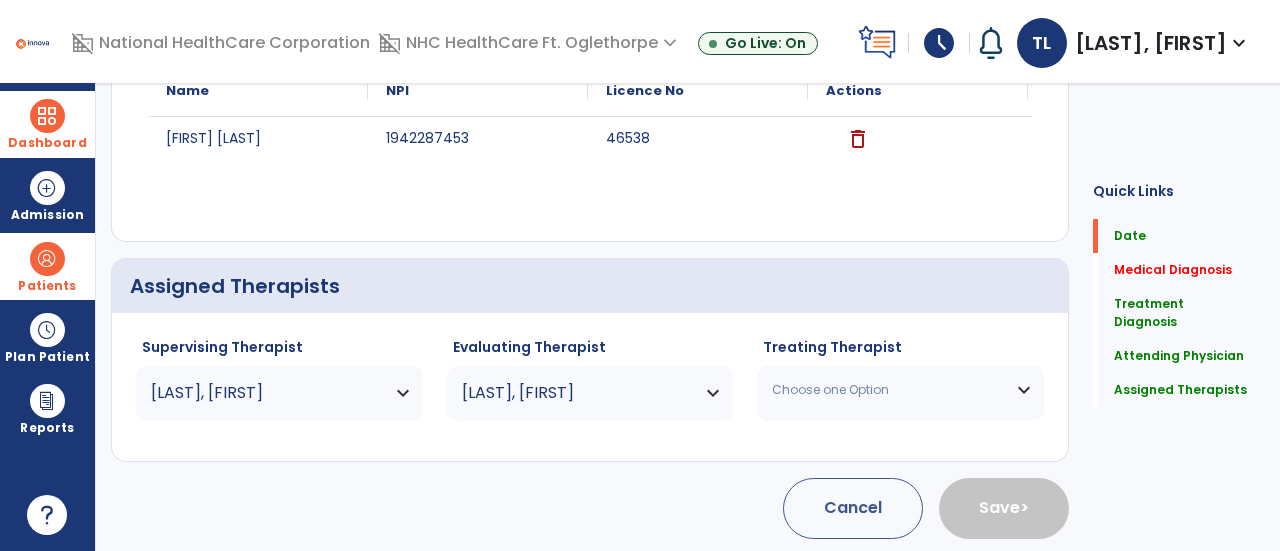 click on "Choose one Option" at bounding box center [888, 390] 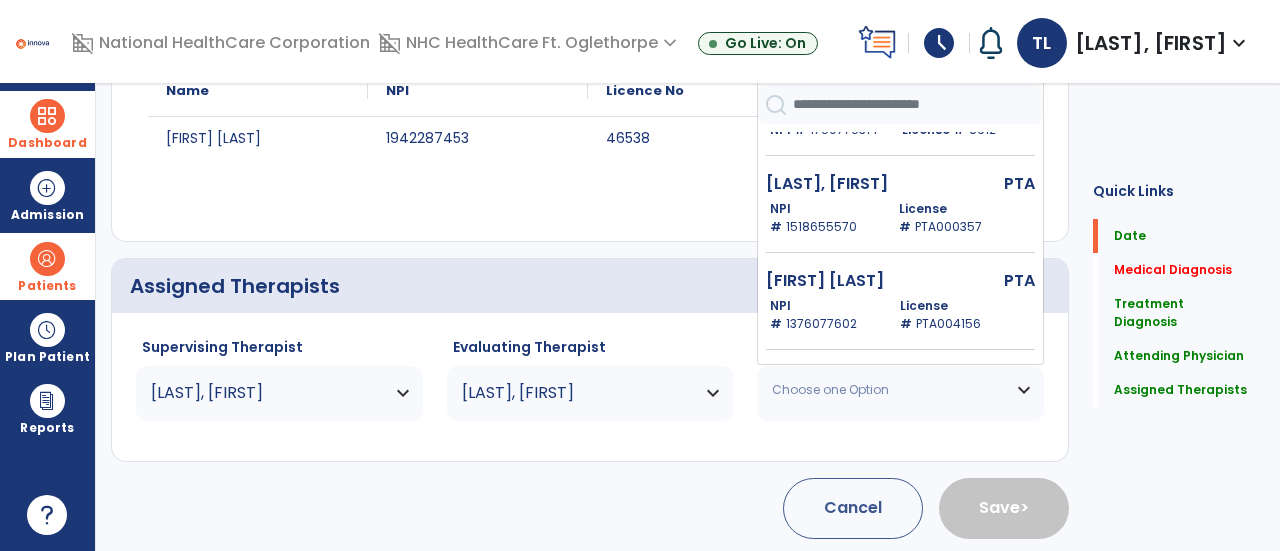 scroll, scrollTop: 886, scrollLeft: 0, axis: vertical 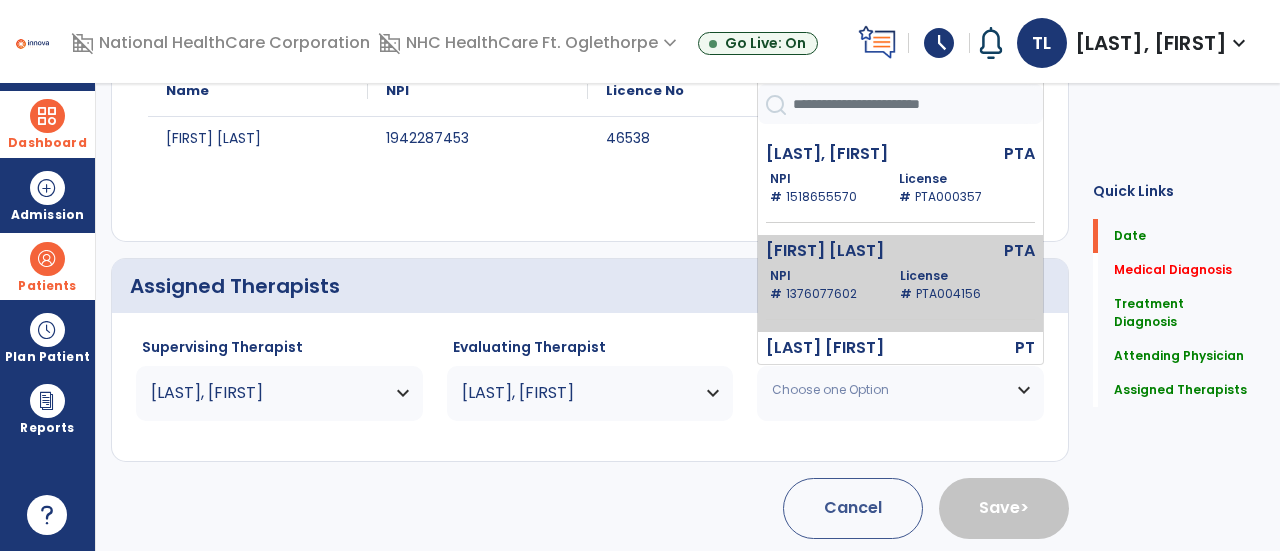 click on "NPI # [NUMBER] License # [NUMBER]" 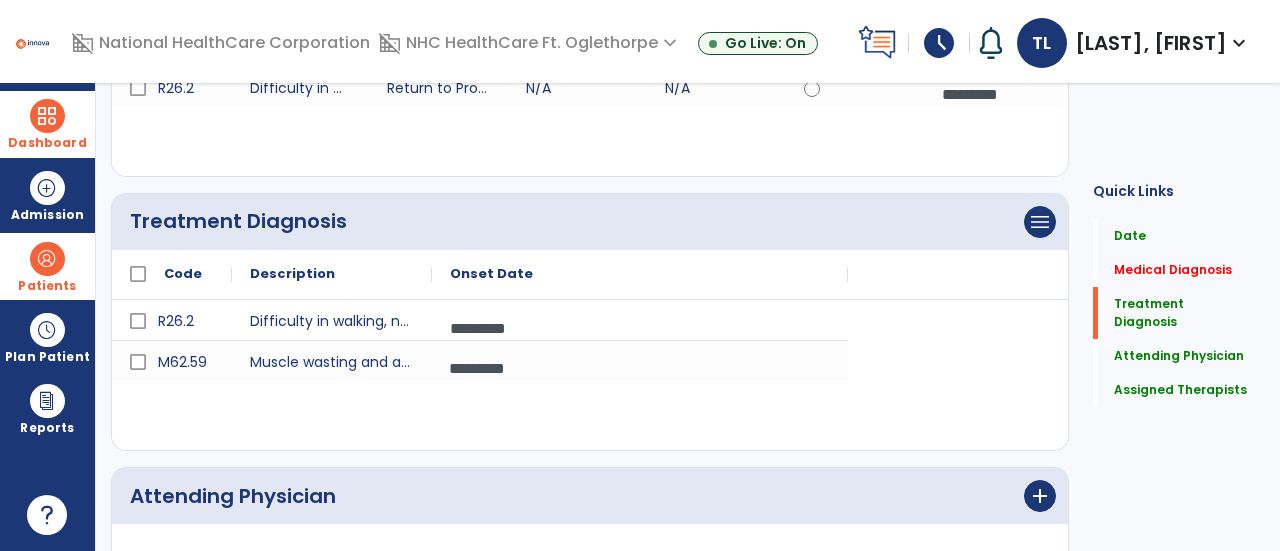 scroll, scrollTop: 0, scrollLeft: 0, axis: both 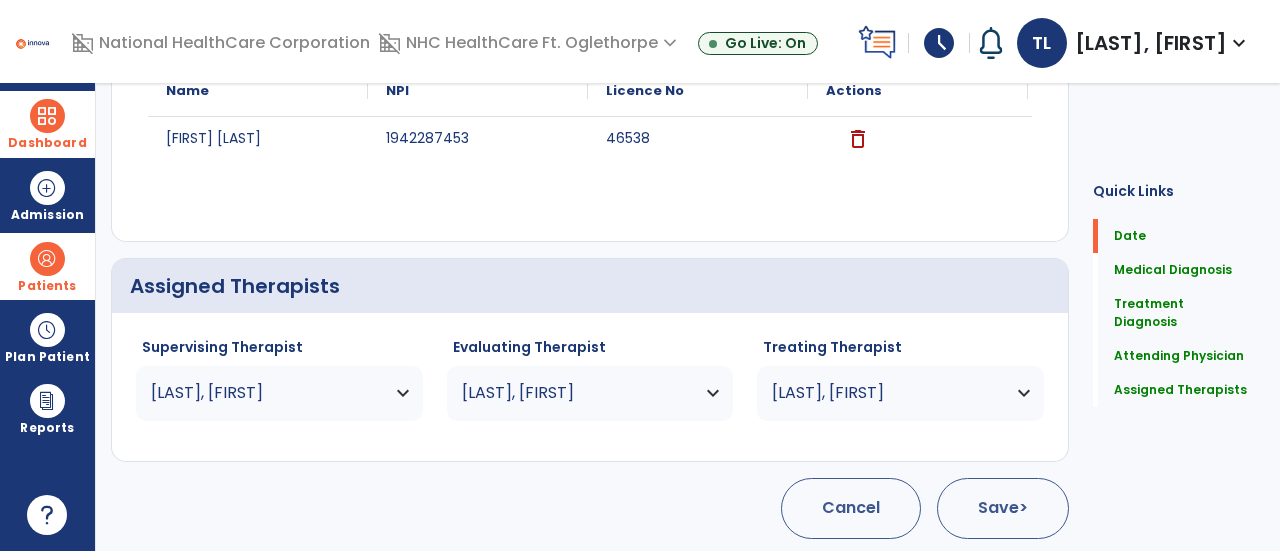 click on "Save  >" 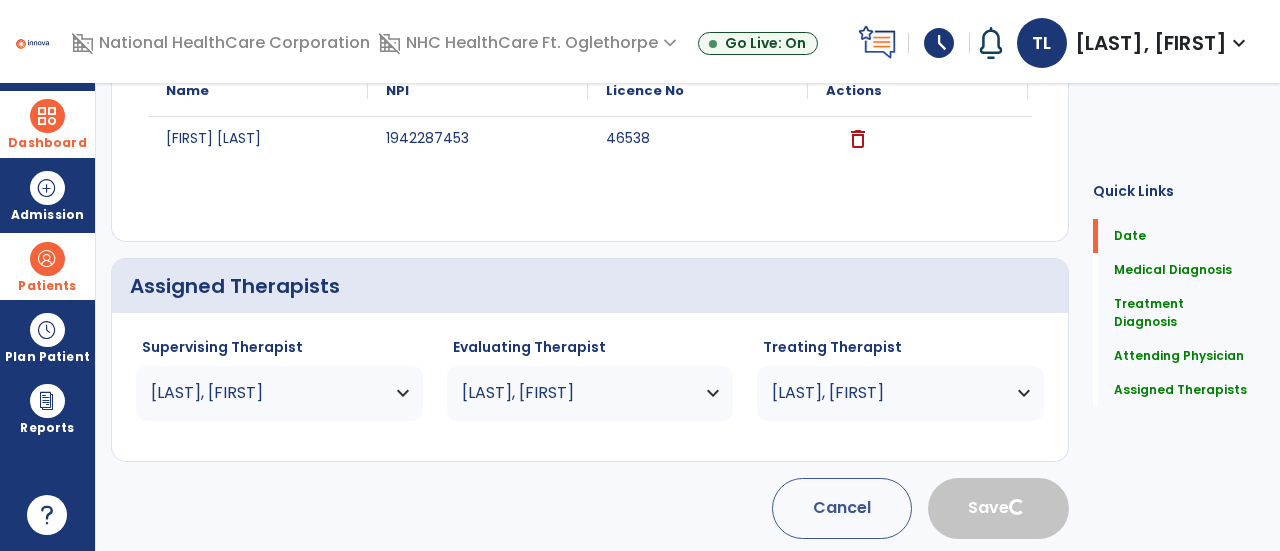 type 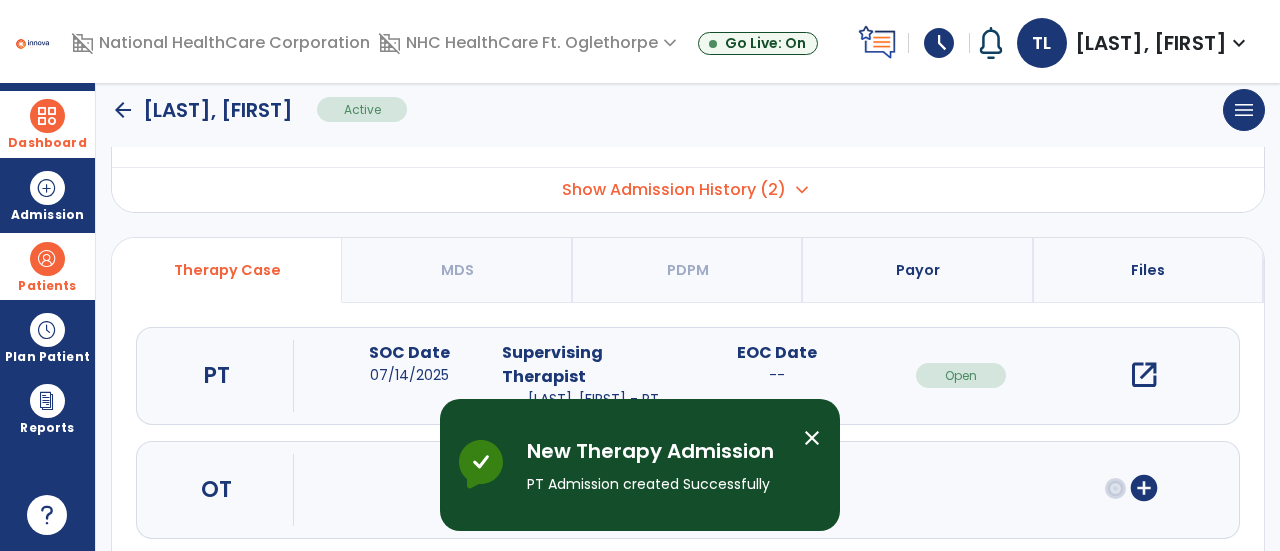 scroll, scrollTop: 104, scrollLeft: 0, axis: vertical 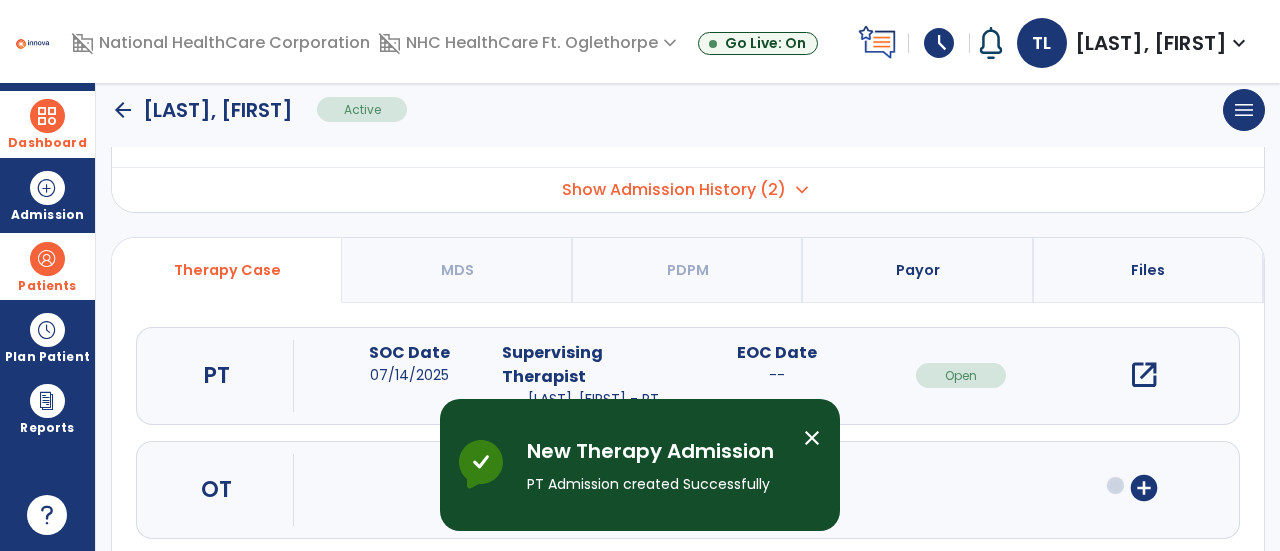 click on "open_in_new" at bounding box center (1144, 375) 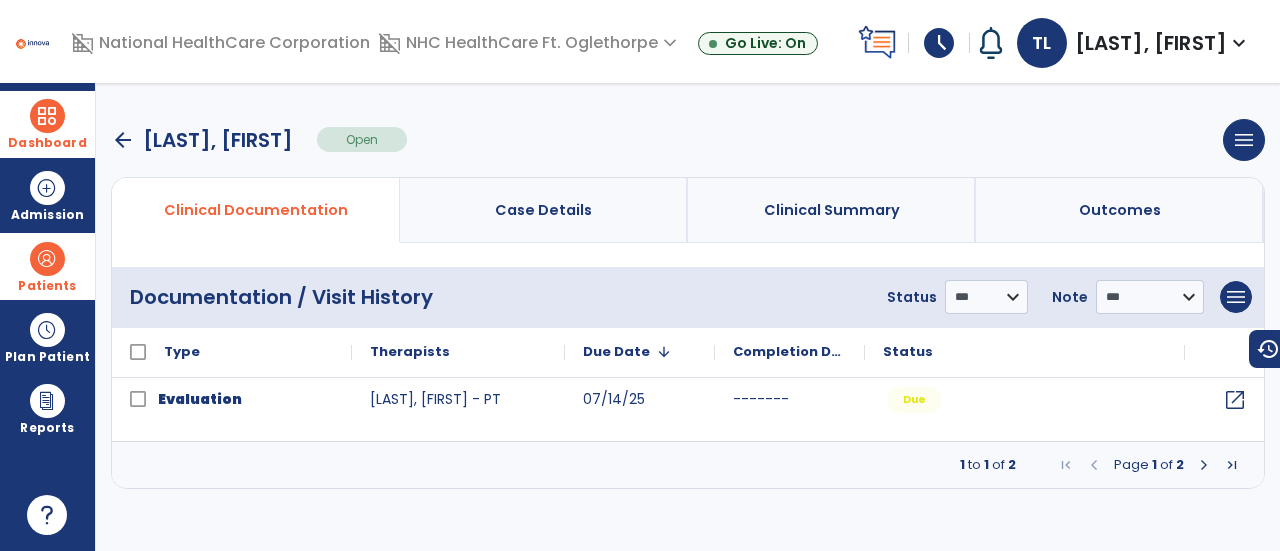 scroll, scrollTop: 0, scrollLeft: 0, axis: both 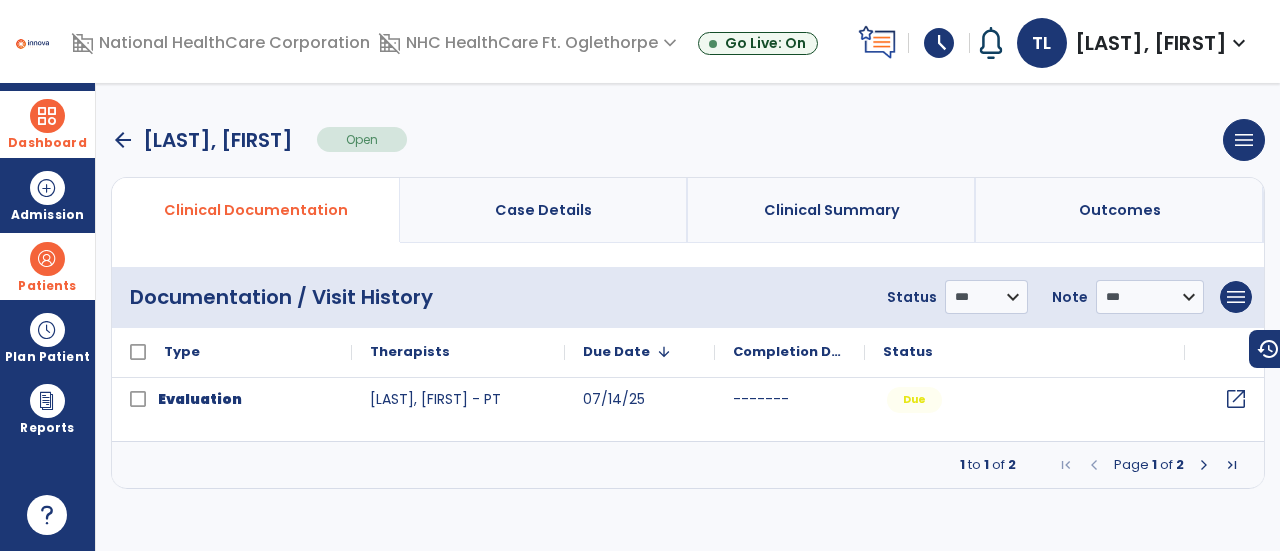 click on "open_in_new" 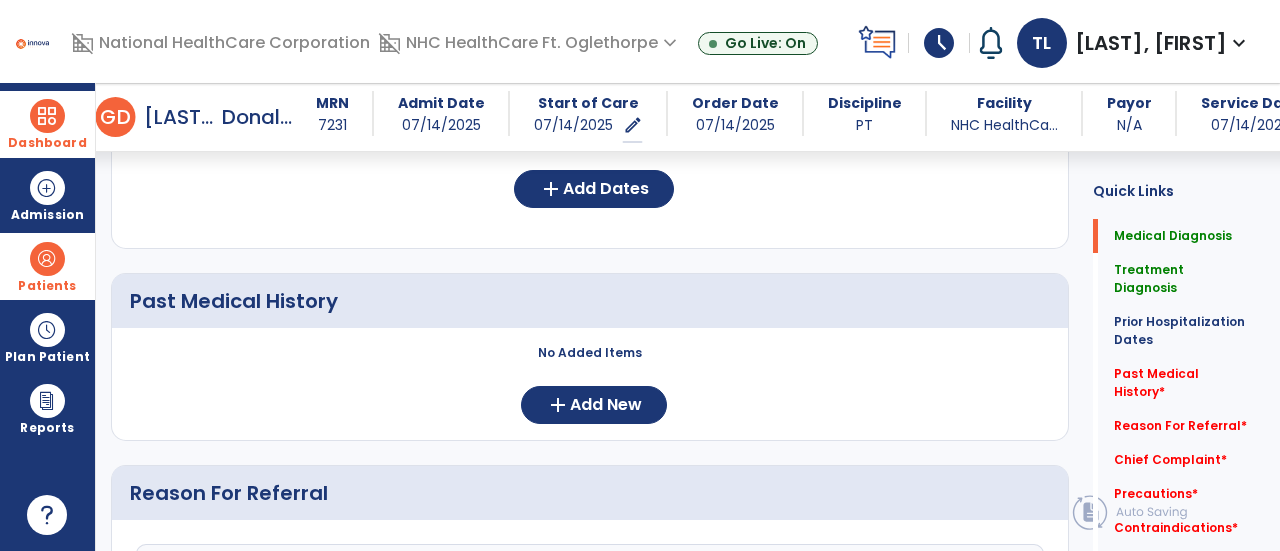 scroll, scrollTop: 876, scrollLeft: 0, axis: vertical 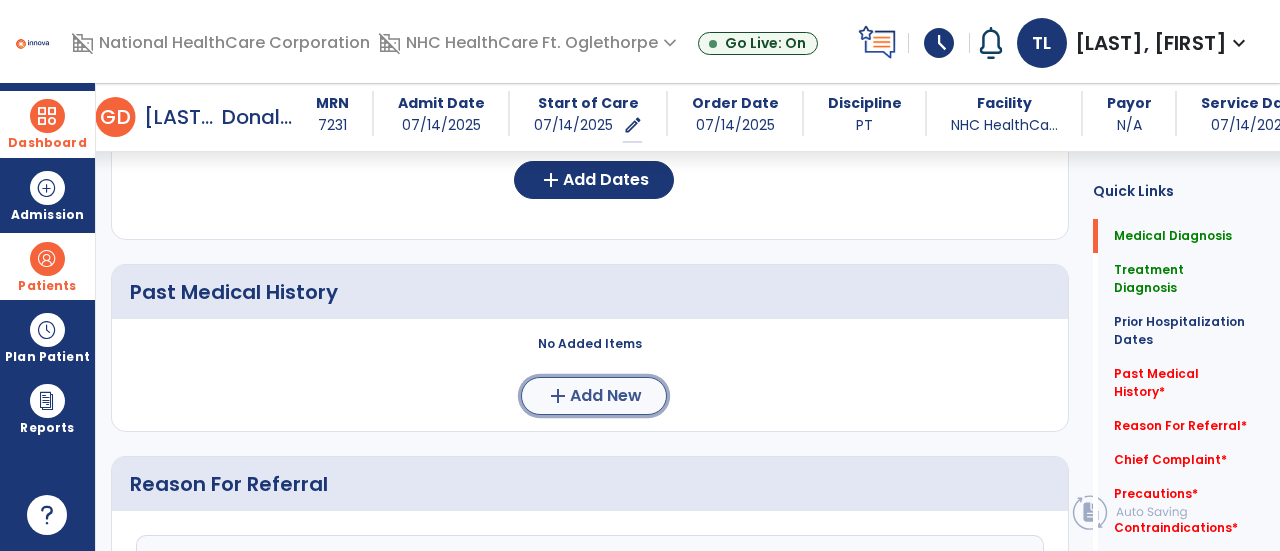 click on "Add New" 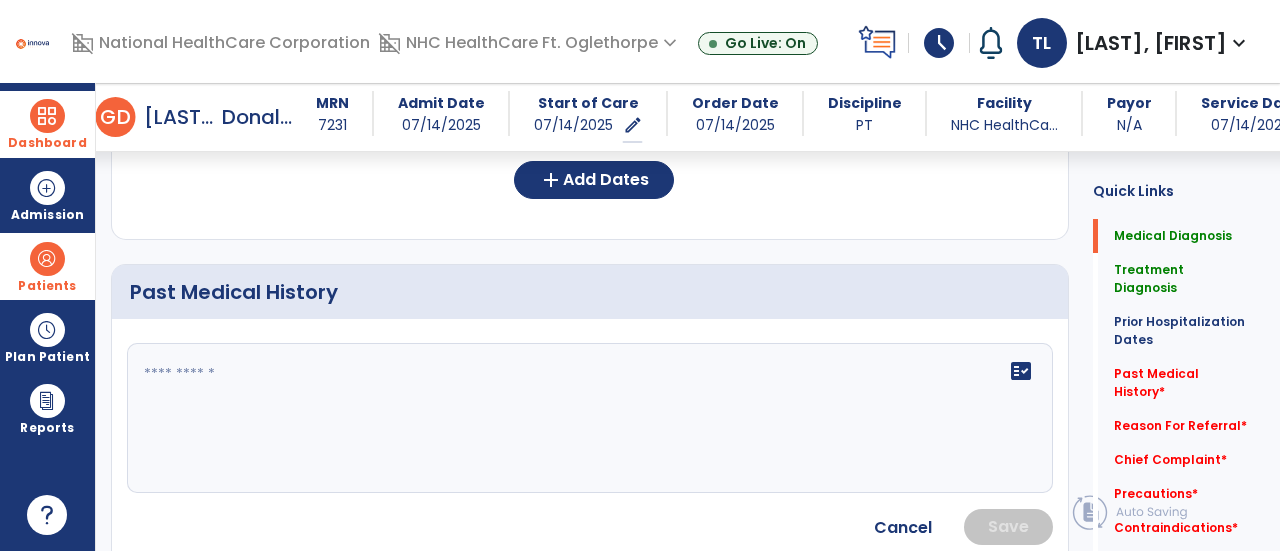click on "fact_check" 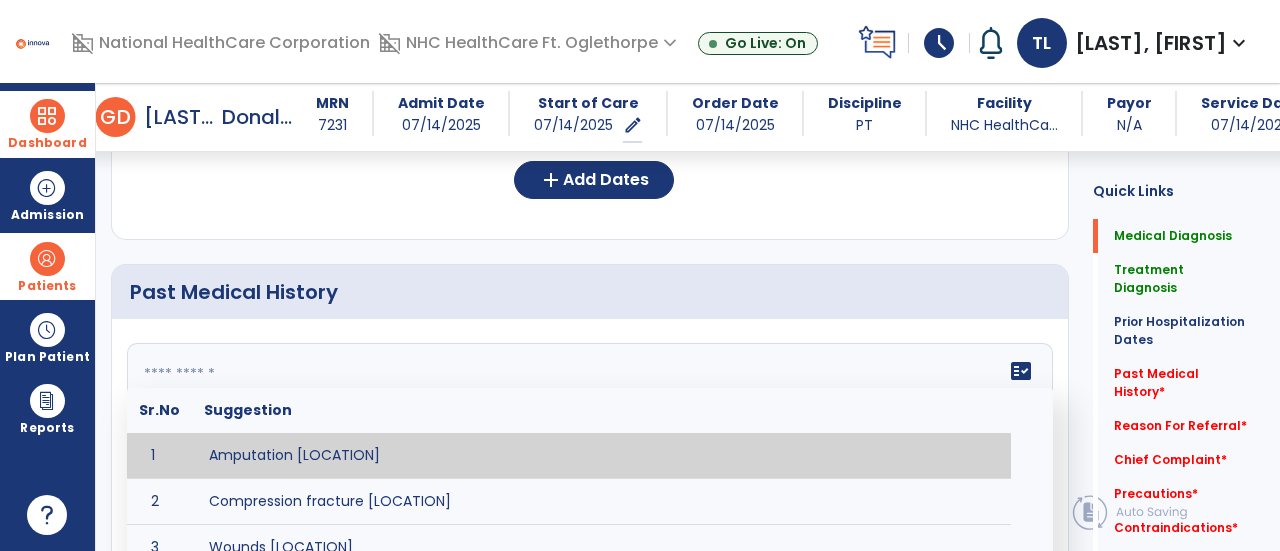 paste on "**********" 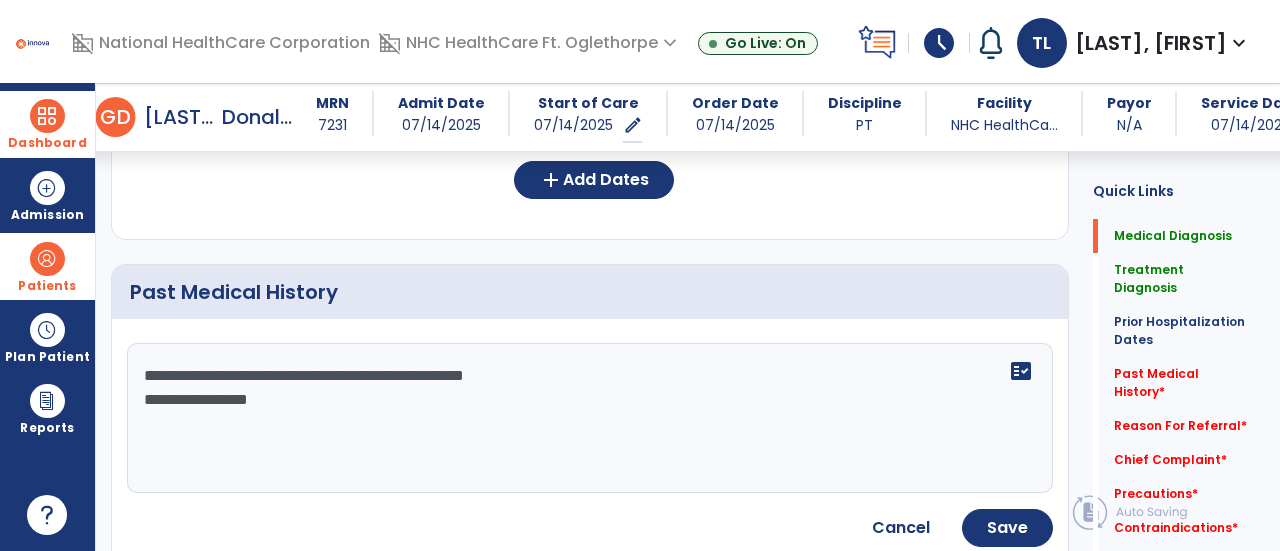 click on "**********" 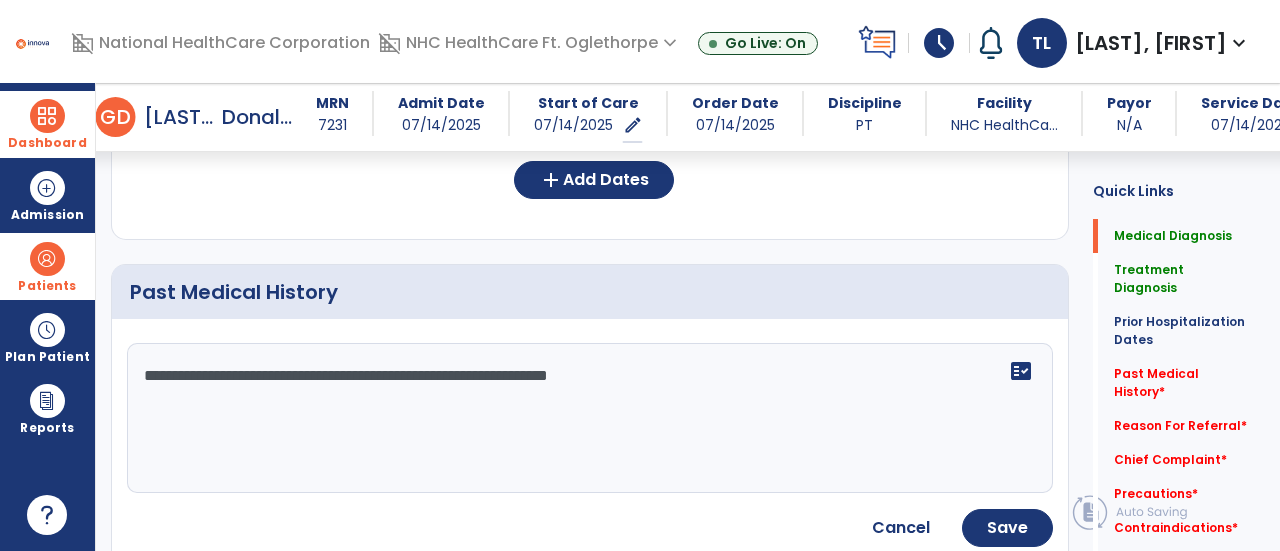 type on "**********" 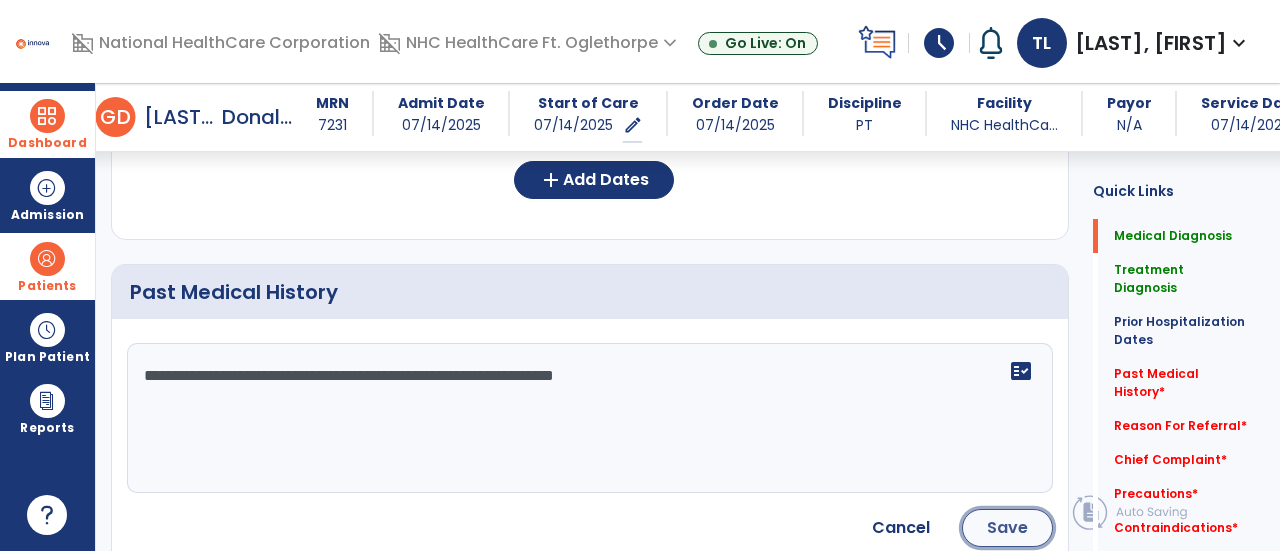 click on "Save" 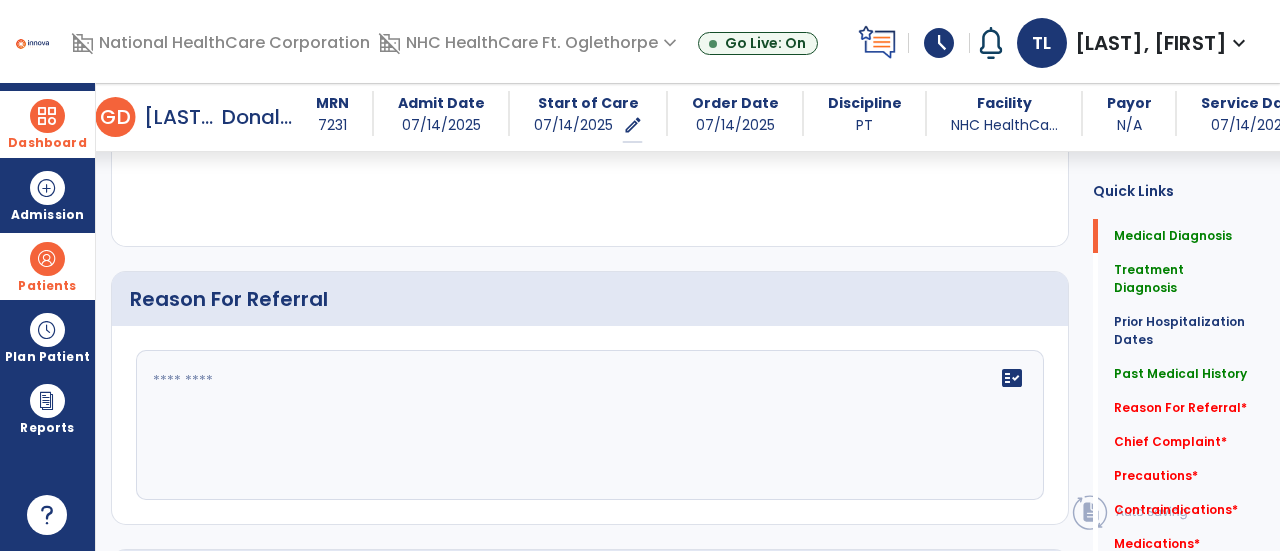 scroll, scrollTop: 1169, scrollLeft: 0, axis: vertical 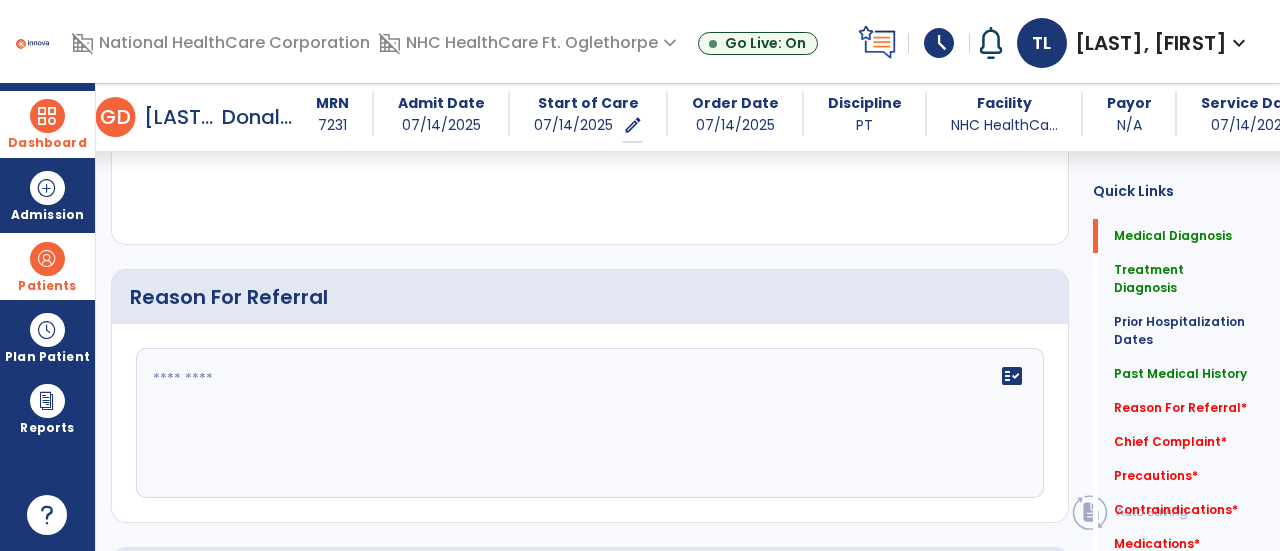 click on "fact_check" 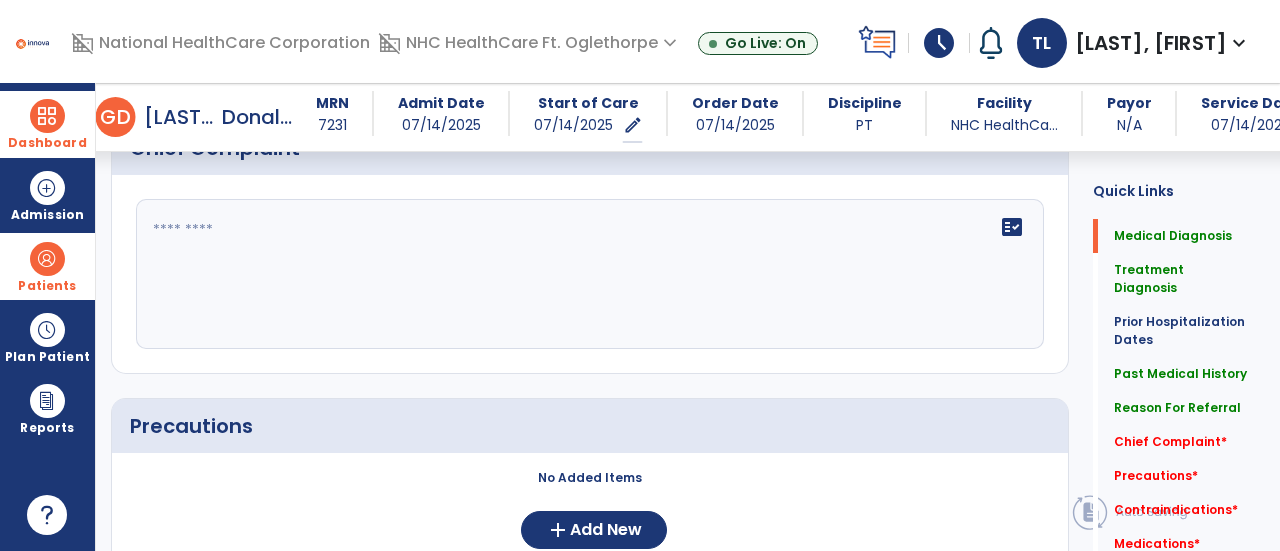 scroll, scrollTop: 1604, scrollLeft: 0, axis: vertical 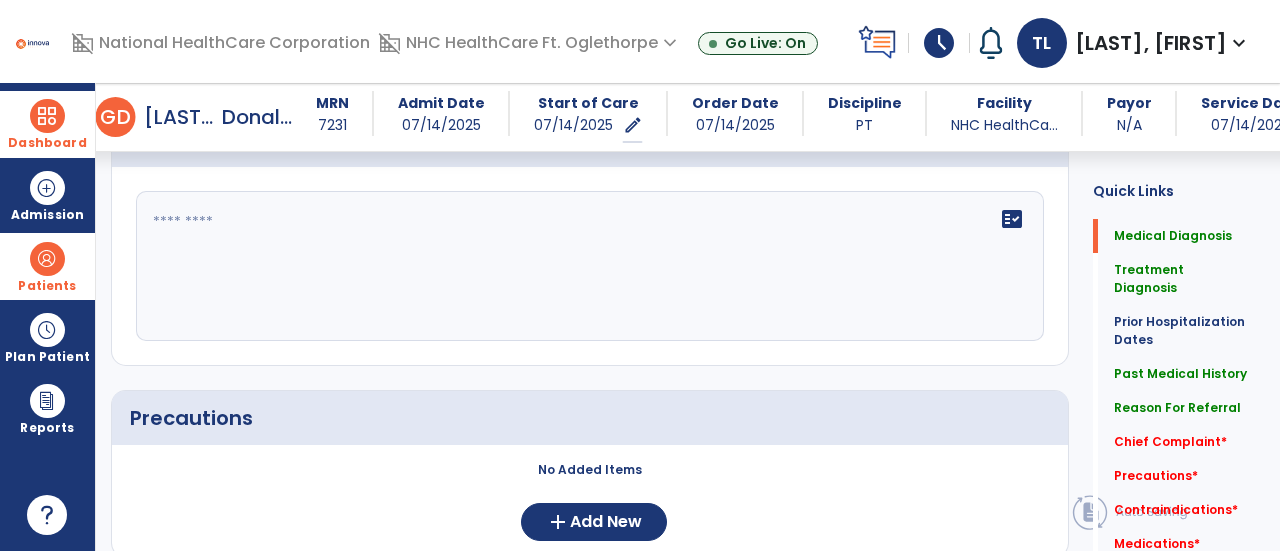 type on "**********" 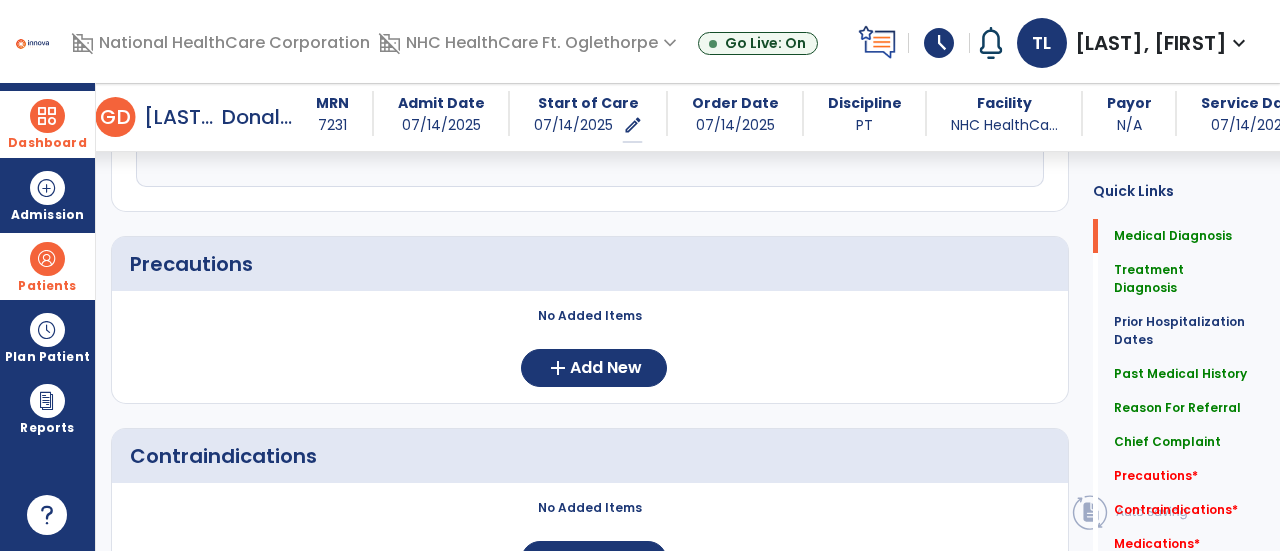 scroll, scrollTop: 1786, scrollLeft: 0, axis: vertical 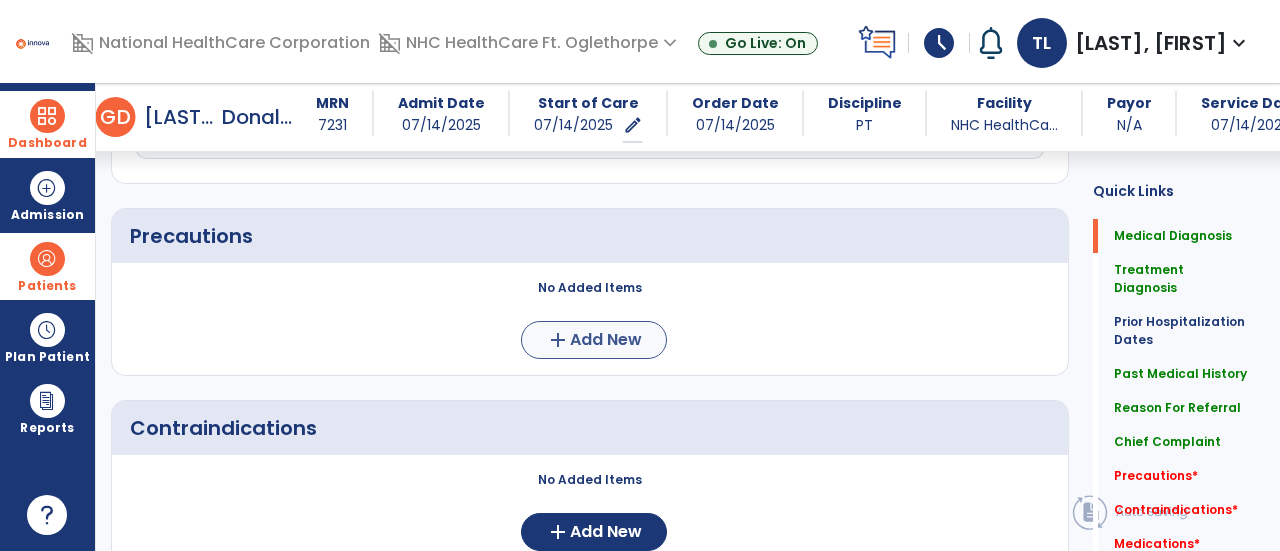 type on "**********" 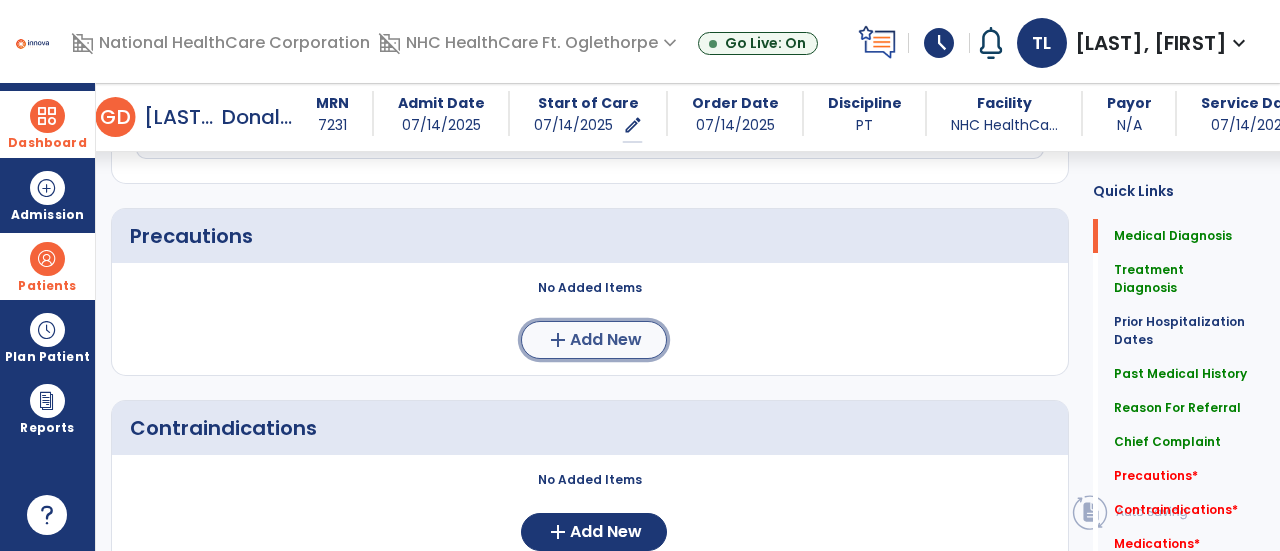 click on "Add New" 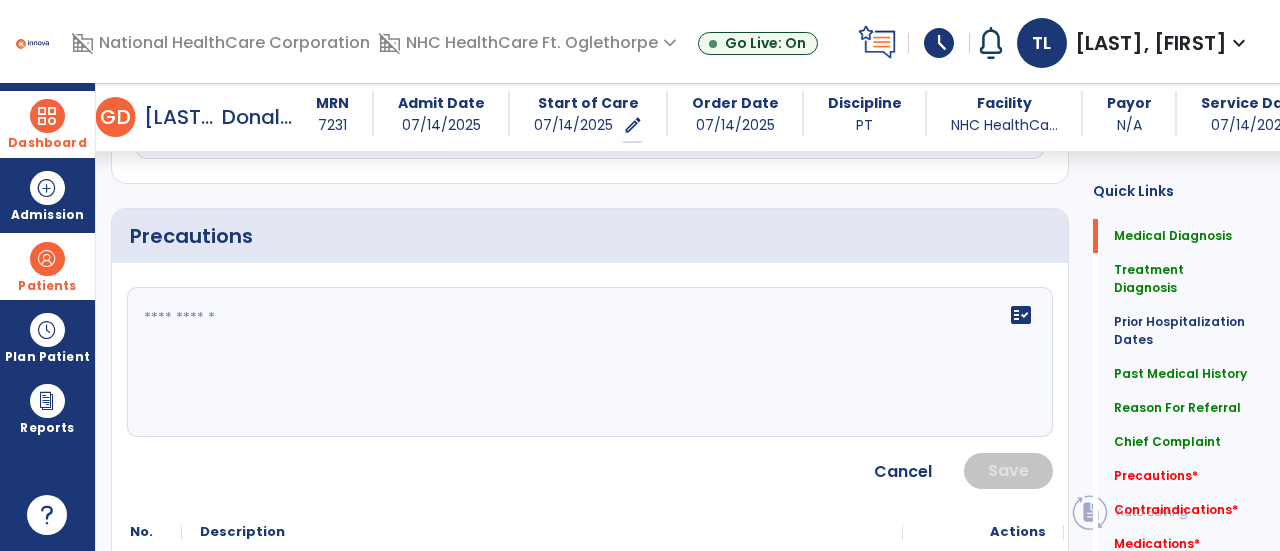 click on "fact_check" 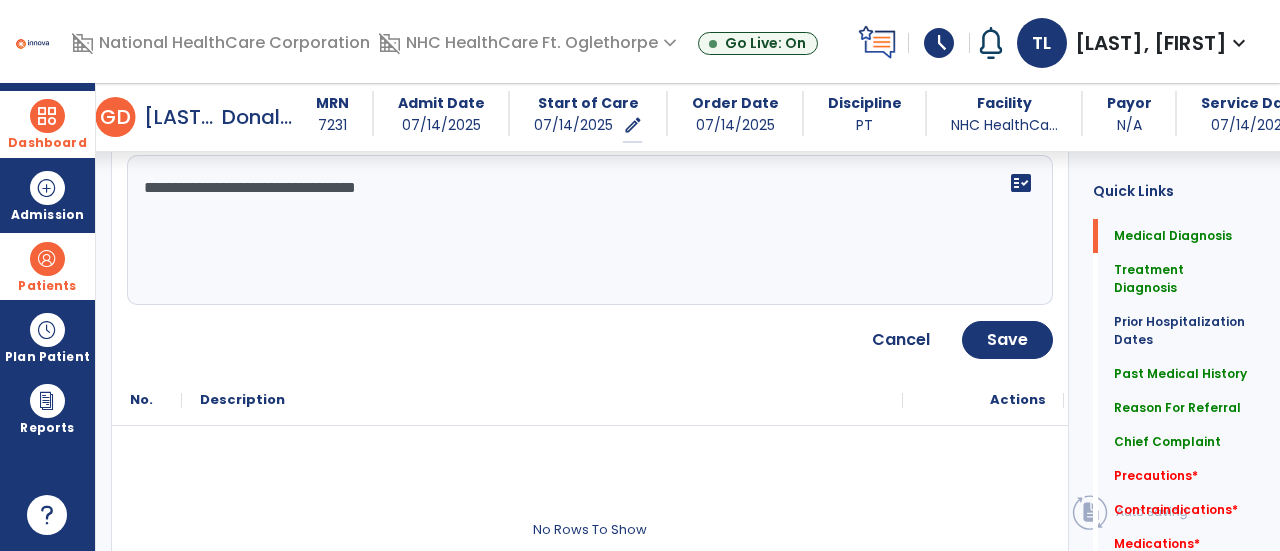 scroll, scrollTop: 1922, scrollLeft: 0, axis: vertical 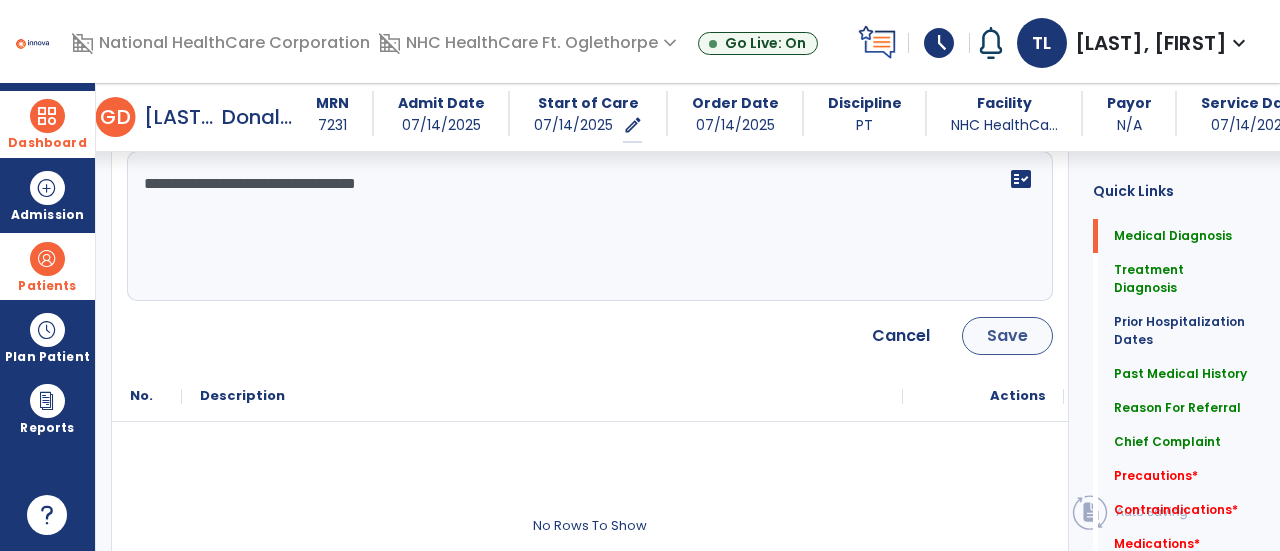 type on "**********" 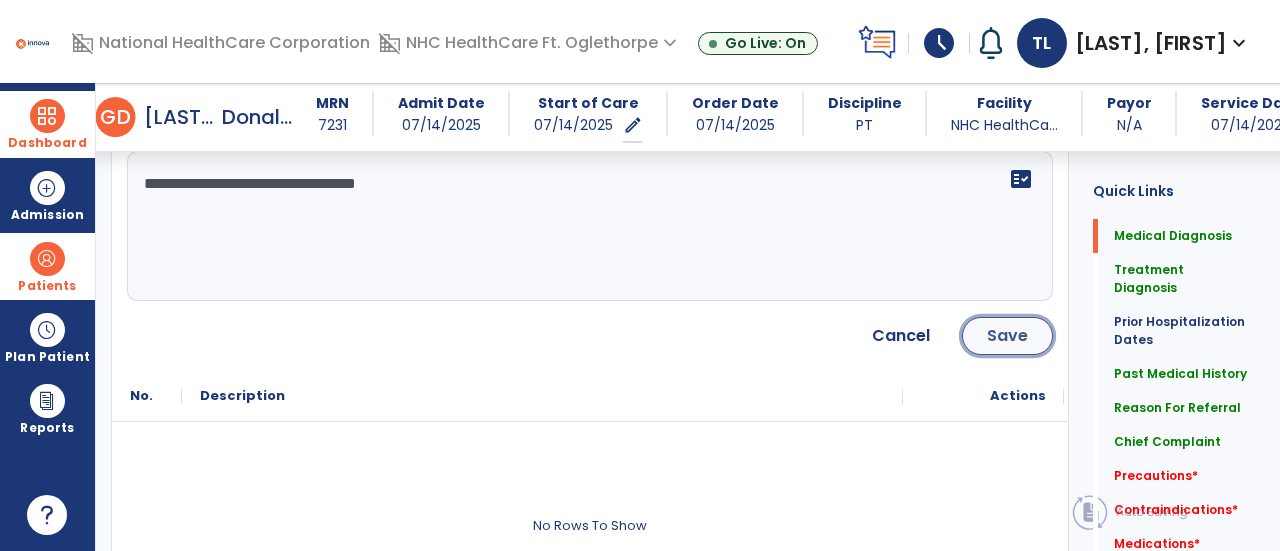 click on "Save" 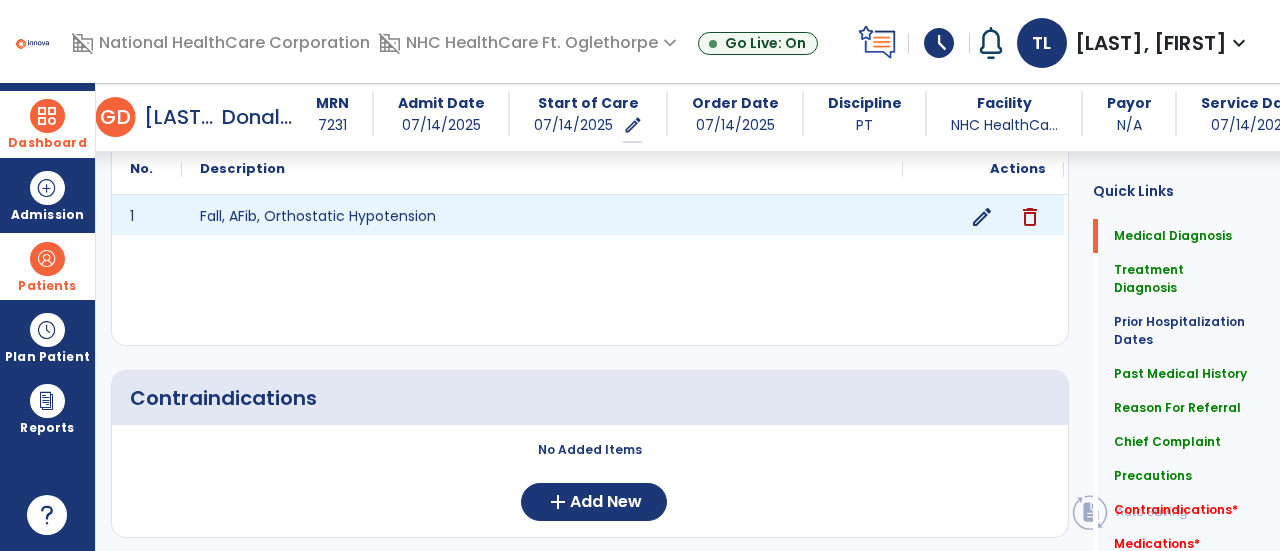 scroll, scrollTop: 2144, scrollLeft: 0, axis: vertical 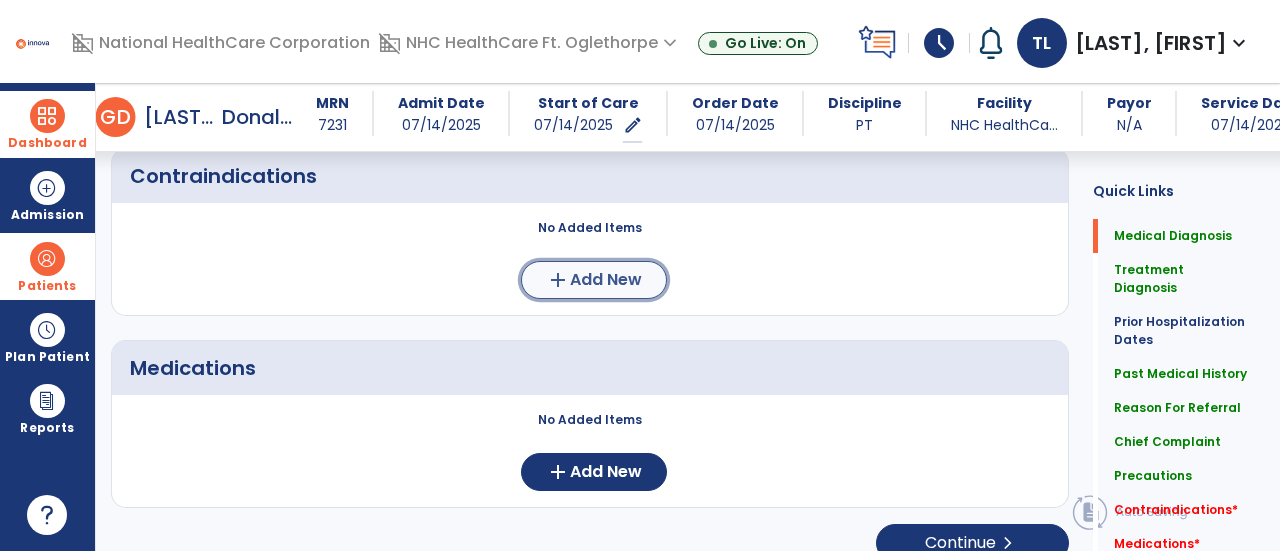 click on "add  Add New" 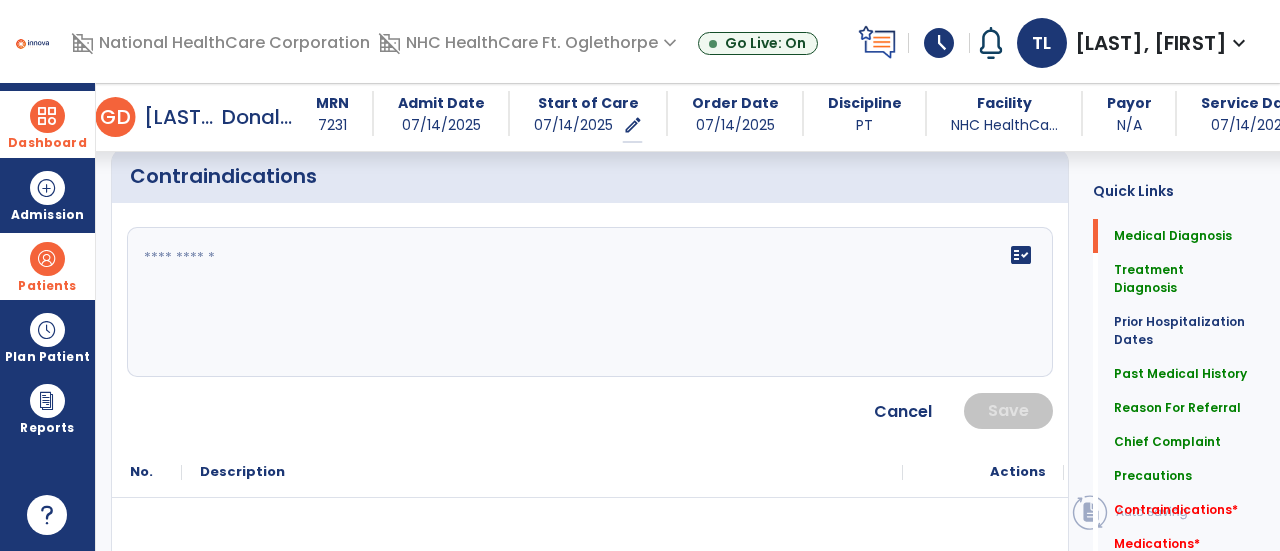 click on "fact_check" 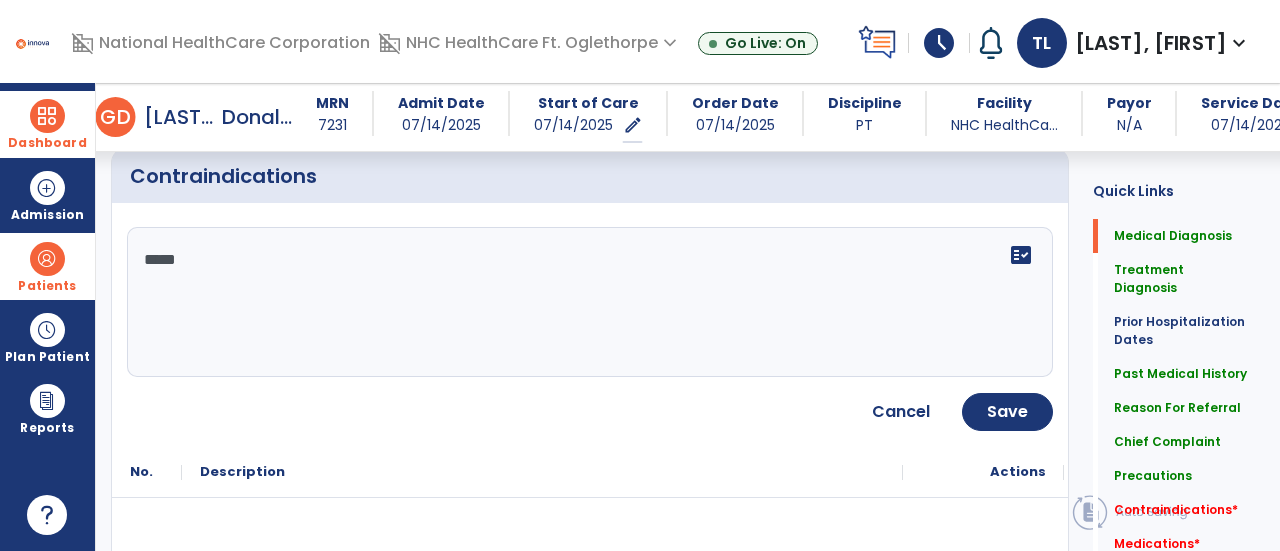 type on "****" 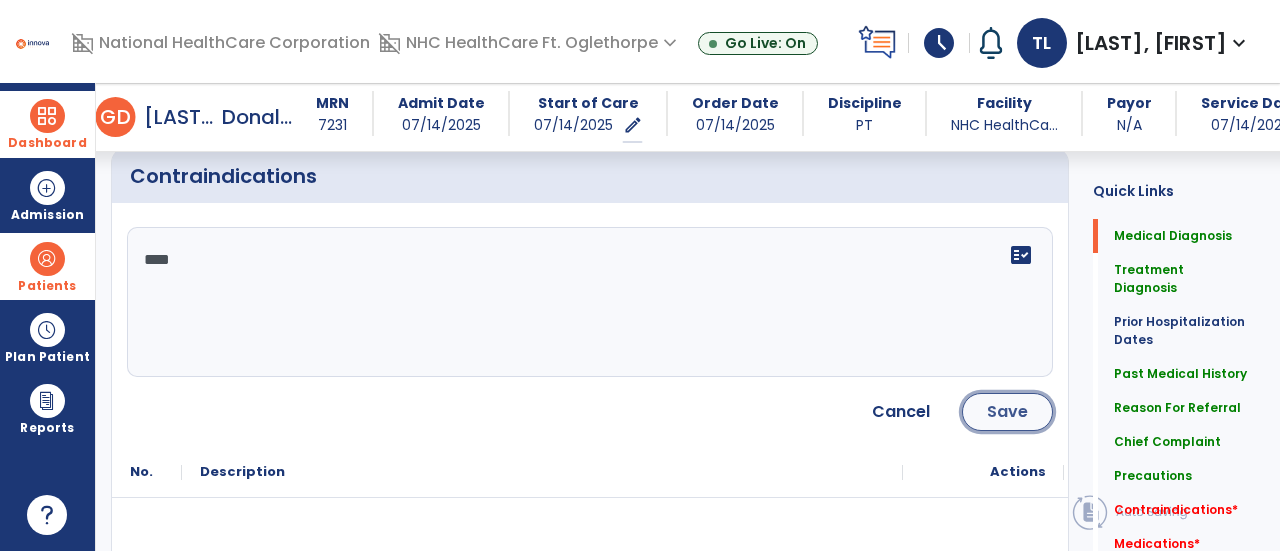click on "Save" 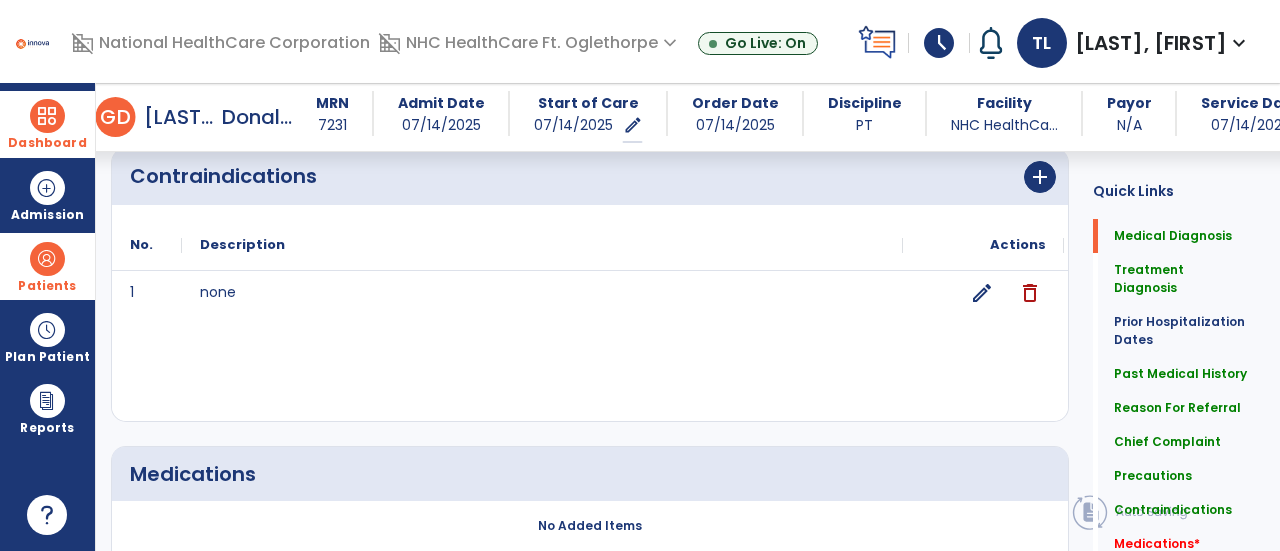 scroll, scrollTop: 2251, scrollLeft: 0, axis: vertical 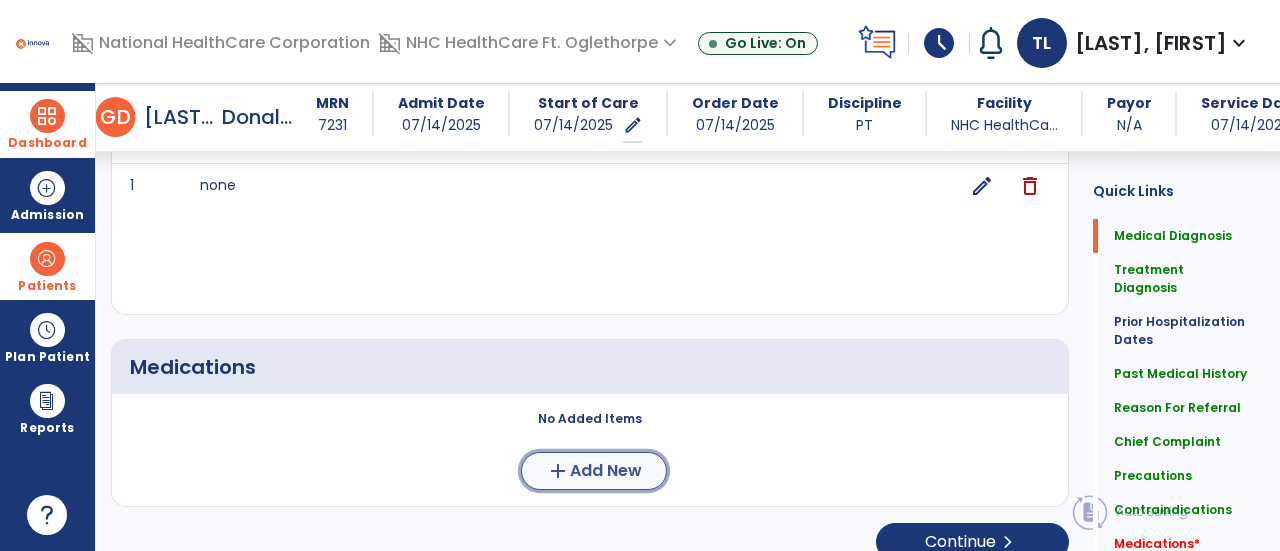click on "add  Add New" 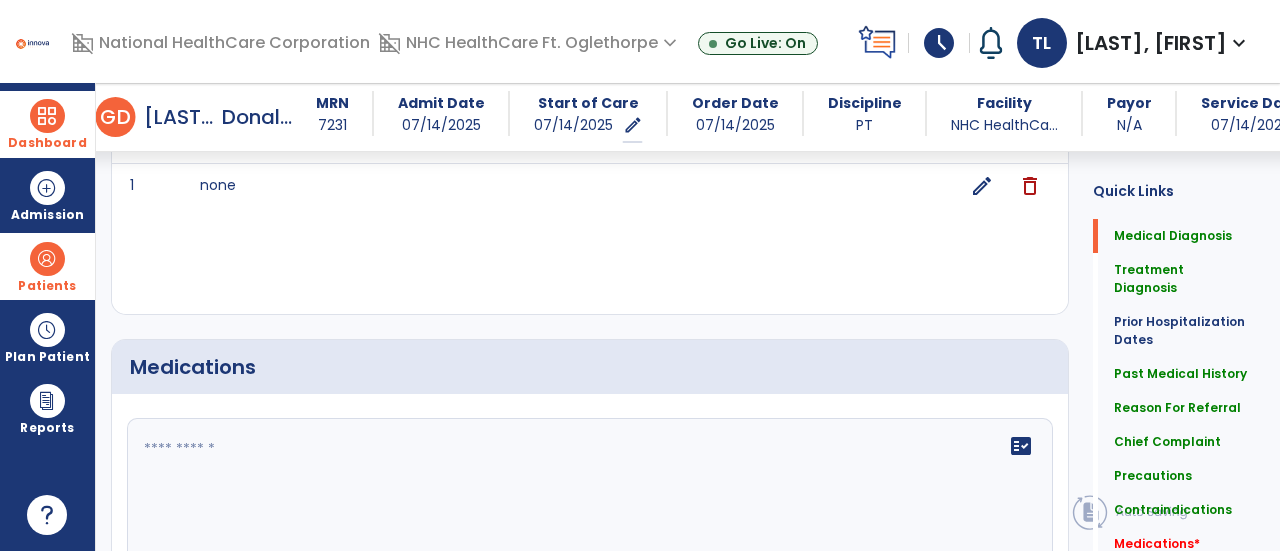 click on "fact_check" 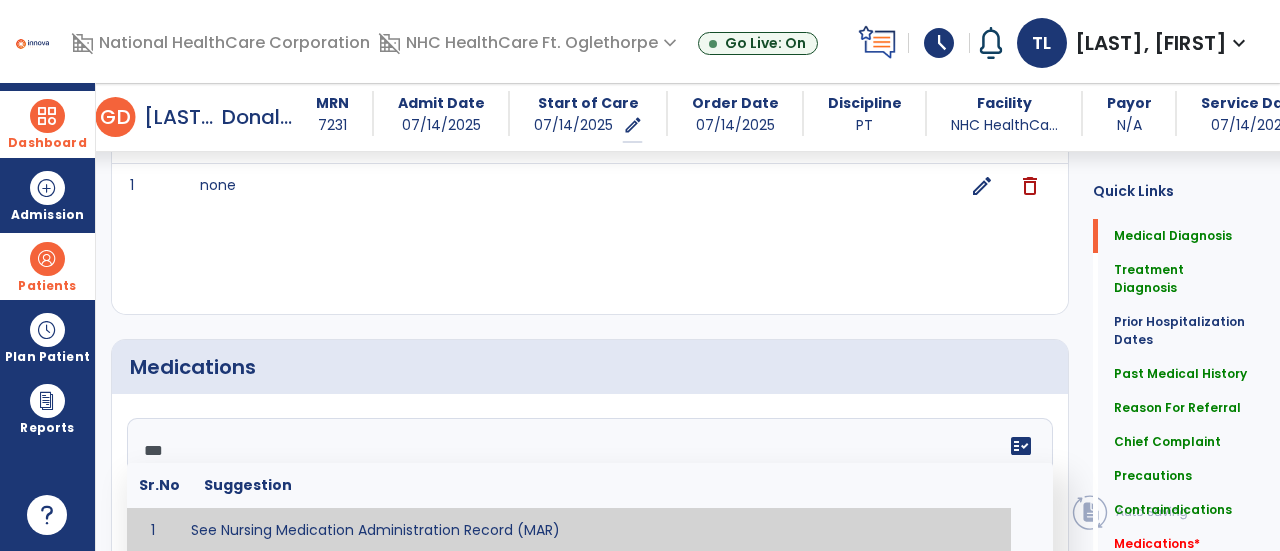 type on "**********" 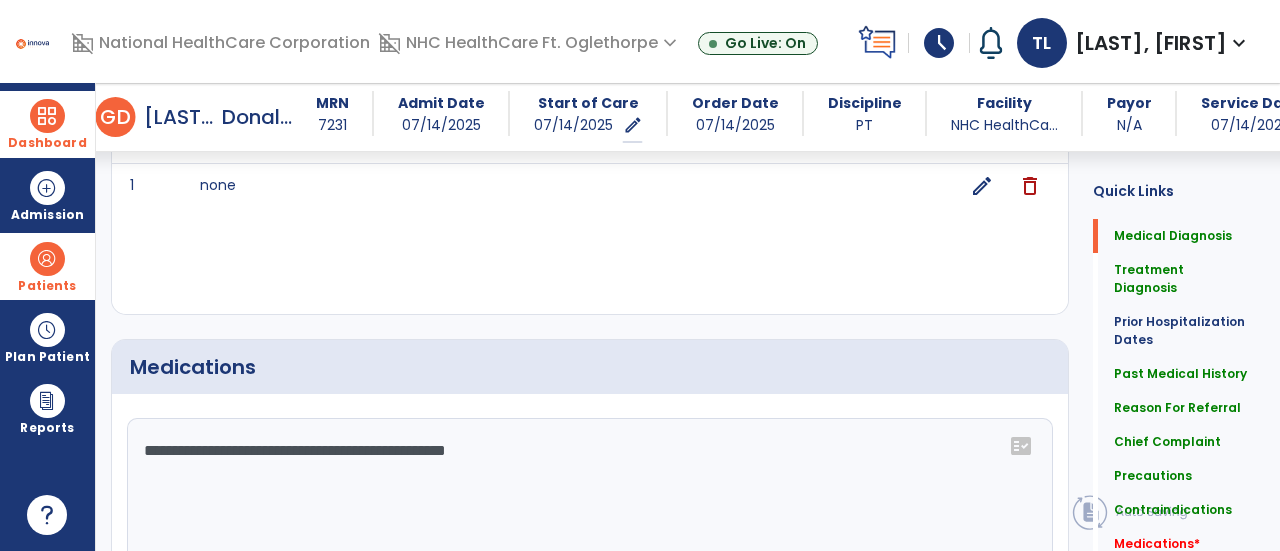 scroll, scrollTop: 2584, scrollLeft: 0, axis: vertical 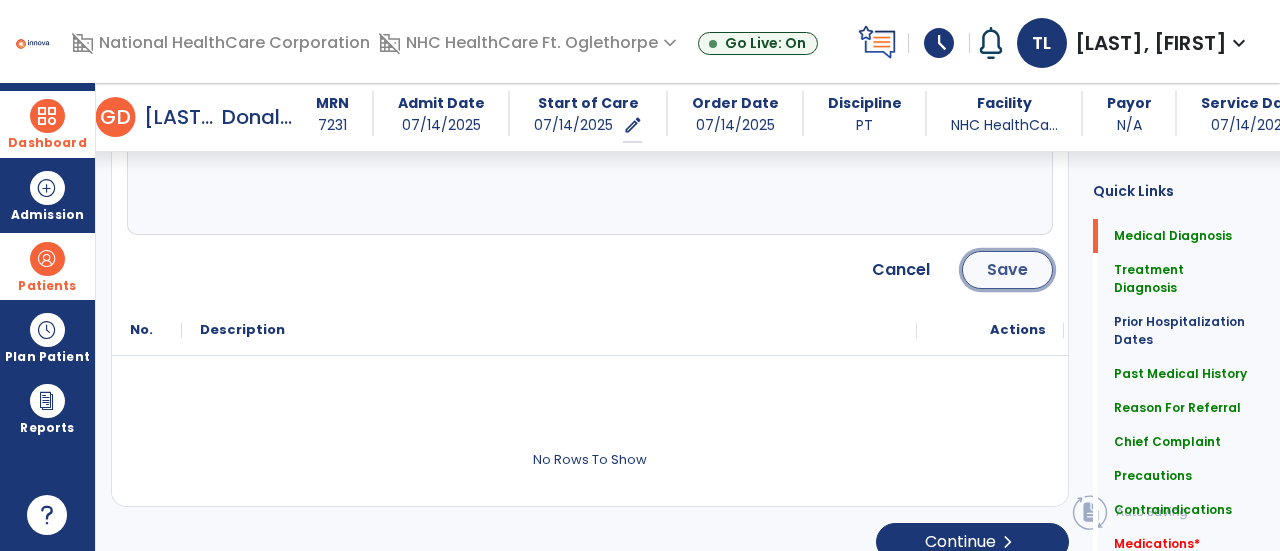 click on "Save" 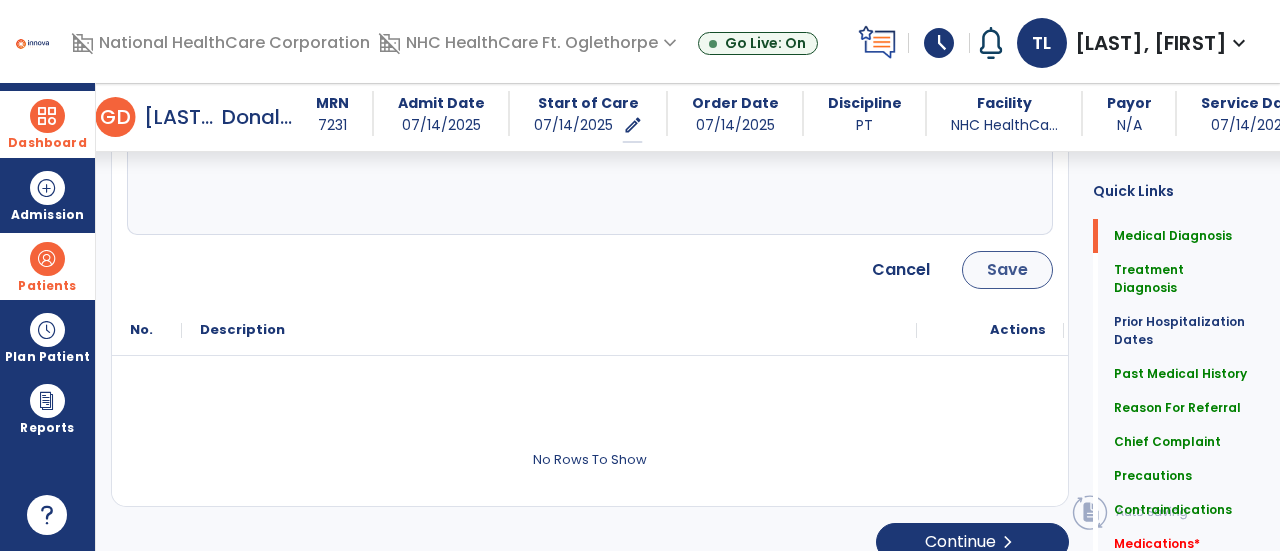 scroll, scrollTop: 2358, scrollLeft: 0, axis: vertical 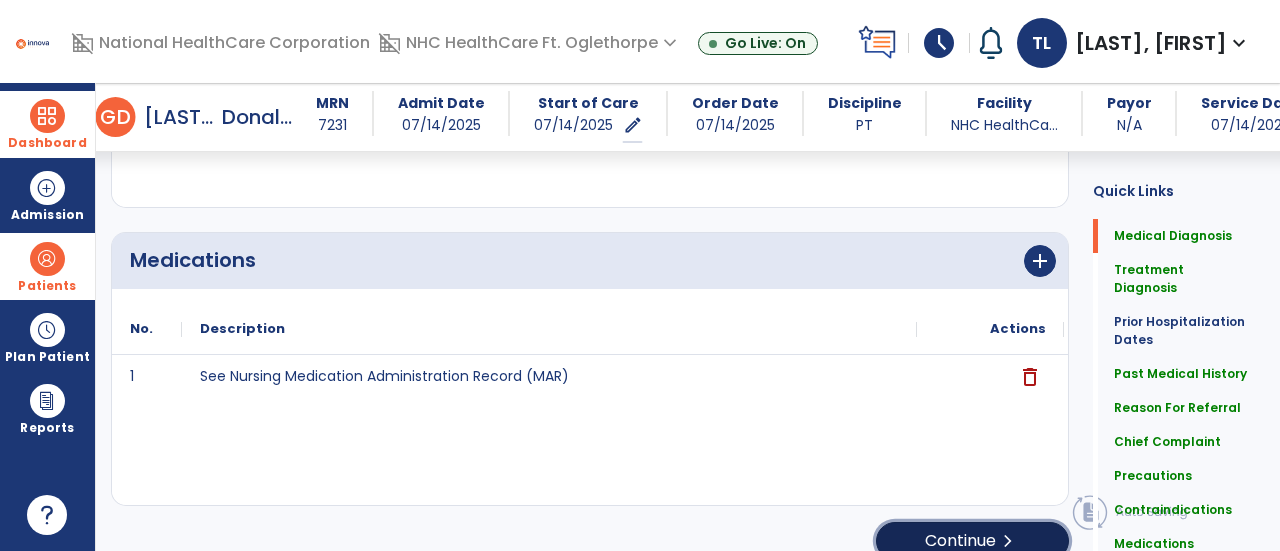click on "Continue  chevron_right" 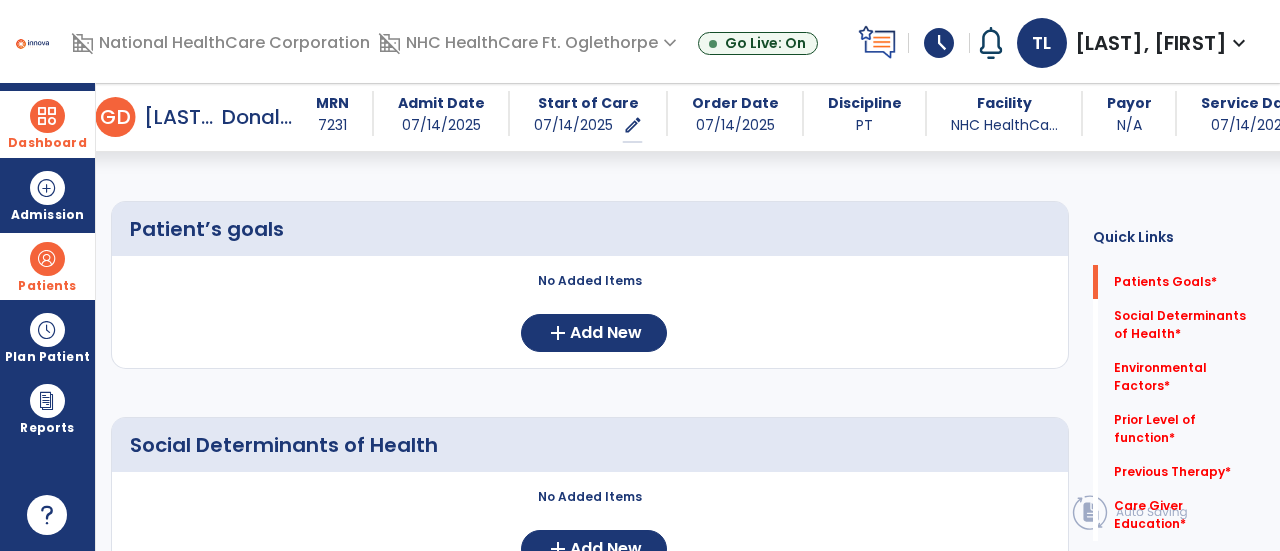 scroll, scrollTop: 150, scrollLeft: 0, axis: vertical 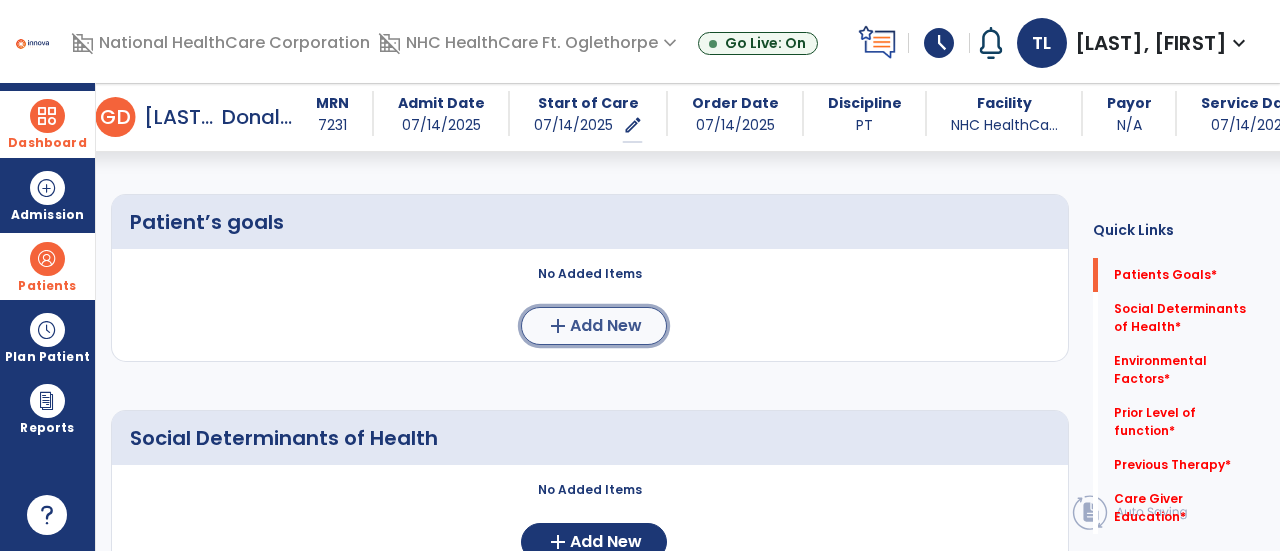 click on "Add New" 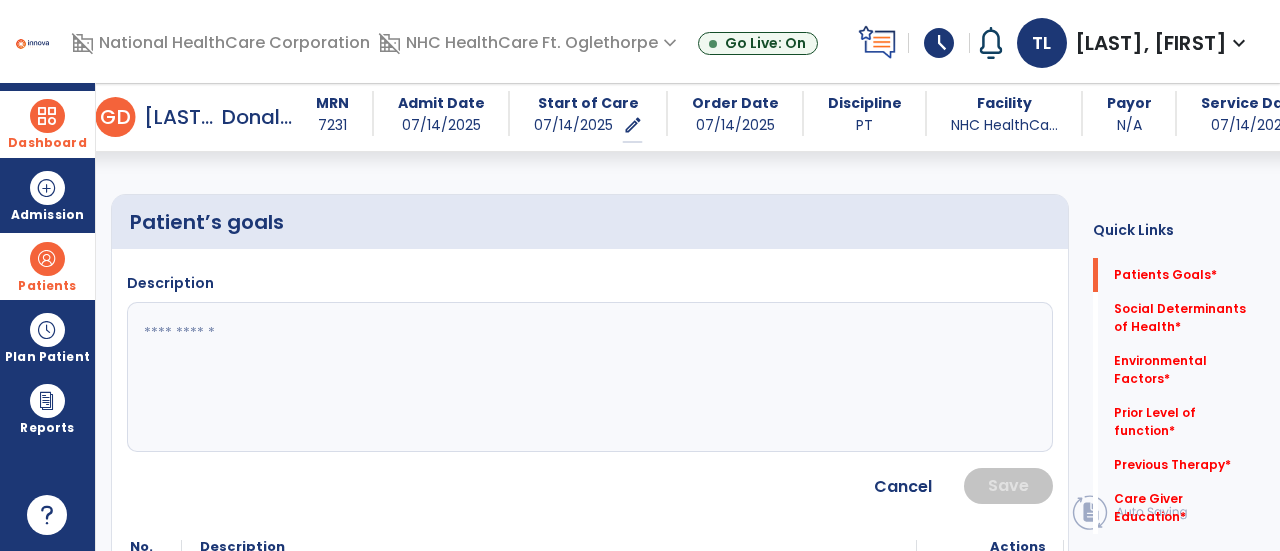 click 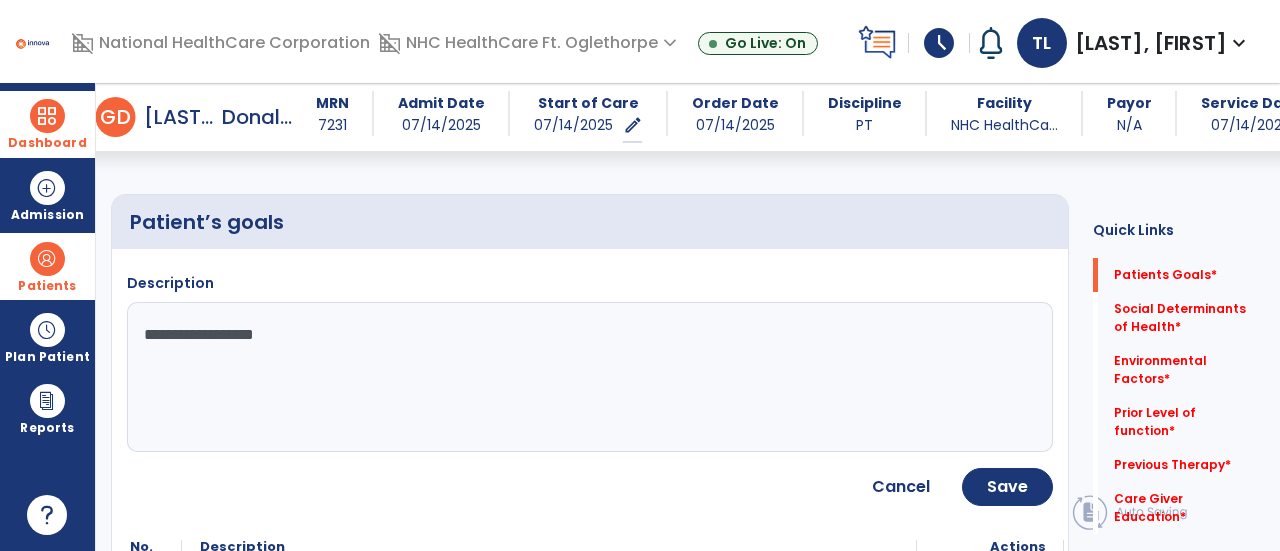 type on "**********" 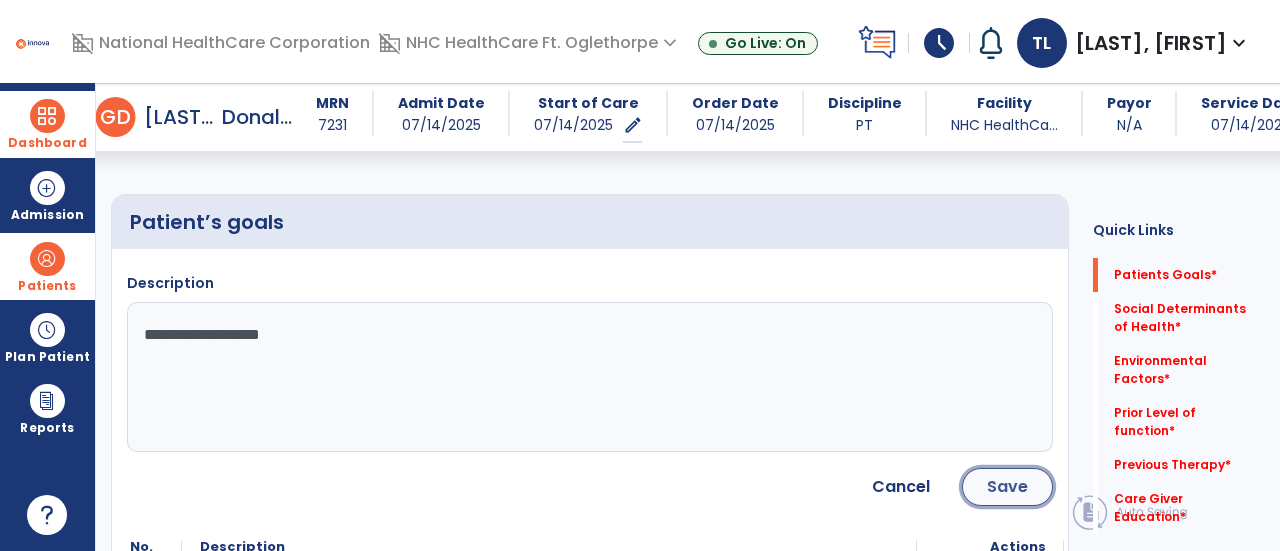 click on "Save" 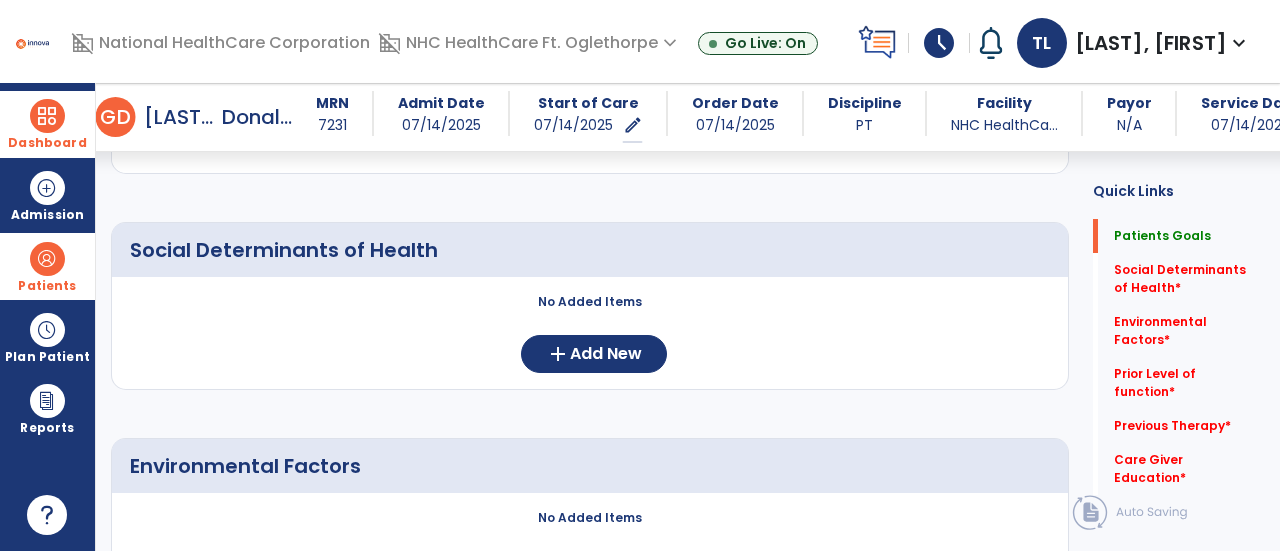 scroll, scrollTop: 448, scrollLeft: 0, axis: vertical 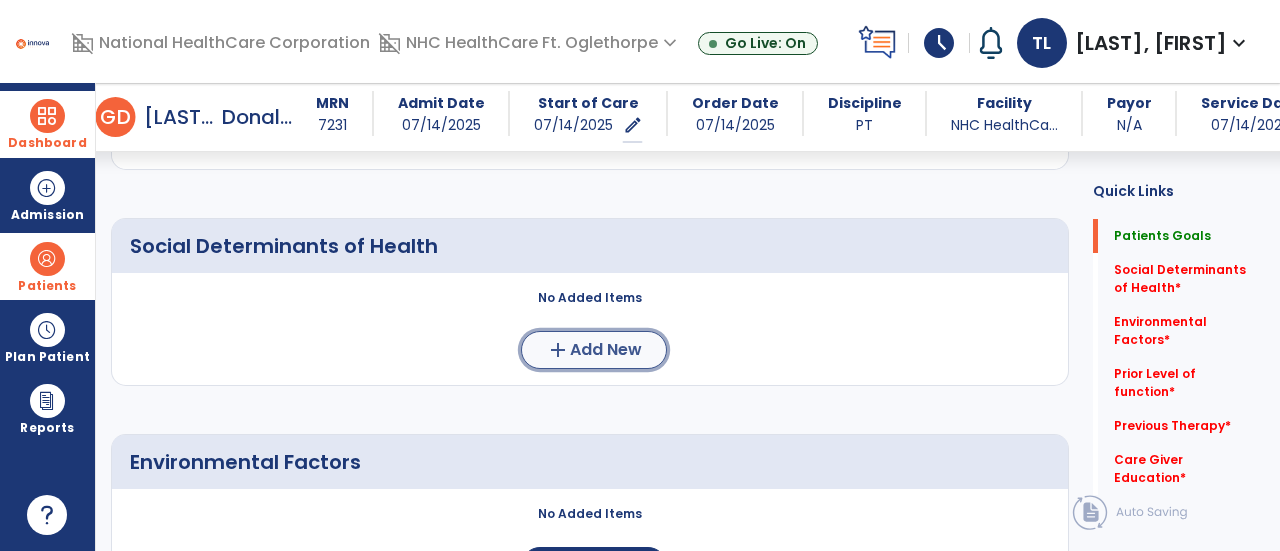 click on "add  Add New" 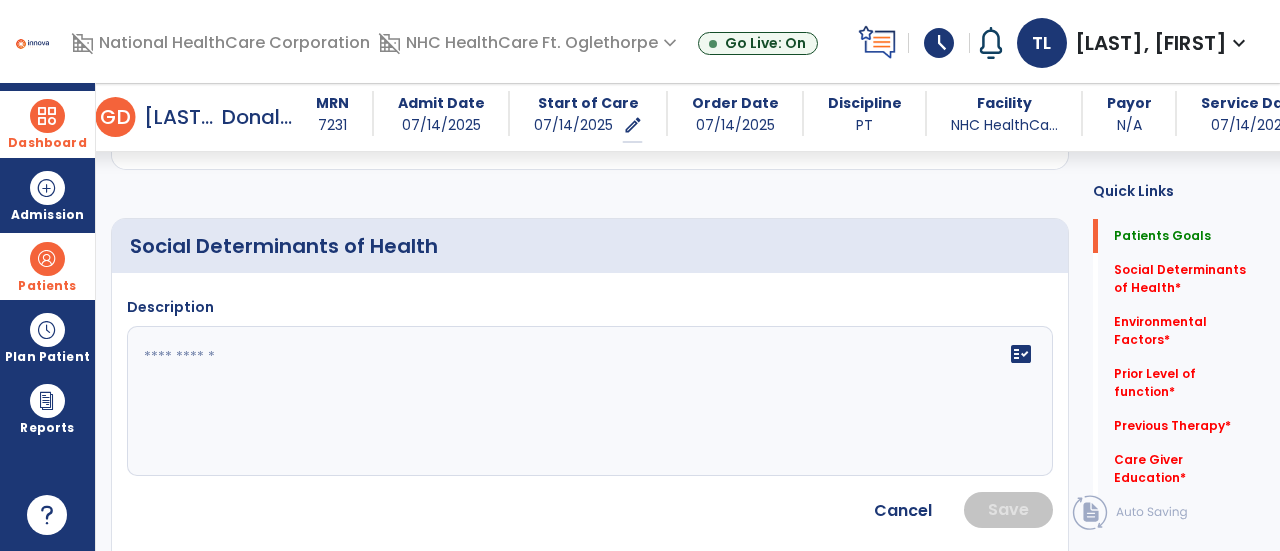 click 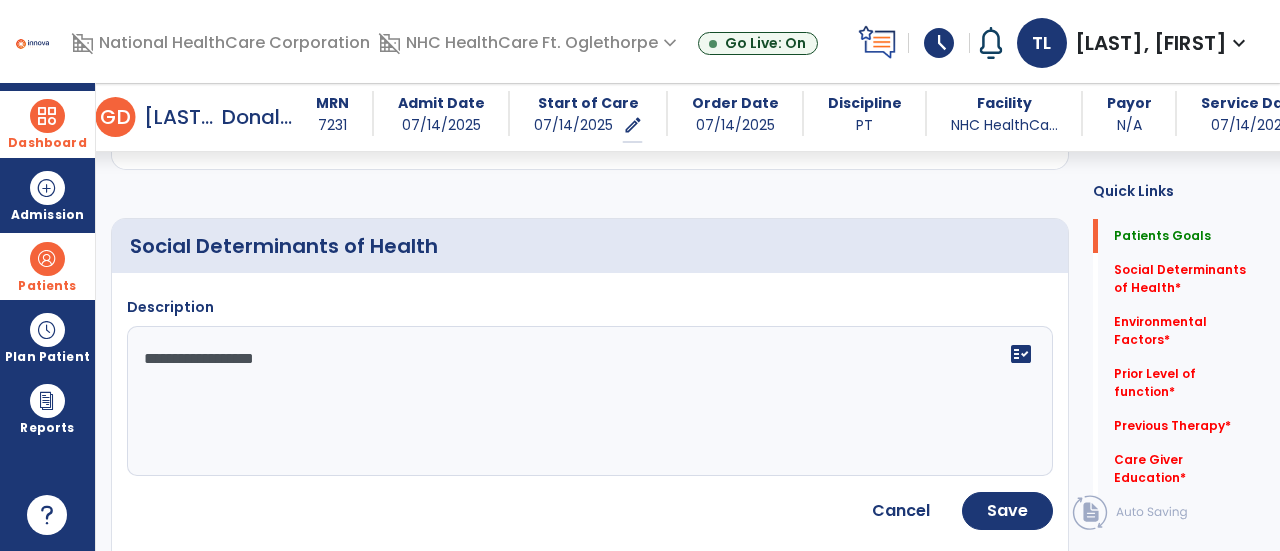 type on "**********" 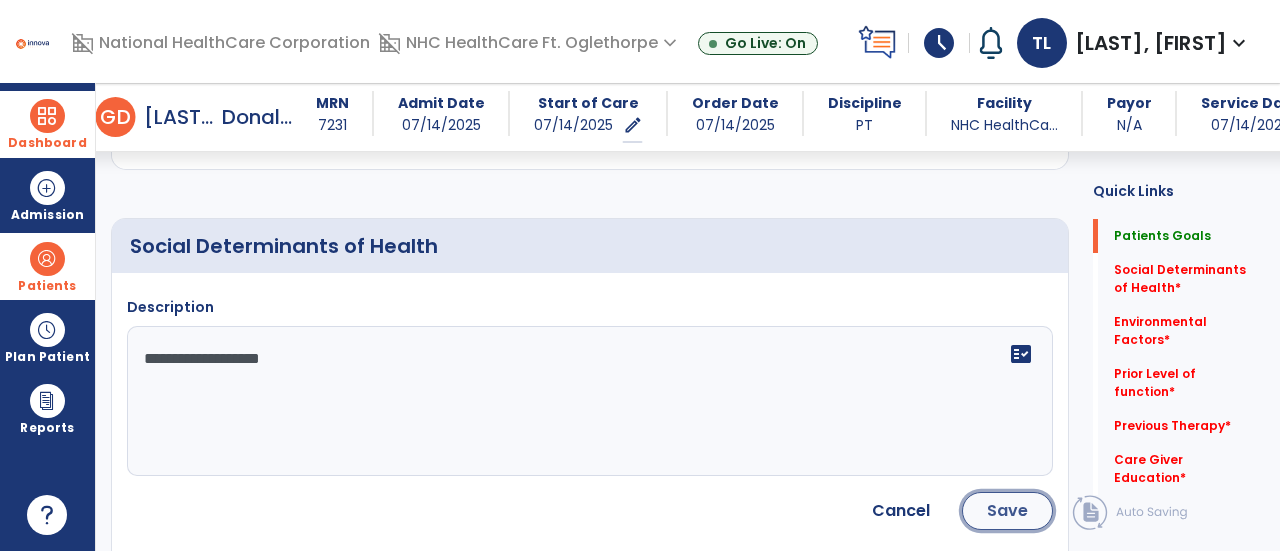click on "Save" 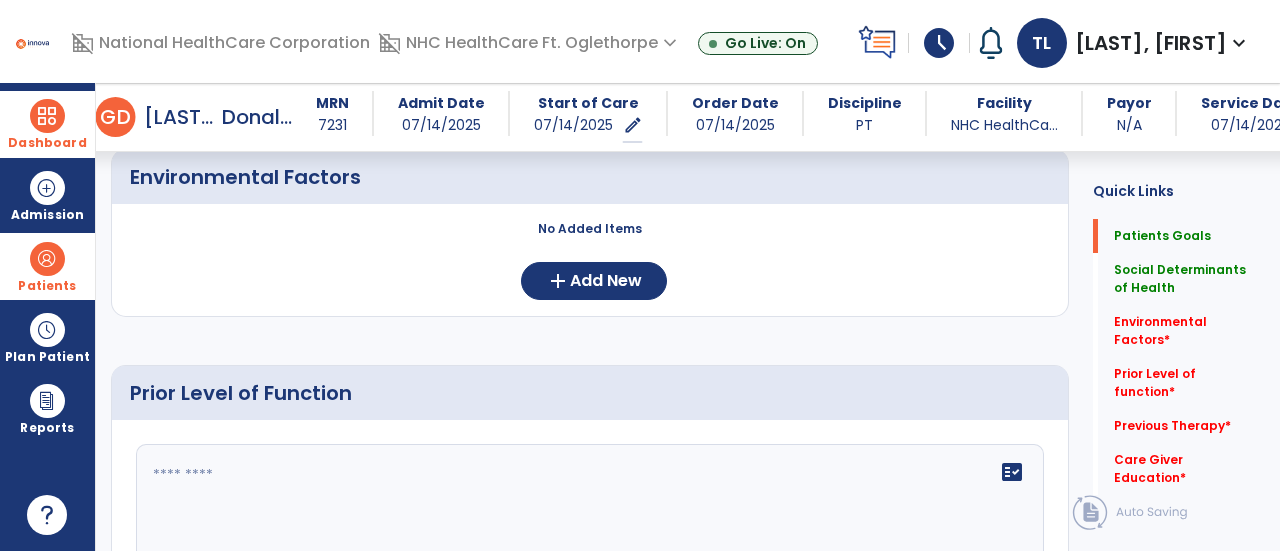 scroll, scrollTop: 849, scrollLeft: 0, axis: vertical 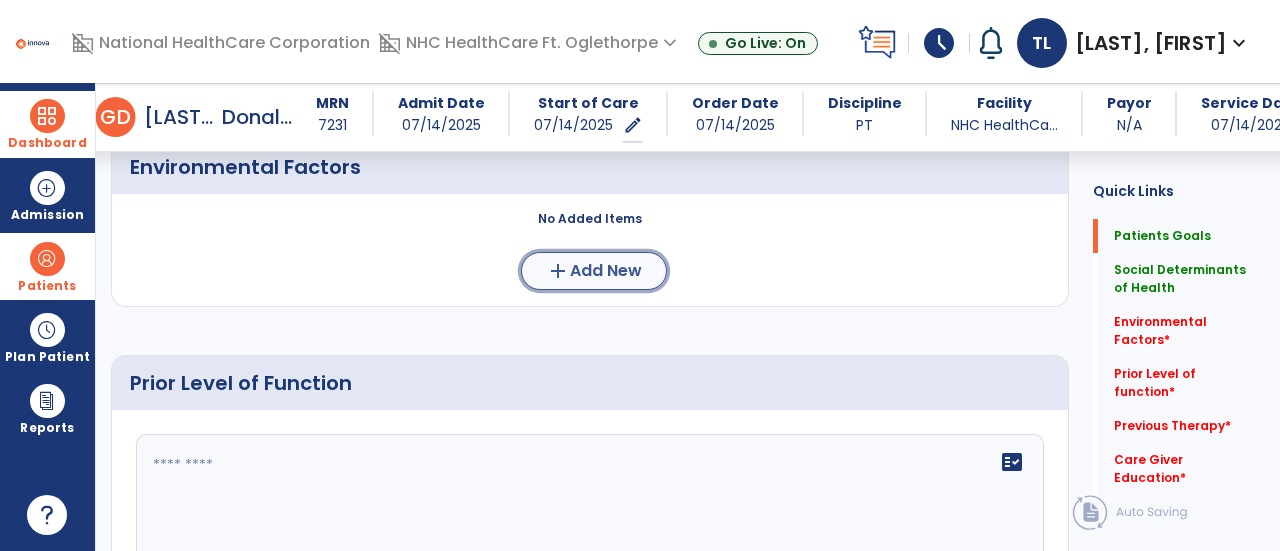 click on "add  Add New" 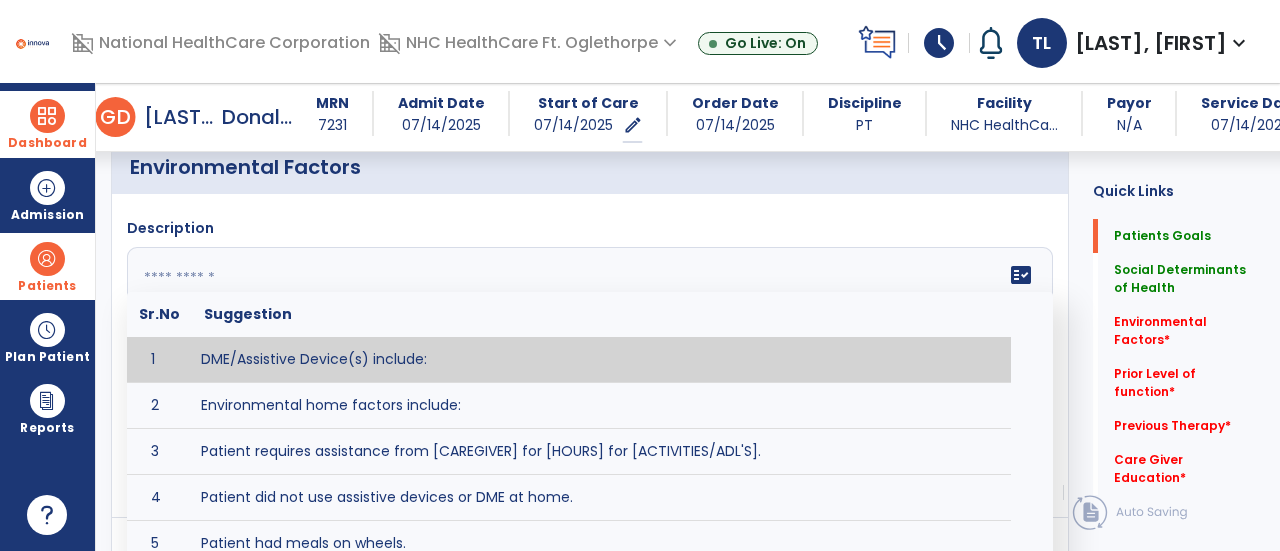 click on "fact_check  Sr.No Suggestion 1 DME/Assistive Device(s) include:  2 Environmental home factors include:  3 Patient requires assistance from [CAREGIVER] for [HOURS] for [ACTIVITIES/ADL'S]. 4 Patient did not use assistive devices or DME at home. 5 Patient had meals on wheels. 6 Patient has caregiver help at home who will be able to provide assistance upon discharge. 7 Patient lived alone at home prior to admission and will [HAVE or HAVE NOT] assistance at home from [CAREGIVER] upon discharge. 8 Patient lives alone. 9 Patient lives with caregiver who provides support/aid for ____________. 10 Patient lives with spouse/significant other. 11 Patient needs to clime [NUMBER] stairs [WITH/WITHOUT] railing in order to reach [ROOM]. 12 Patient uses adaptive equipment at home including [EQUIPMENT] and has the following home modifications __________. 13 Patient was able to complete community activities (driving, shopping, community ambulation, etc.) independently. 14 15 16 17" 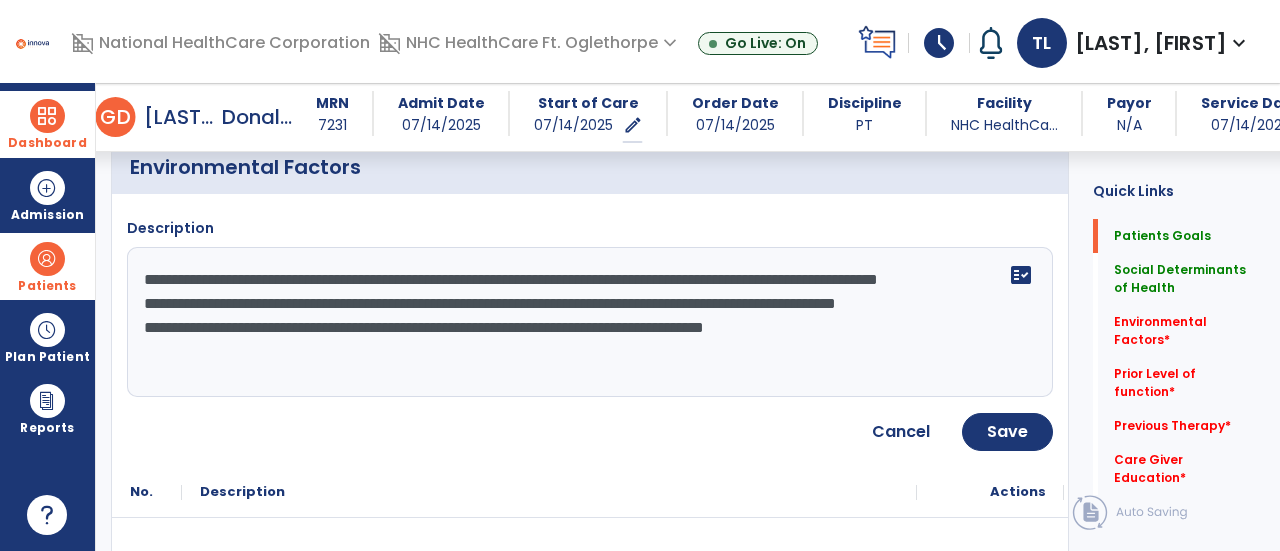 click on "**********" 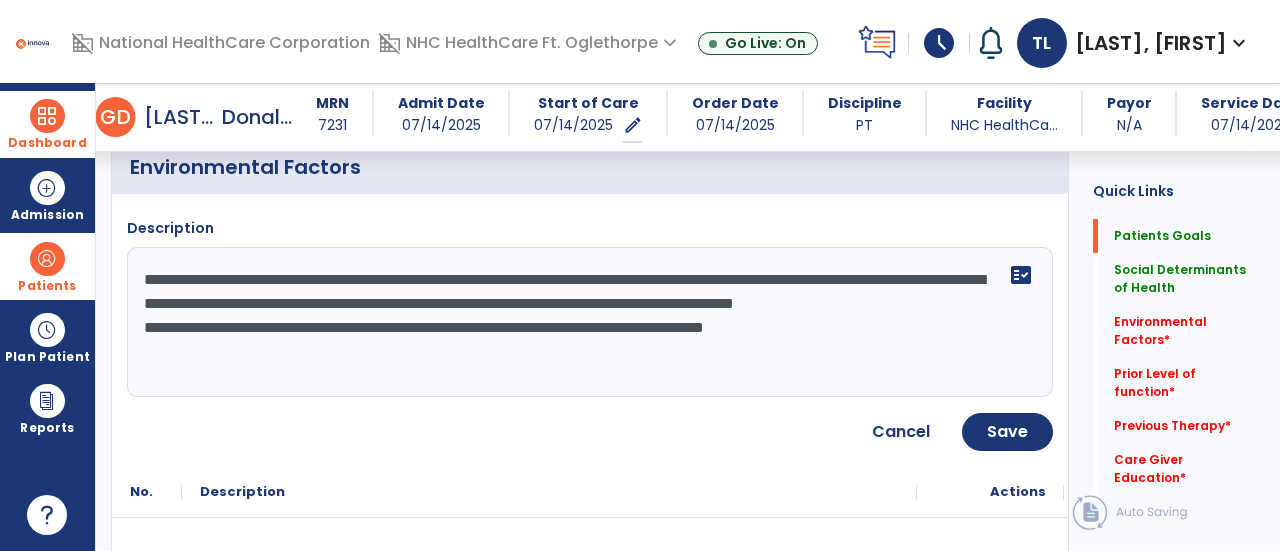 click on "**********" 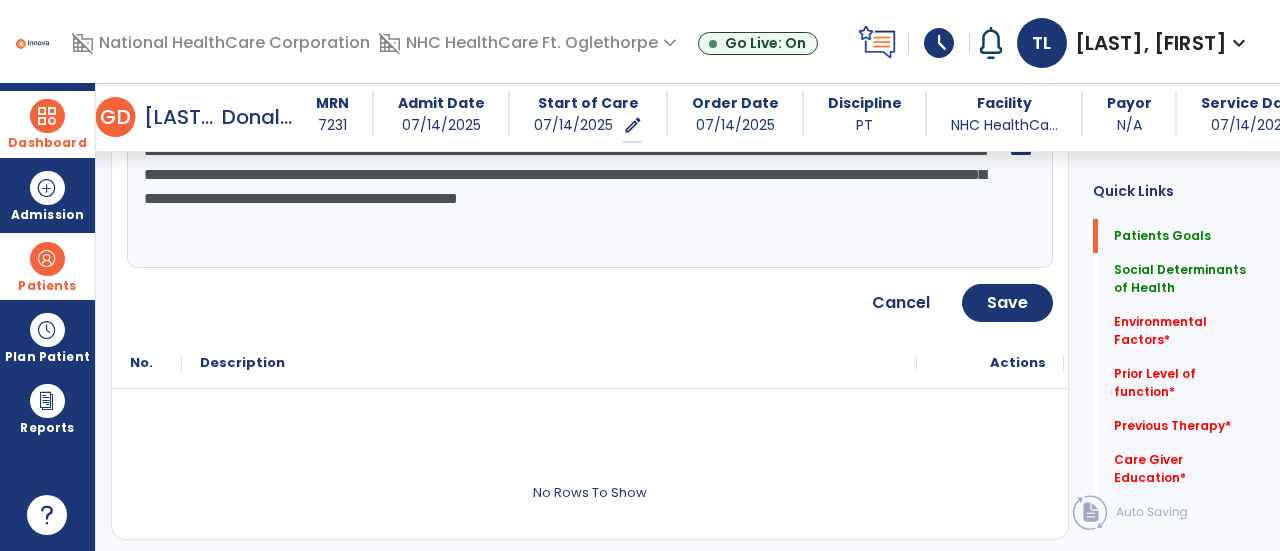 scroll, scrollTop: 969, scrollLeft: 0, axis: vertical 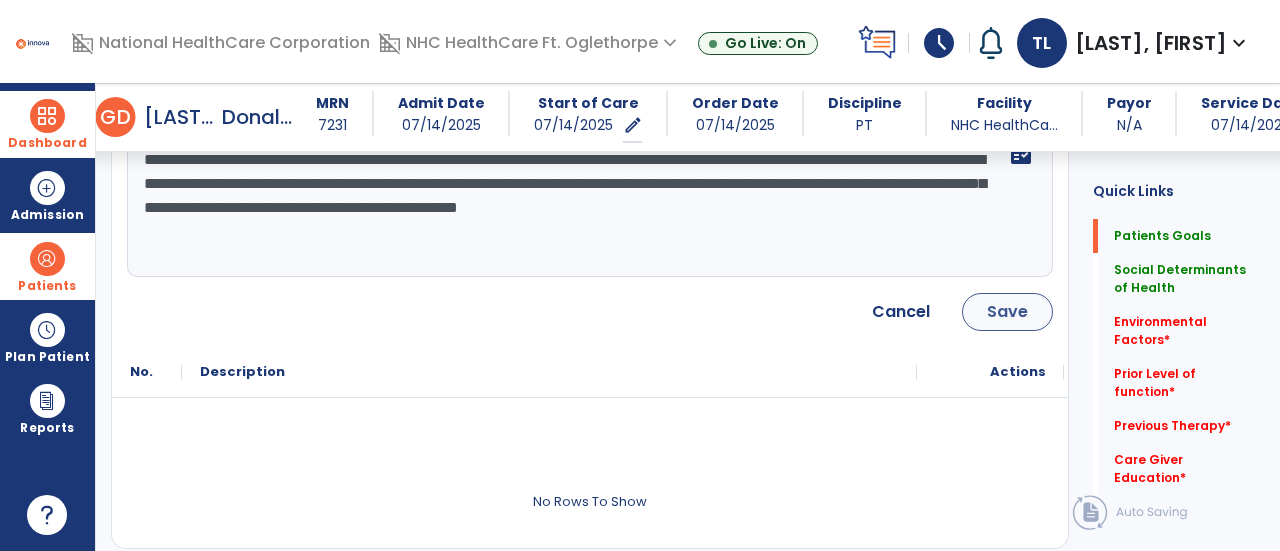 type on "**********" 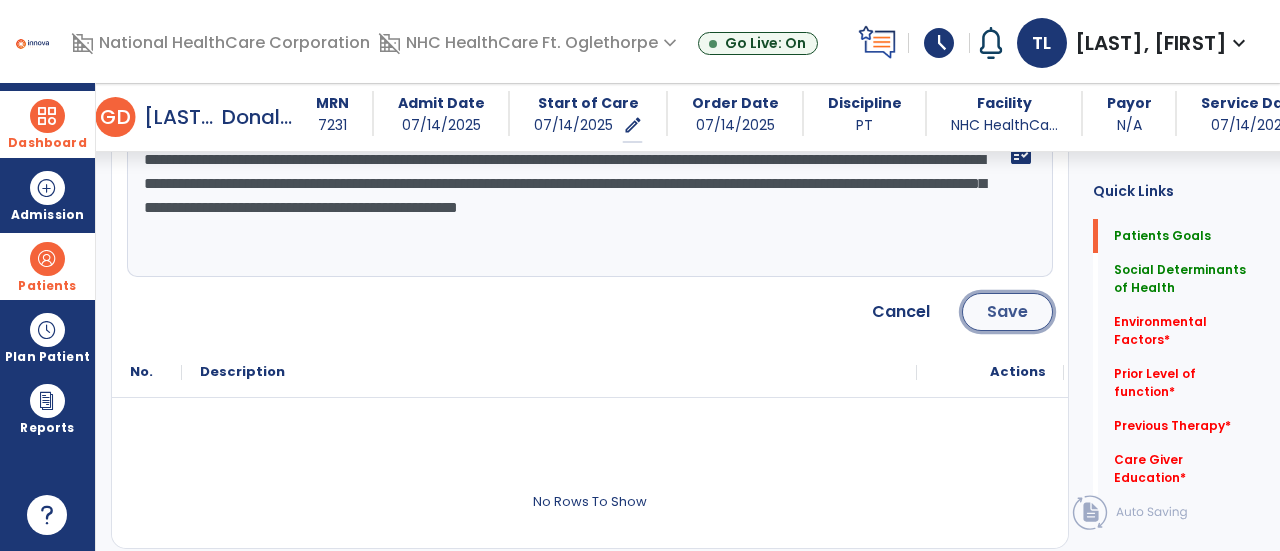 click on "Save" 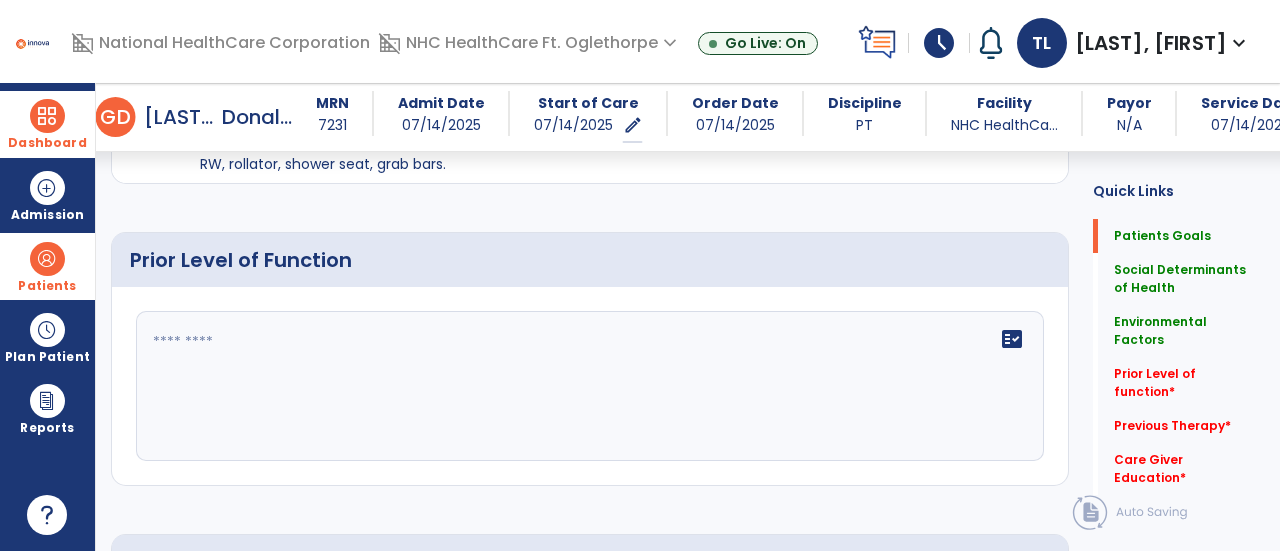 scroll, scrollTop: 1087, scrollLeft: 0, axis: vertical 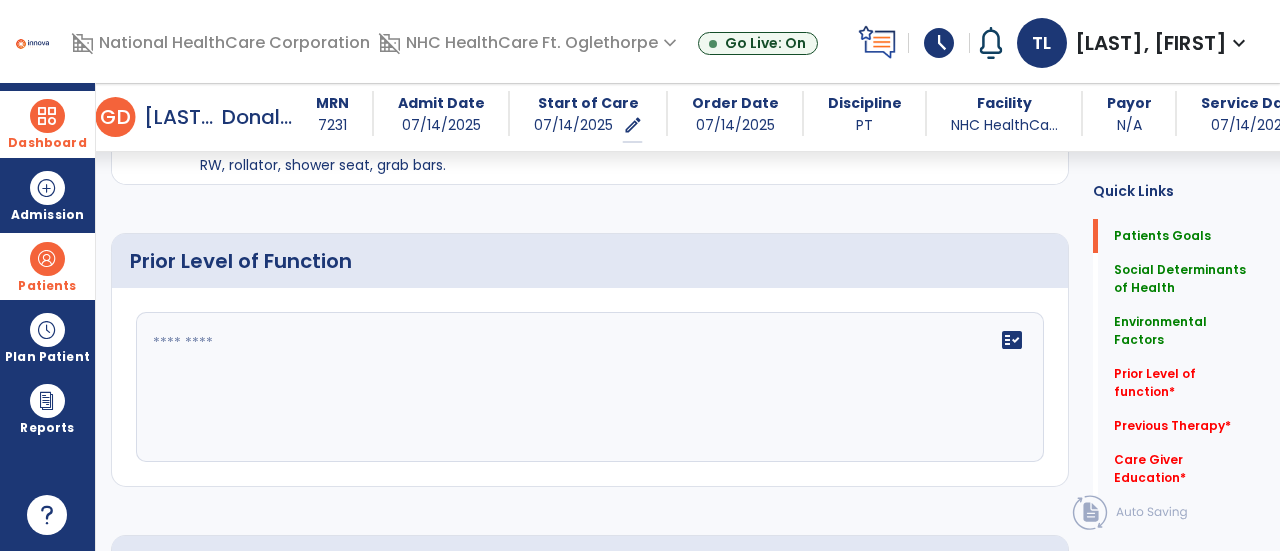 click on "fact_check" 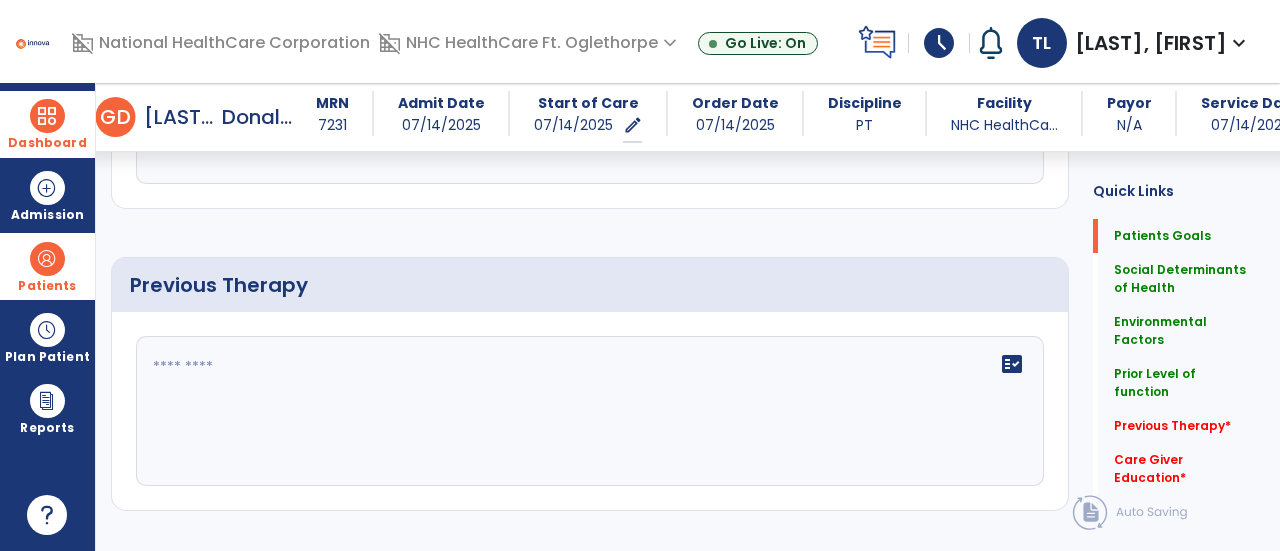 type on "**********" 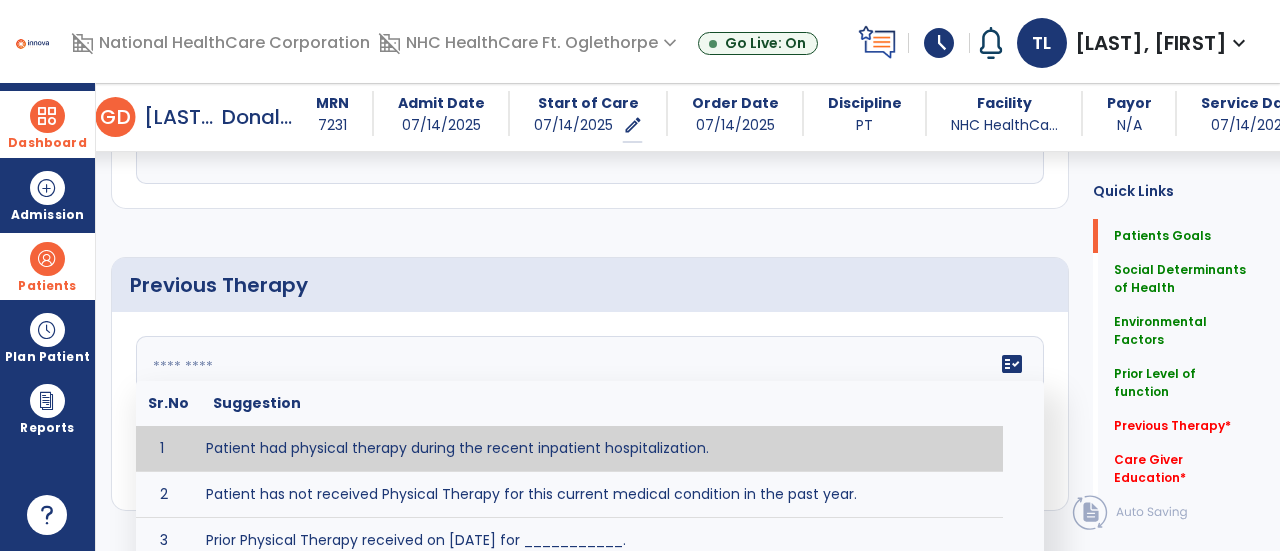 click on "fact_check  Sr.No Suggestion 1 Patient had physical therapy during the recent inpatient hospitalization. 2 Patient has not received Physical Therapy for this current medical condition in the past year. 3 Prior Physical Therapy received on [DATE] for ___________. 4 Prior Physical Therapy for [CONDITION] included [TYPE of THERAPY] in [MONTH/YEAR] with good results. 5 Patient has not received Physical Therapy for this current medical condition in the past year and had yet to achieve LTGs prior to being hospitalized. 6 Prior to this recent hospitalization, the patient had been on therapy case load for [TIME]and was still working to achieve LTGs before being hospitalized." 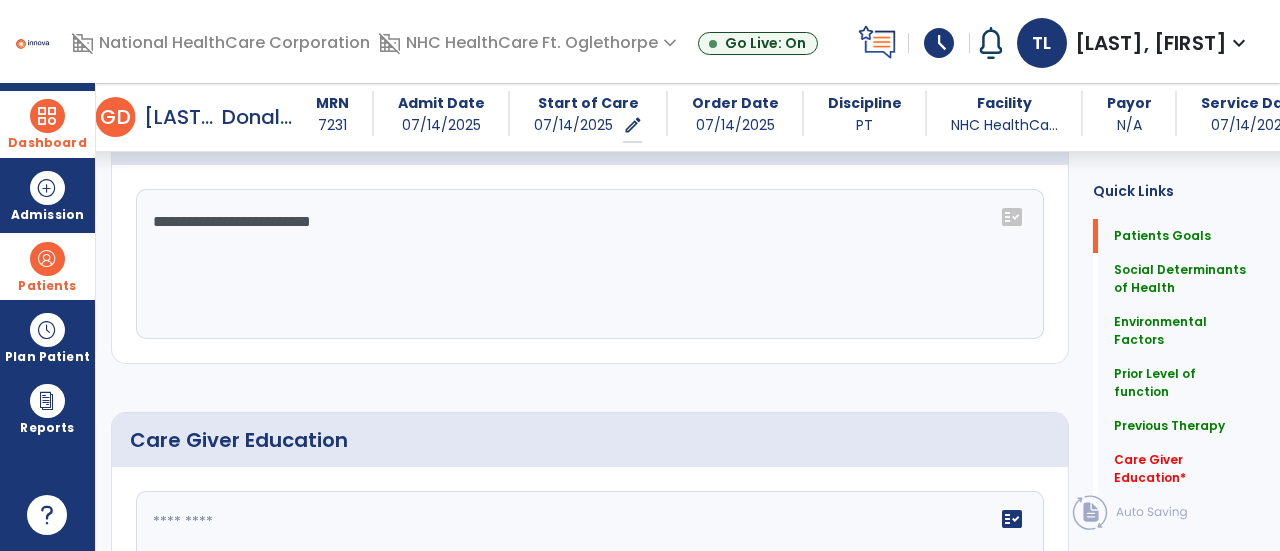 scroll, scrollTop: 1661, scrollLeft: 0, axis: vertical 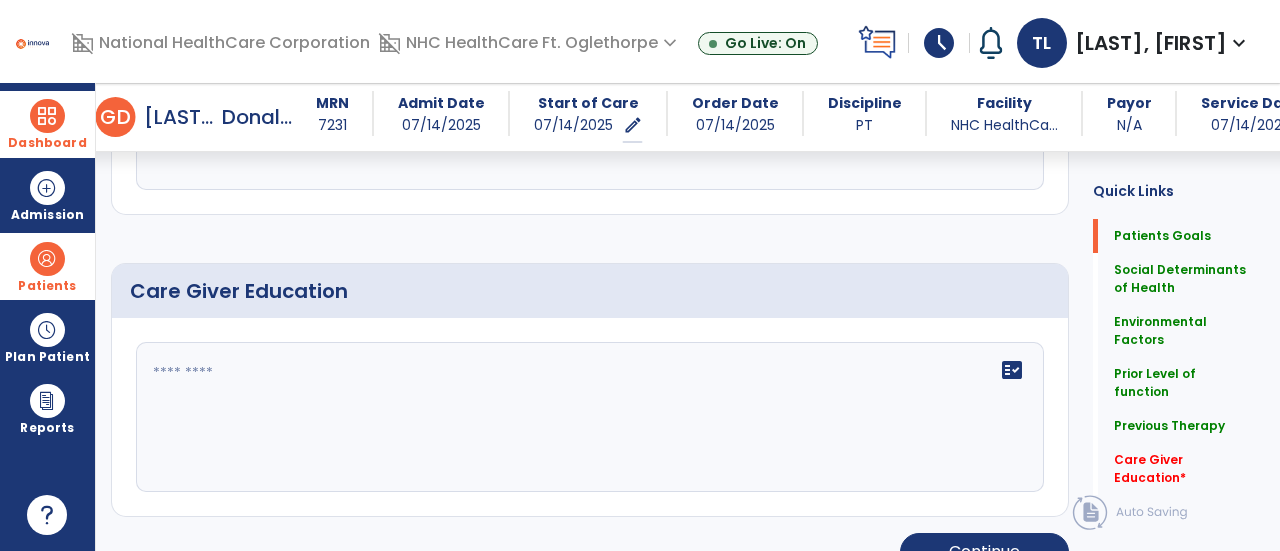type on "**********" 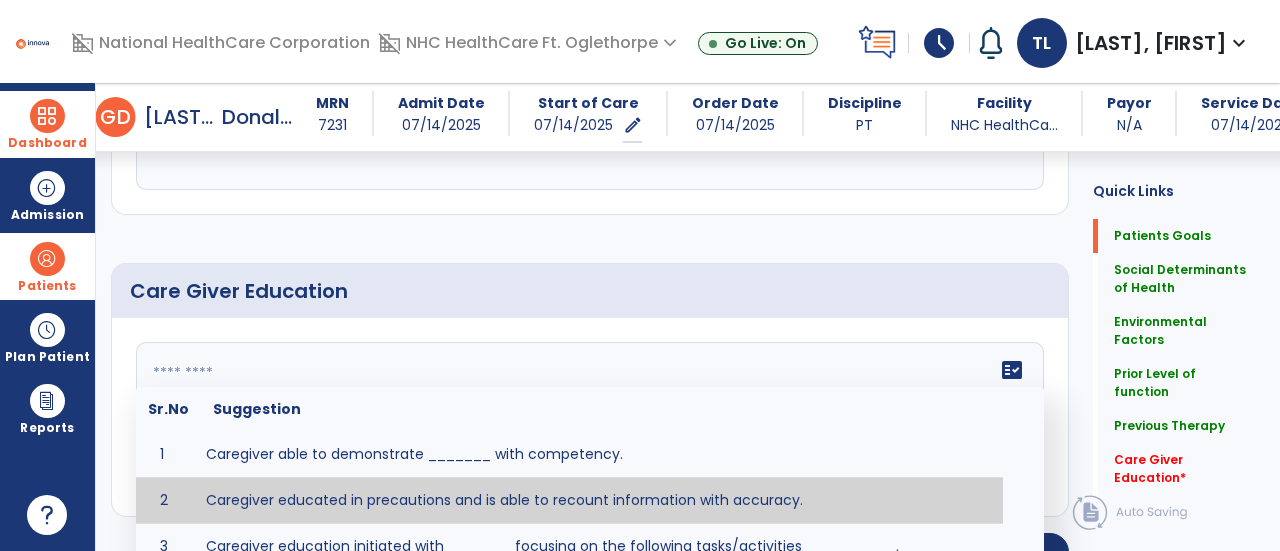 click on "fact_check  Sr.No Suggestion 1 Caregiver able to demonstrate _______ with competency. 2 Caregiver educated in precautions and is able to recount information with accuracy. 3 Caregiver education initiated with _______ focusing on the following tasks/activities __________. 4 Home exercise program initiated with caregiver focusing on __________. 5 Patient educated in precautions and is able to recount information with [VALUE]% accuracy." 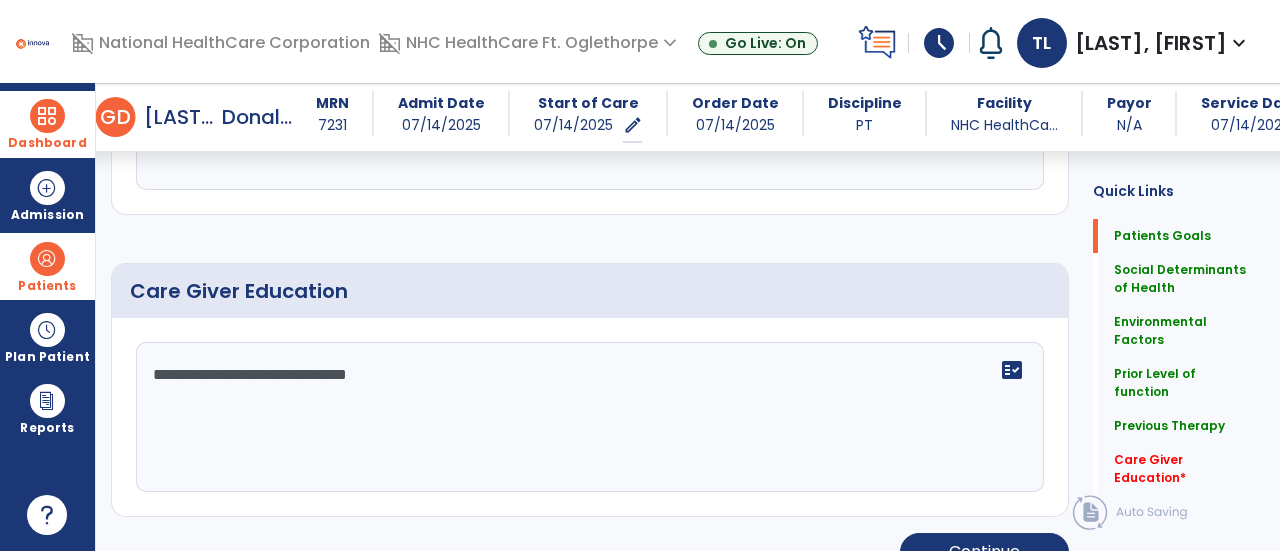 type on "**********" 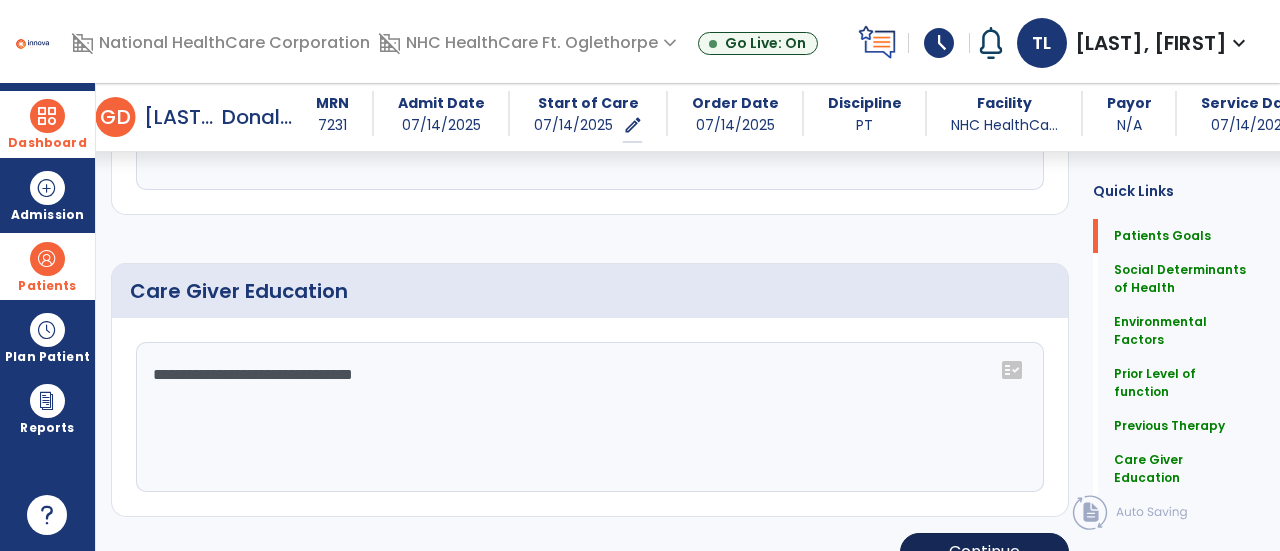 click on "Continue" 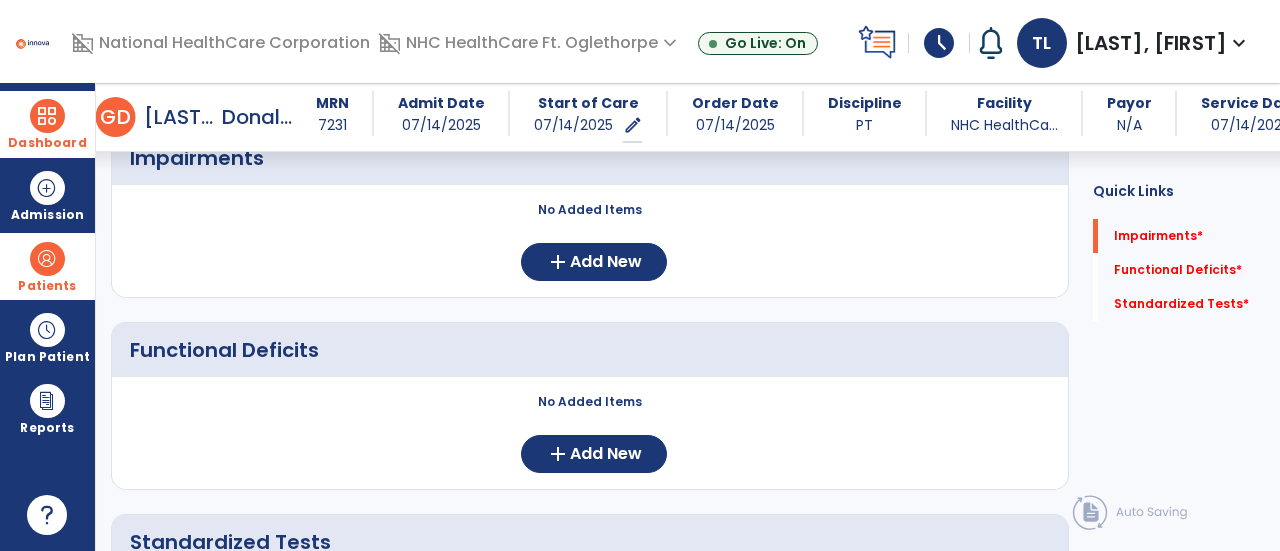 scroll, scrollTop: 394, scrollLeft: 0, axis: vertical 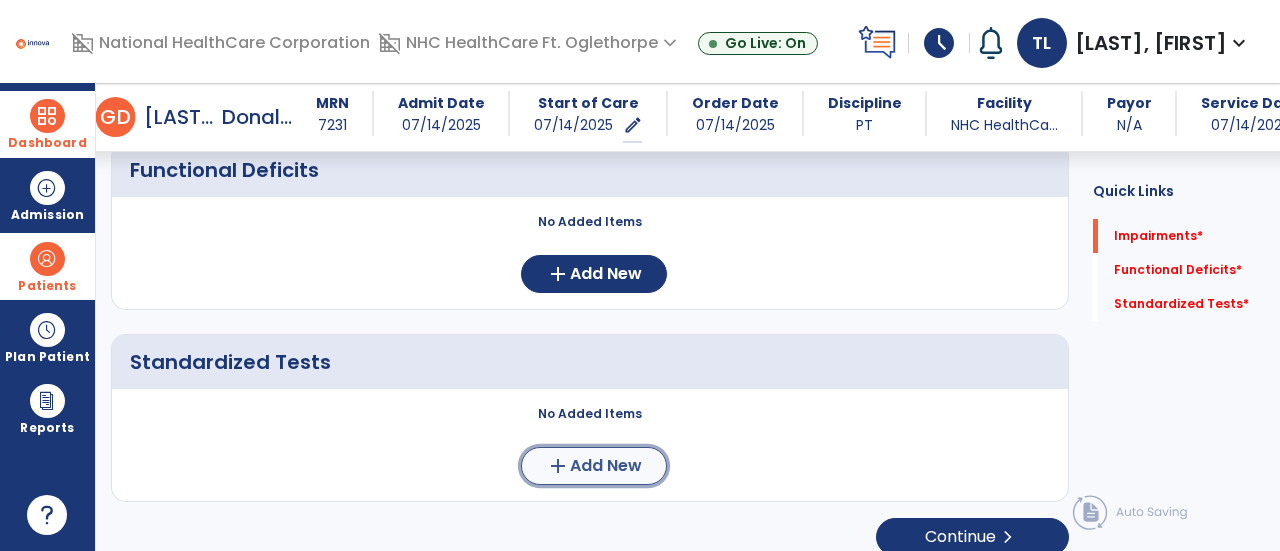 click on "add" 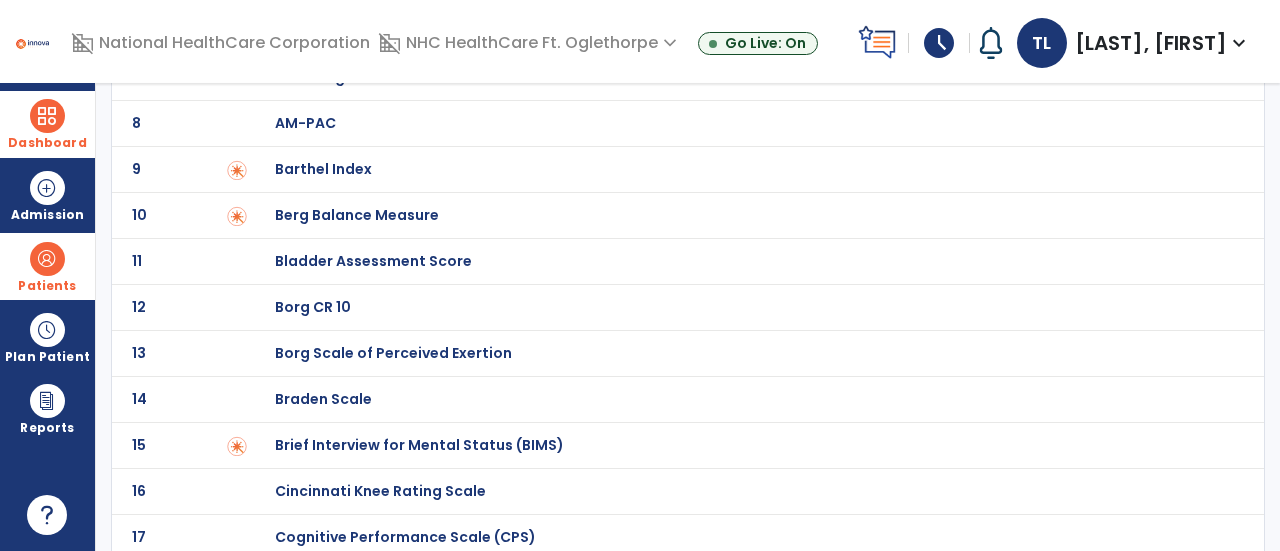 scroll, scrollTop: 0, scrollLeft: 0, axis: both 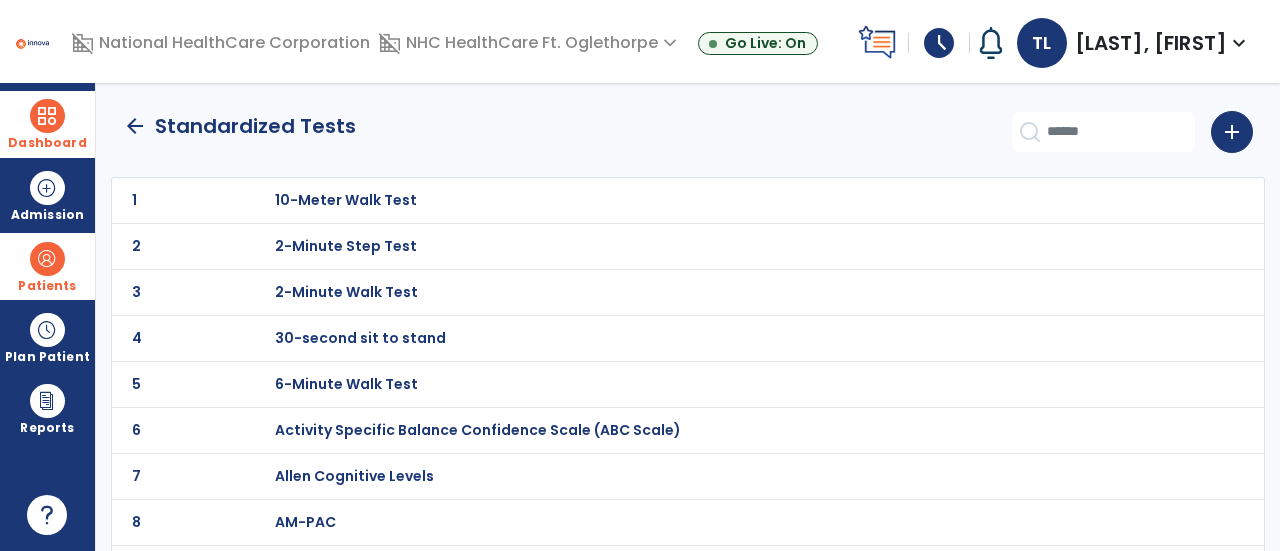 click on "arrow_back" 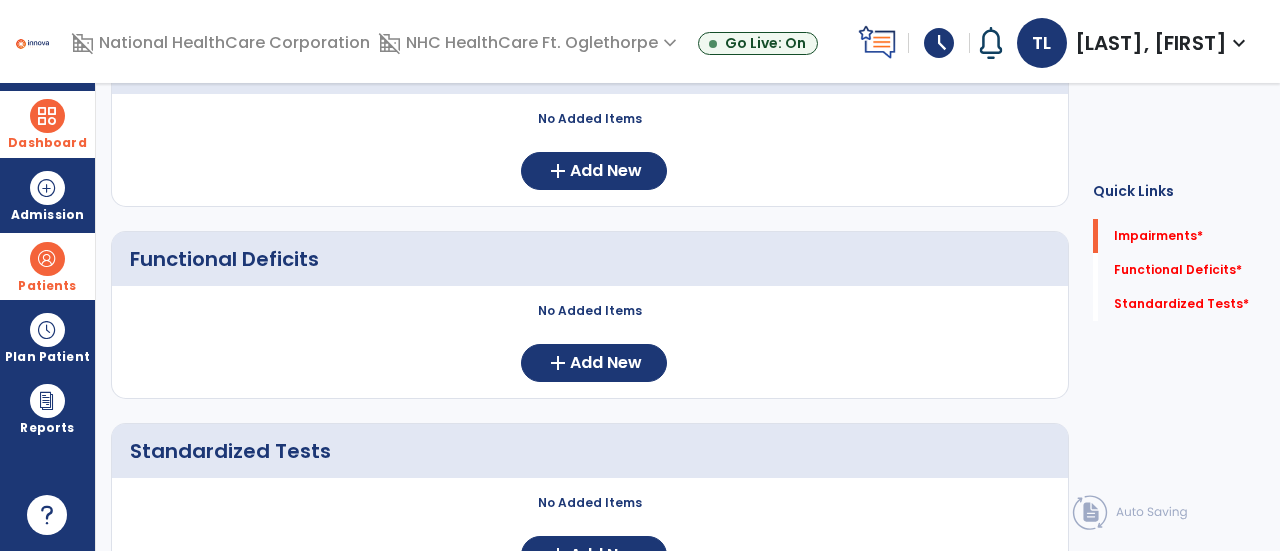 scroll, scrollTop: 0, scrollLeft: 0, axis: both 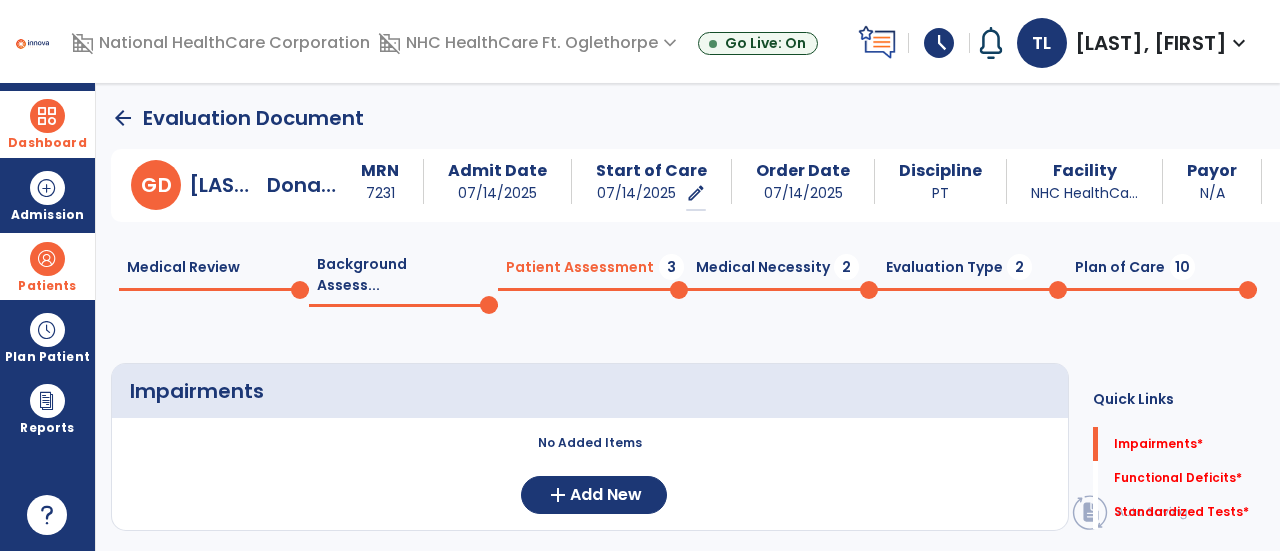 click on "Medical Necessity  2" 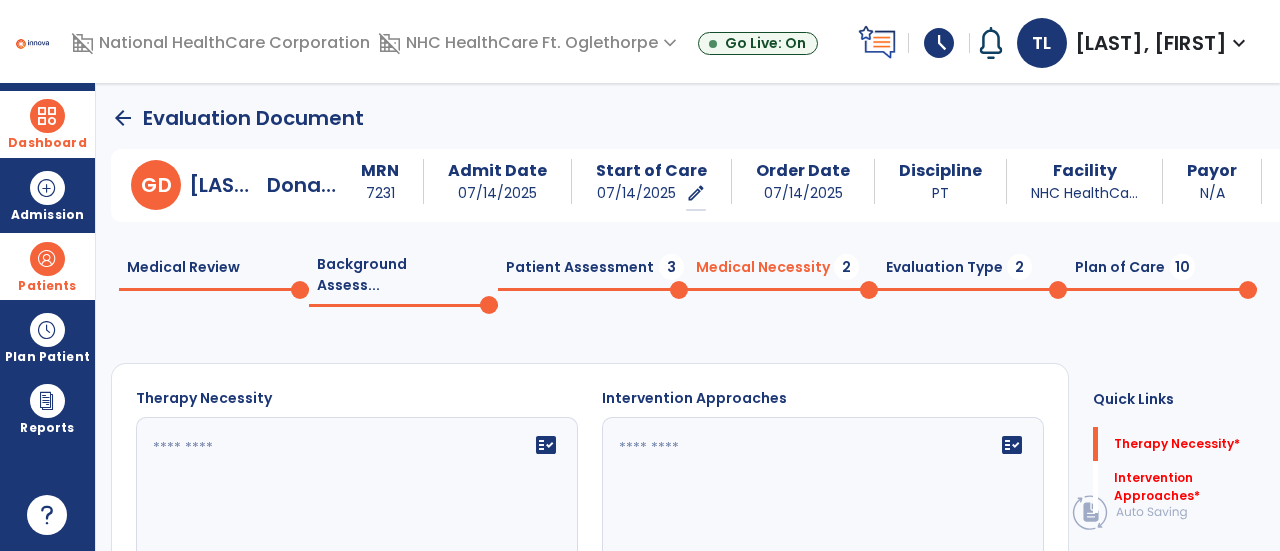 click on "fact_check" 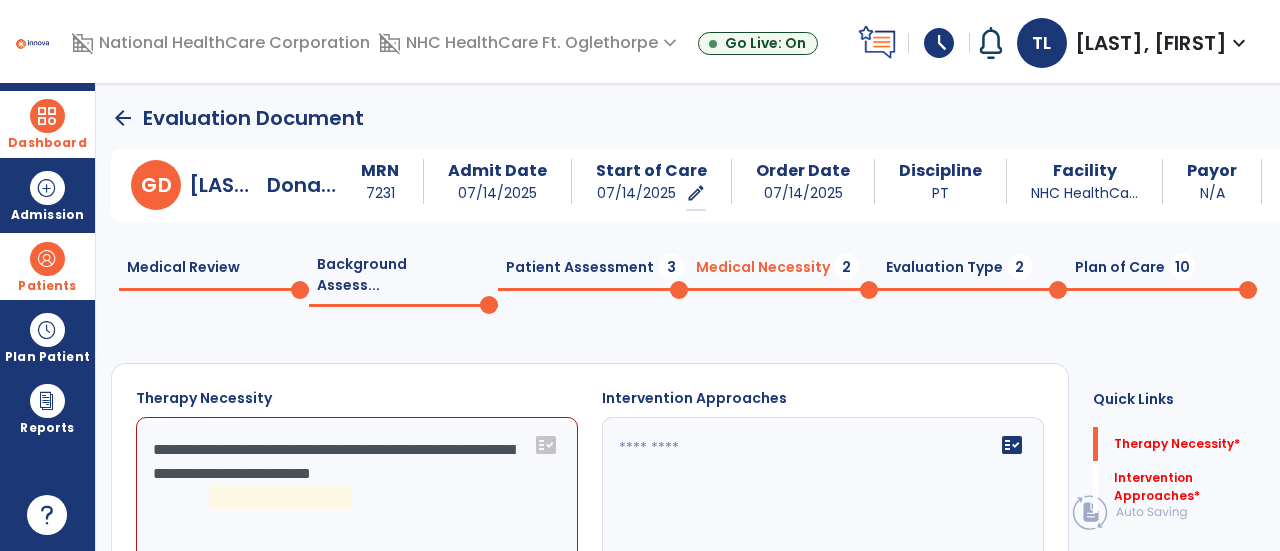 click on "**********" 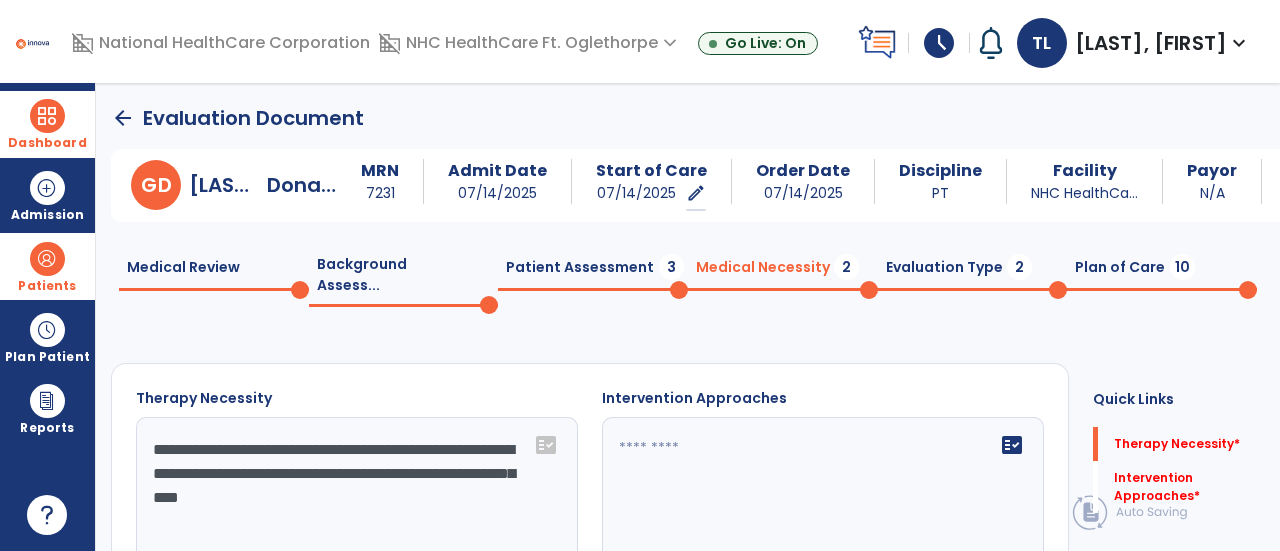 type on "**********" 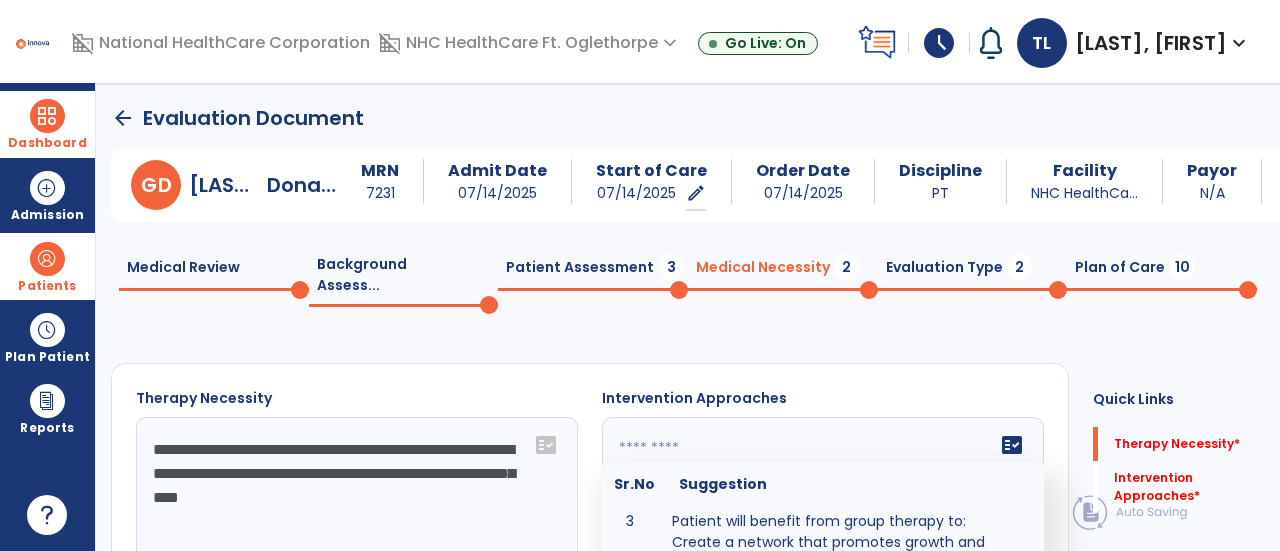scroll, scrollTop: 335, scrollLeft: 0, axis: vertical 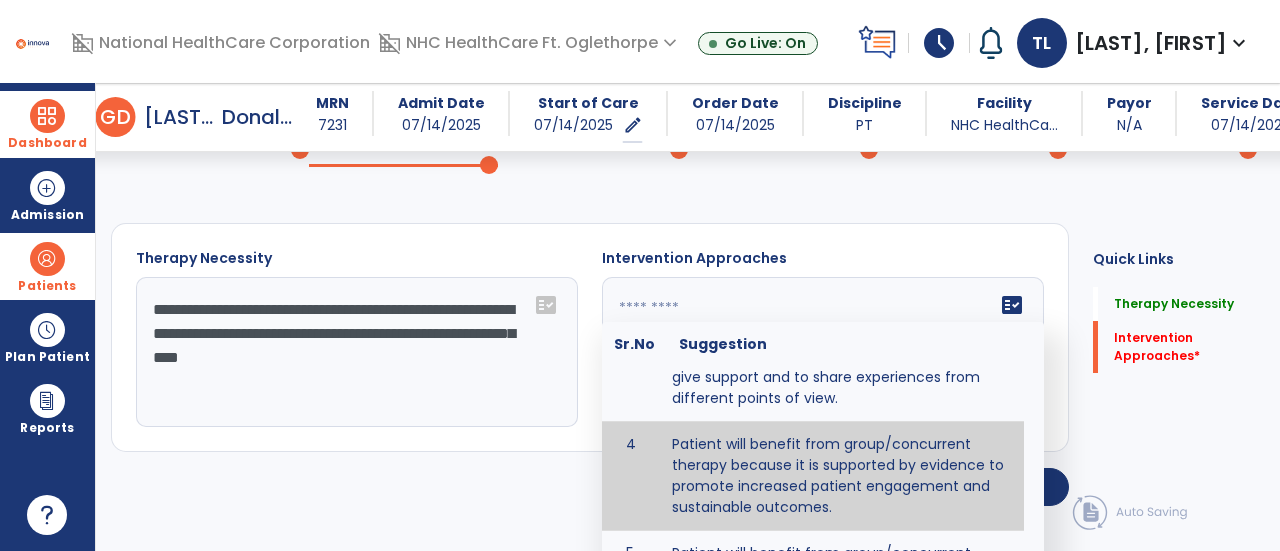 type on "**********" 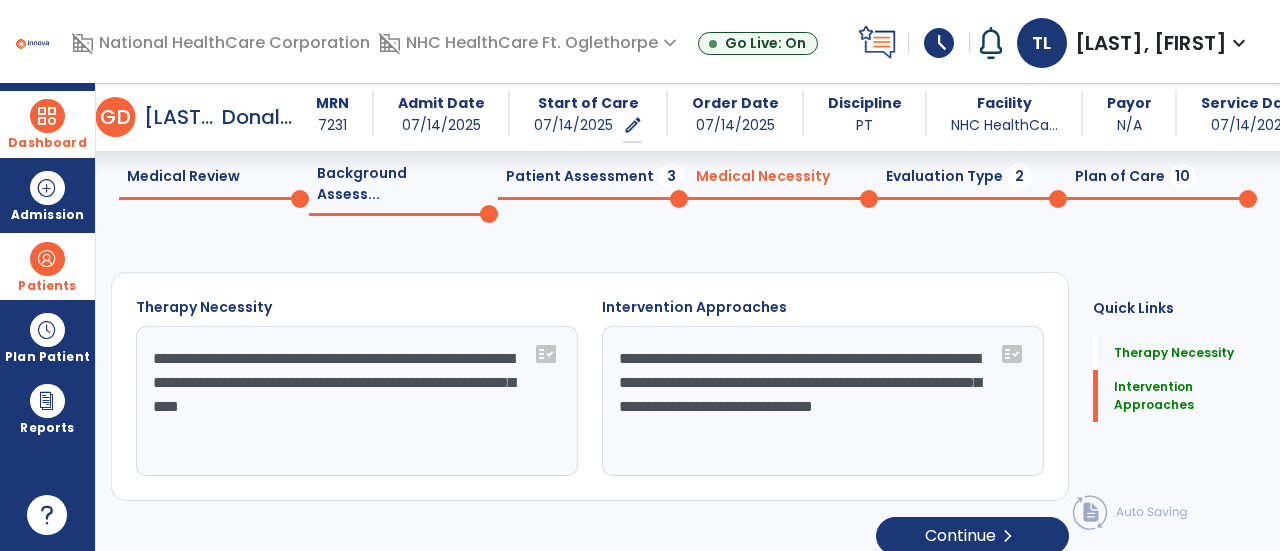 scroll, scrollTop: 0, scrollLeft: 0, axis: both 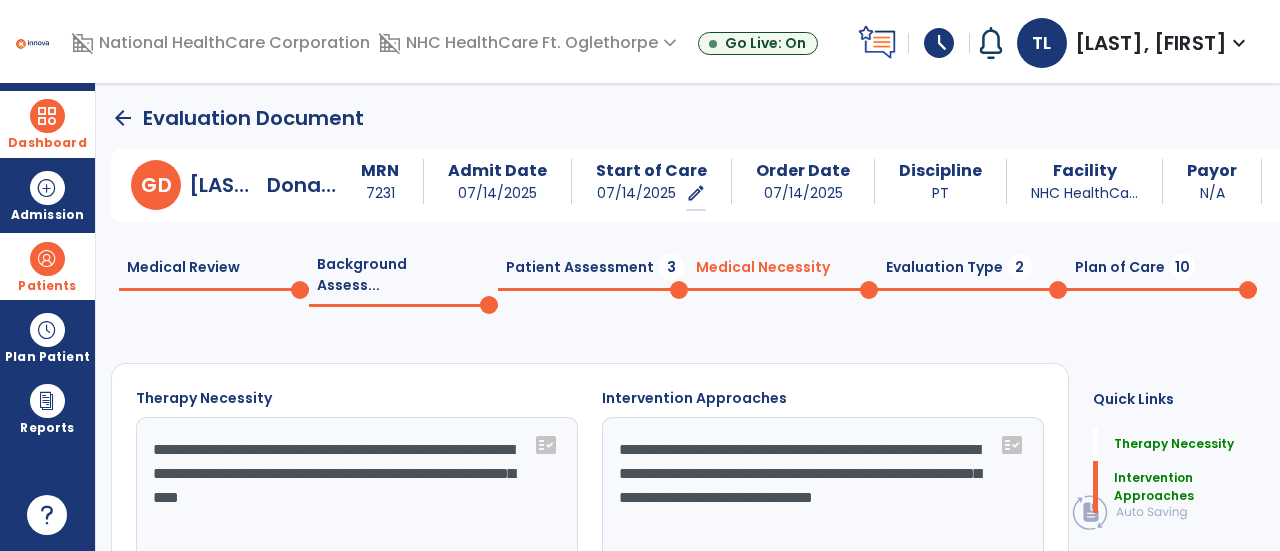 click on "Evaluation Type  2" 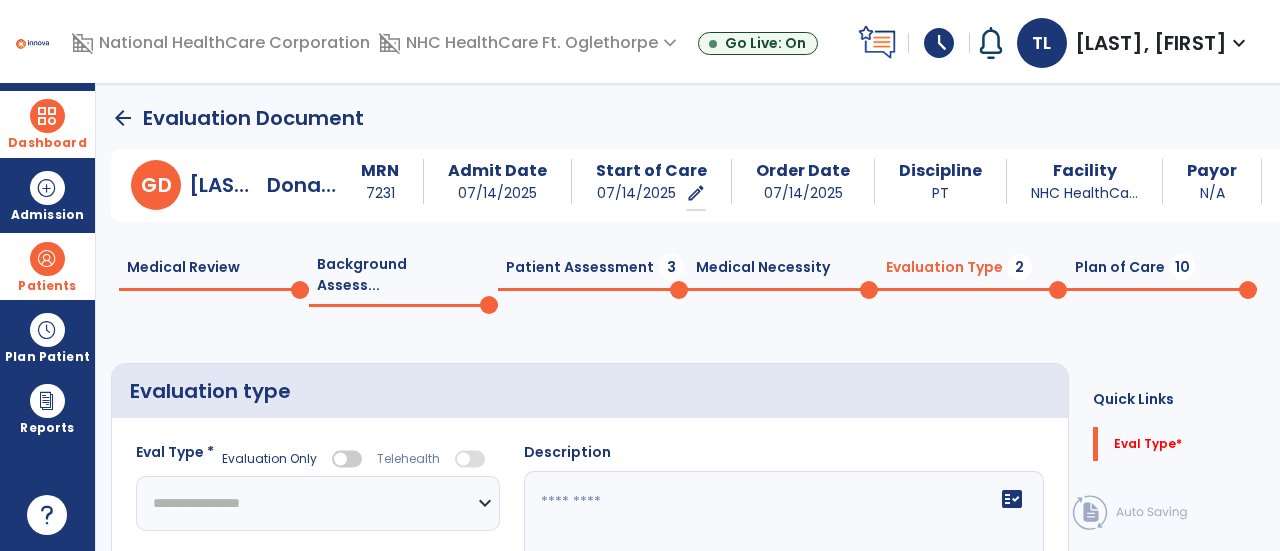 click on "**********" 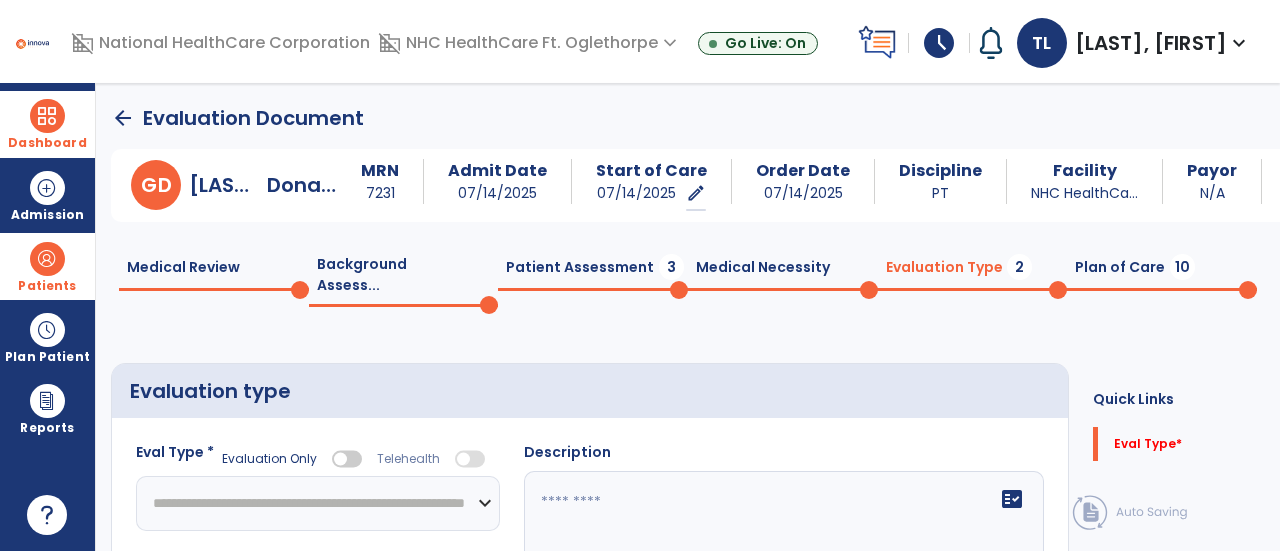 click on "**********" 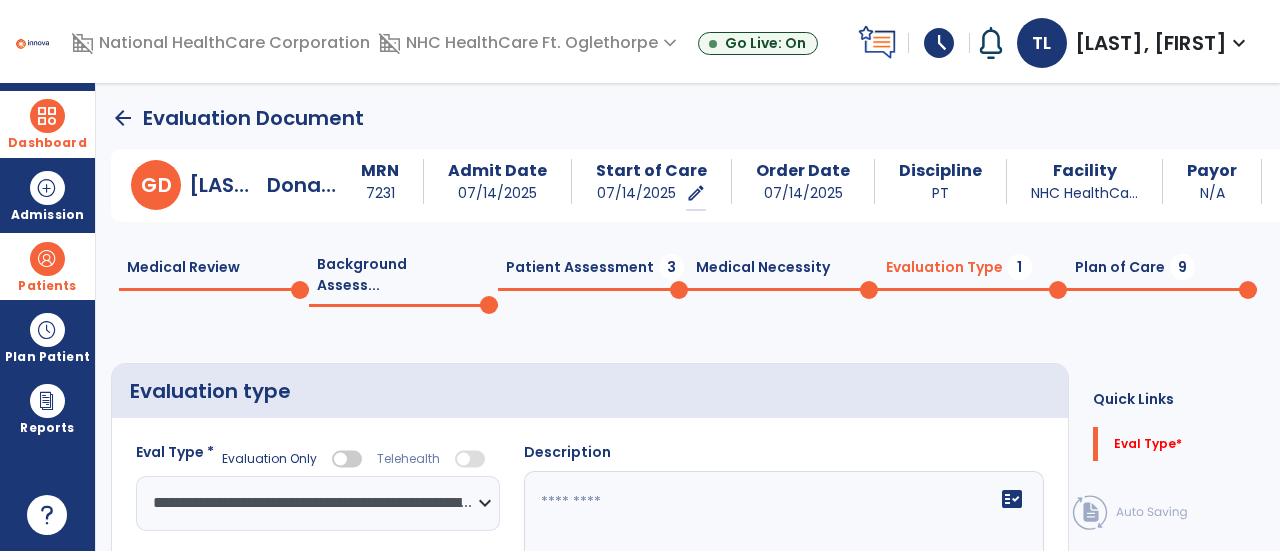 click 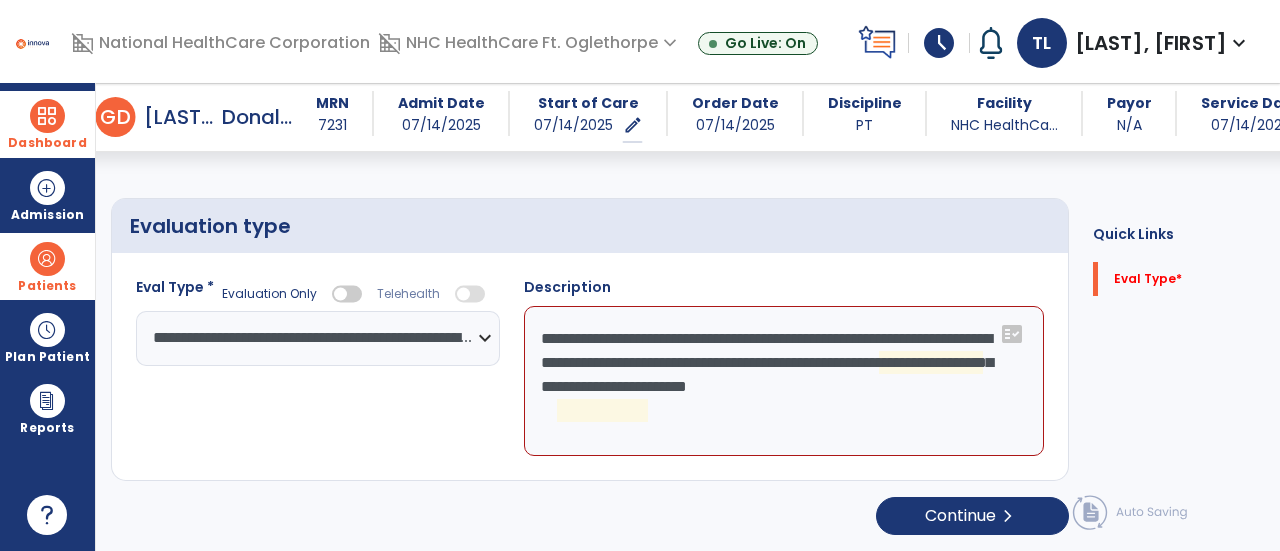 scroll, scrollTop: 128, scrollLeft: 0, axis: vertical 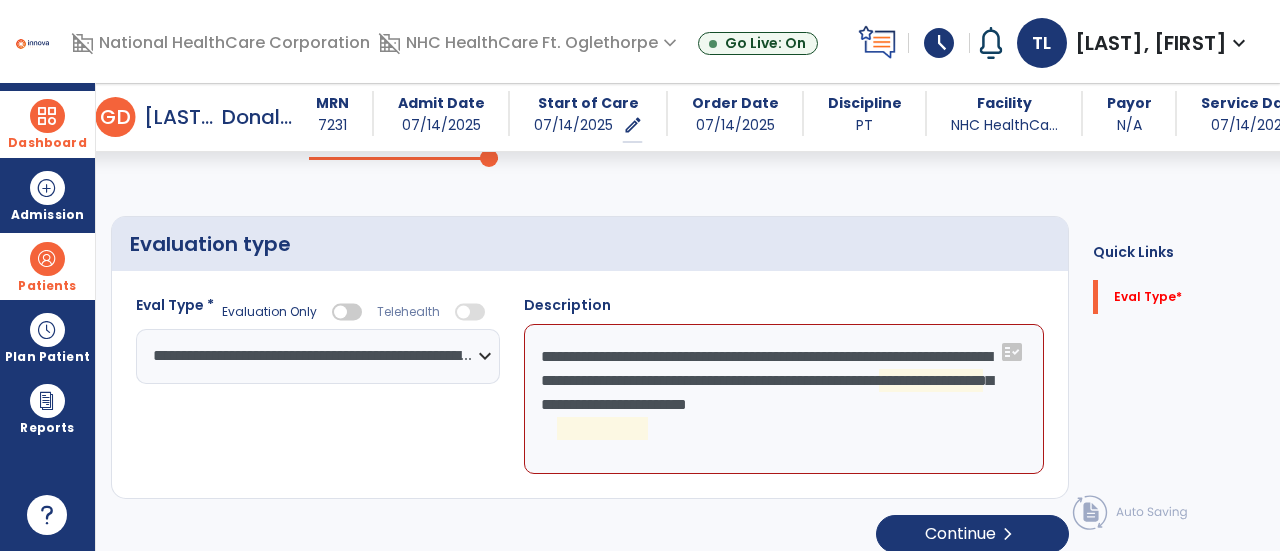 click on "**********" 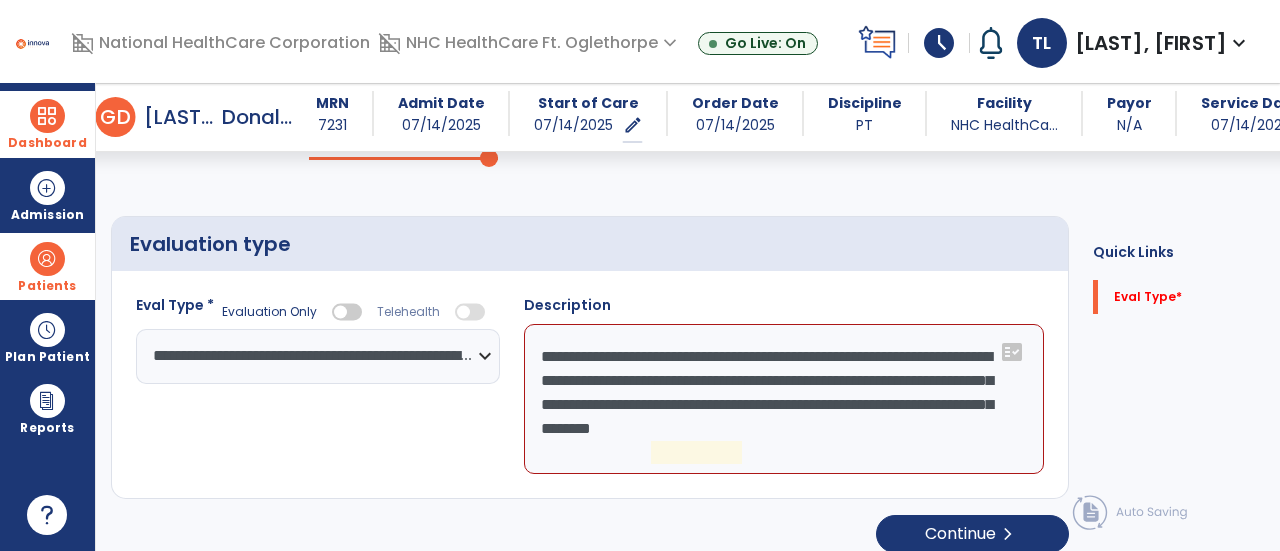 click on "**********" 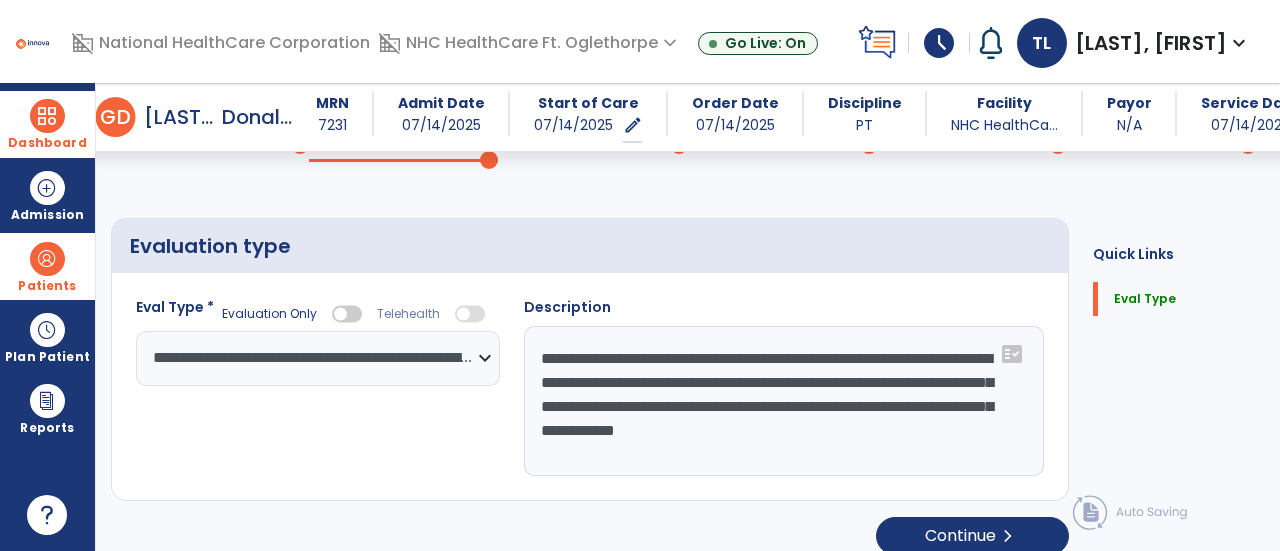 scroll, scrollTop: 128, scrollLeft: 0, axis: vertical 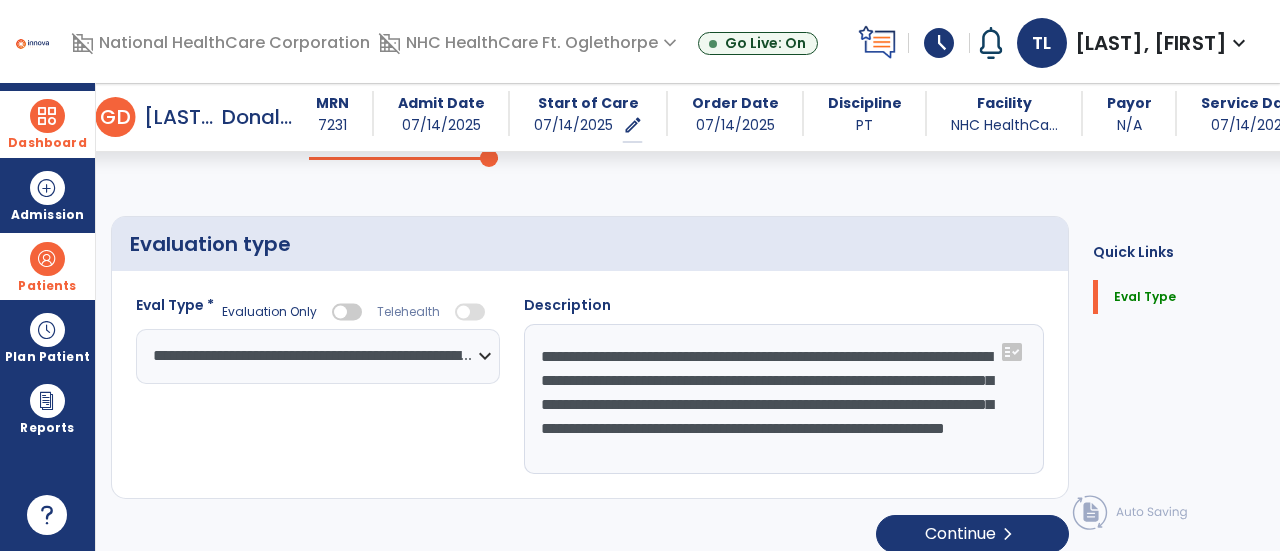 type on "**********" 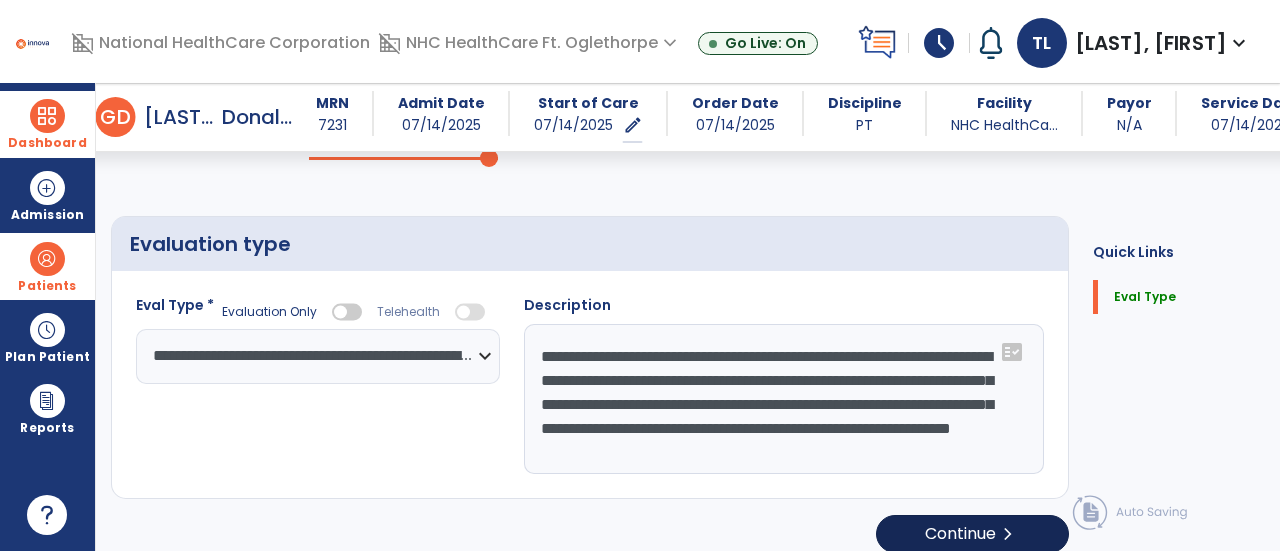 click on "chevron_right" 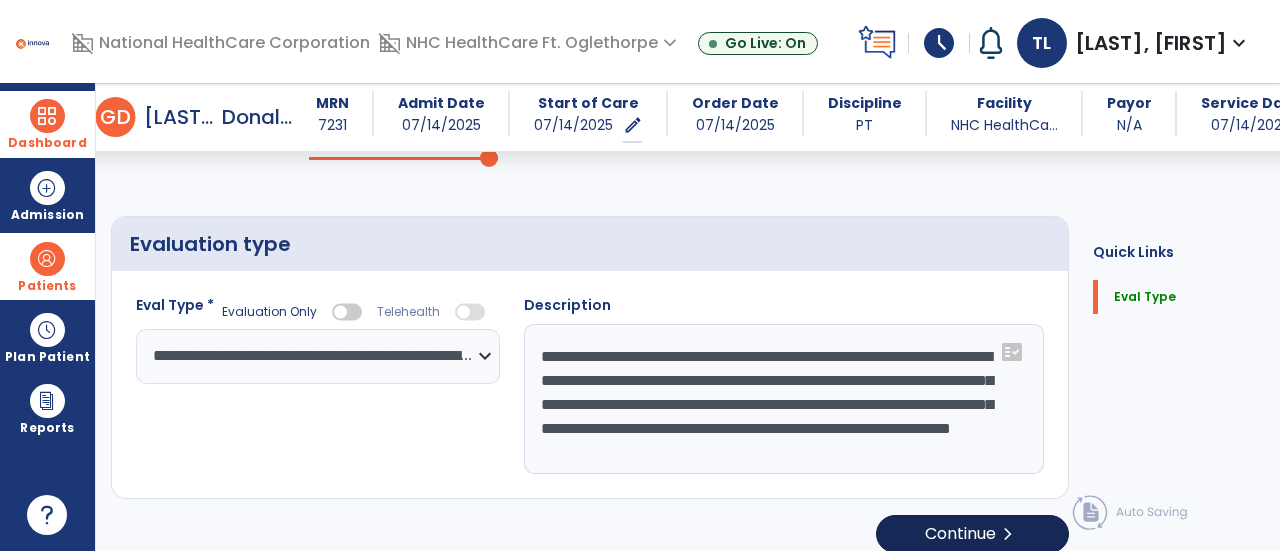 select on "*****" 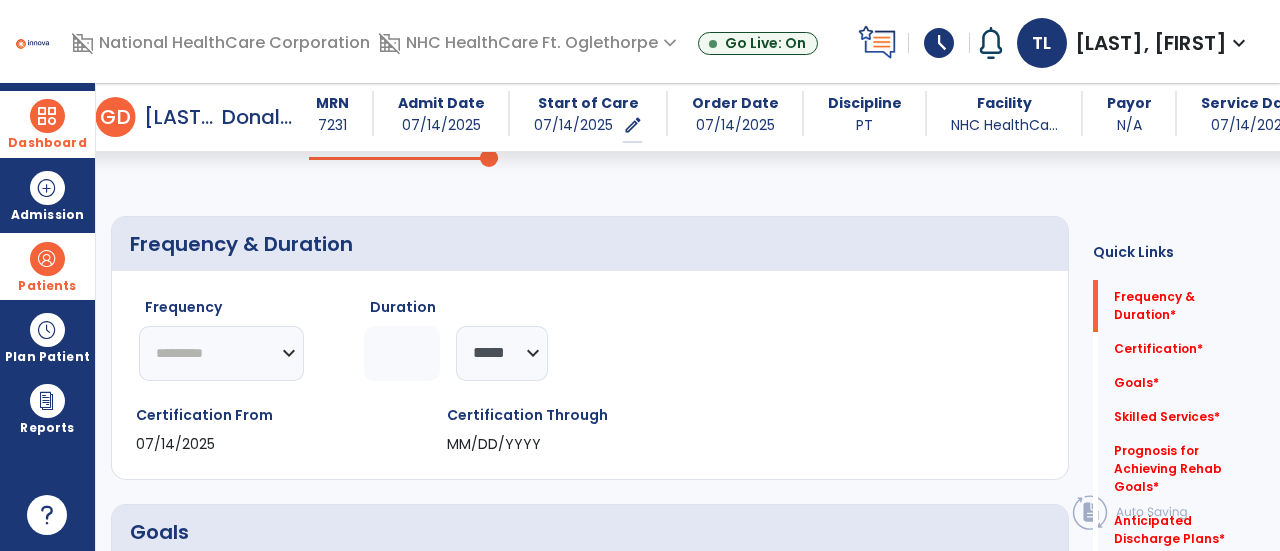 click on "********* ** ** ** ** ** ** **" 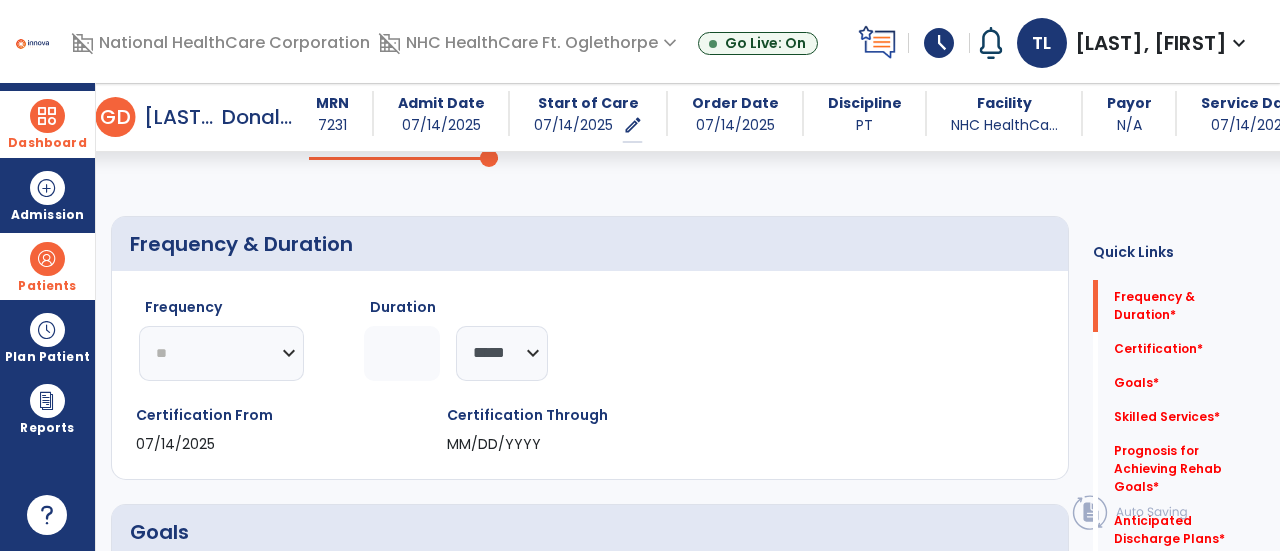 click on "********* ** ** ** ** ** ** **" 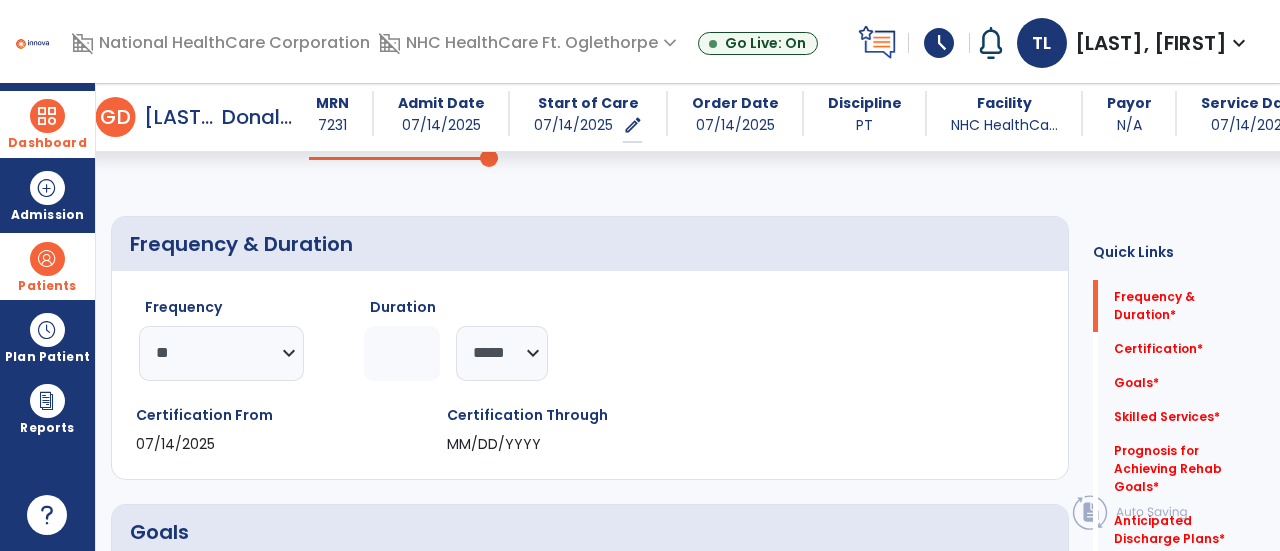 click 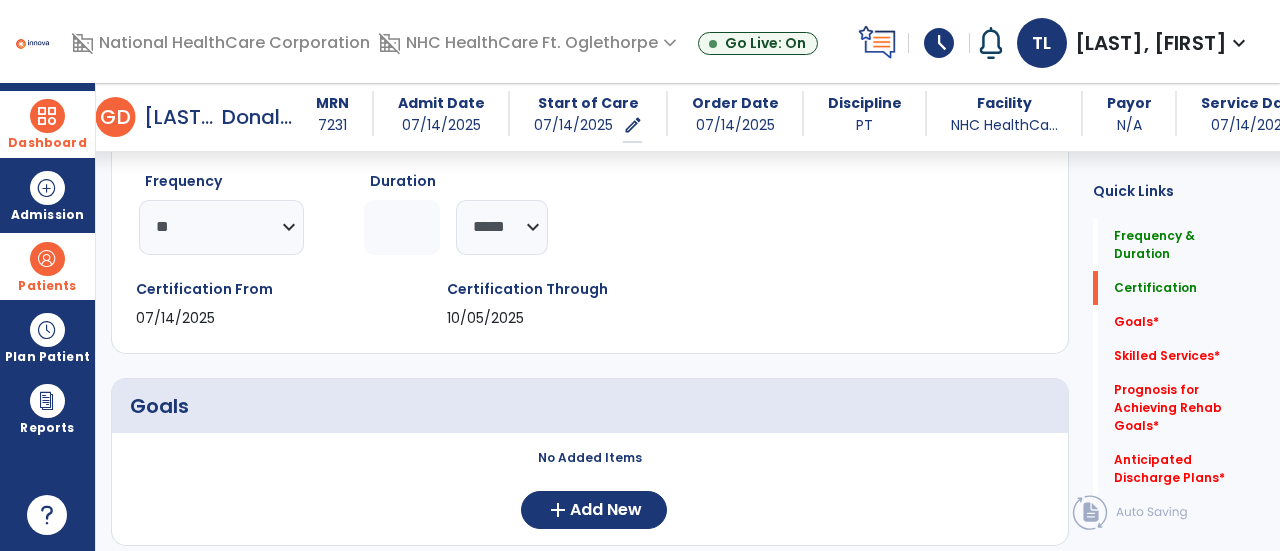 scroll, scrollTop: 255, scrollLeft: 0, axis: vertical 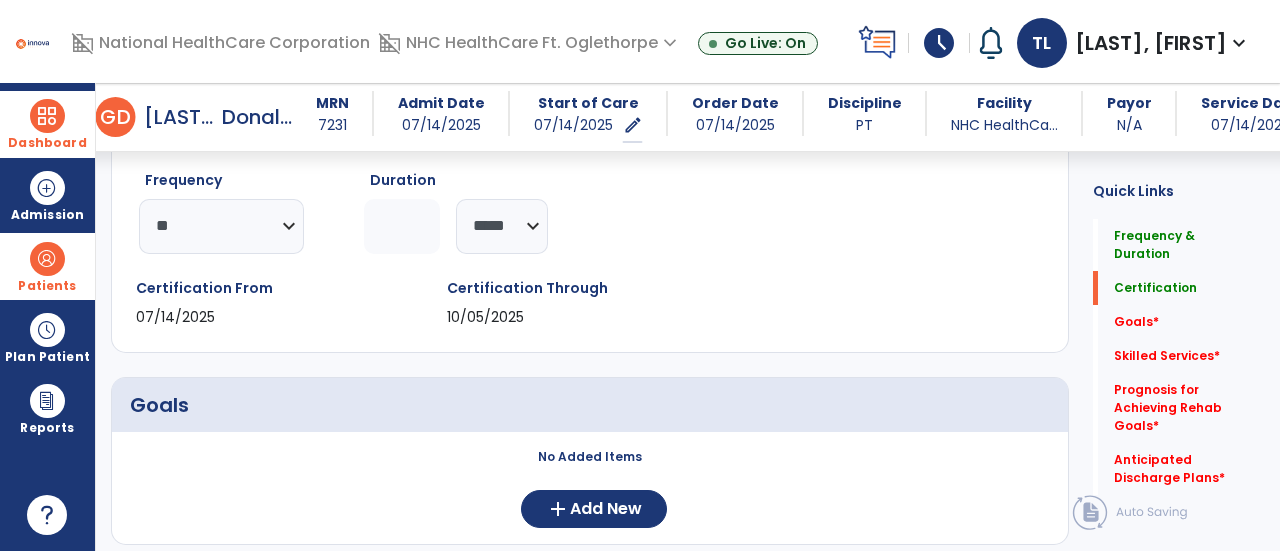 click on "**" 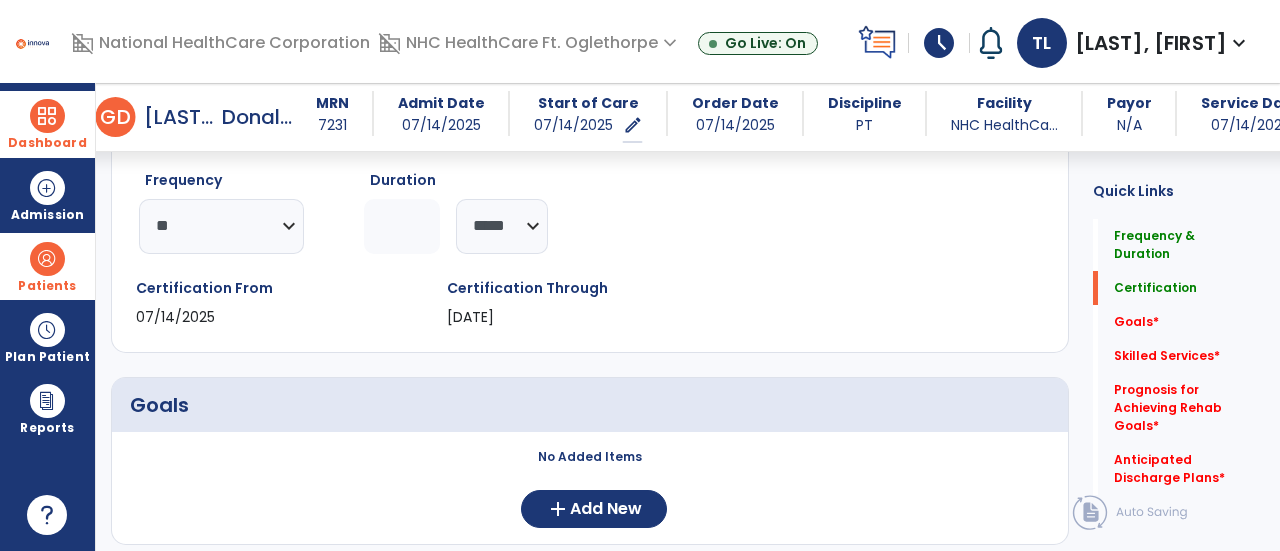 type on "**" 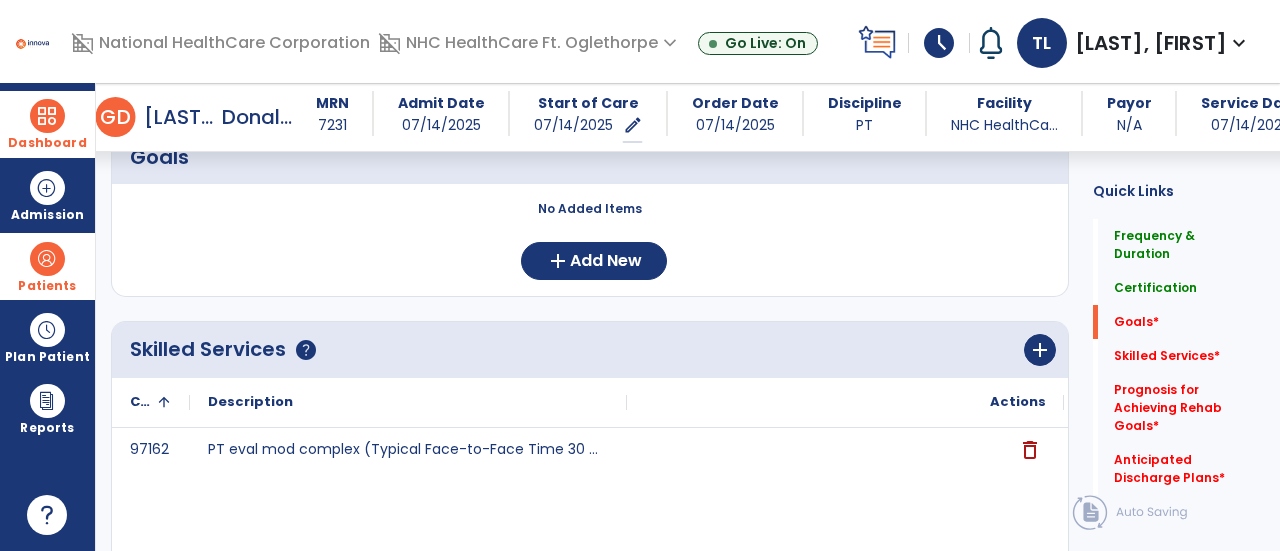 scroll, scrollTop: 505, scrollLeft: 0, axis: vertical 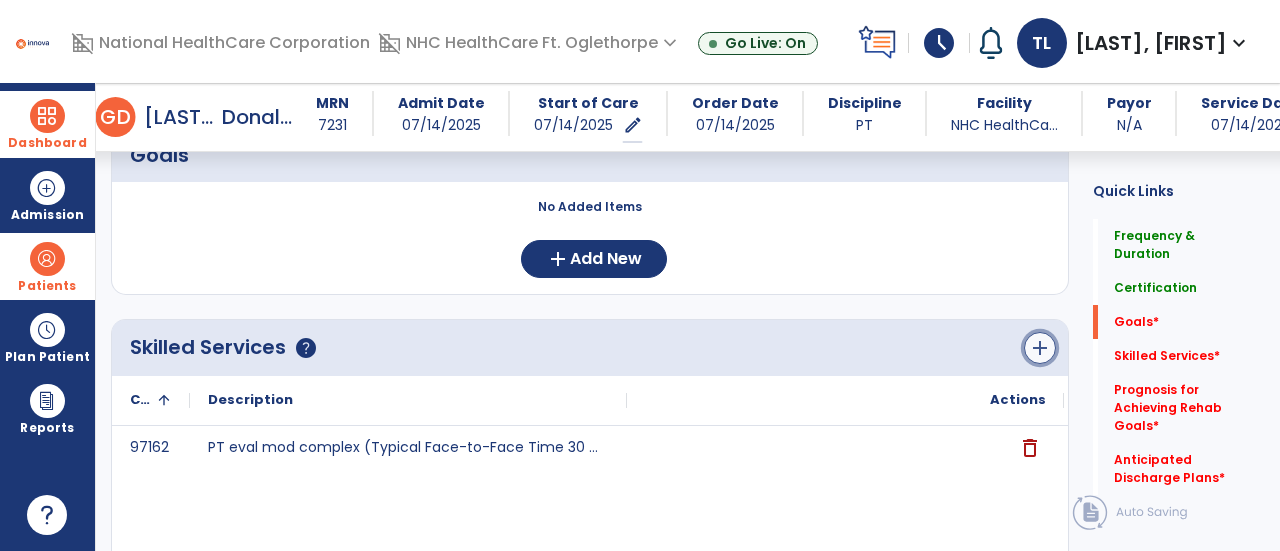 click on "add" 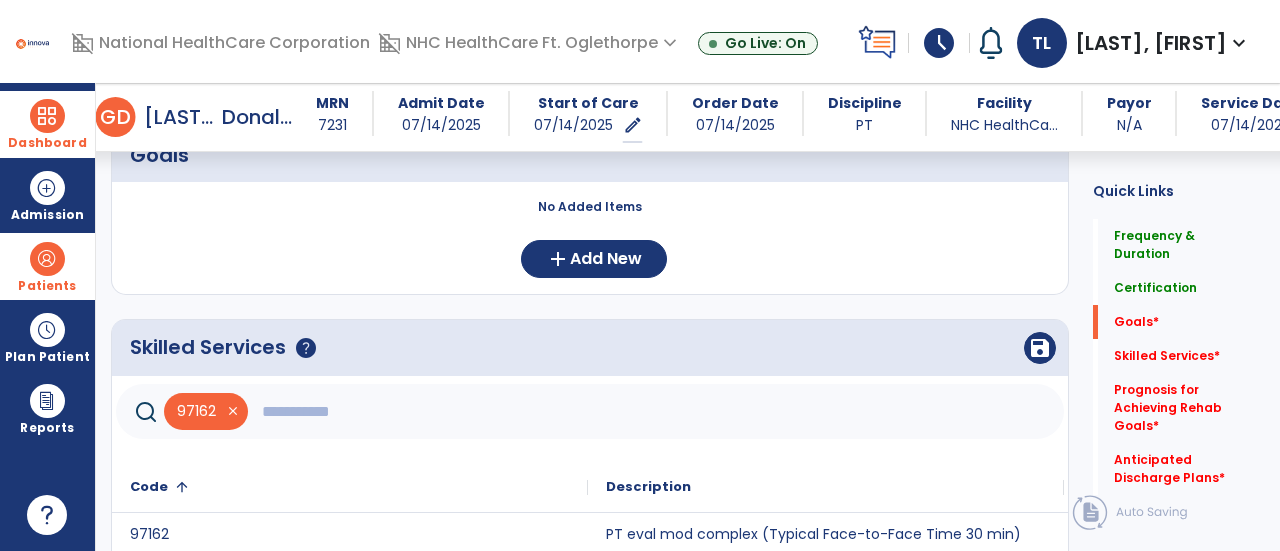 click 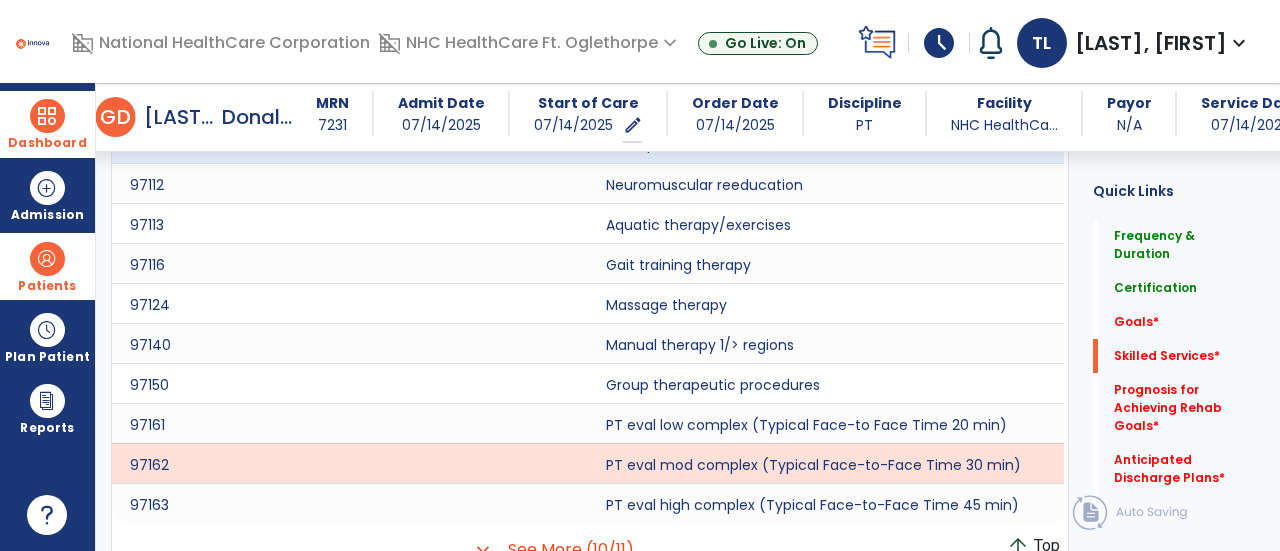 scroll, scrollTop: 667, scrollLeft: 0, axis: vertical 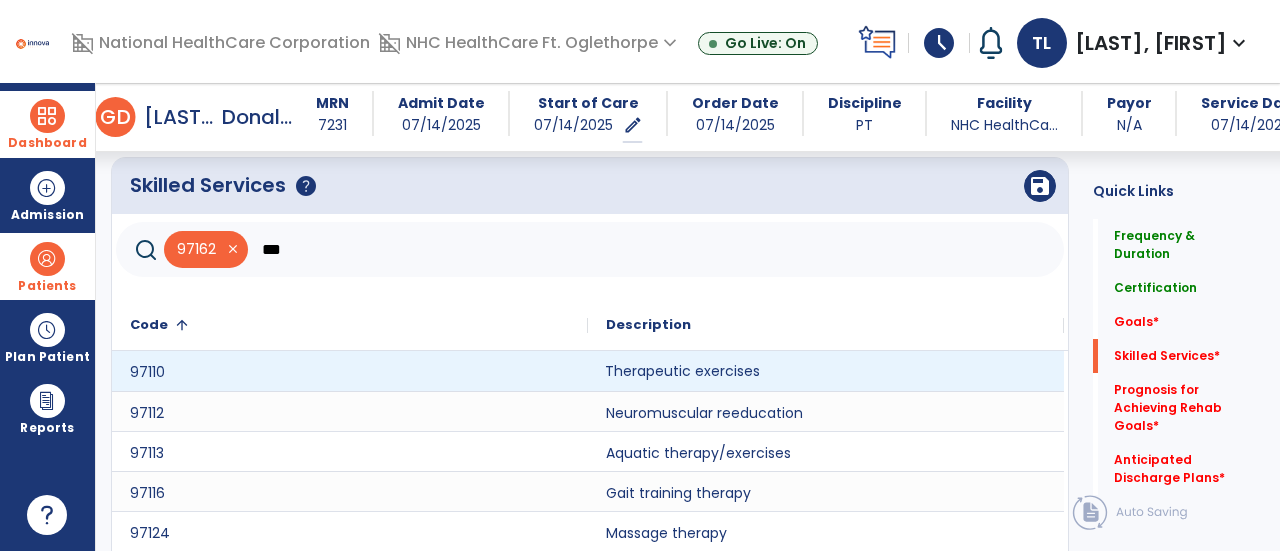click on "Therapeutic exercises" 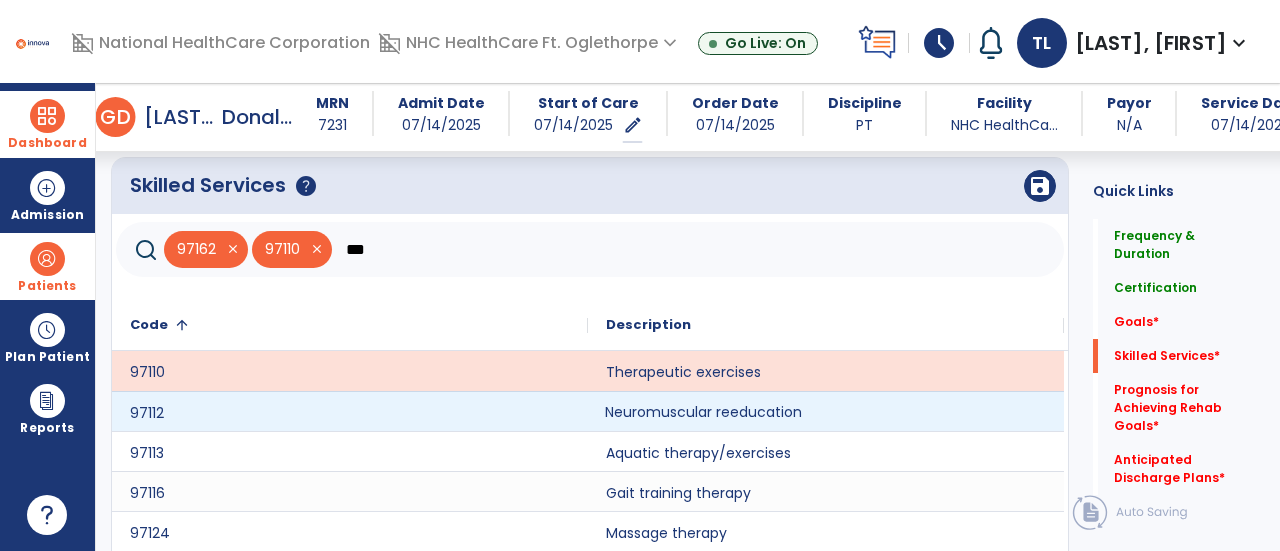 click on "Neuromuscular reeducation" 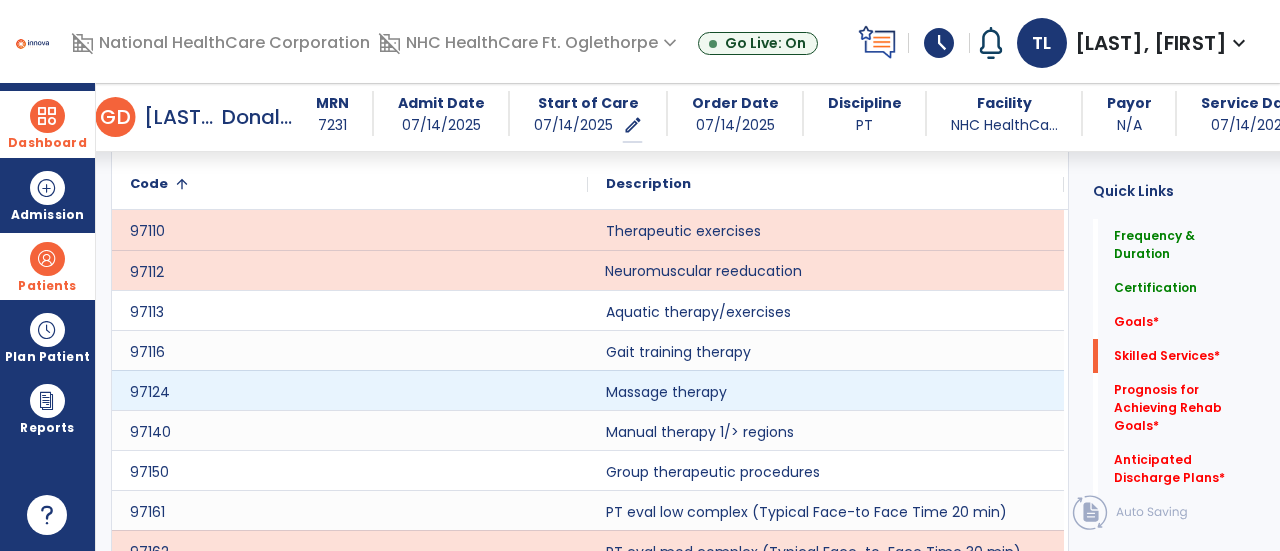 scroll, scrollTop: 815, scrollLeft: 0, axis: vertical 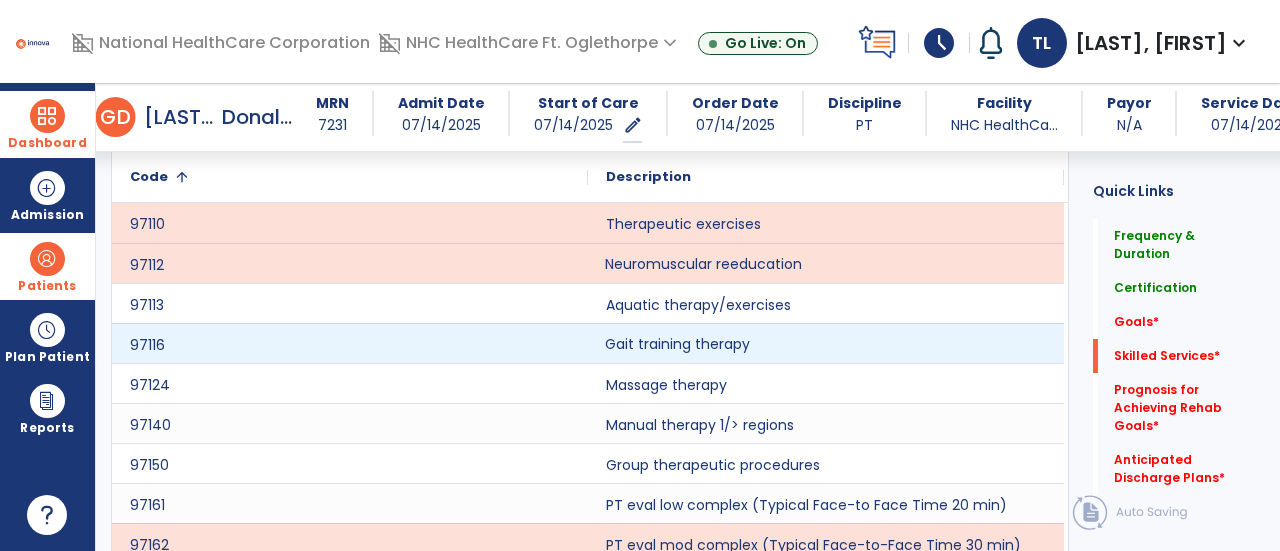 click on "Gait training therapy" 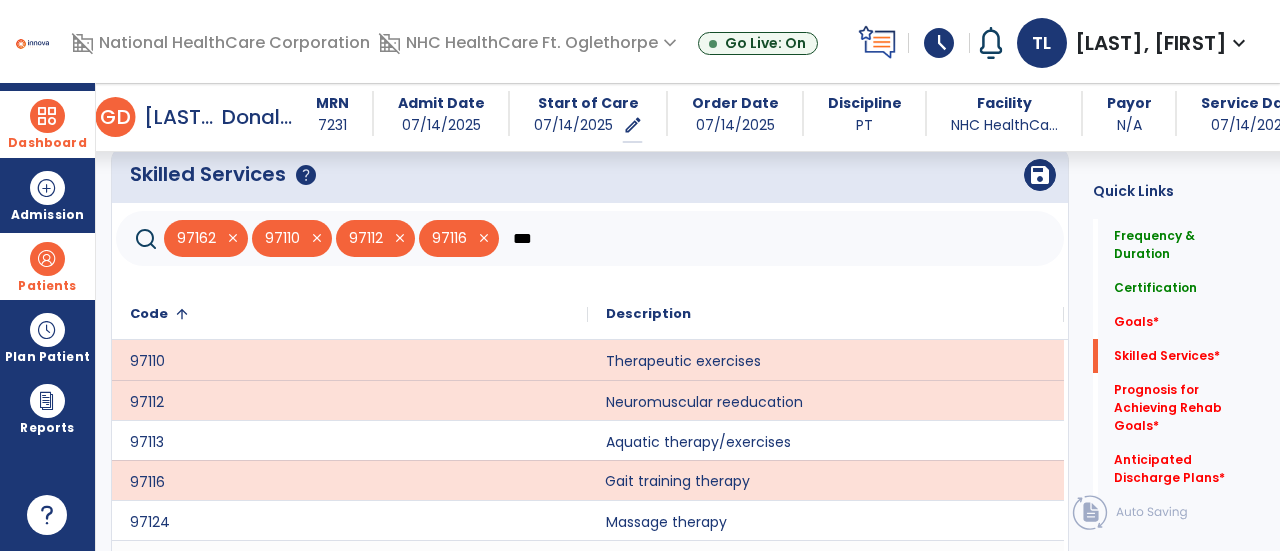 scroll, scrollTop: 677, scrollLeft: 0, axis: vertical 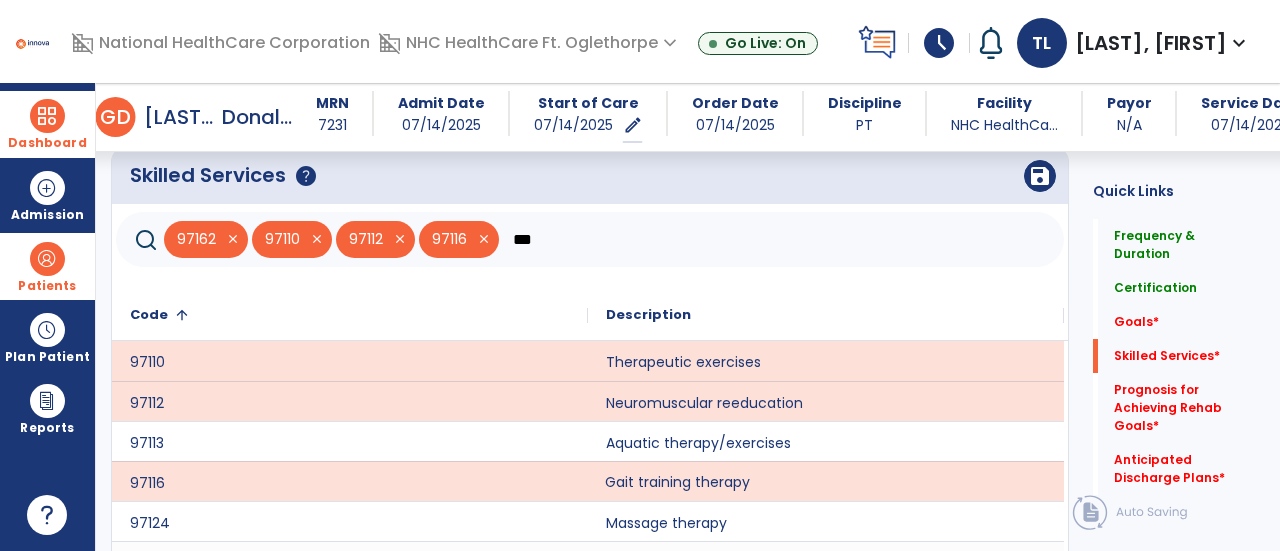 click on "***" 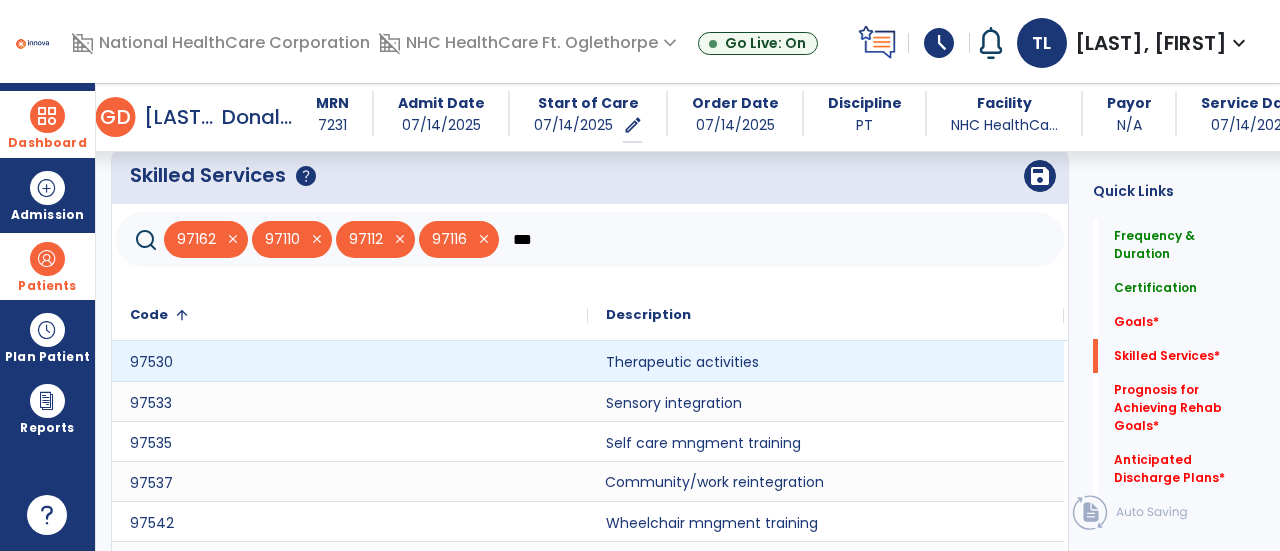 type on "***" 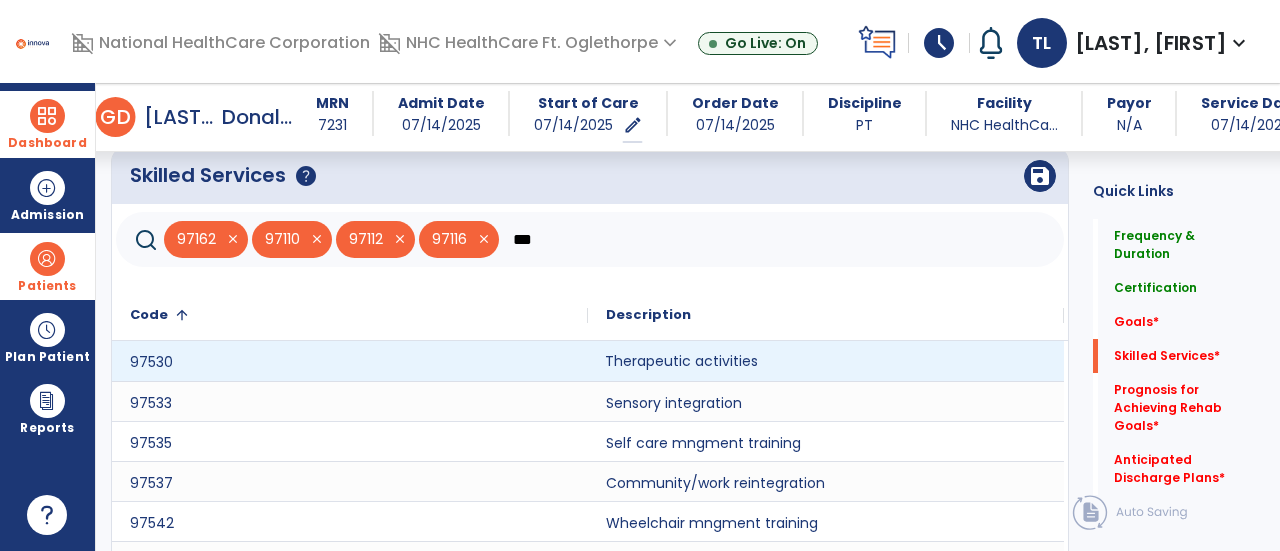 click on "Therapeutic activities" 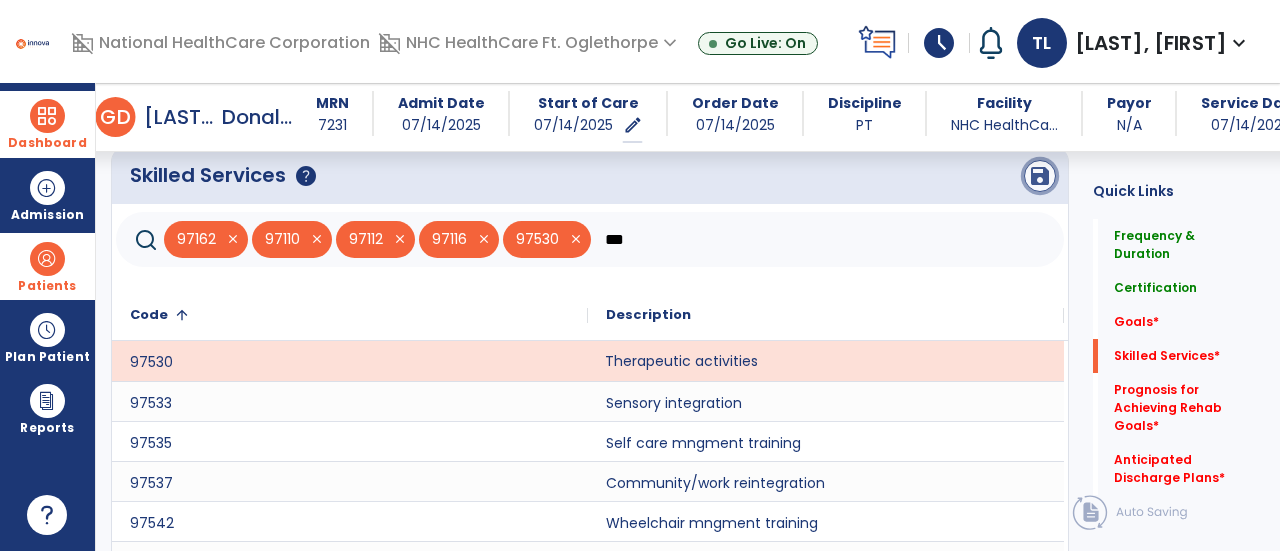 click on "save" 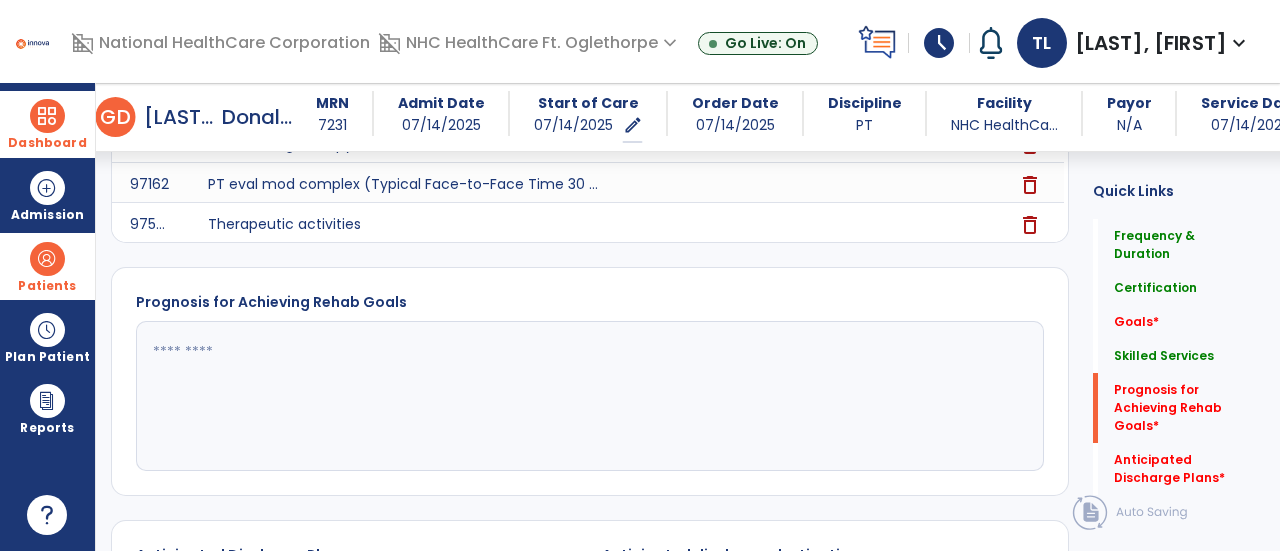 scroll, scrollTop: 977, scrollLeft: 0, axis: vertical 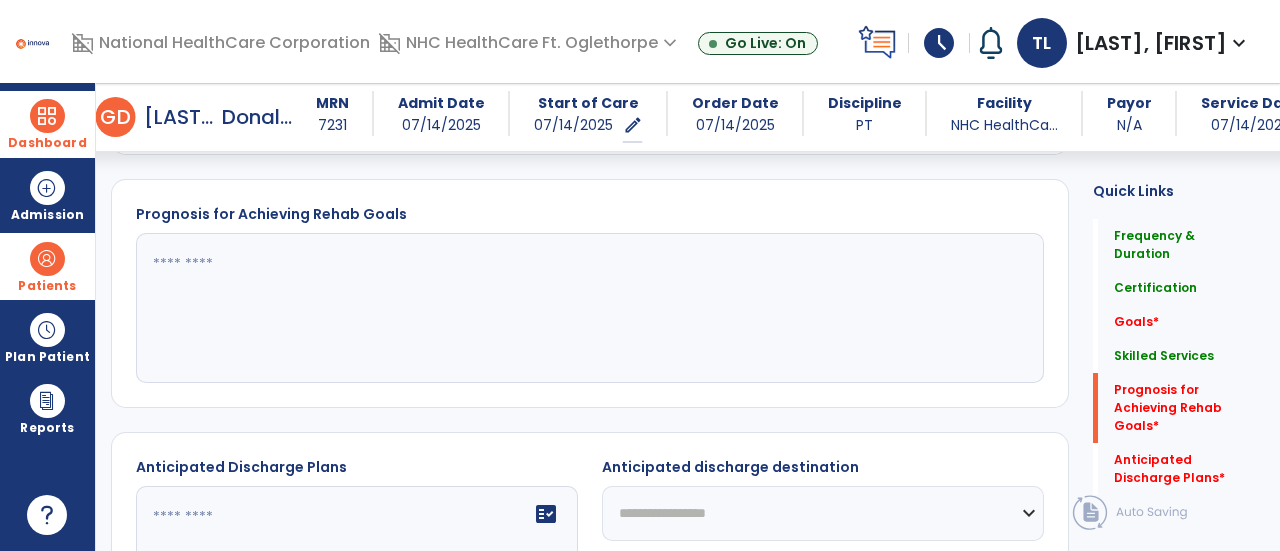 click 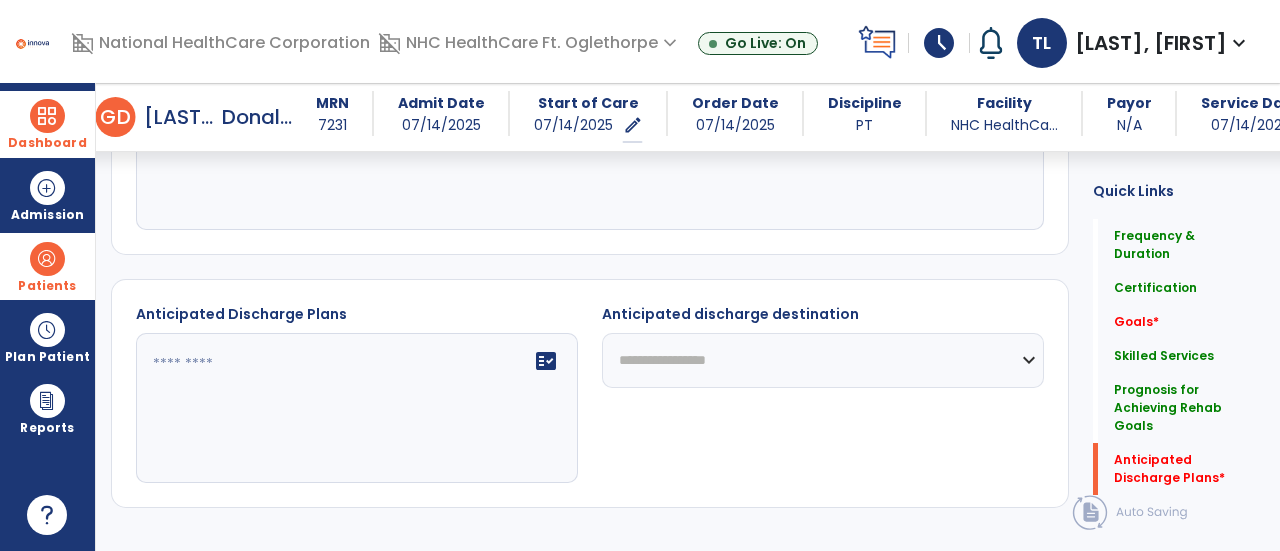 scroll, scrollTop: 1162, scrollLeft: 0, axis: vertical 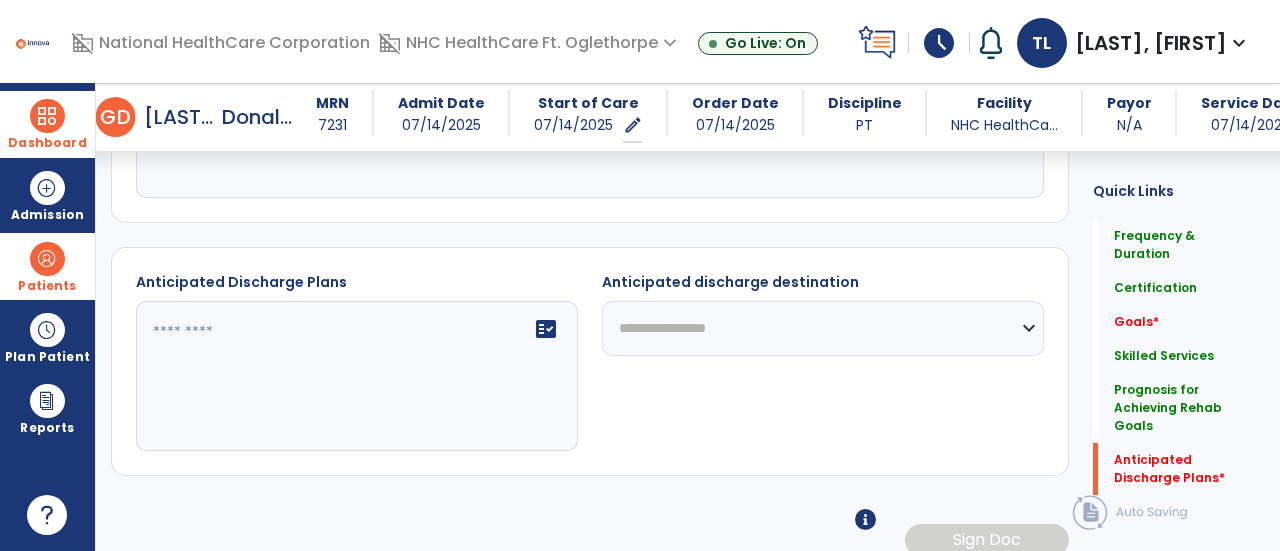 type on "**********" 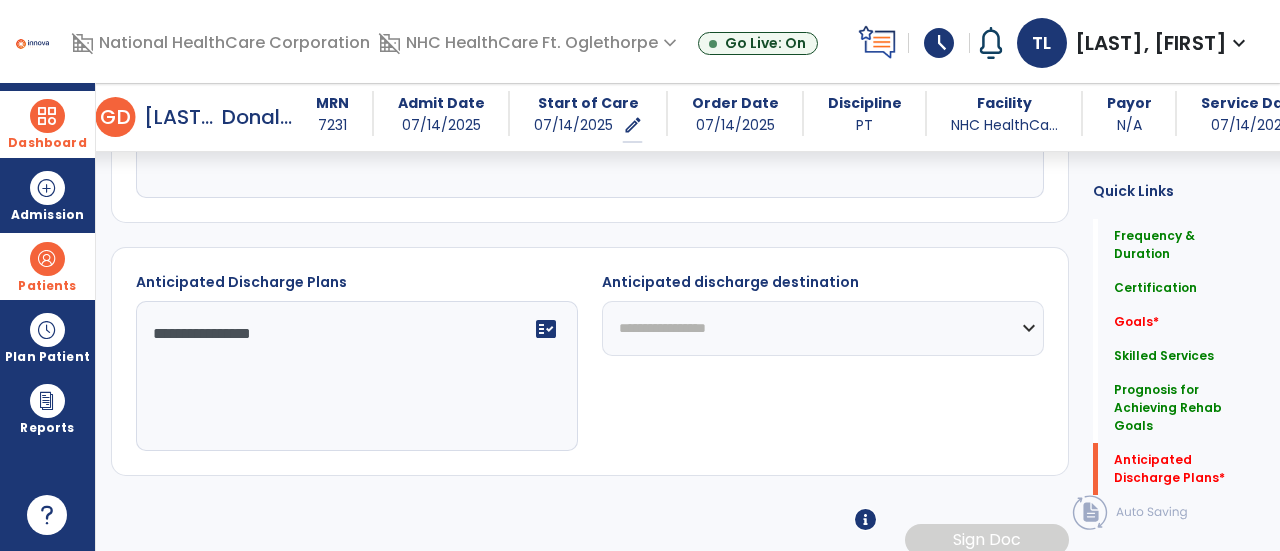 type on "**********" 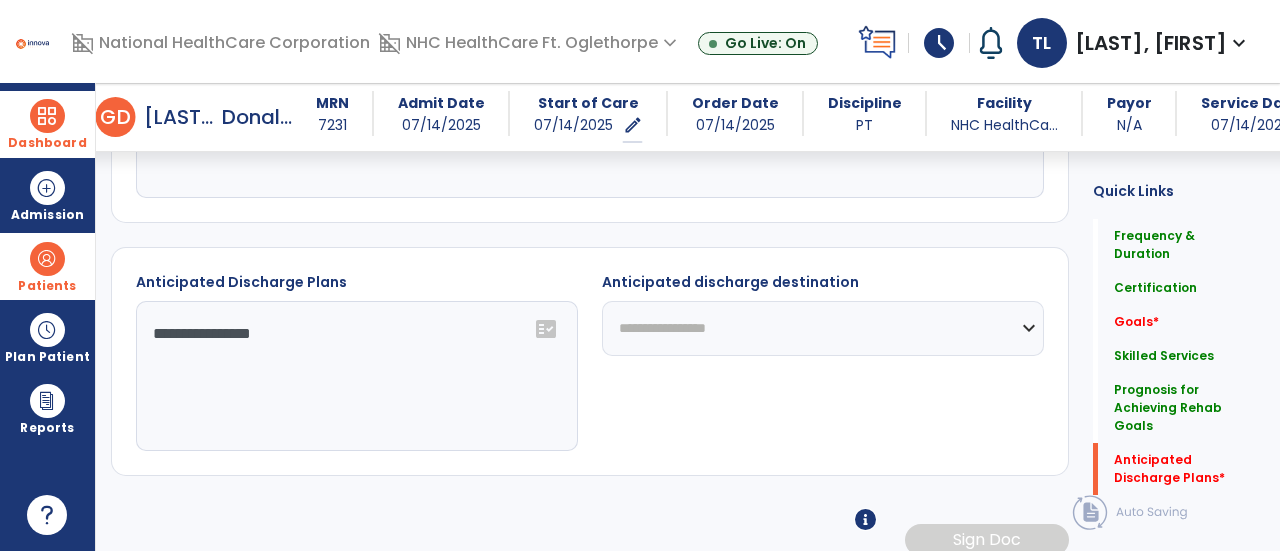 select on "****" 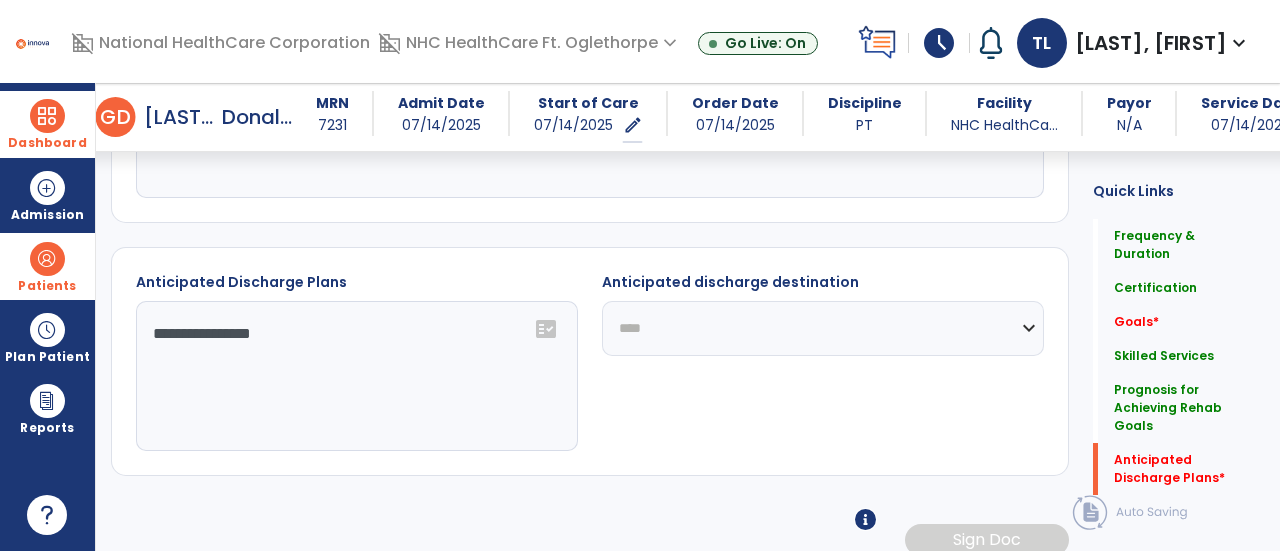 click on "**********" 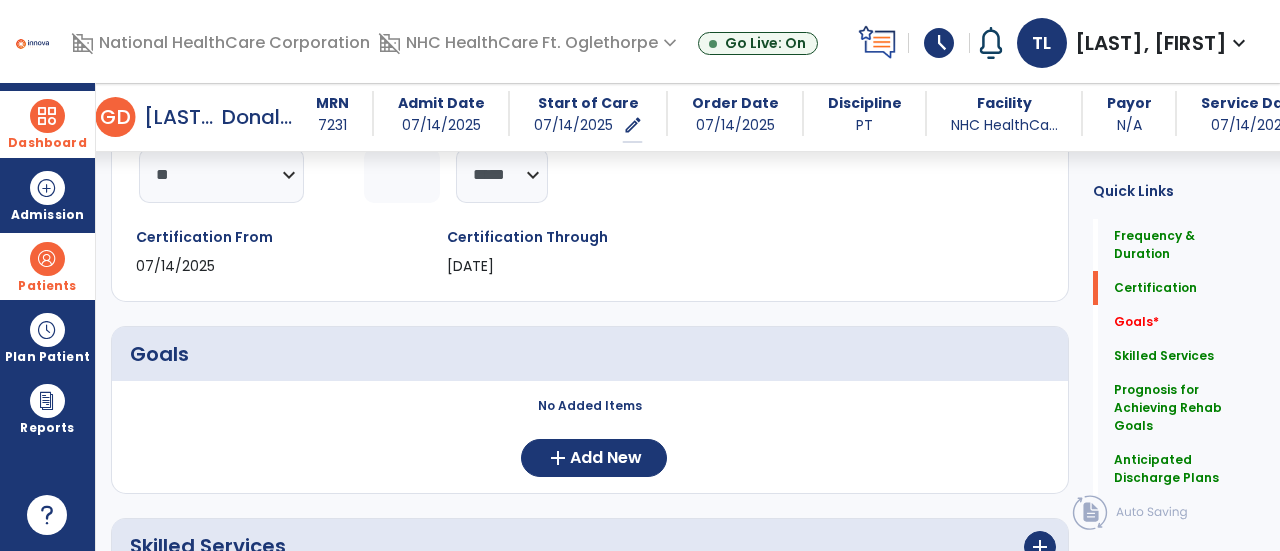 scroll, scrollTop: 345, scrollLeft: 0, axis: vertical 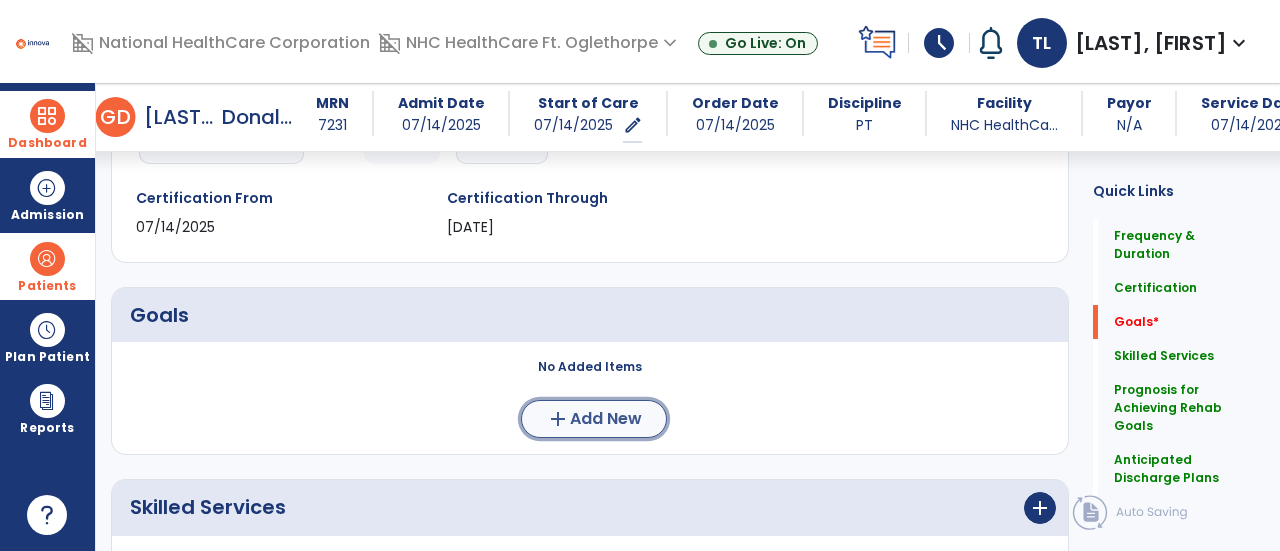 click on "Add New" at bounding box center [606, 419] 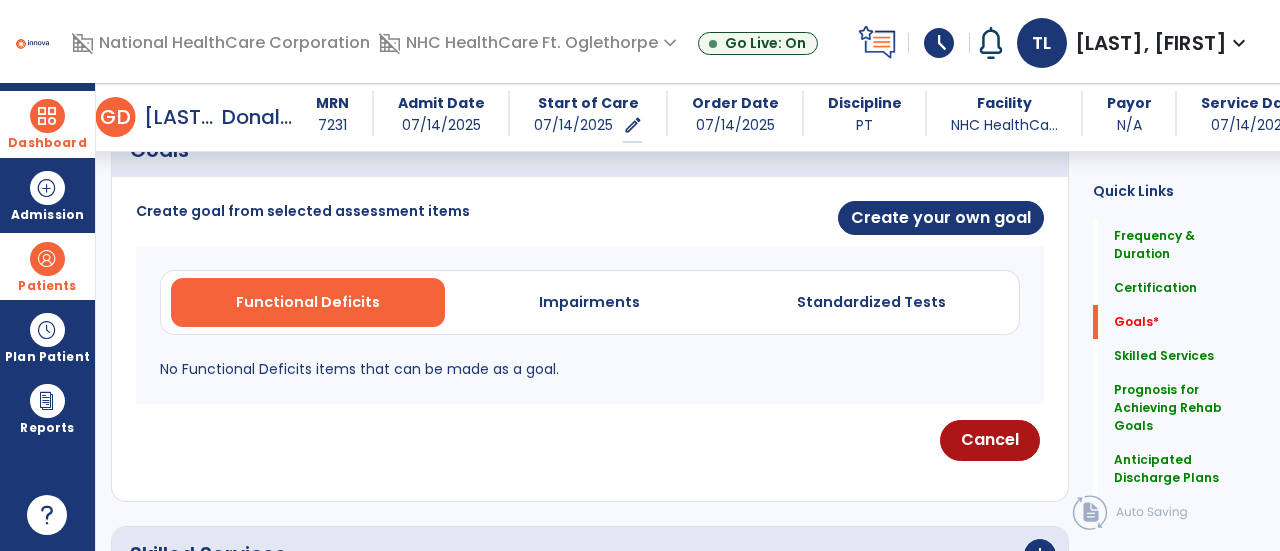 scroll, scrollTop: 512, scrollLeft: 0, axis: vertical 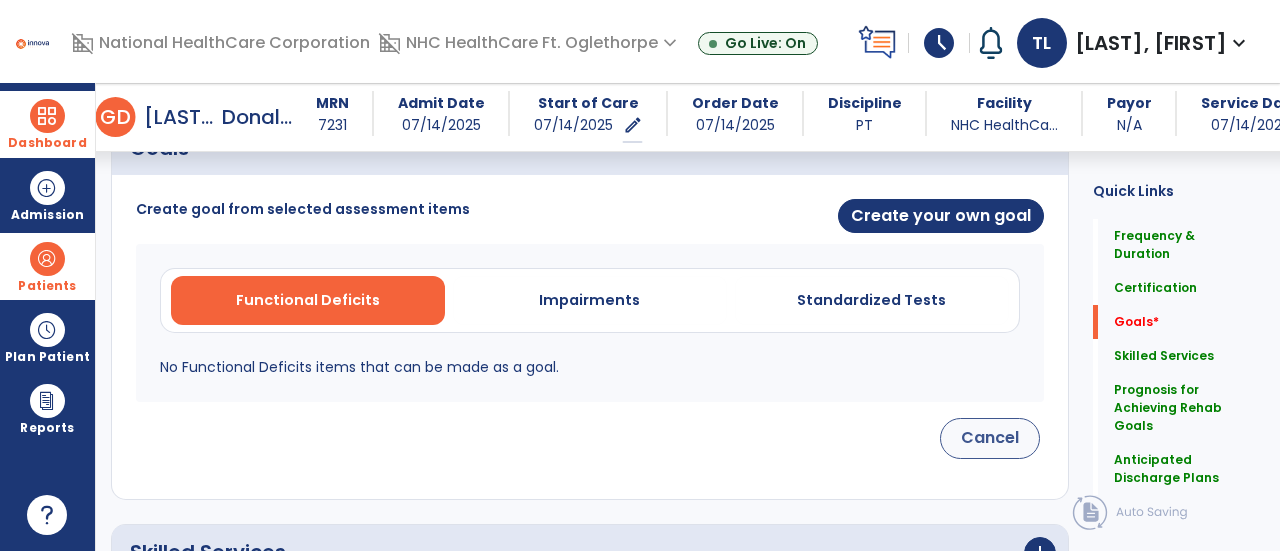 click on "Cancel" at bounding box center (990, 438) 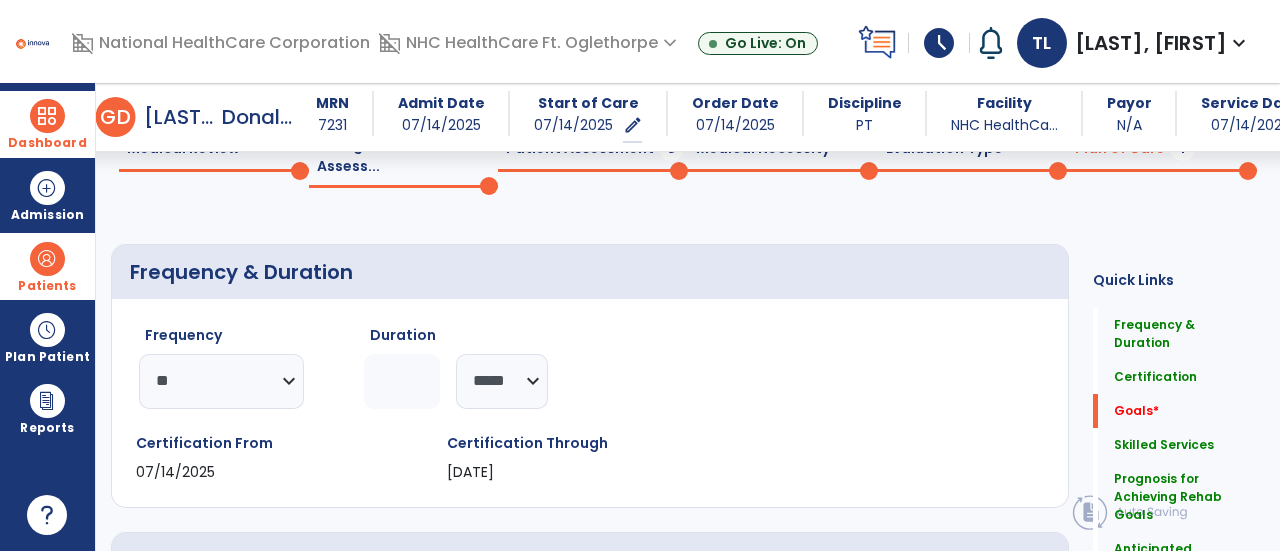 scroll, scrollTop: 0, scrollLeft: 0, axis: both 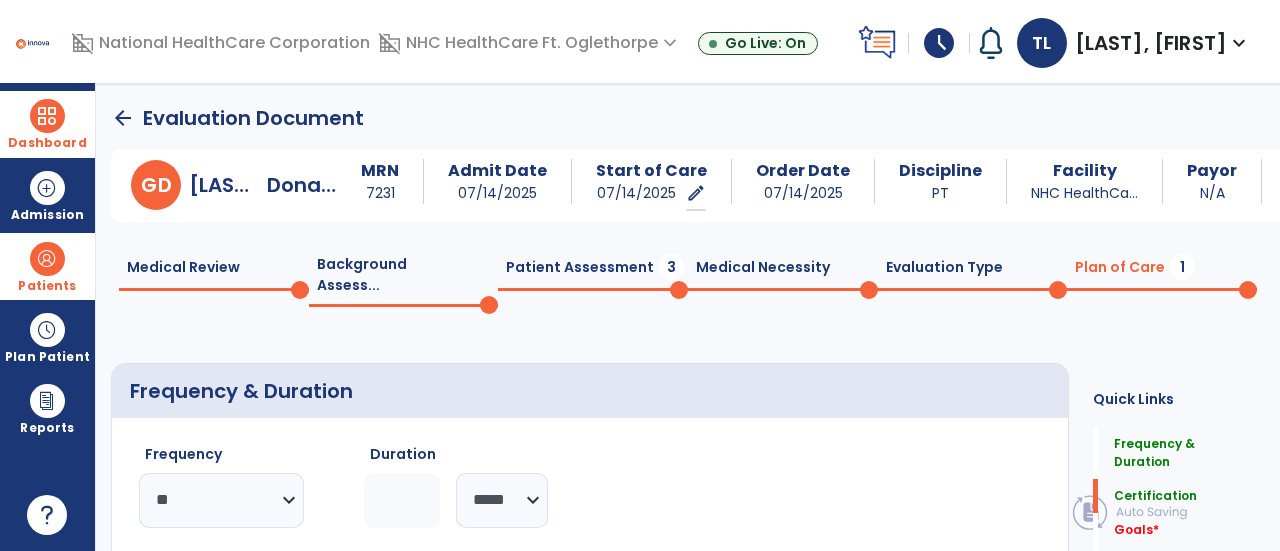 click on "Patient Assessment  3" 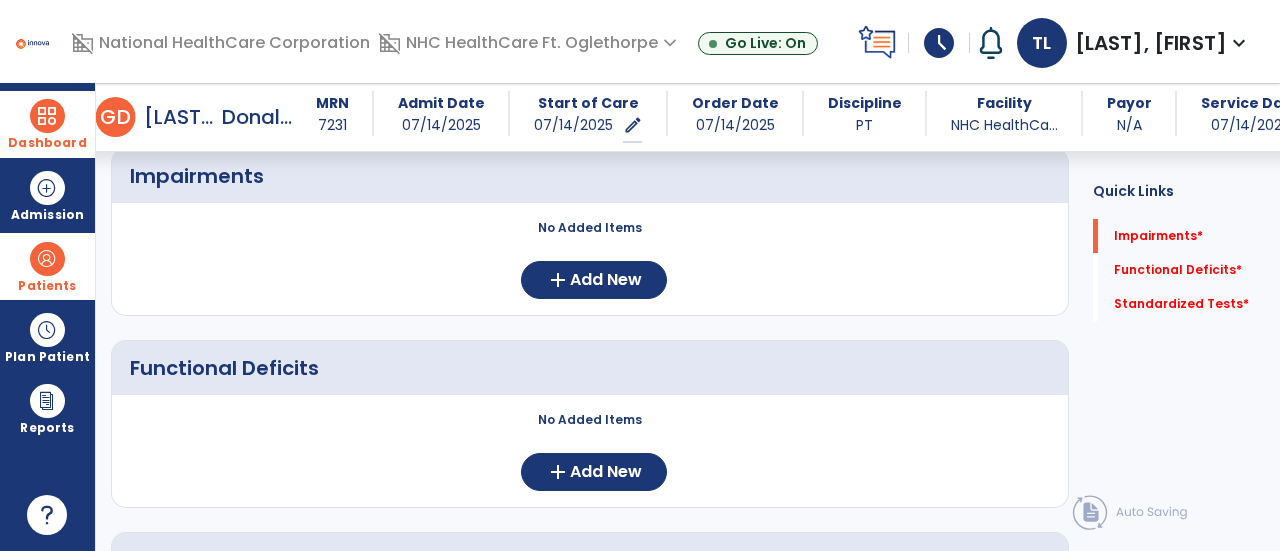 scroll, scrollTop: 0, scrollLeft: 0, axis: both 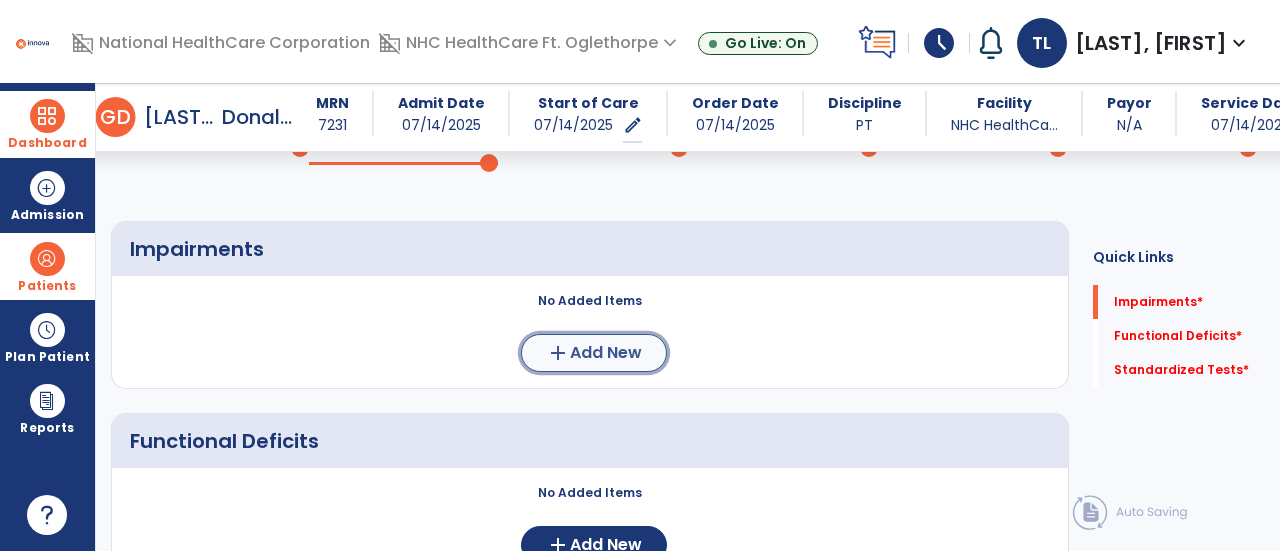 click on "Add New" 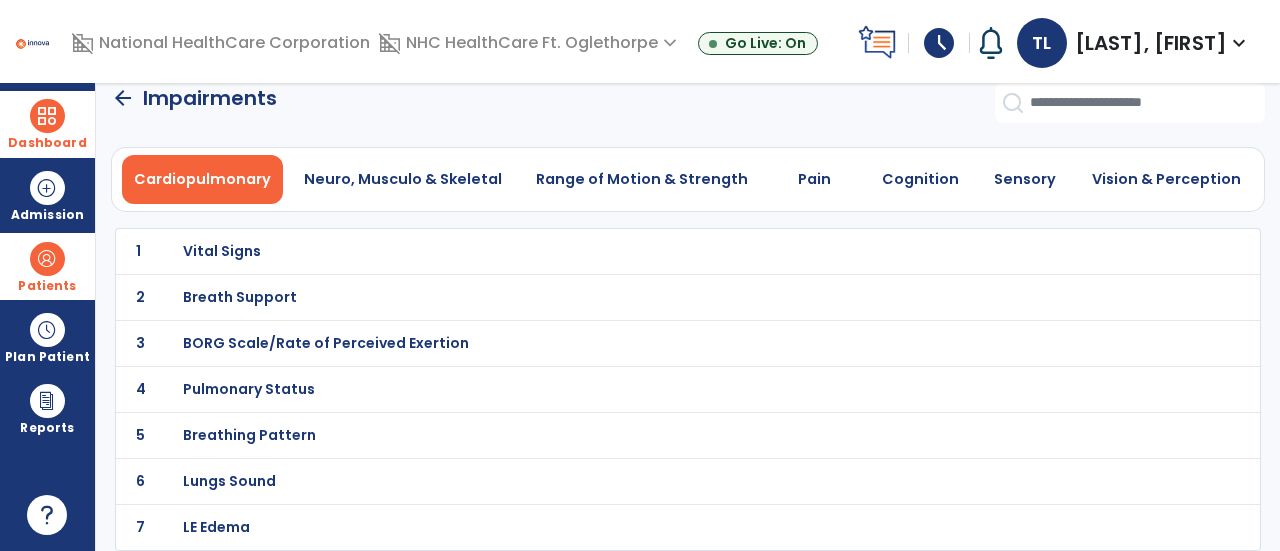 scroll, scrollTop: 16, scrollLeft: 0, axis: vertical 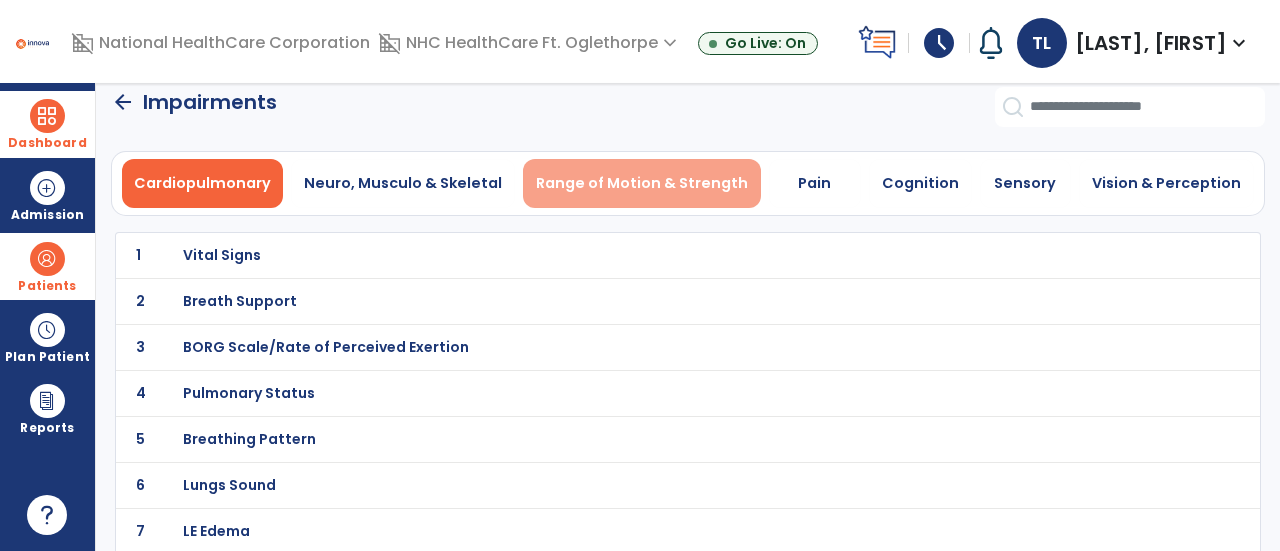 click on "Range of Motion & Strength" at bounding box center (642, 183) 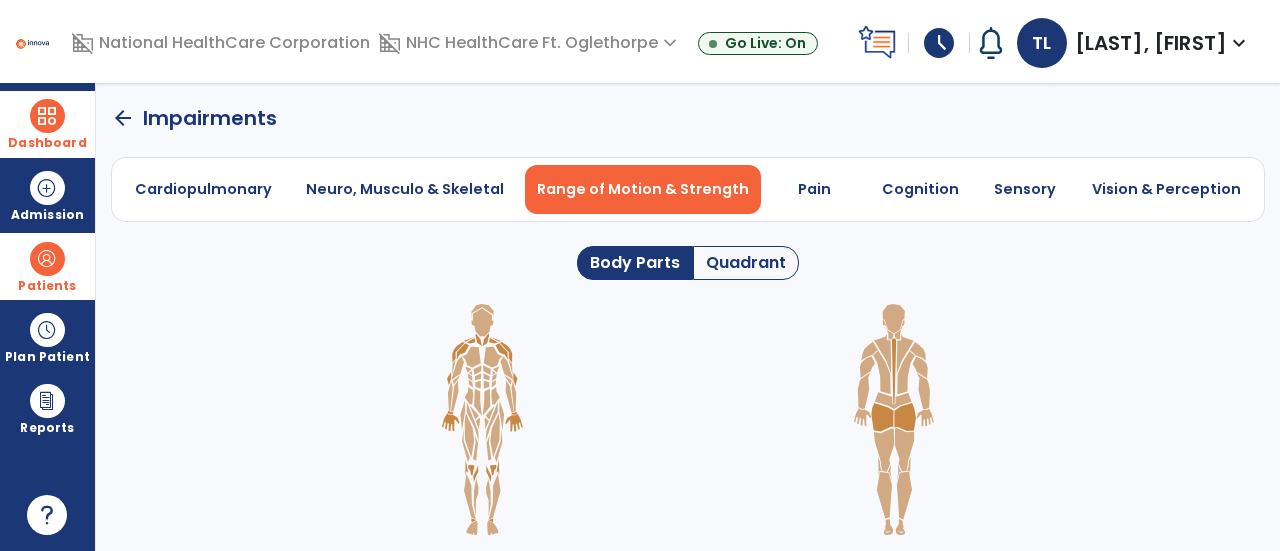 scroll, scrollTop: 0, scrollLeft: 0, axis: both 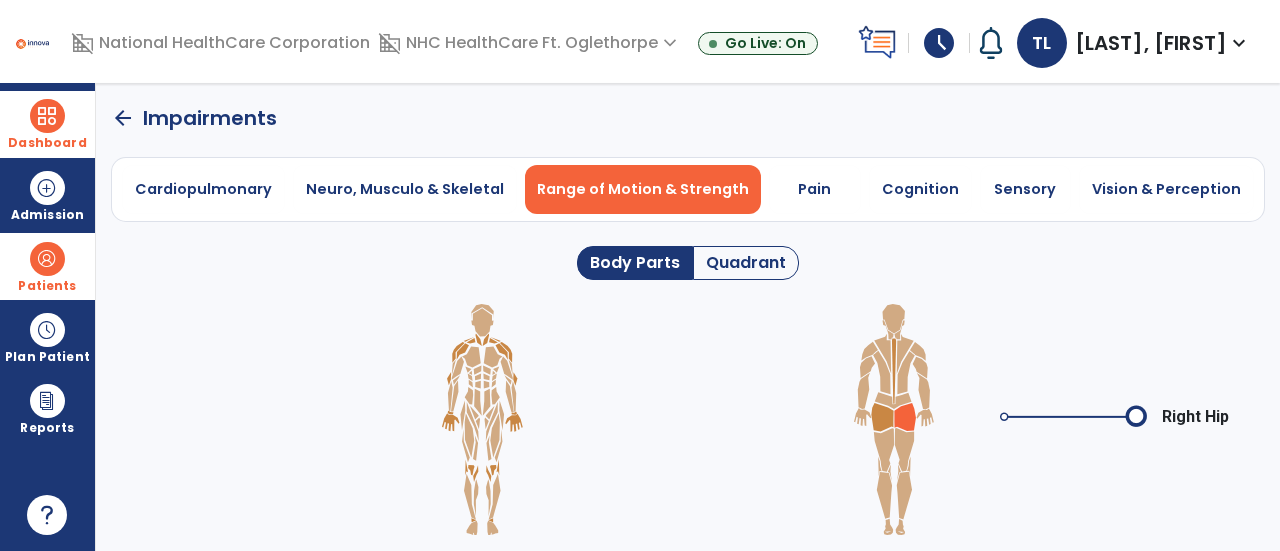 click 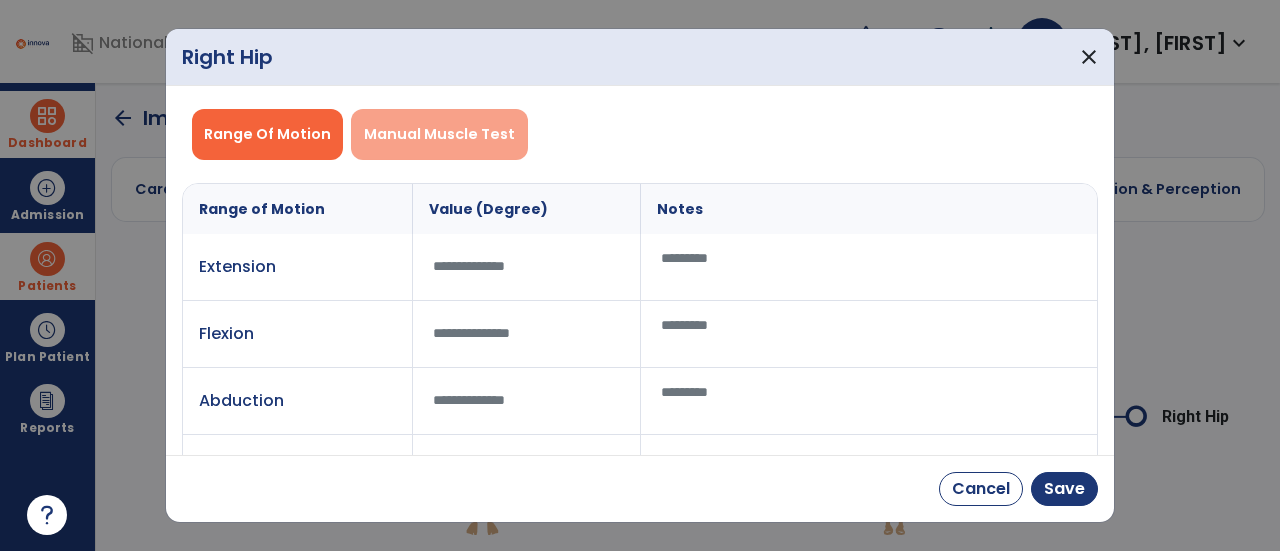 click on "Manual Muscle Test" at bounding box center [439, 134] 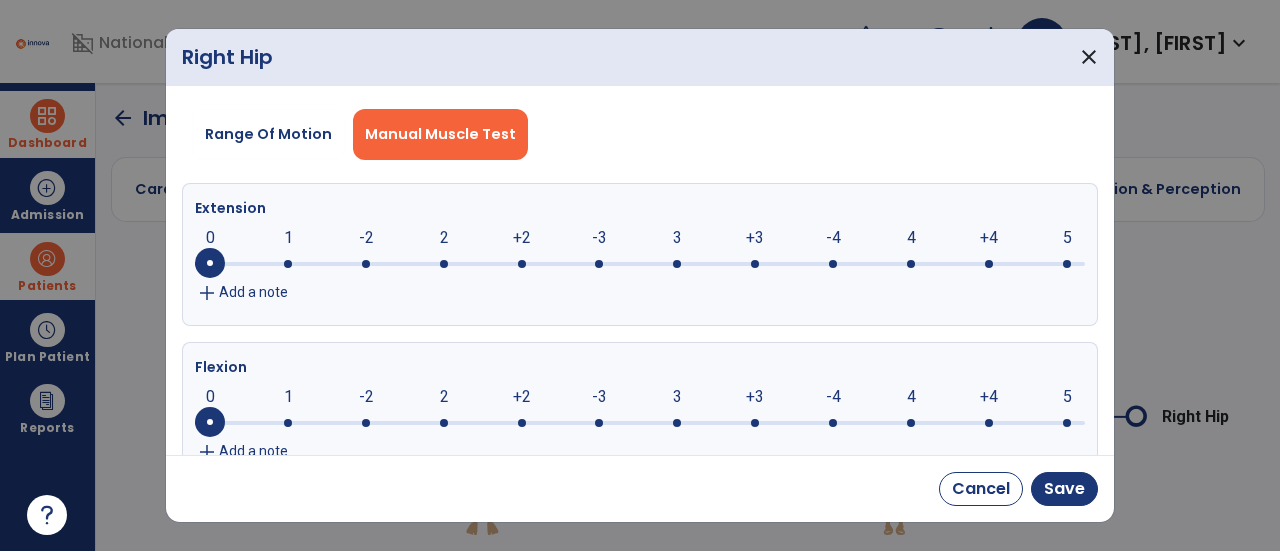 click 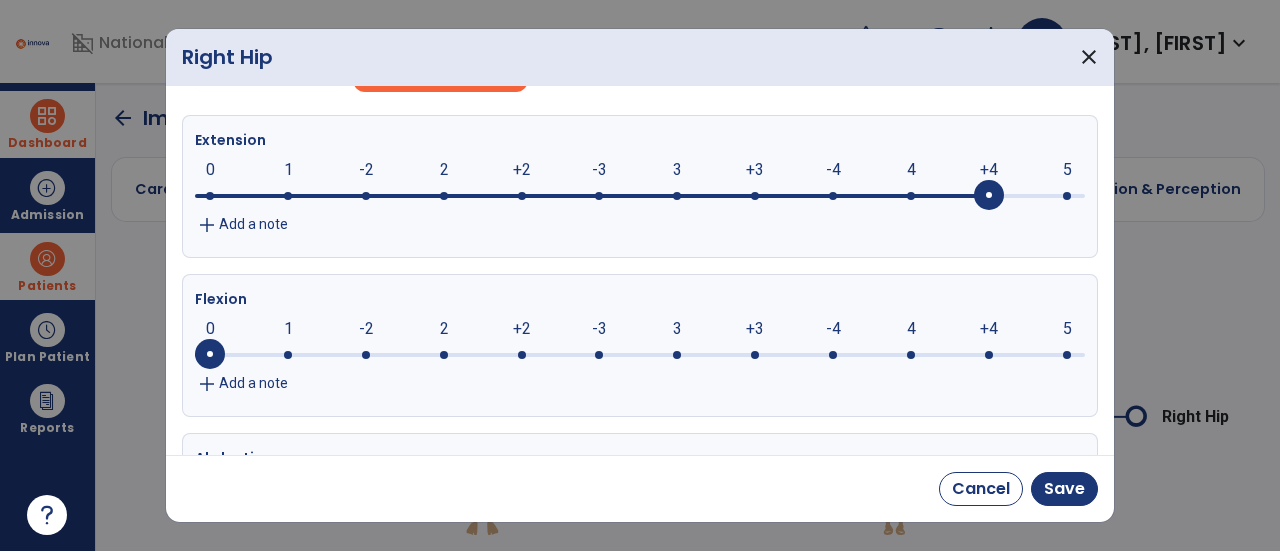 scroll, scrollTop: 71, scrollLeft: 0, axis: vertical 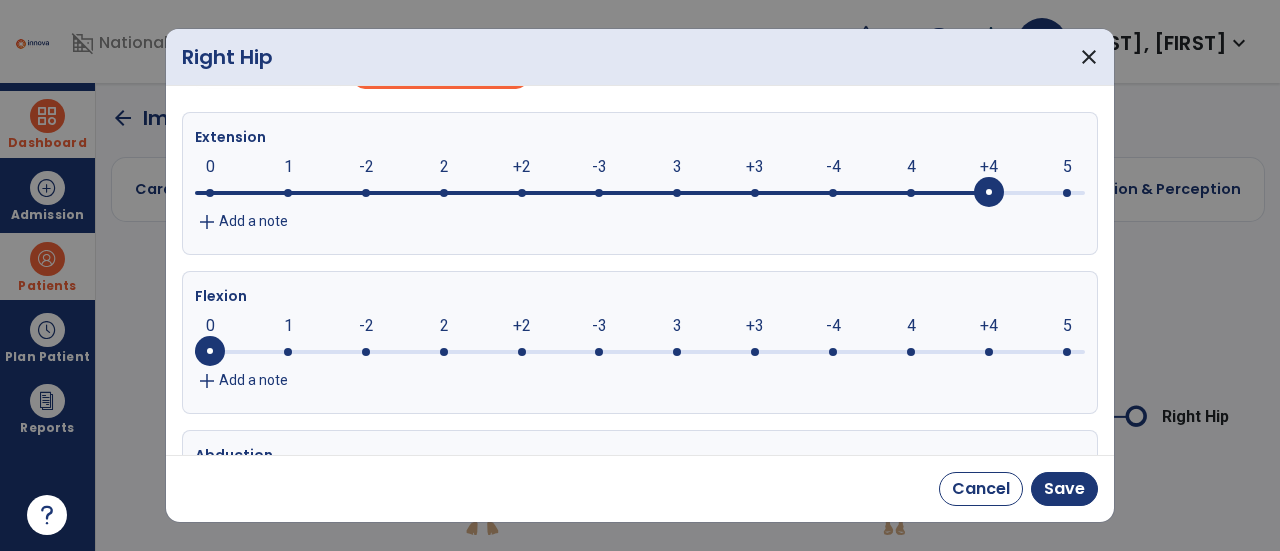 click 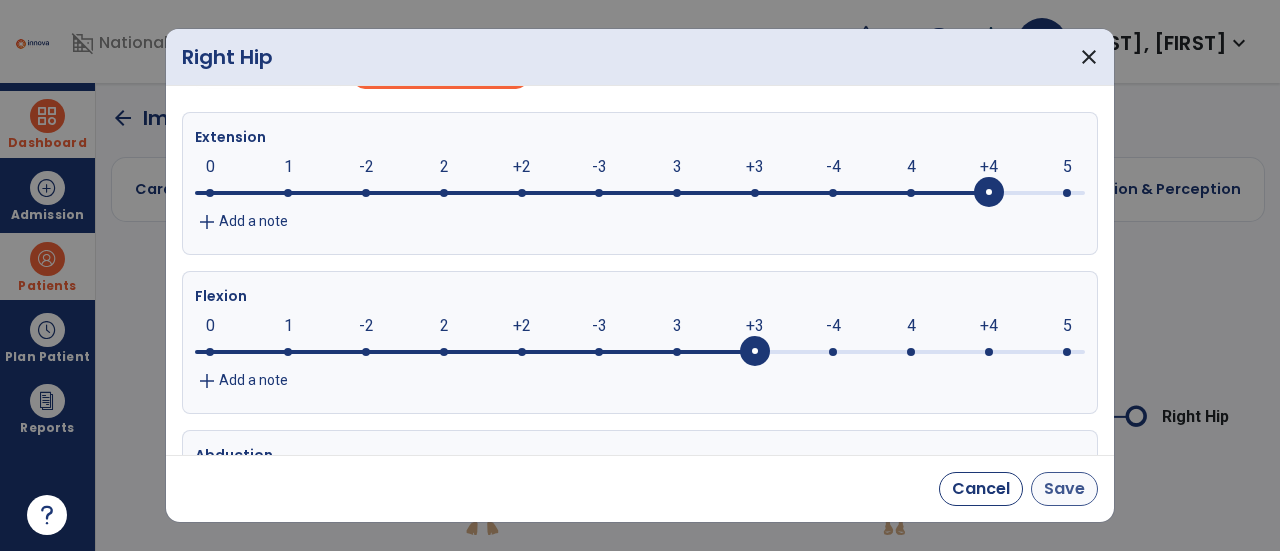 click on "Save" at bounding box center [1064, 489] 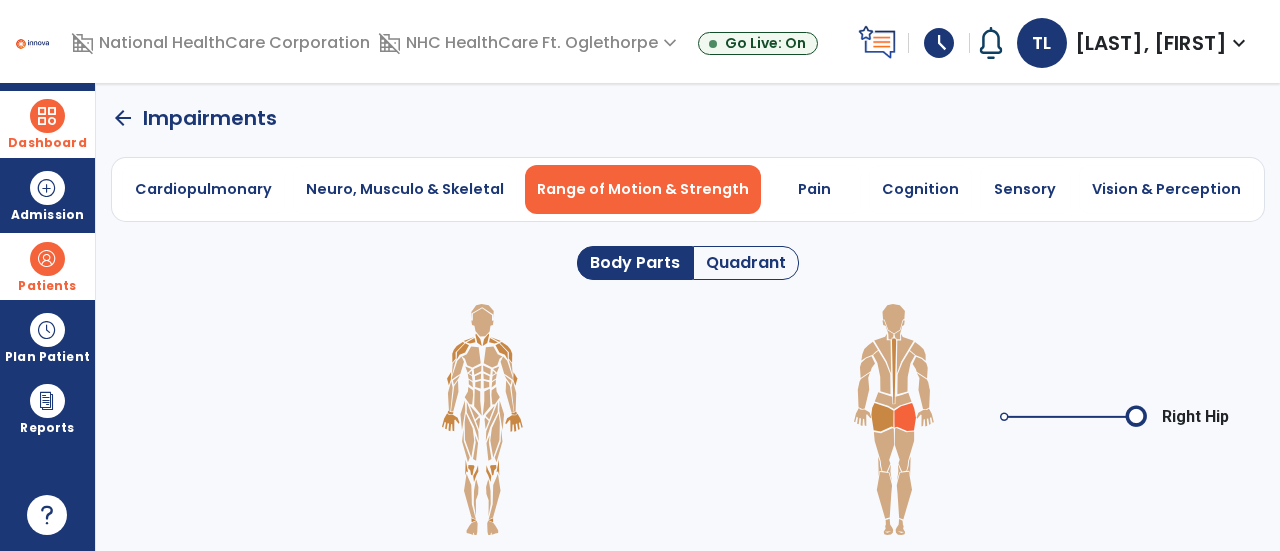 click 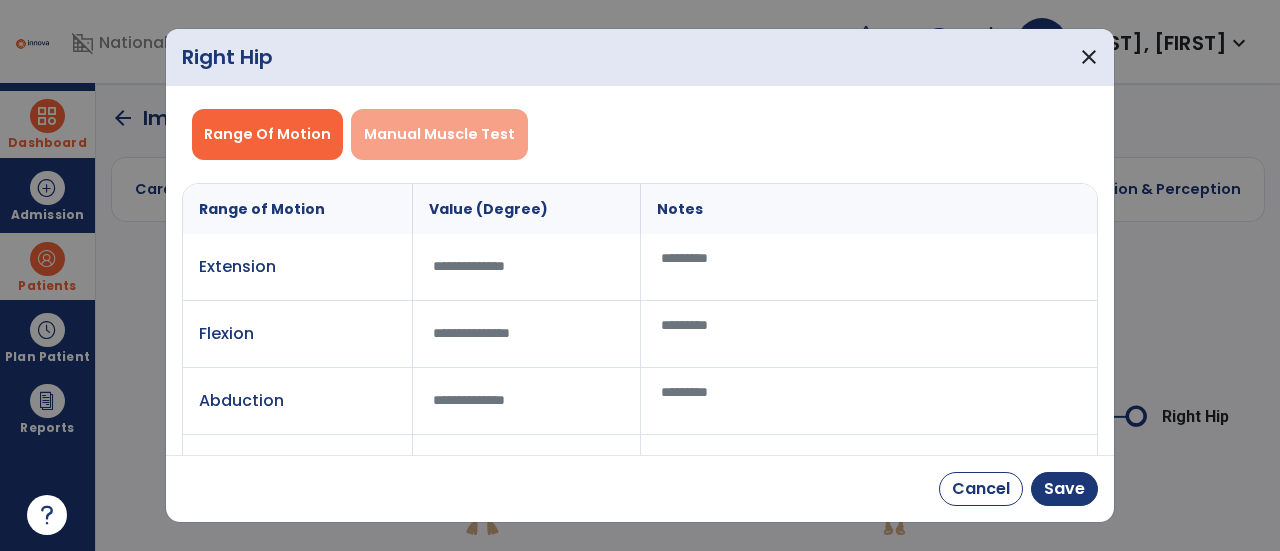click on "Manual Muscle Test" at bounding box center [439, 134] 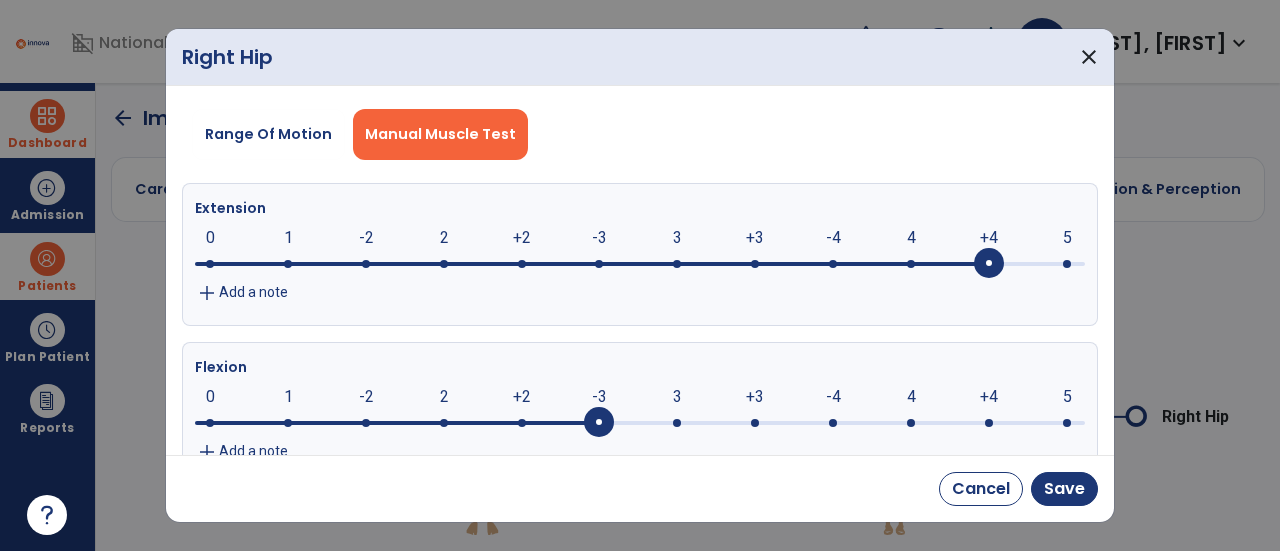 click 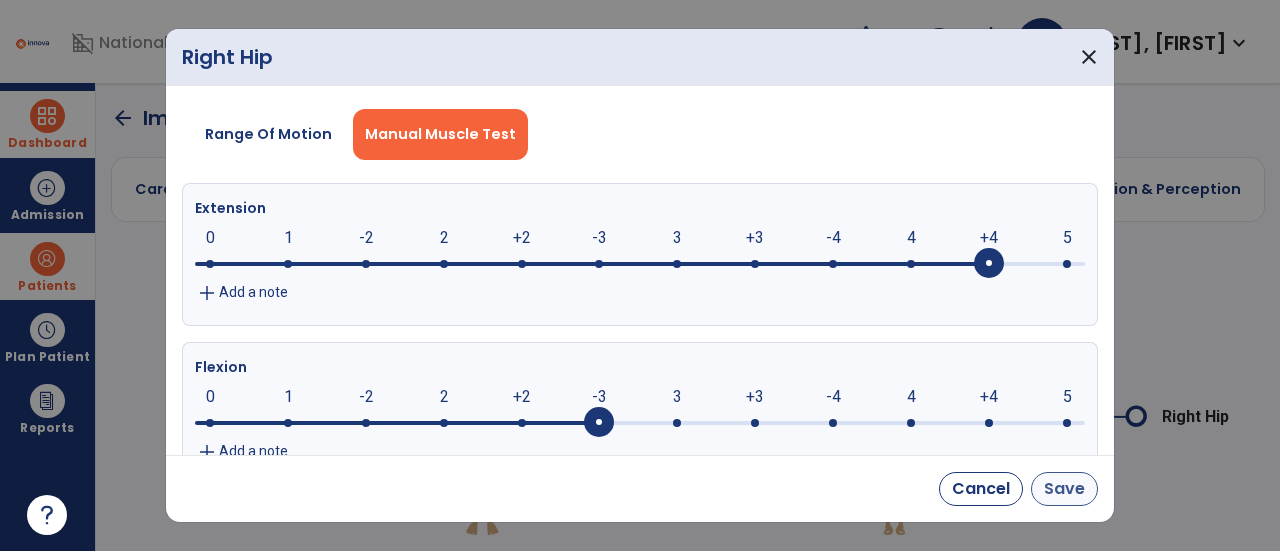 click on "Save" at bounding box center [1064, 489] 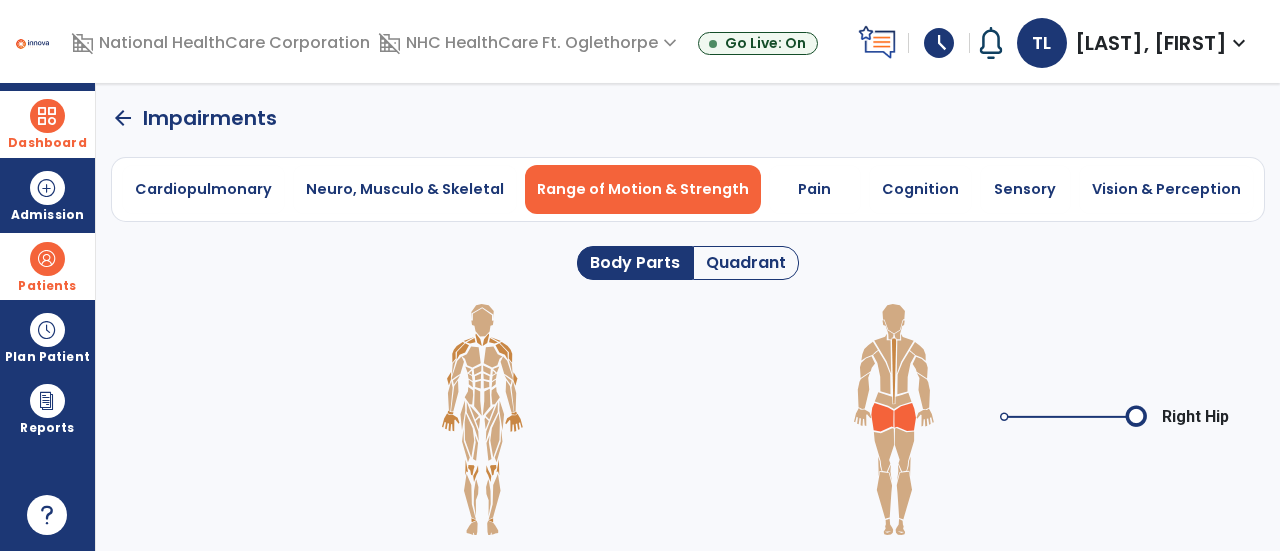 click 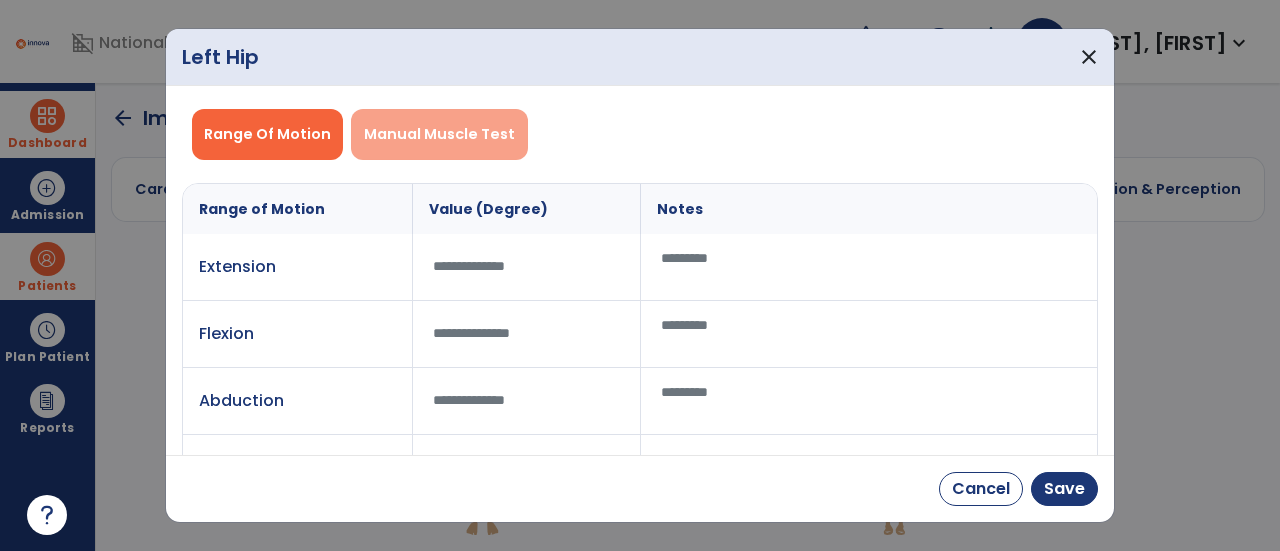 click on "Manual Muscle Test" at bounding box center [439, 134] 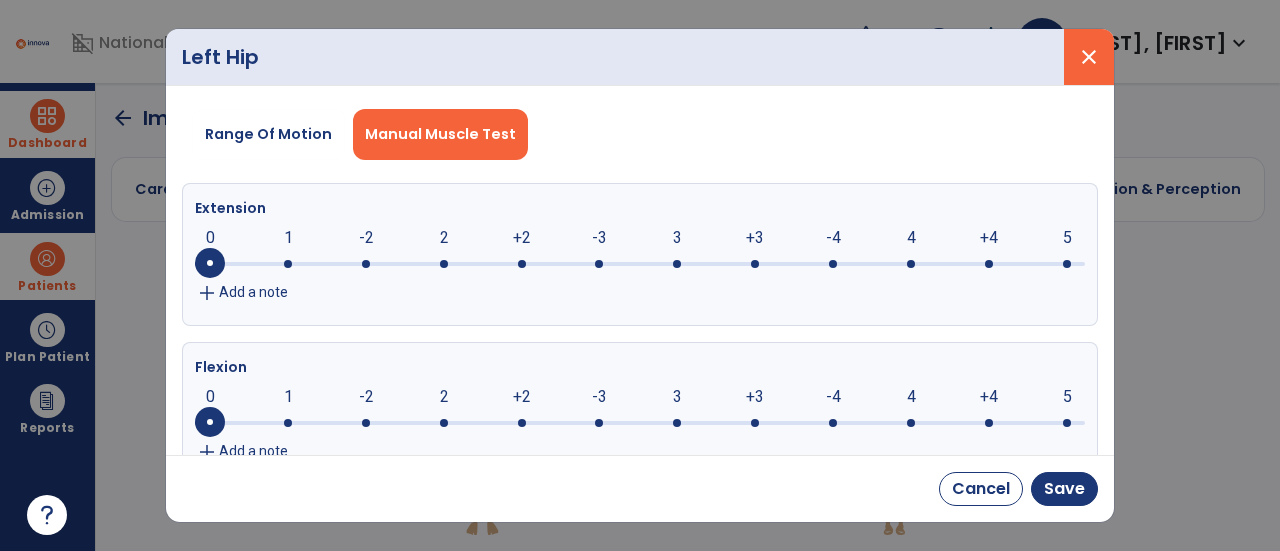 click on "close" at bounding box center (1089, 57) 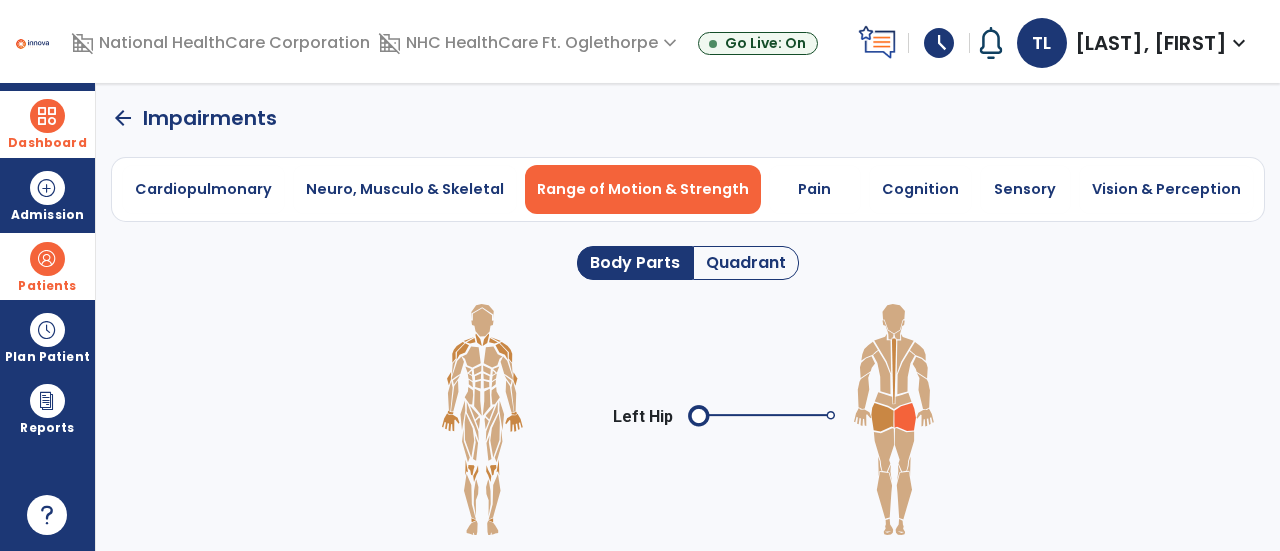 click 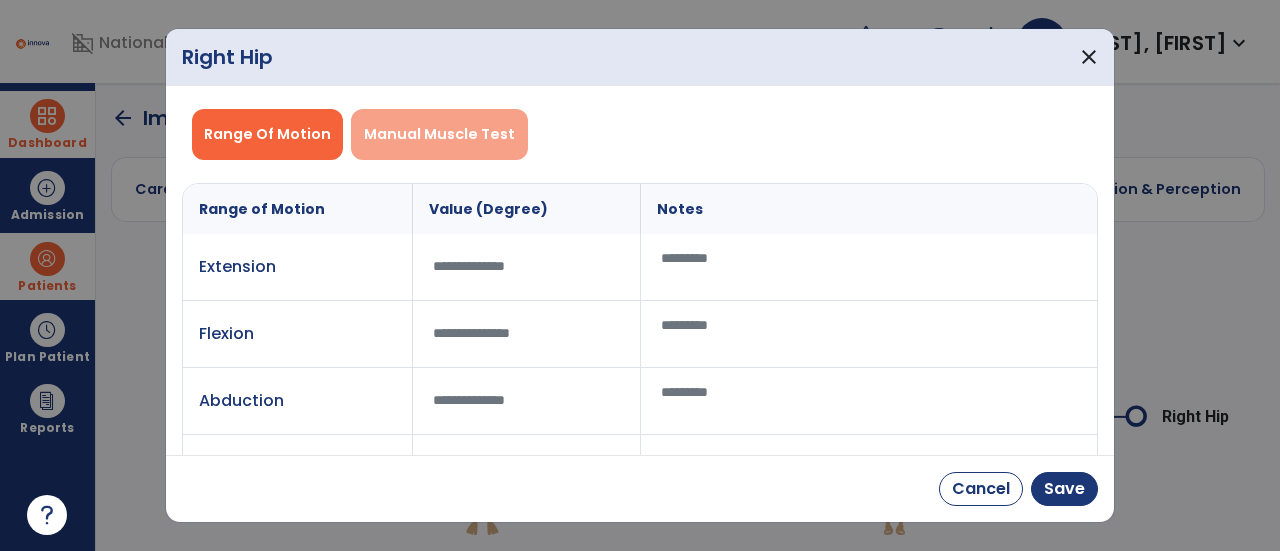 click on "Manual Muscle Test" at bounding box center [439, 134] 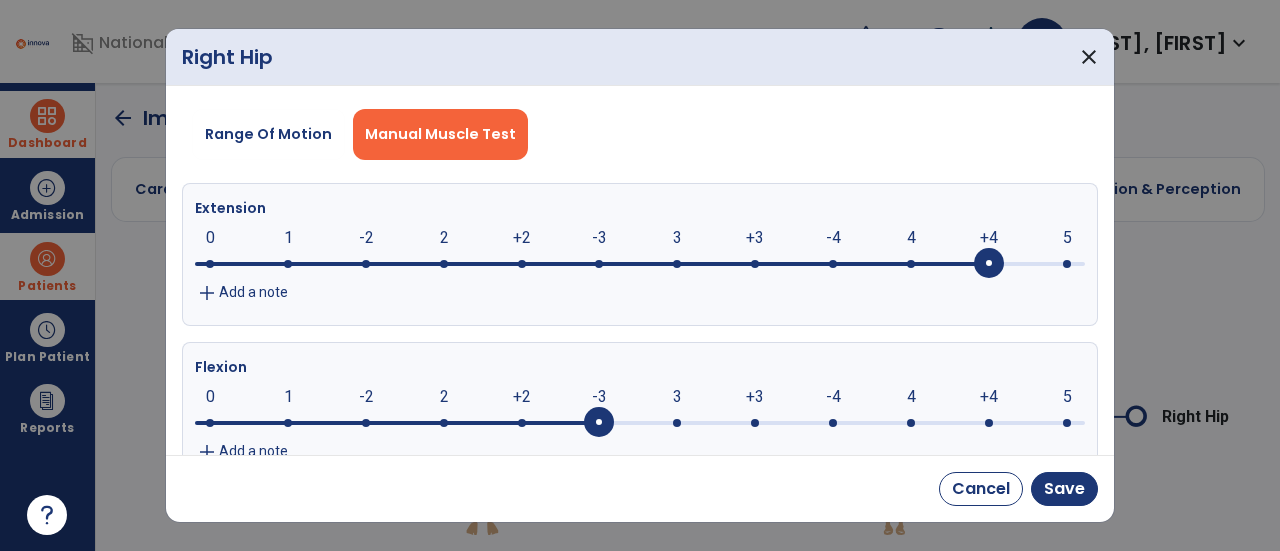 click on "0" 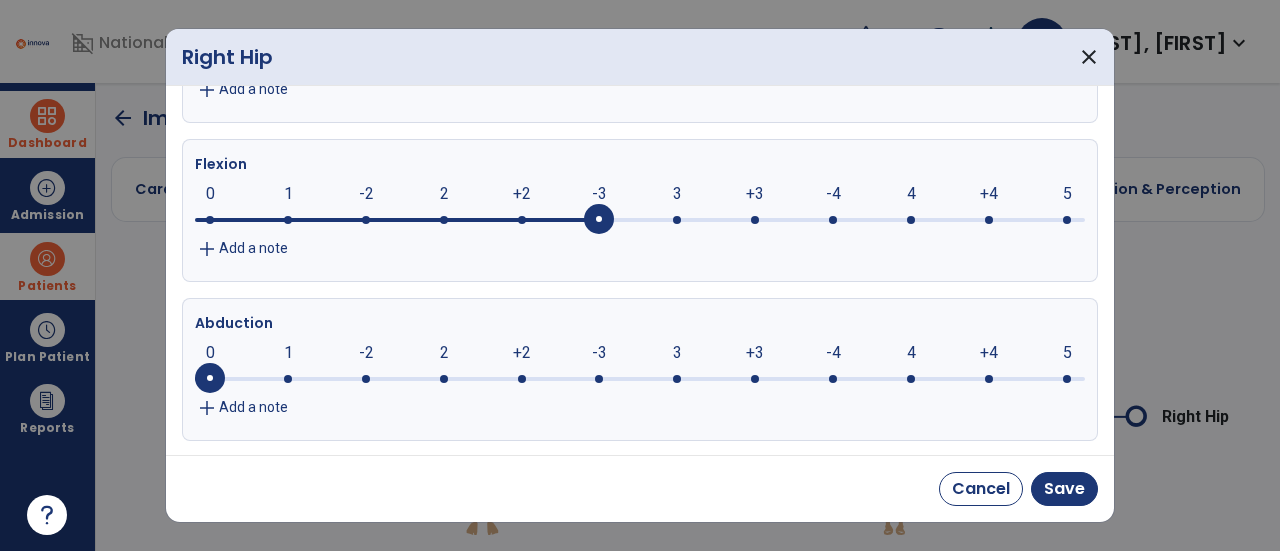 click 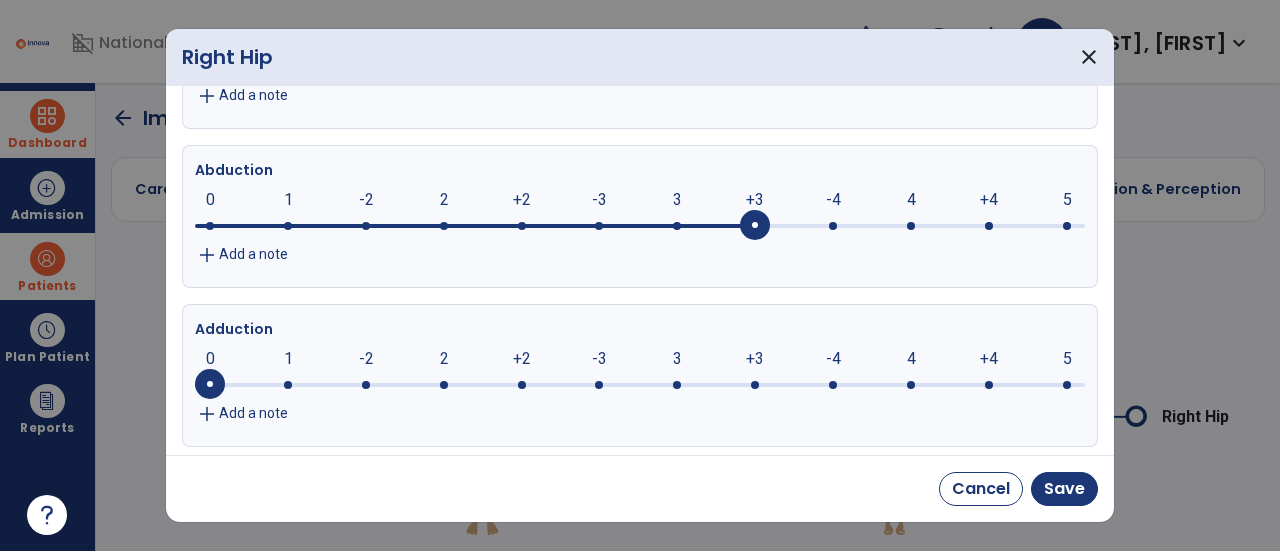 scroll, scrollTop: 427, scrollLeft: 0, axis: vertical 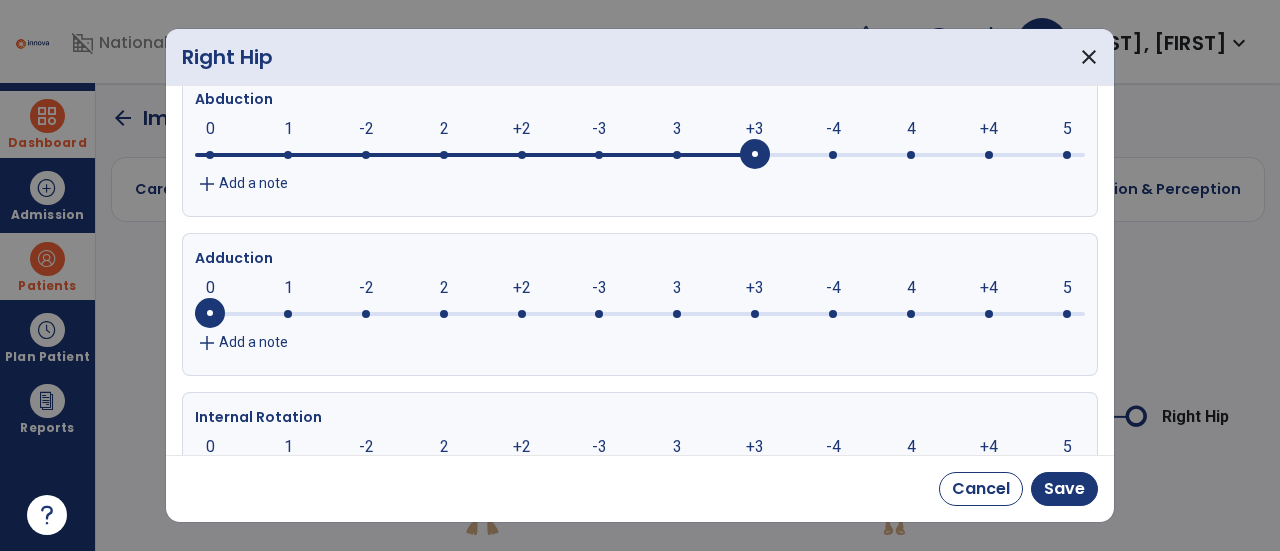 click on "+3" 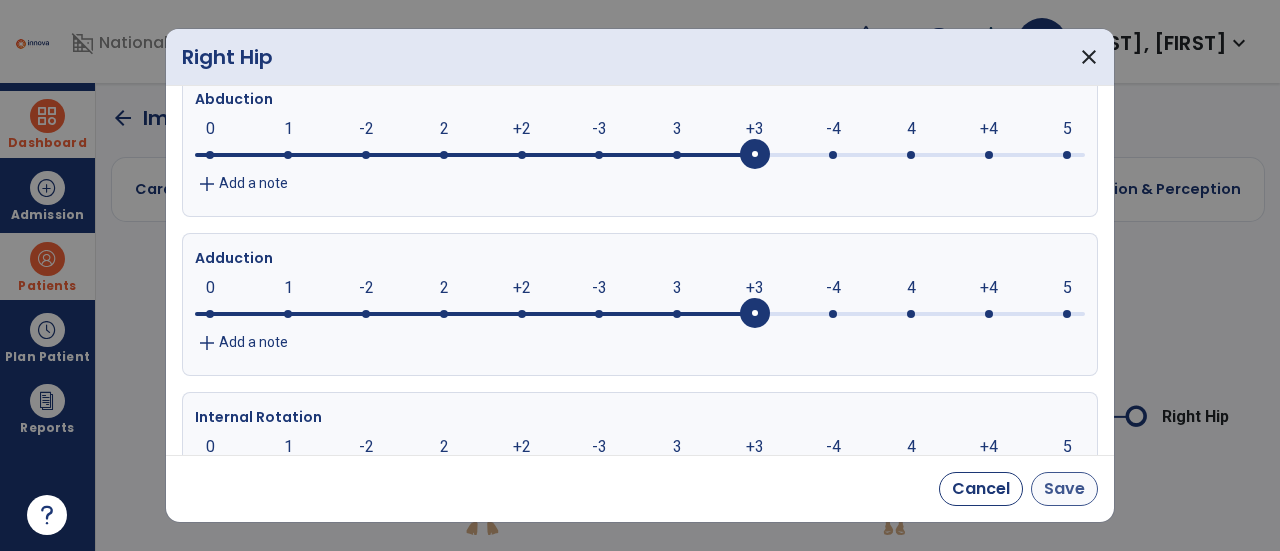 click on "Save" at bounding box center [1064, 489] 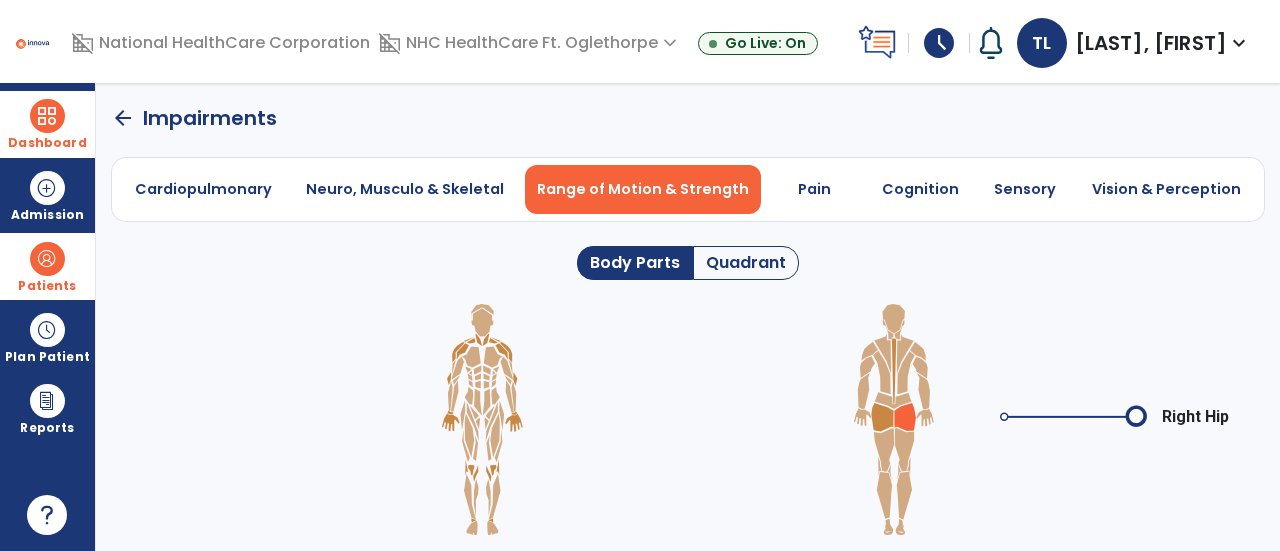 click 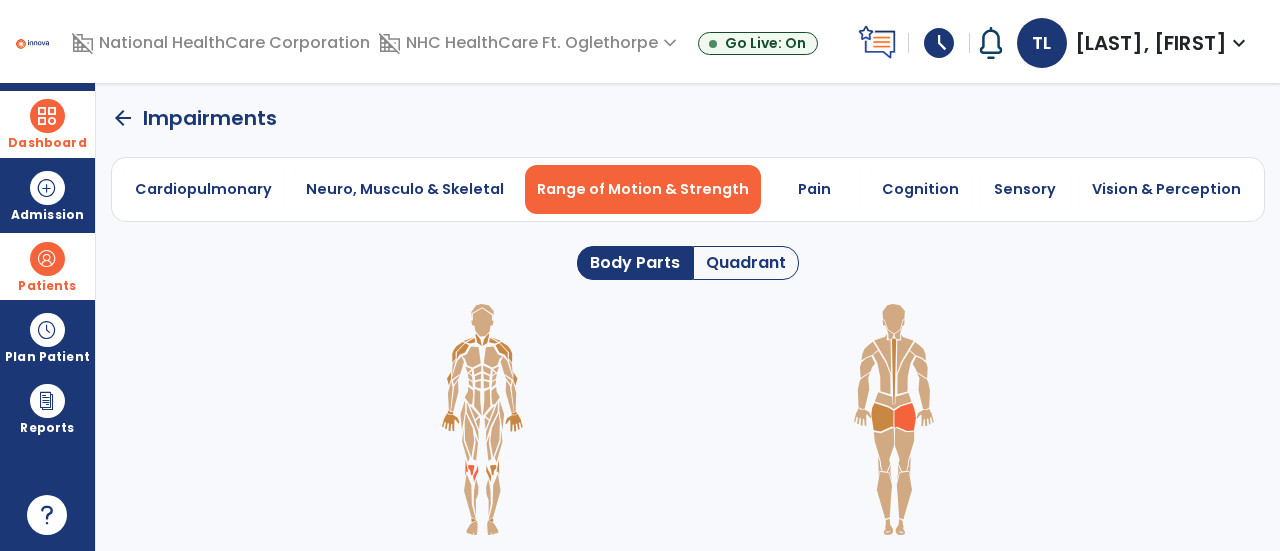 click 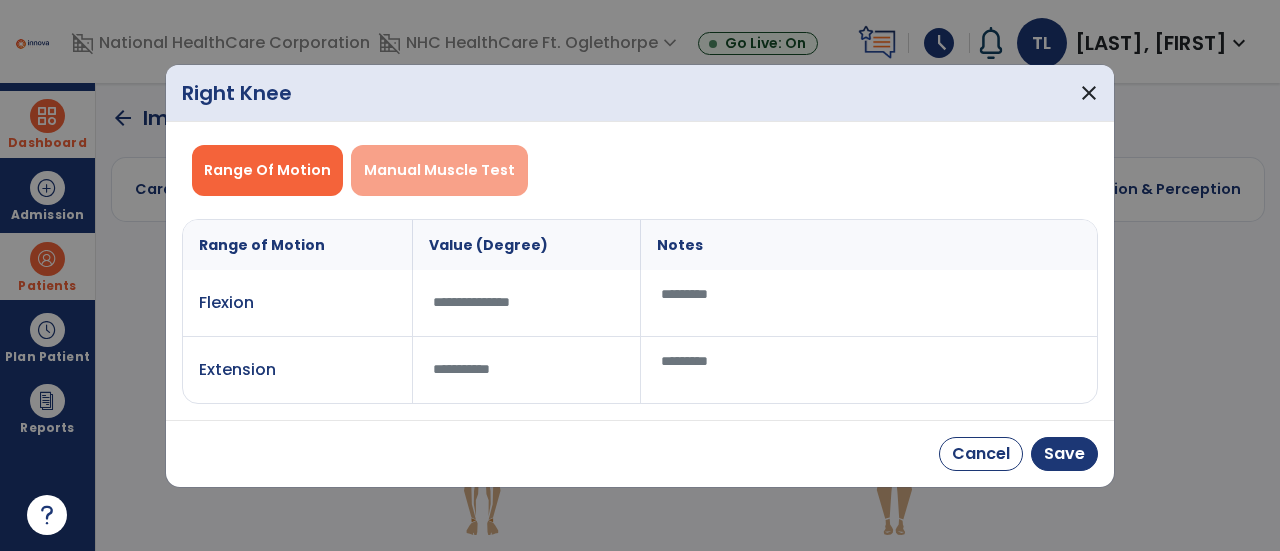 click on "Manual Muscle Test" at bounding box center [439, 170] 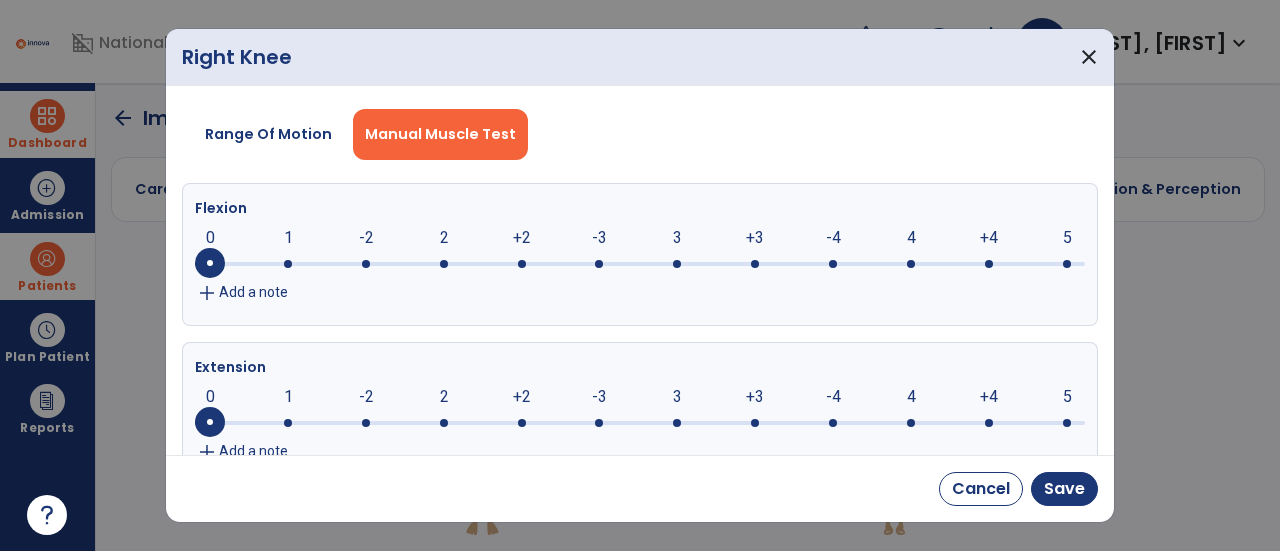click 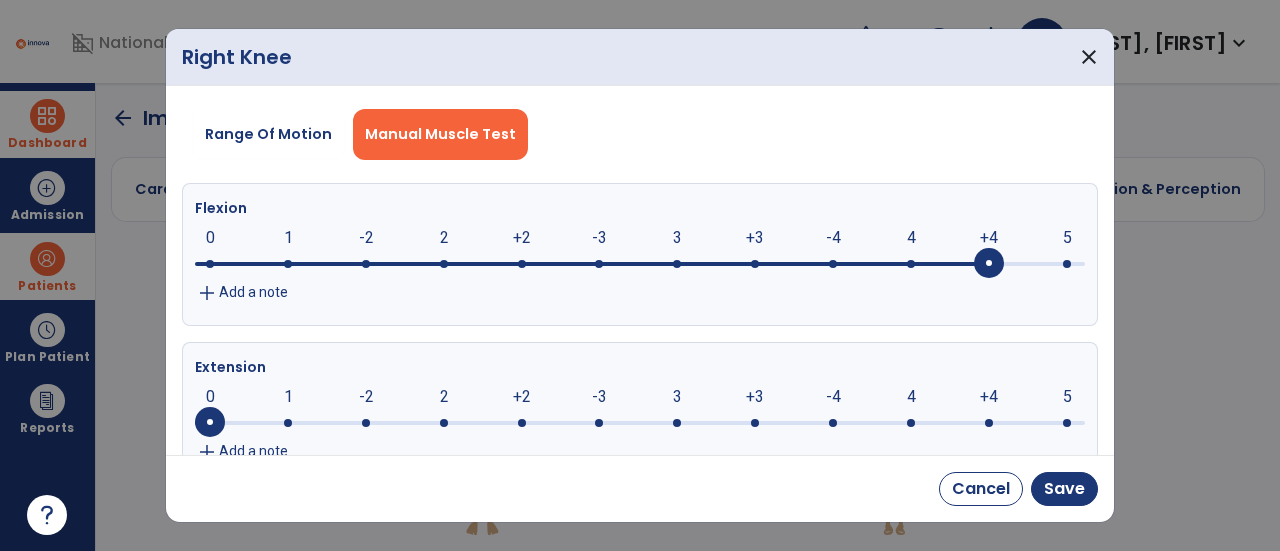 click 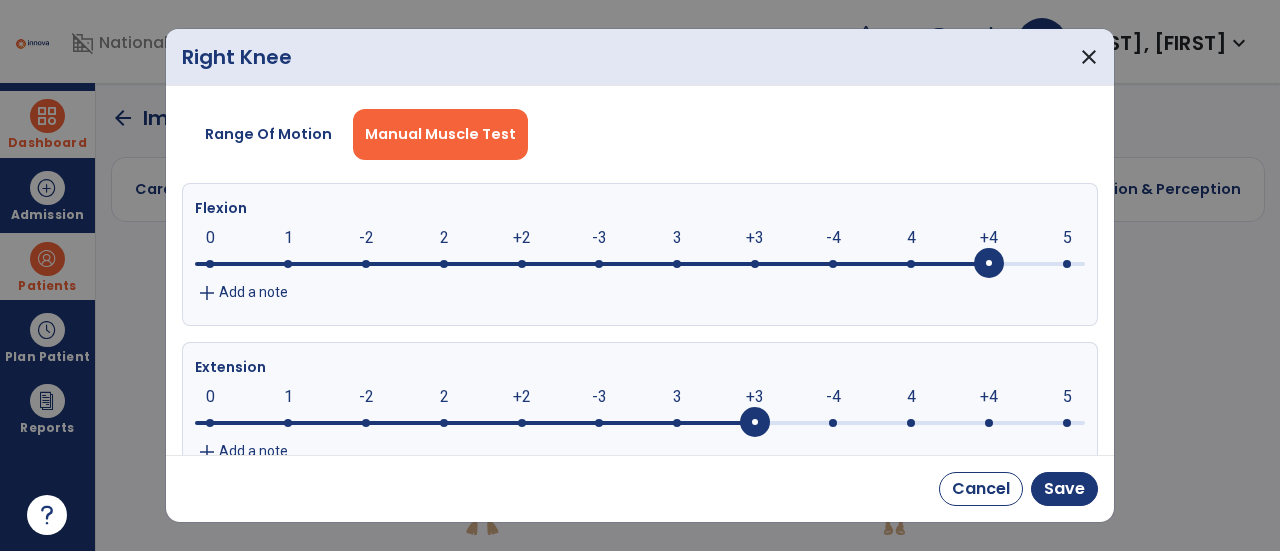 click 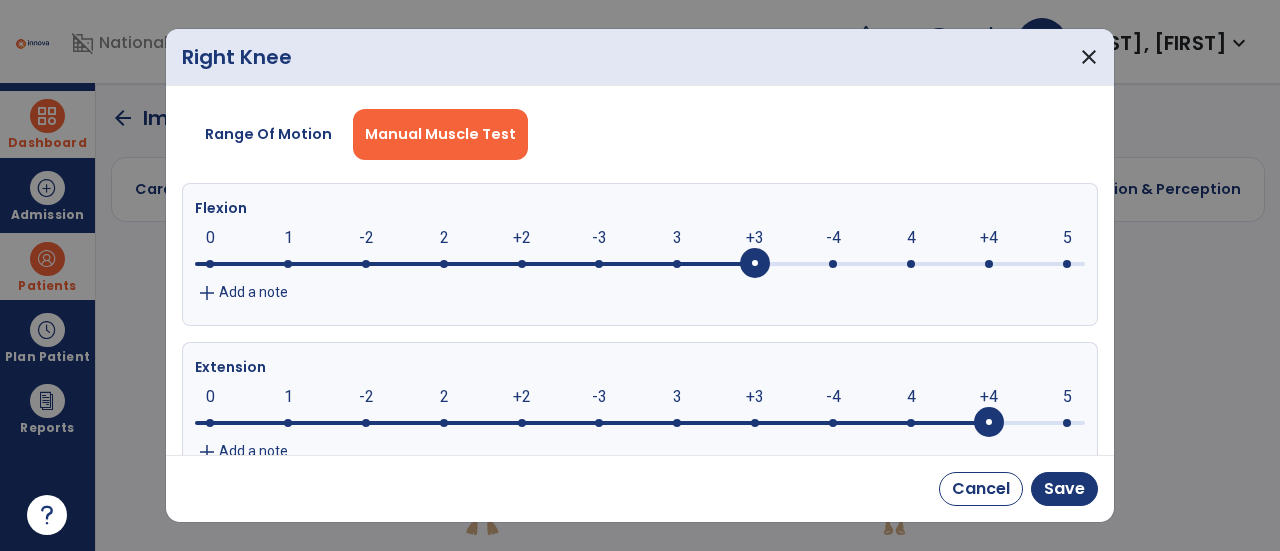 click 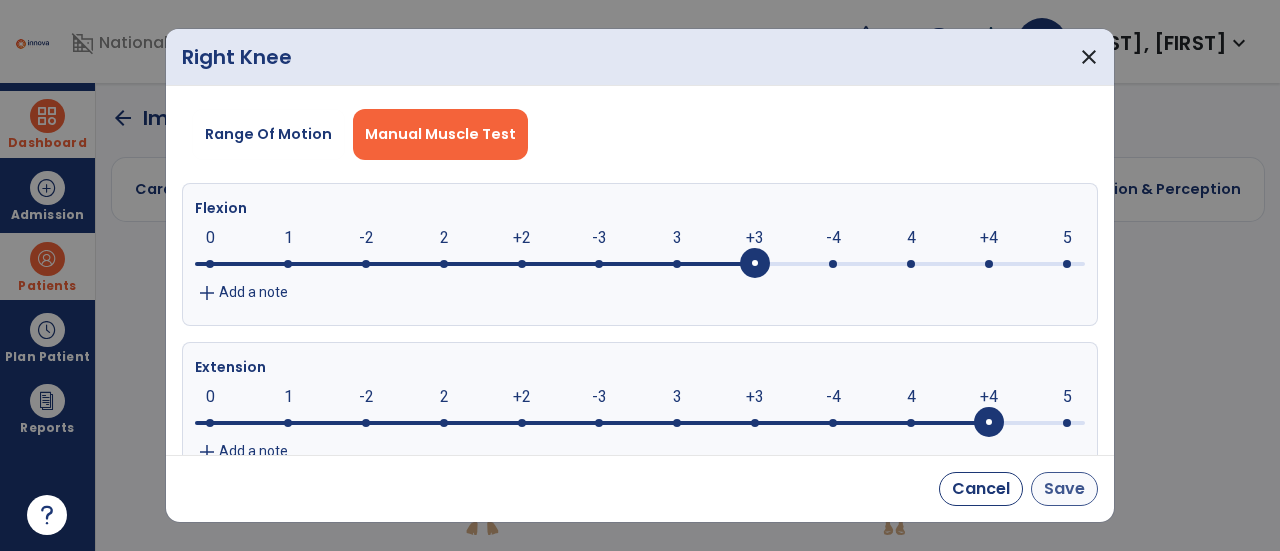 click on "Save" at bounding box center (1064, 489) 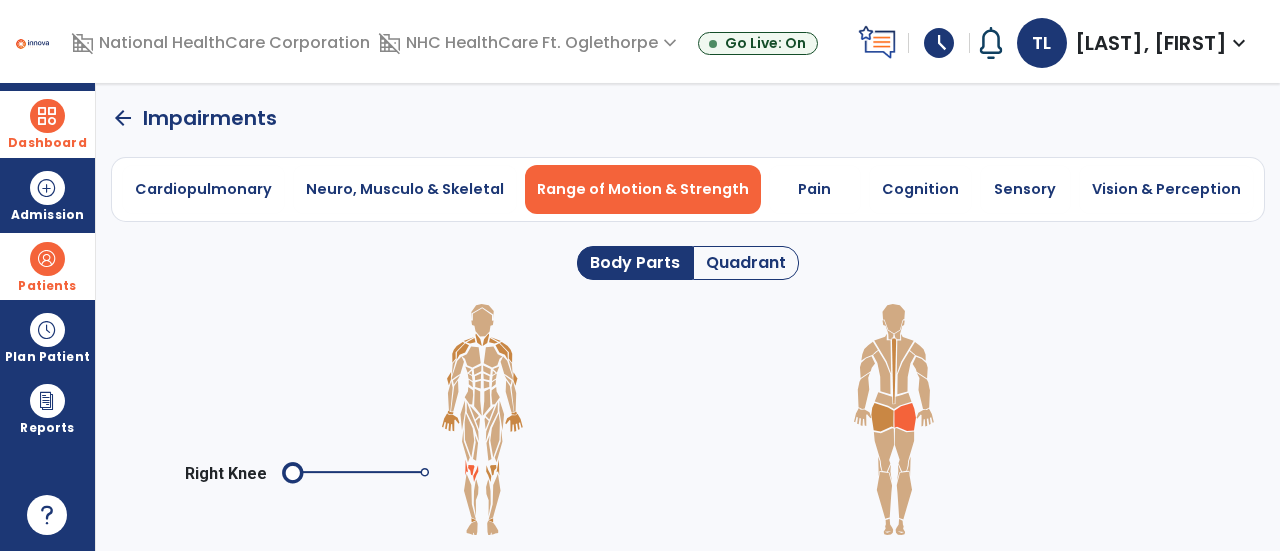 click 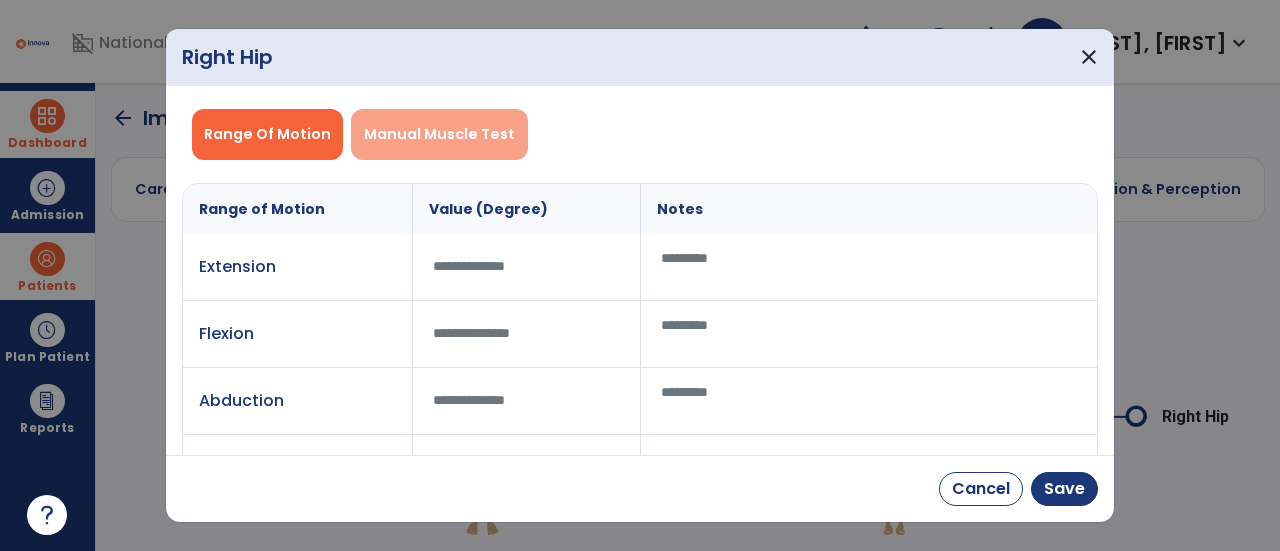 click on "Manual Muscle Test" at bounding box center (439, 134) 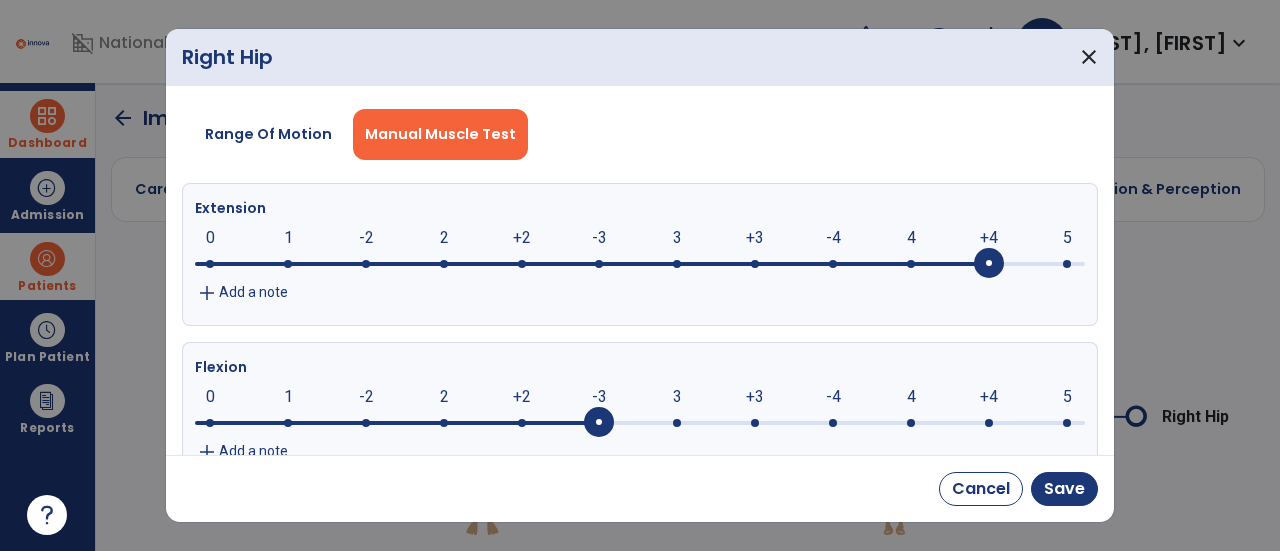 click 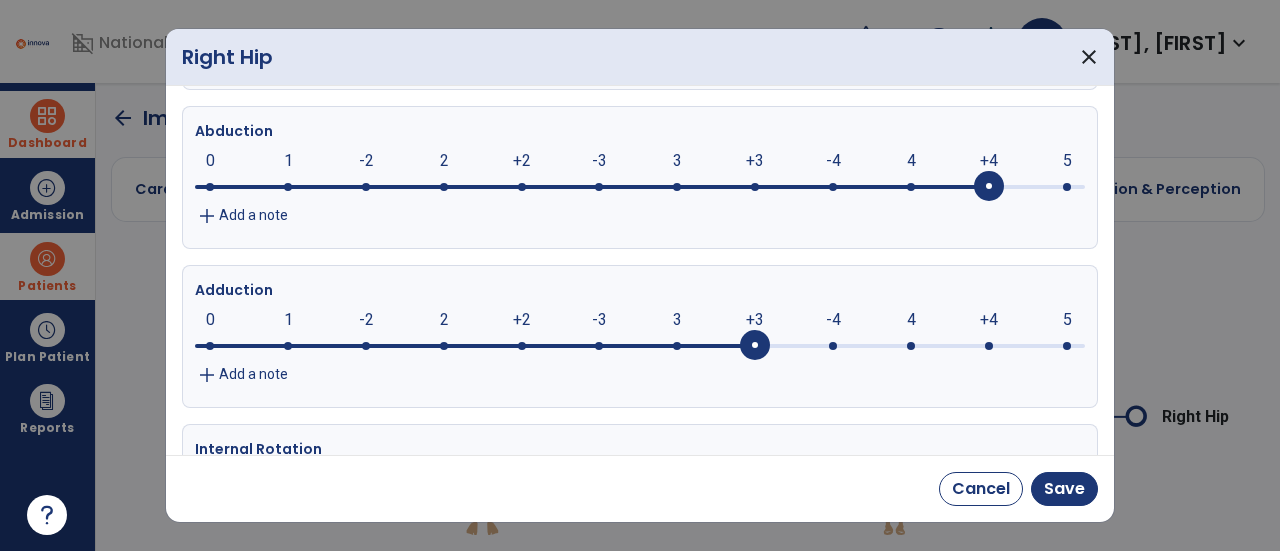 scroll, scrollTop: 396, scrollLeft: 0, axis: vertical 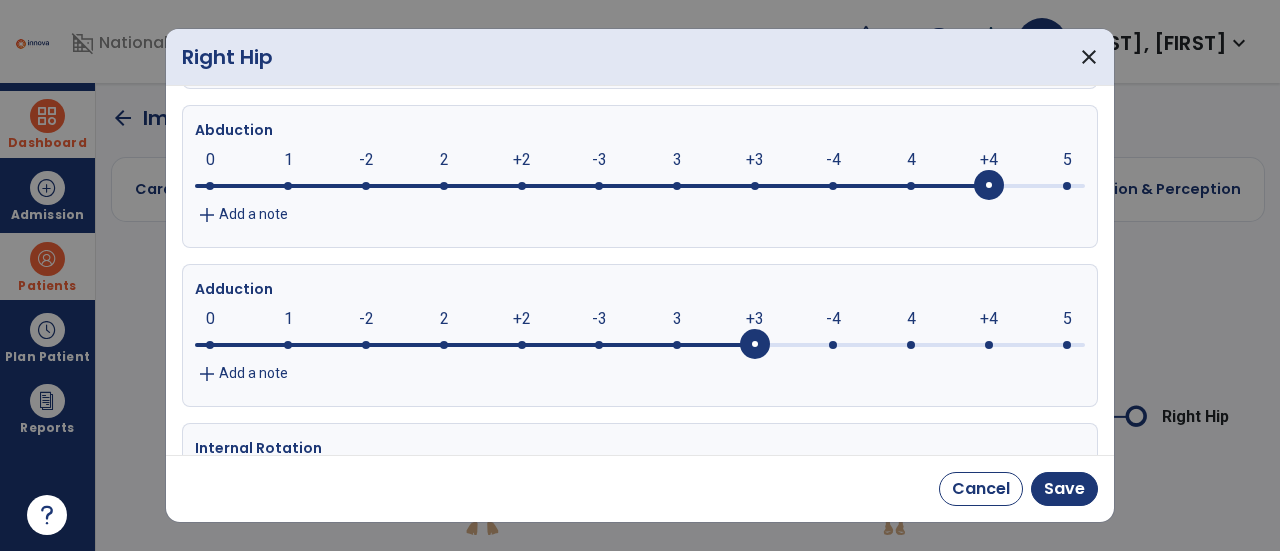 click 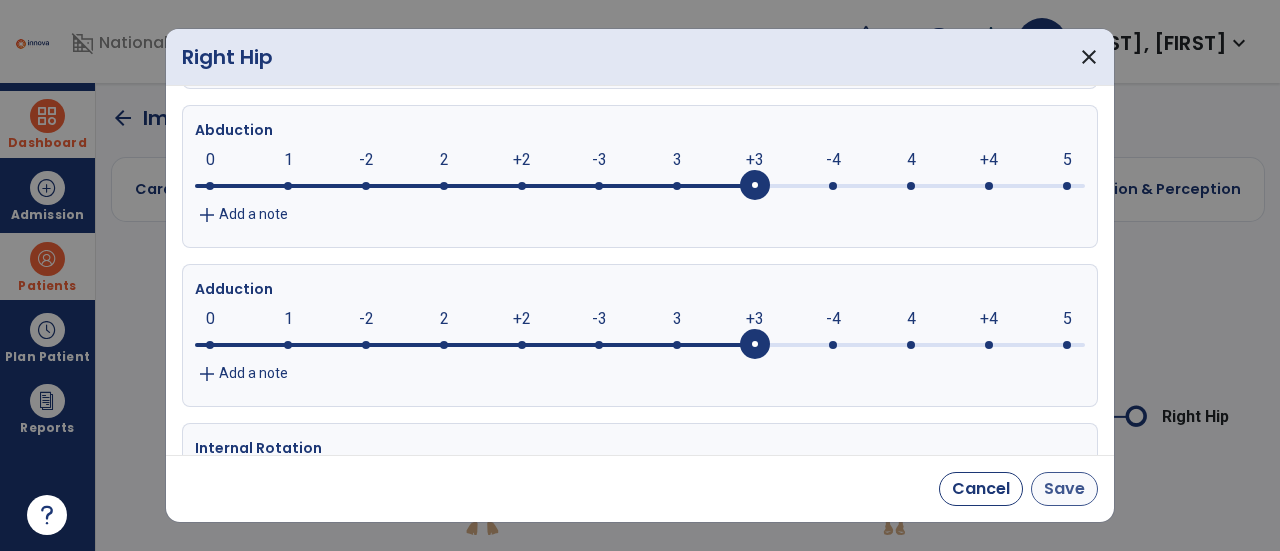 click on "Save" at bounding box center [1064, 489] 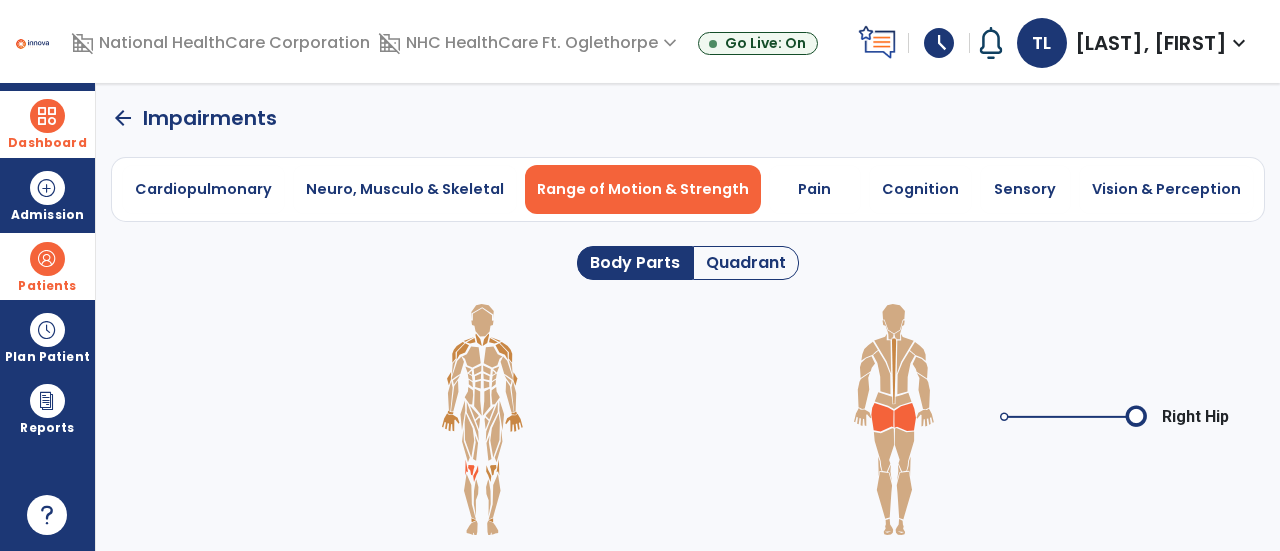 click 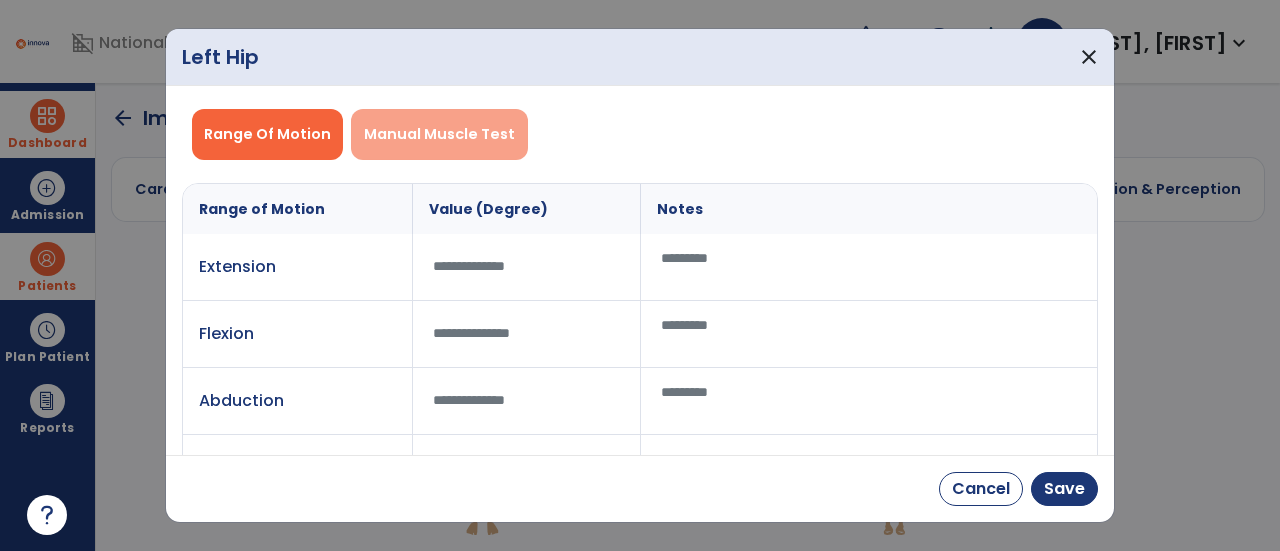 click on "Manual Muscle Test" at bounding box center [439, 134] 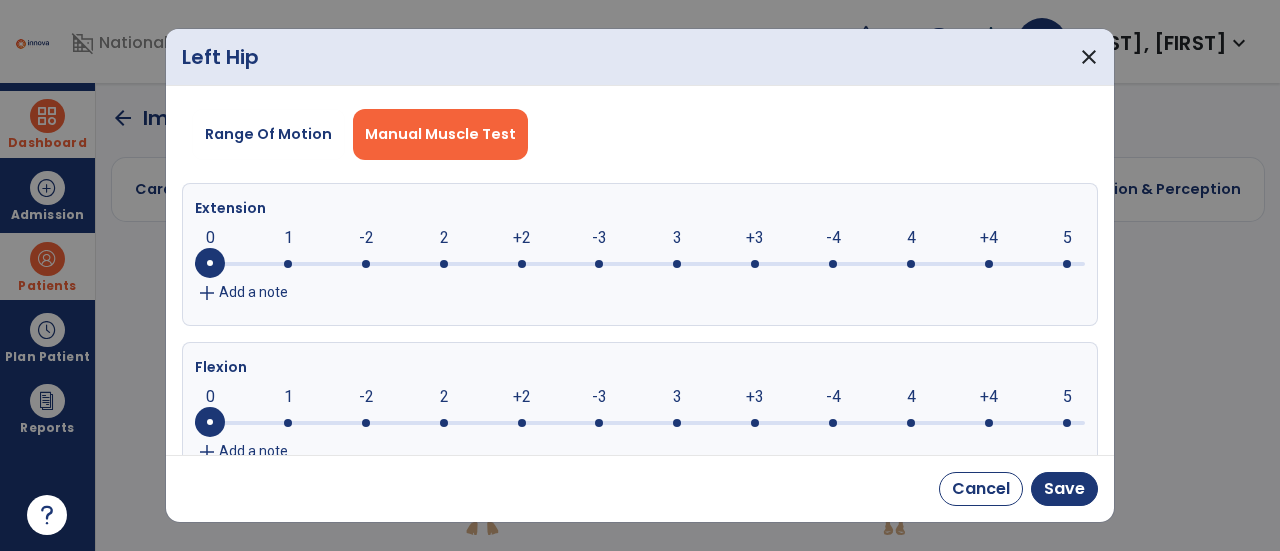 click 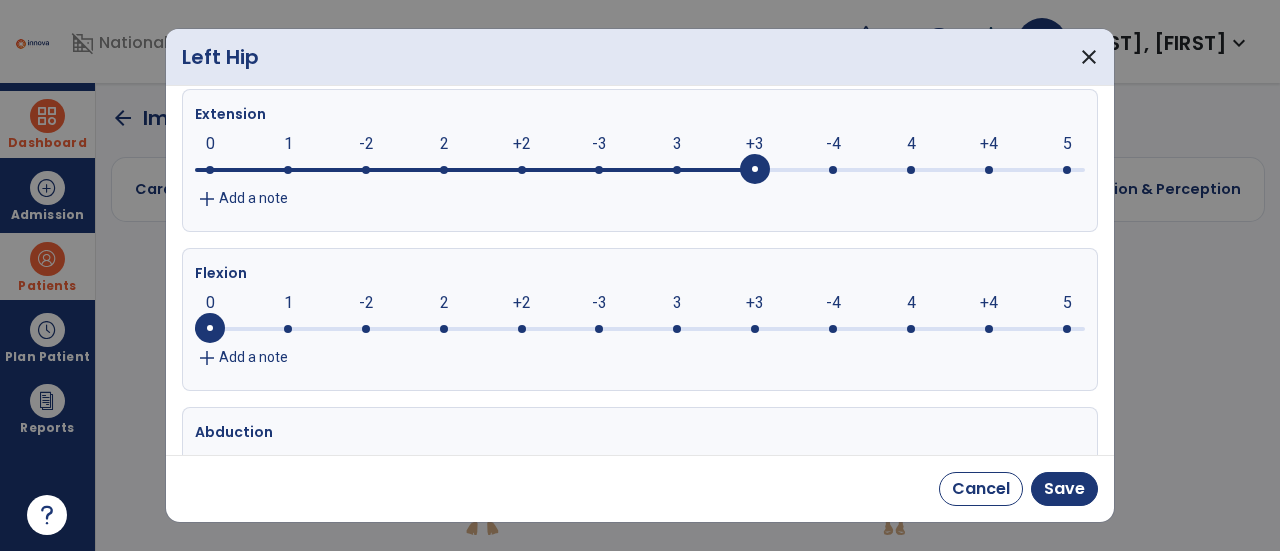 scroll, scrollTop: 110, scrollLeft: 0, axis: vertical 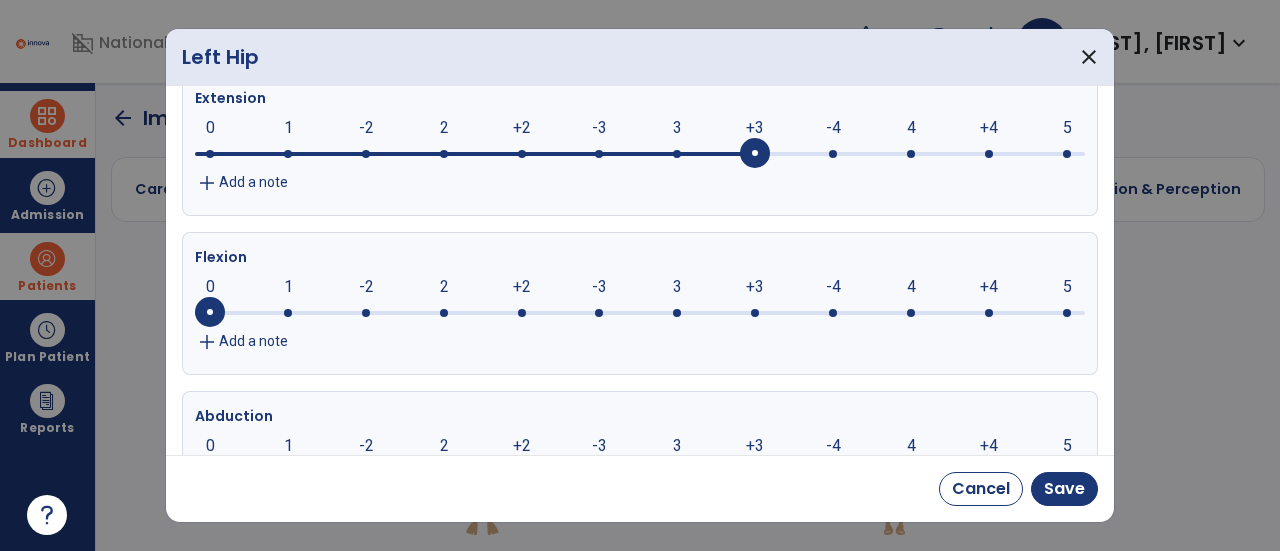 click 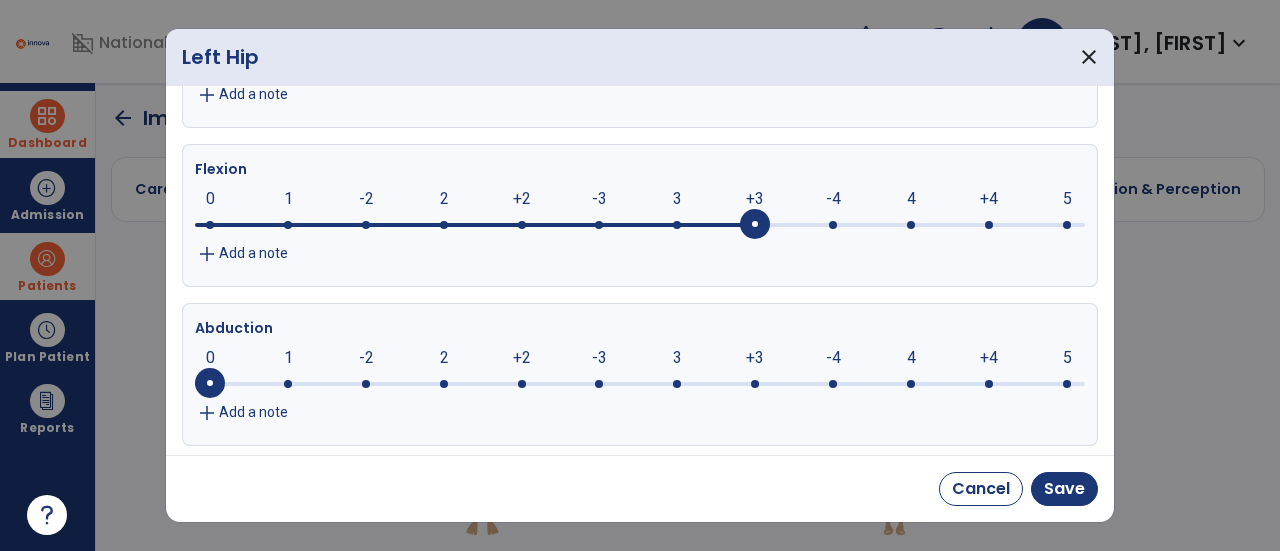 scroll, scrollTop: 229, scrollLeft: 0, axis: vertical 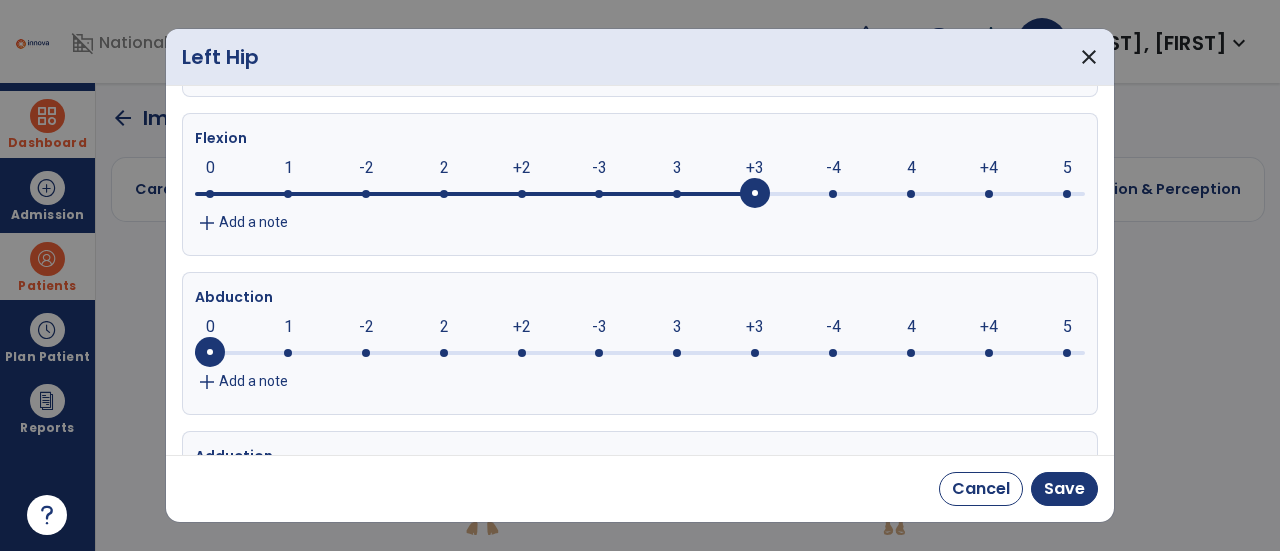 click 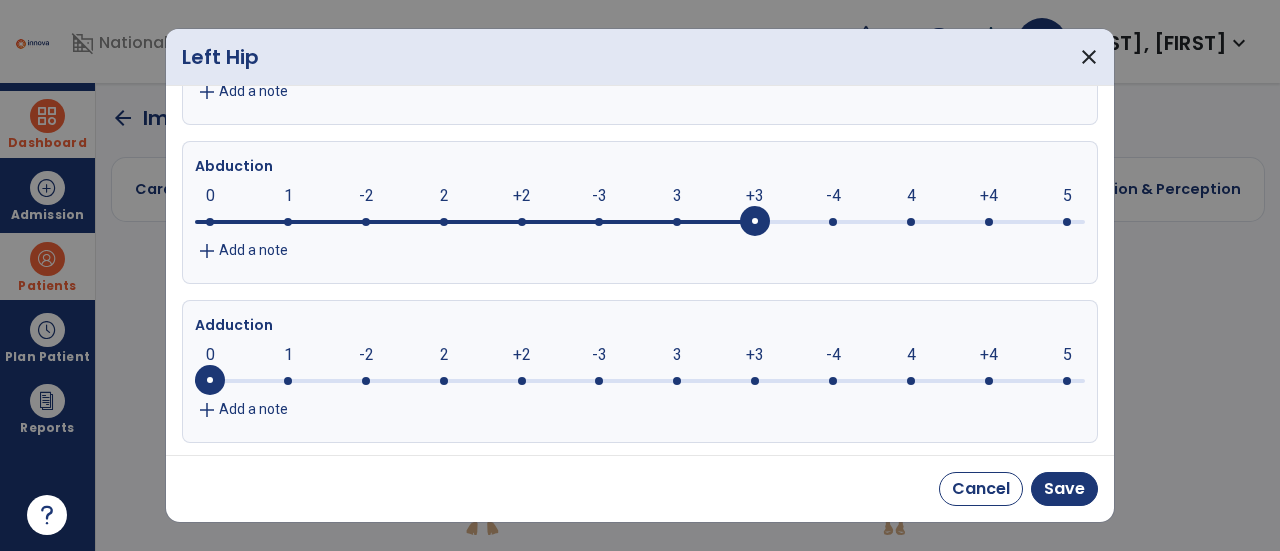 scroll, scrollTop: 361, scrollLeft: 0, axis: vertical 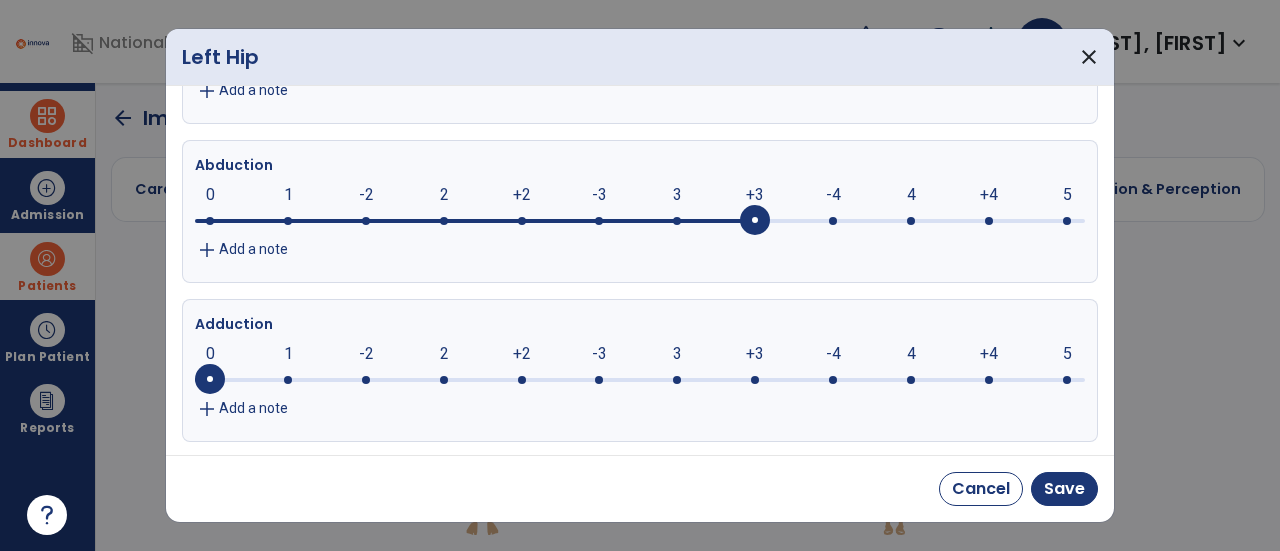 click 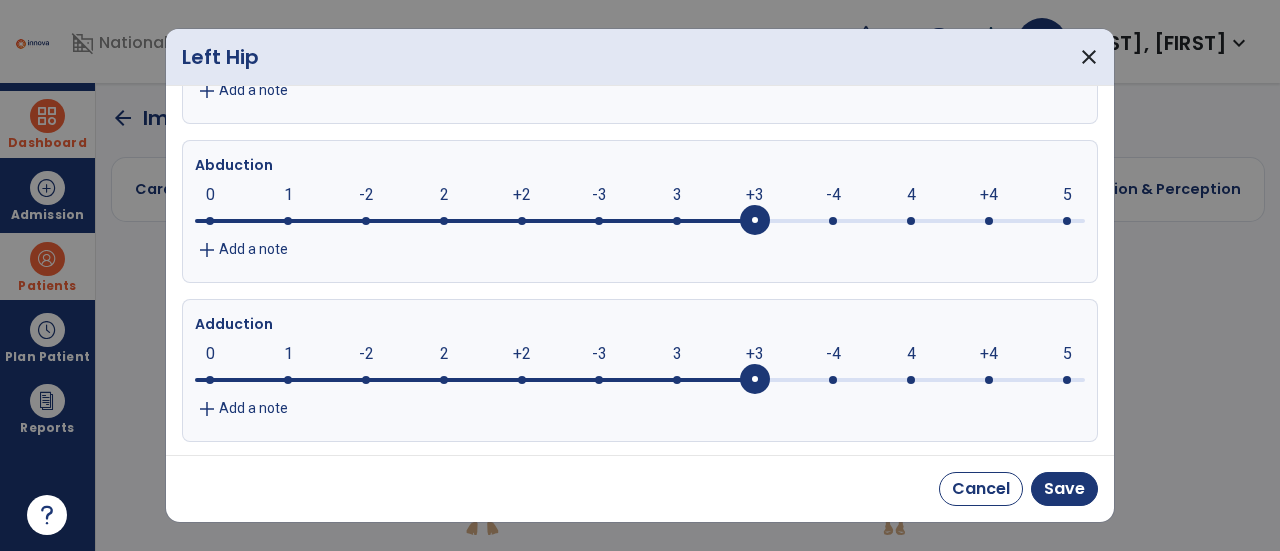 click on "Cancel   Save" at bounding box center [640, 488] 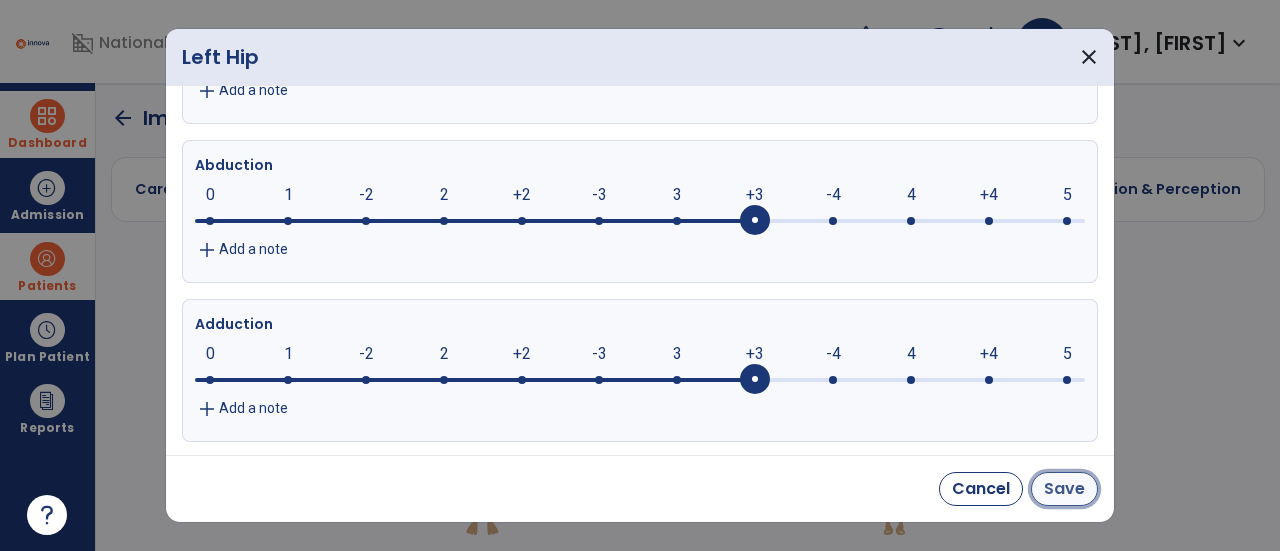 click on "Save" at bounding box center (1064, 489) 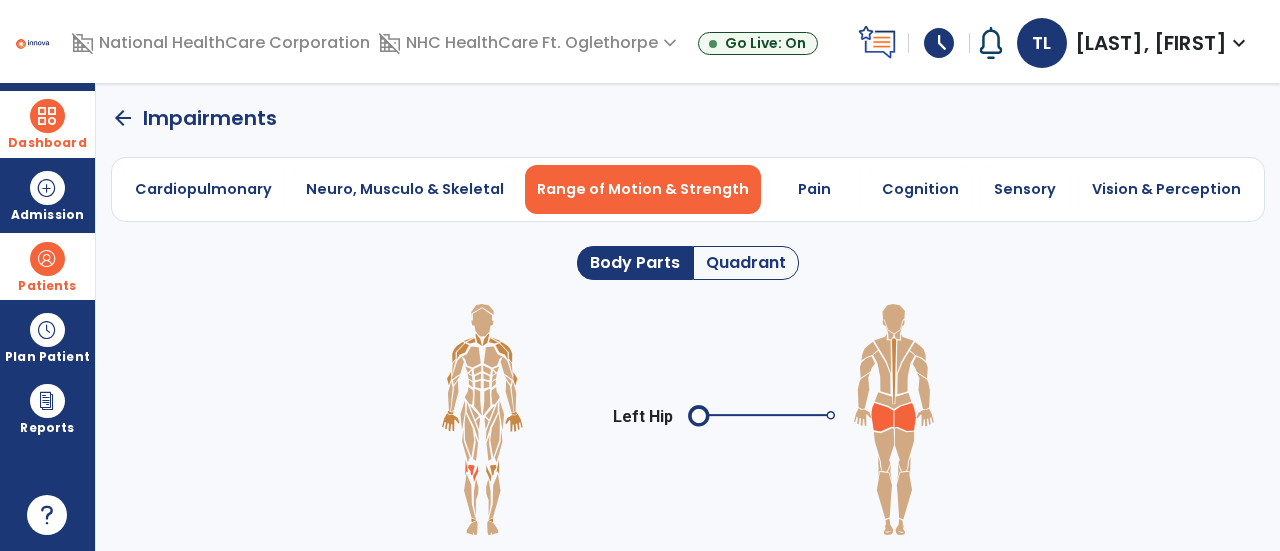 click 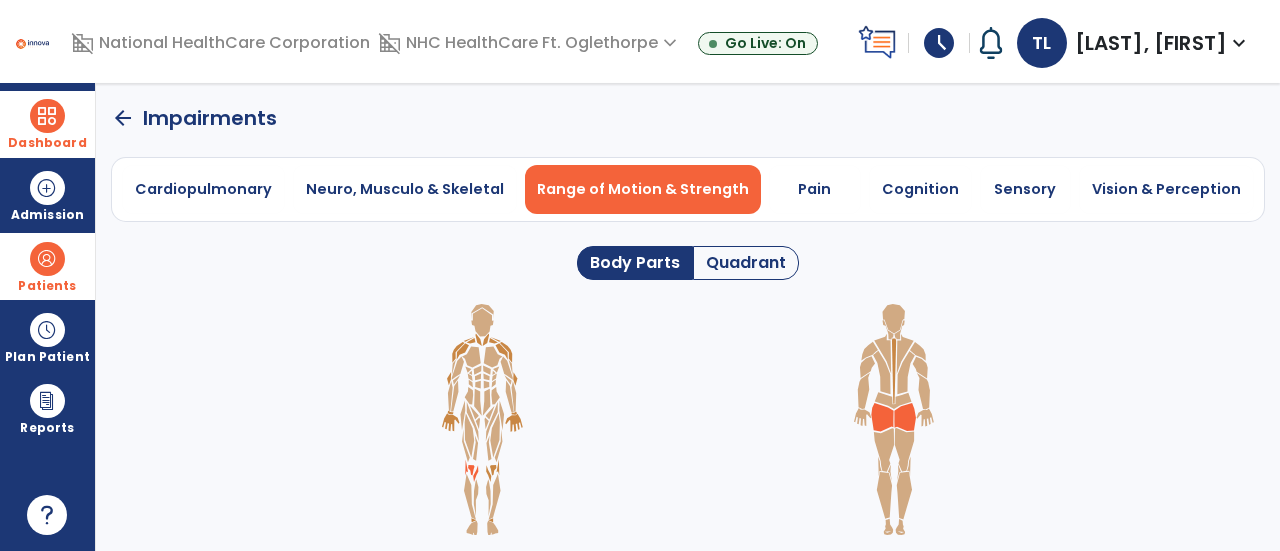 click 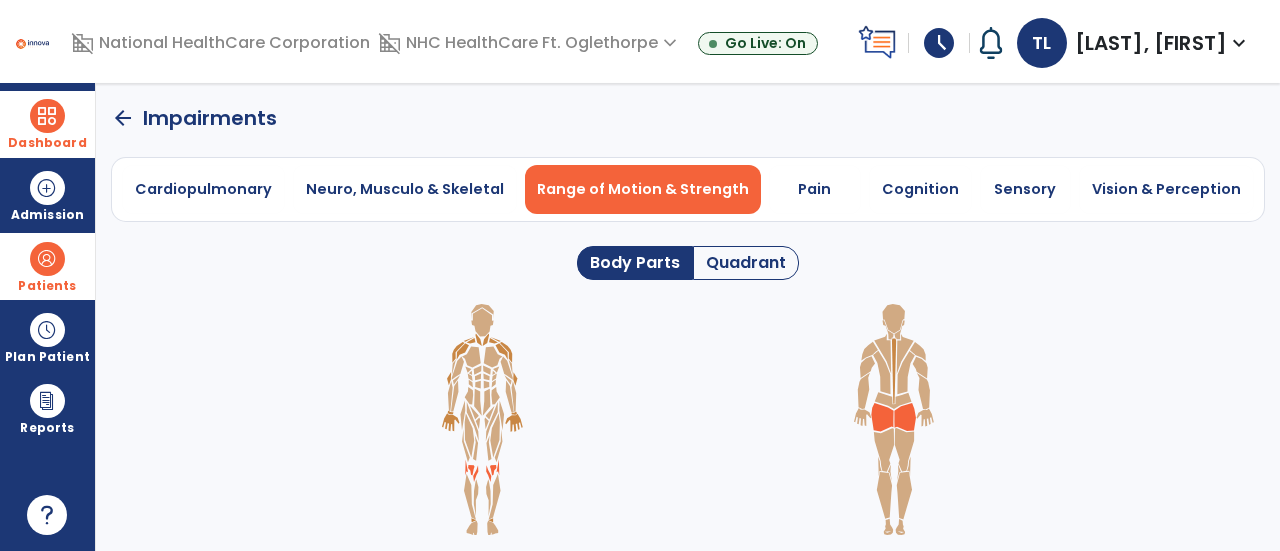 click 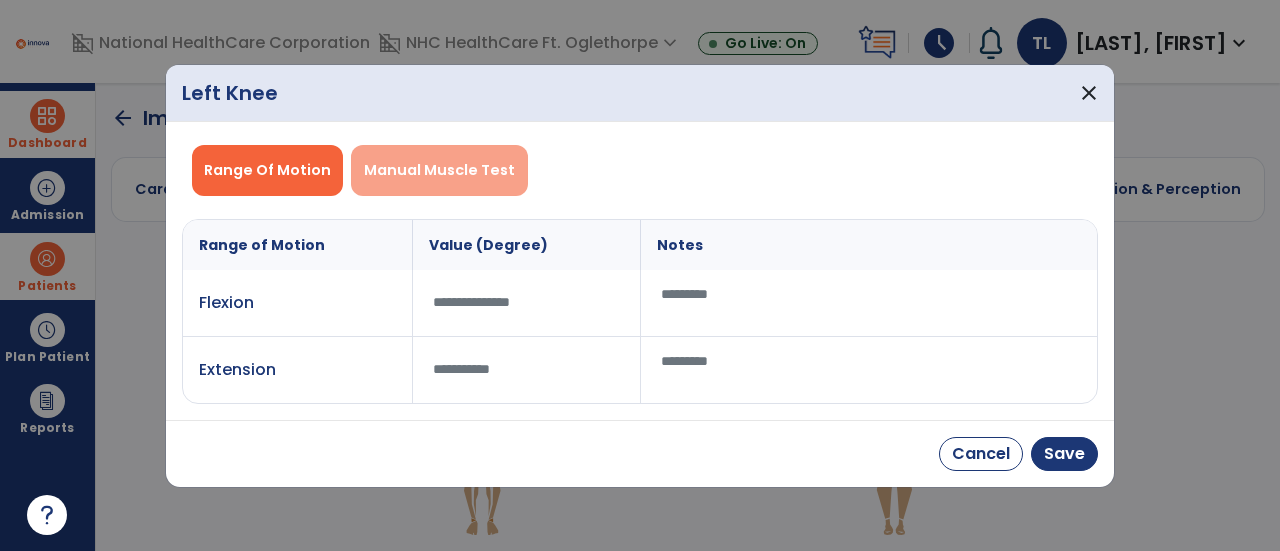 click on "Manual Muscle Test" at bounding box center [439, 170] 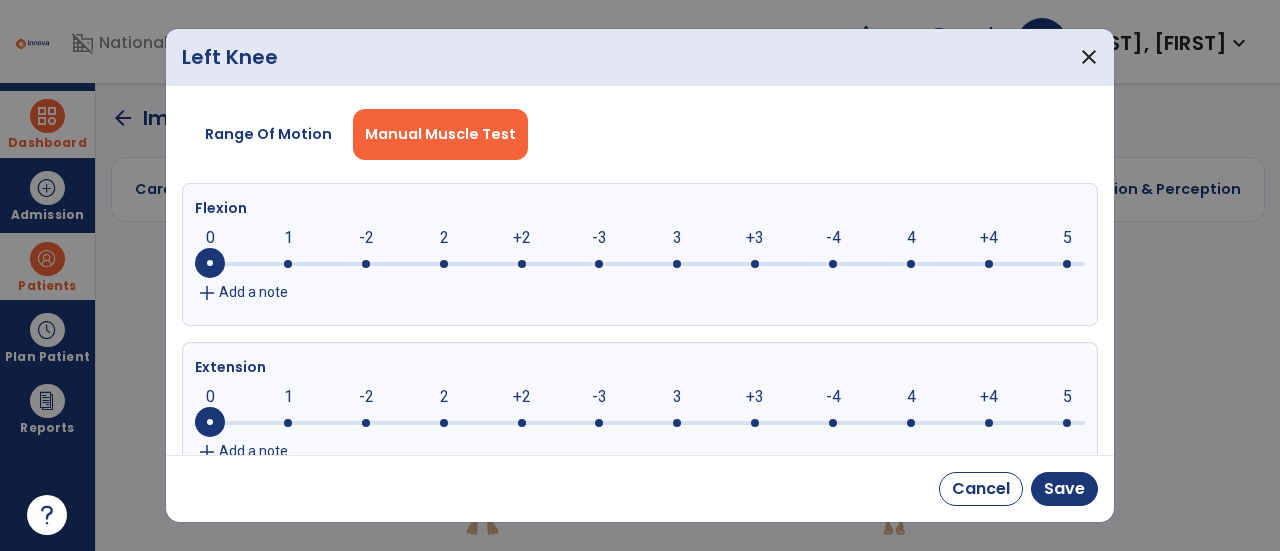 click 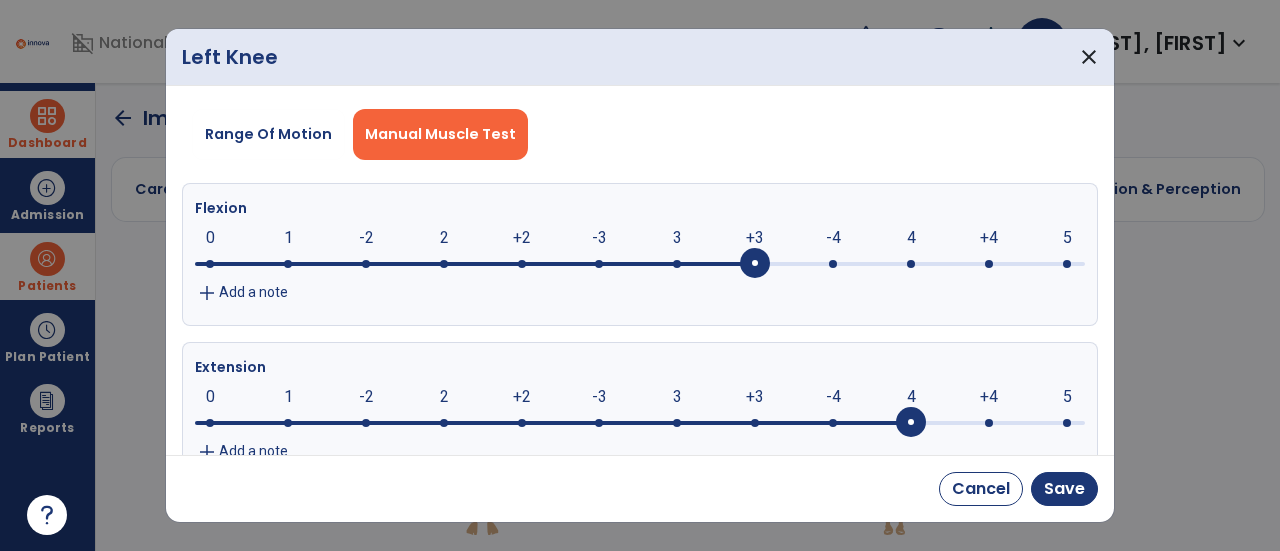 click 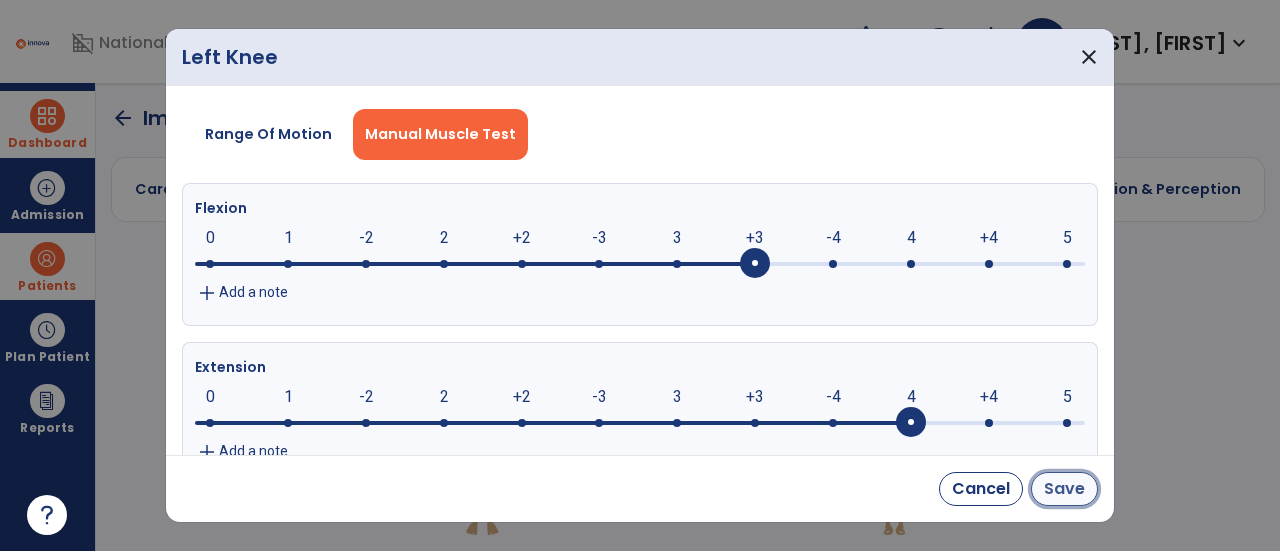 click on "Save" at bounding box center [1064, 489] 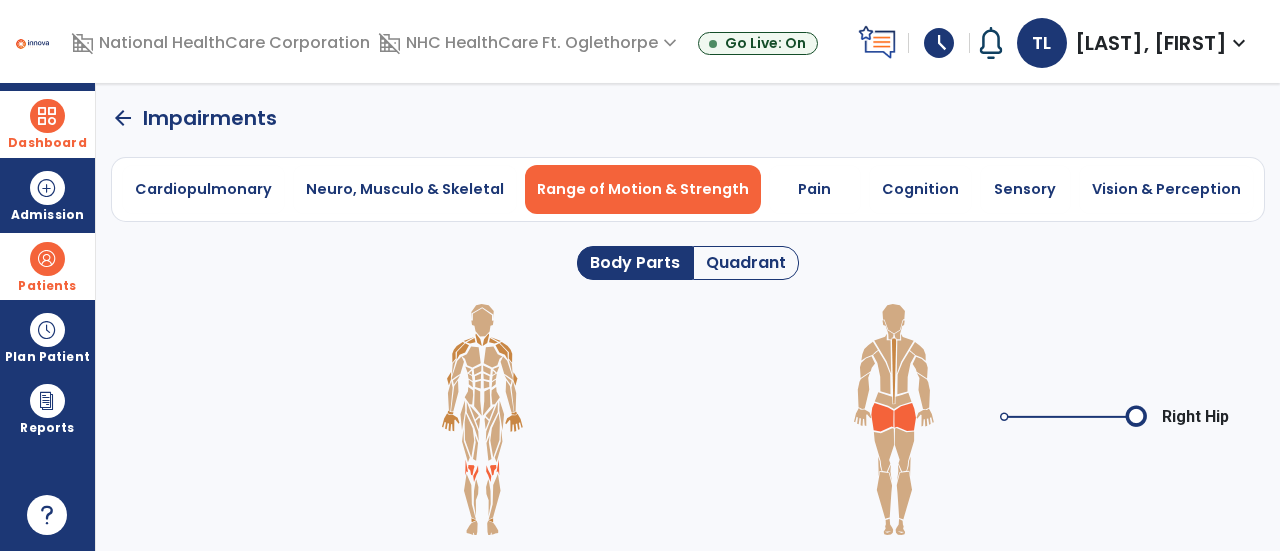 click 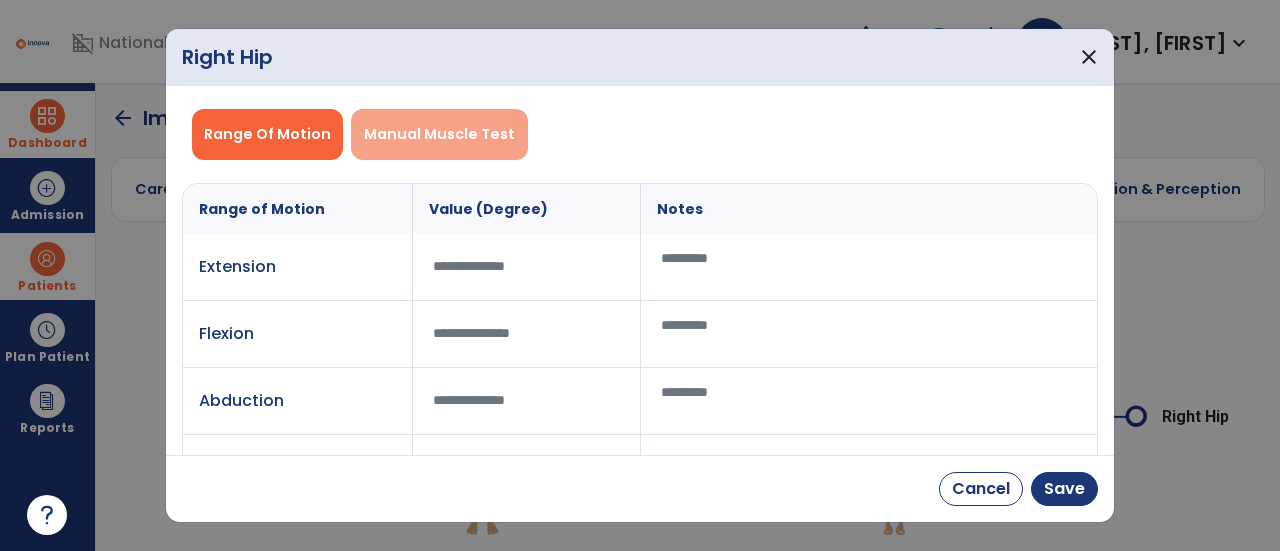 click on "Manual Muscle Test" at bounding box center [439, 134] 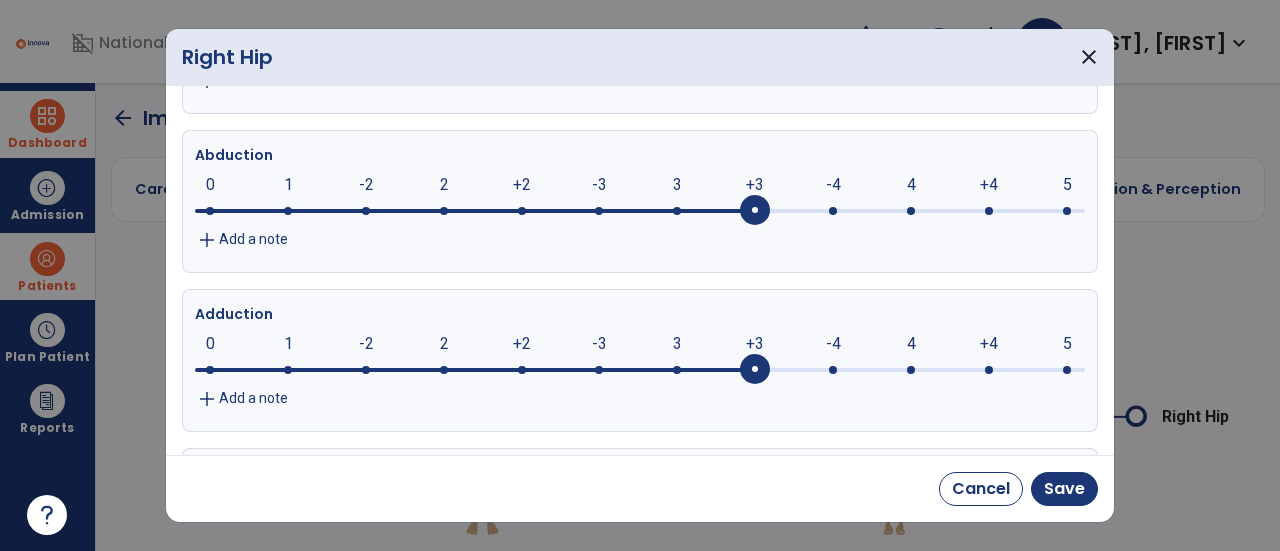 scroll, scrollTop: 372, scrollLeft: 0, axis: vertical 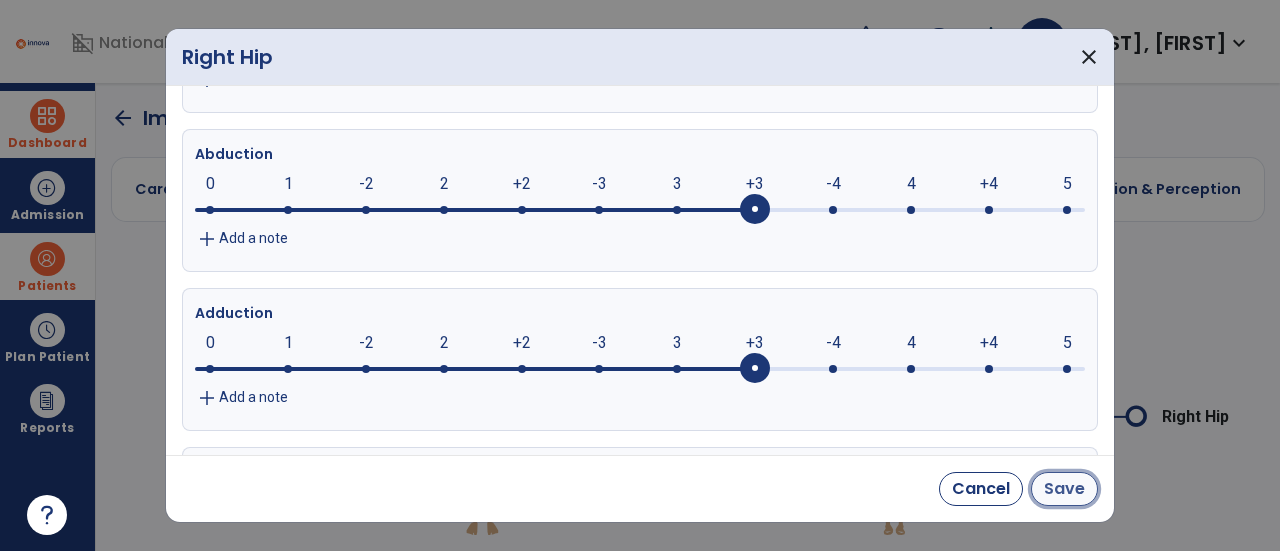 click on "Save" at bounding box center (1064, 489) 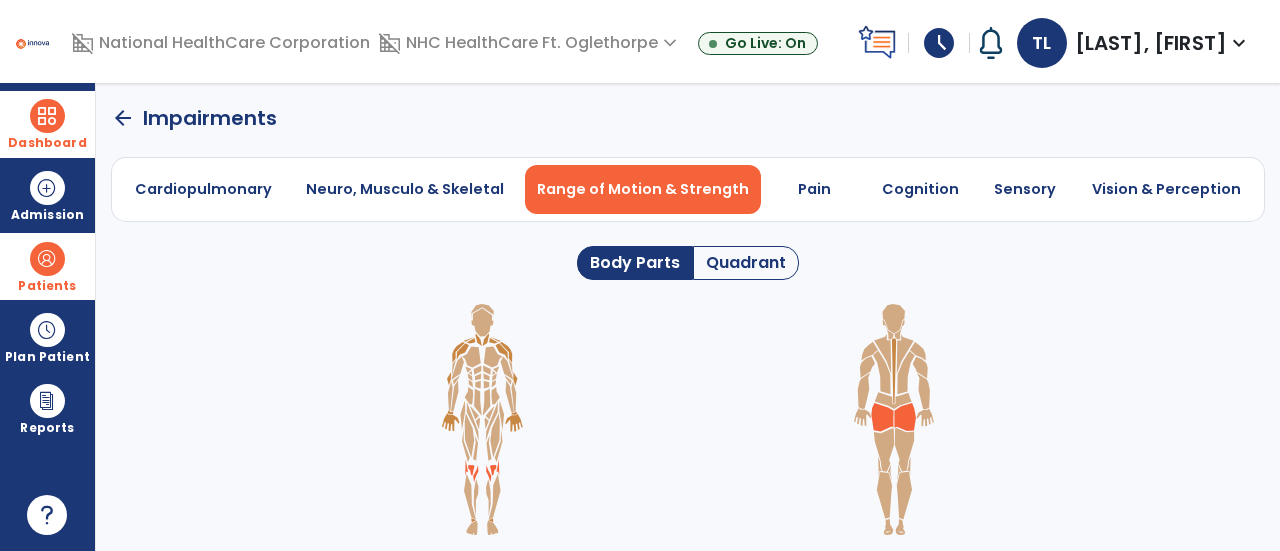 click at bounding box center [47, 116] 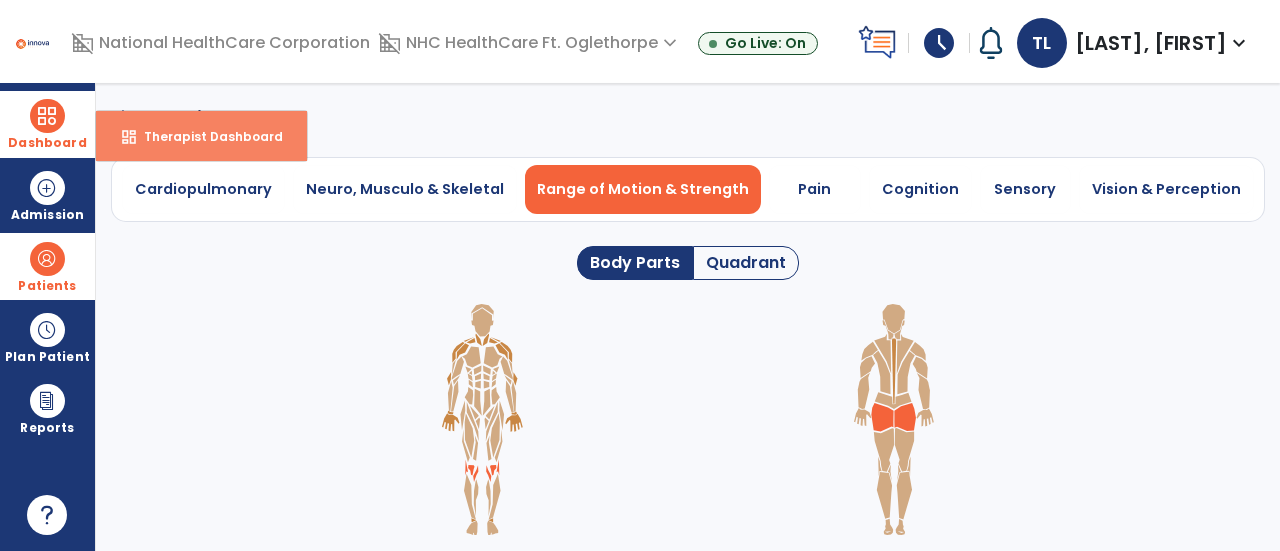click on "dashboard  Therapist Dashboard" at bounding box center (201, 136) 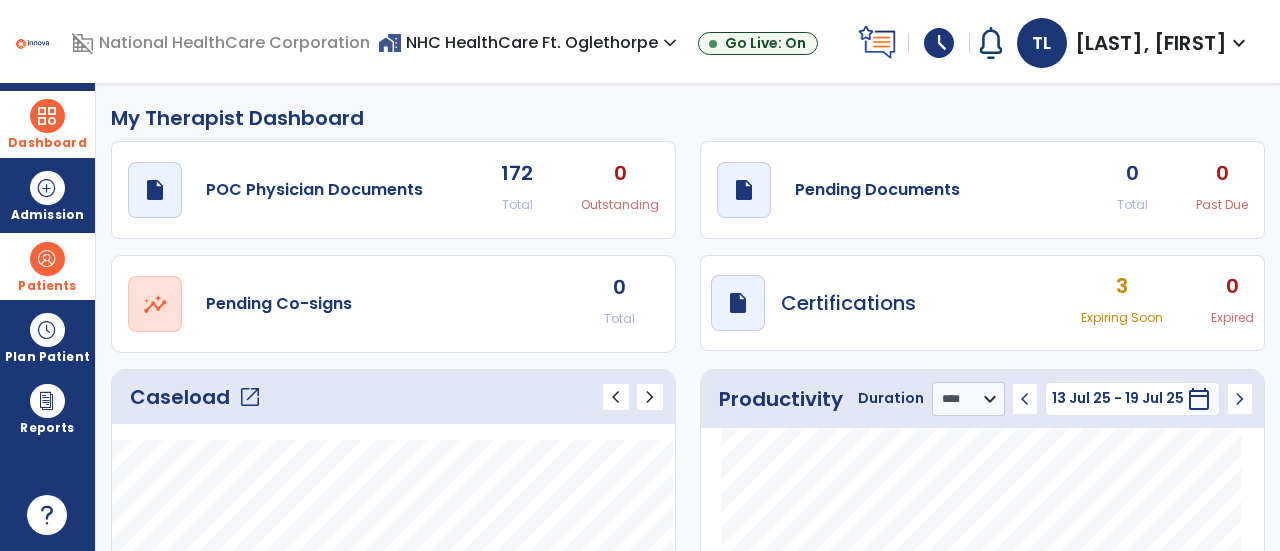 click on "Patients" at bounding box center [47, 266] 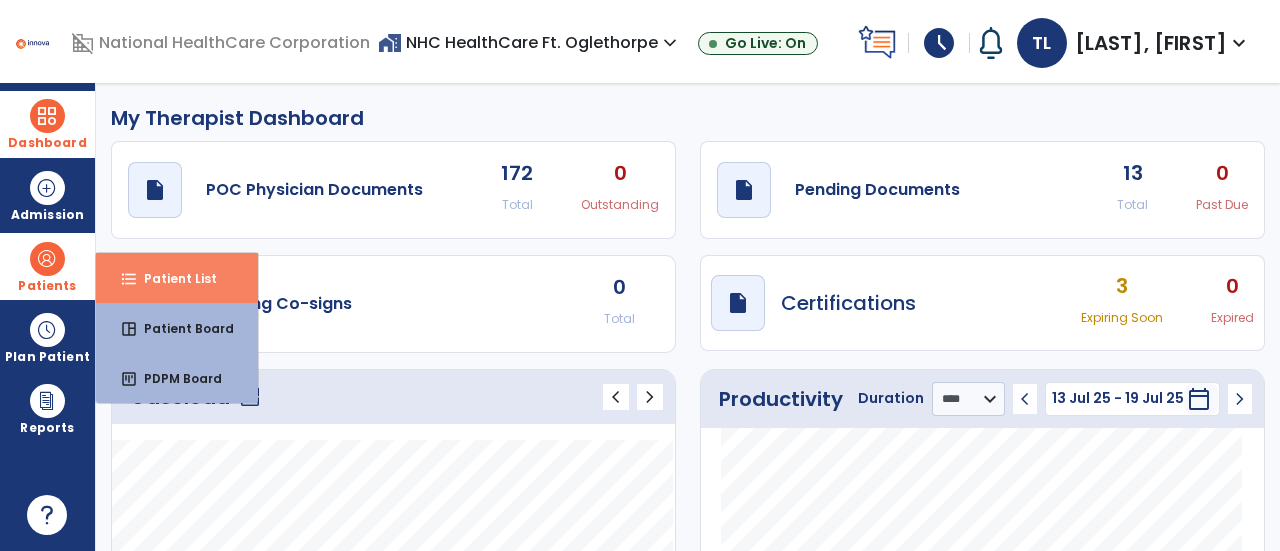 click on "format_list_bulleted" at bounding box center [129, 279] 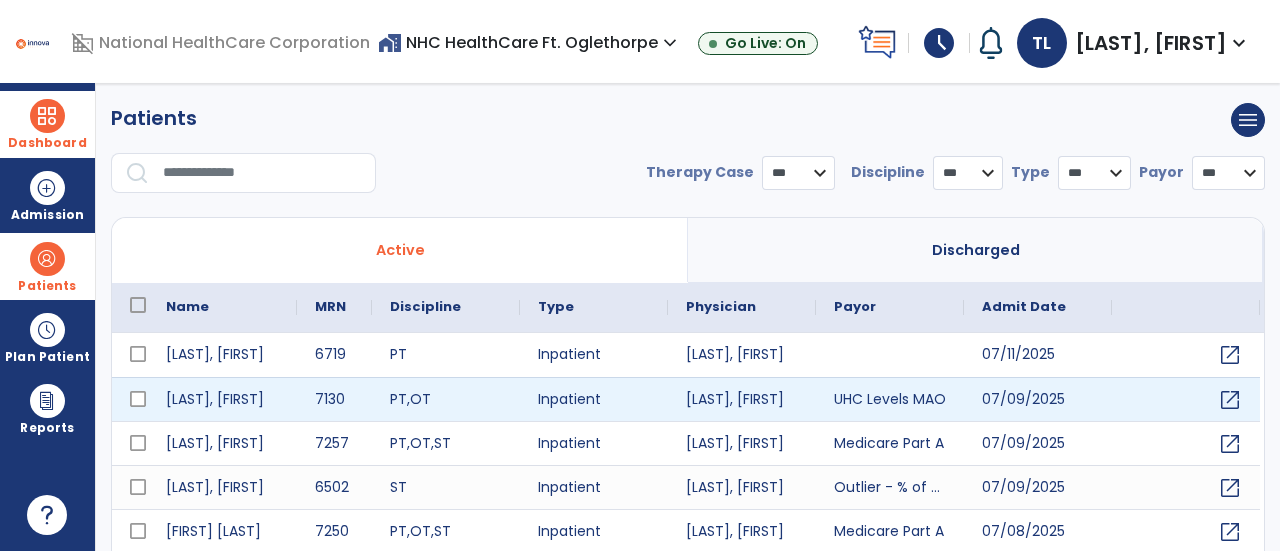 select on "***" 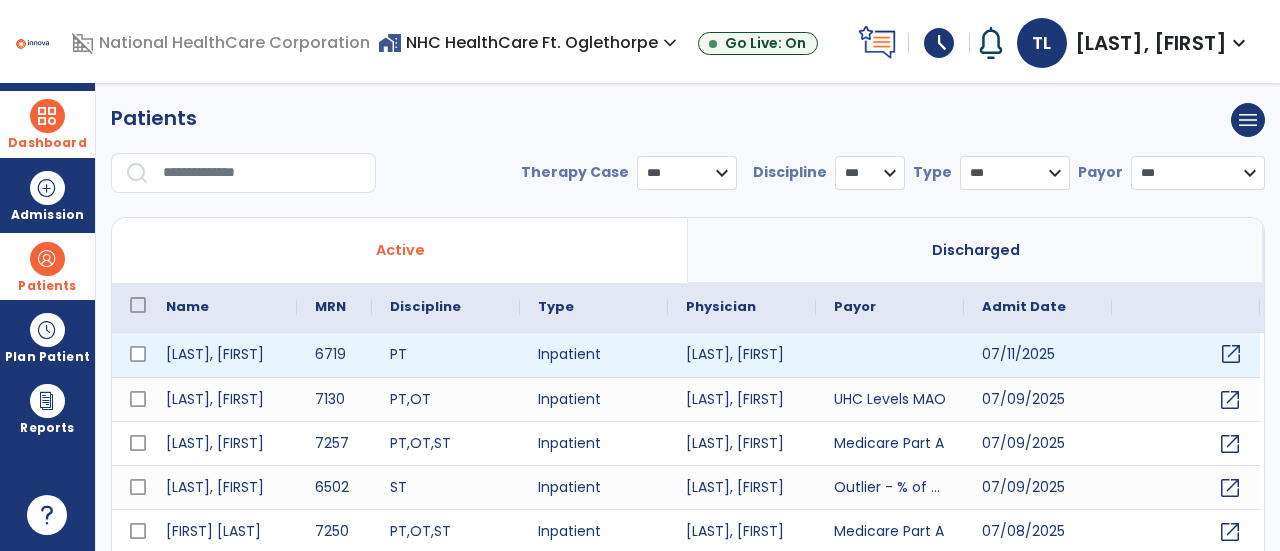 click on "open_in_new" at bounding box center (1231, 354) 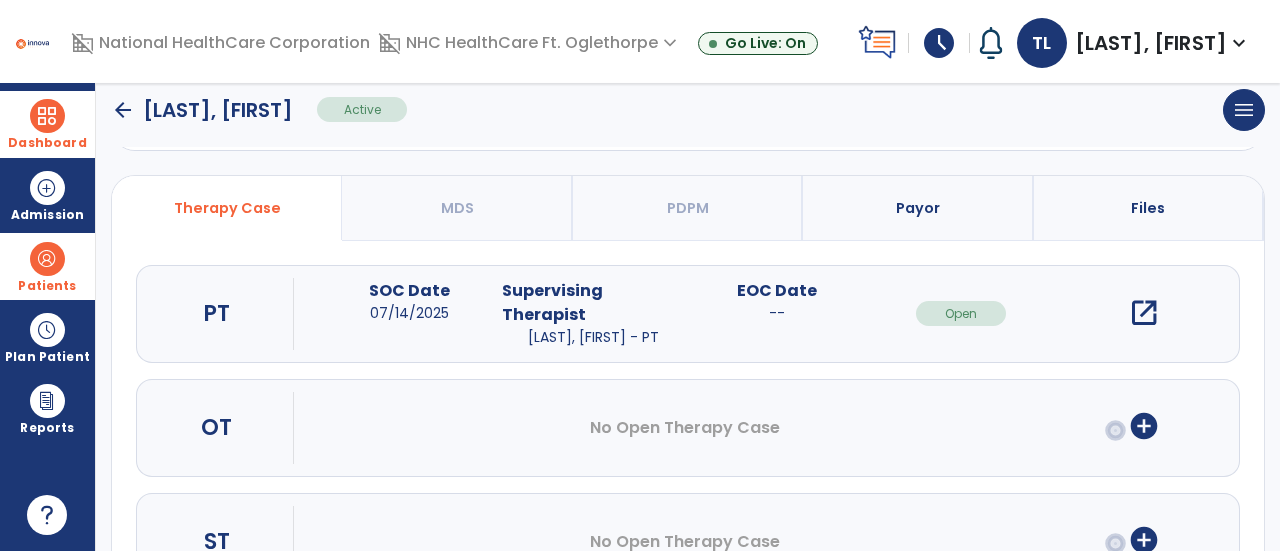 scroll, scrollTop: 123, scrollLeft: 0, axis: vertical 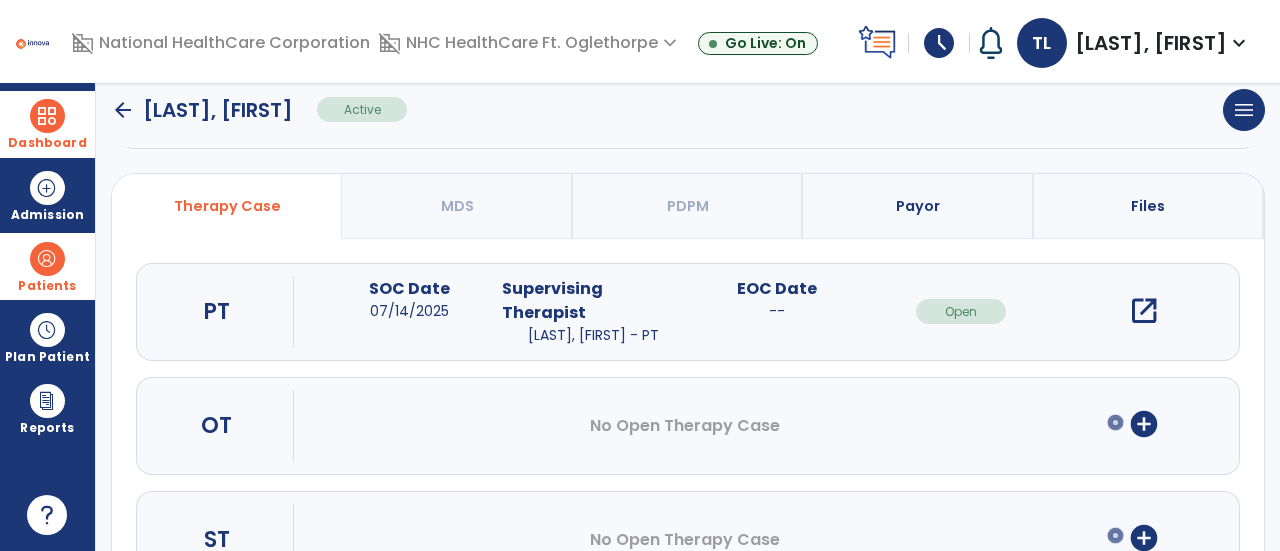 click on "open_in_new" at bounding box center [1144, 311] 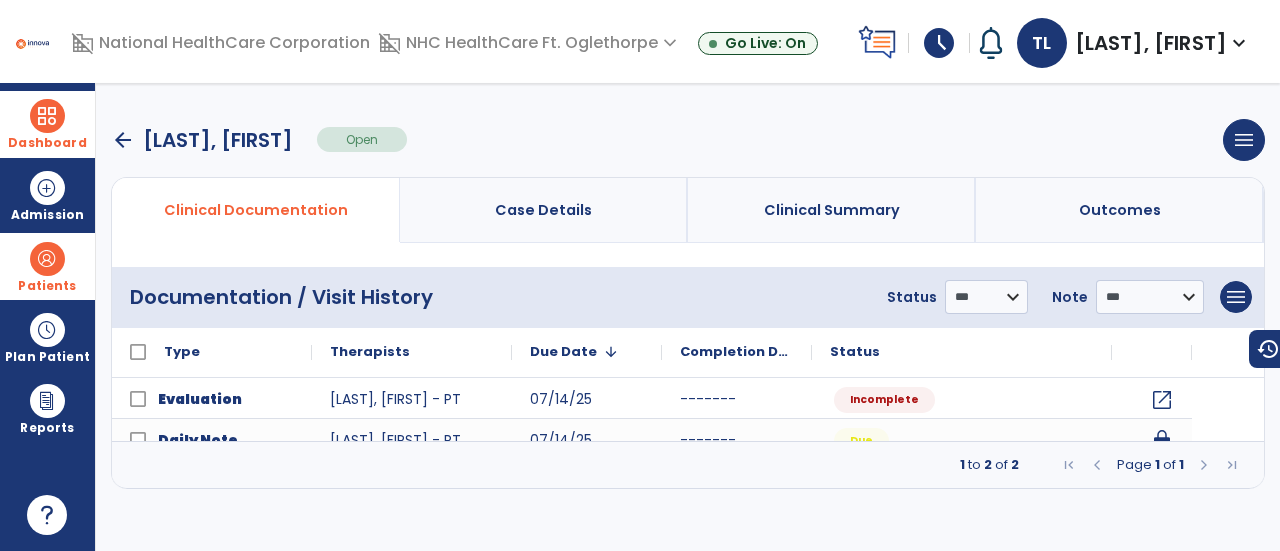 scroll, scrollTop: 0, scrollLeft: 0, axis: both 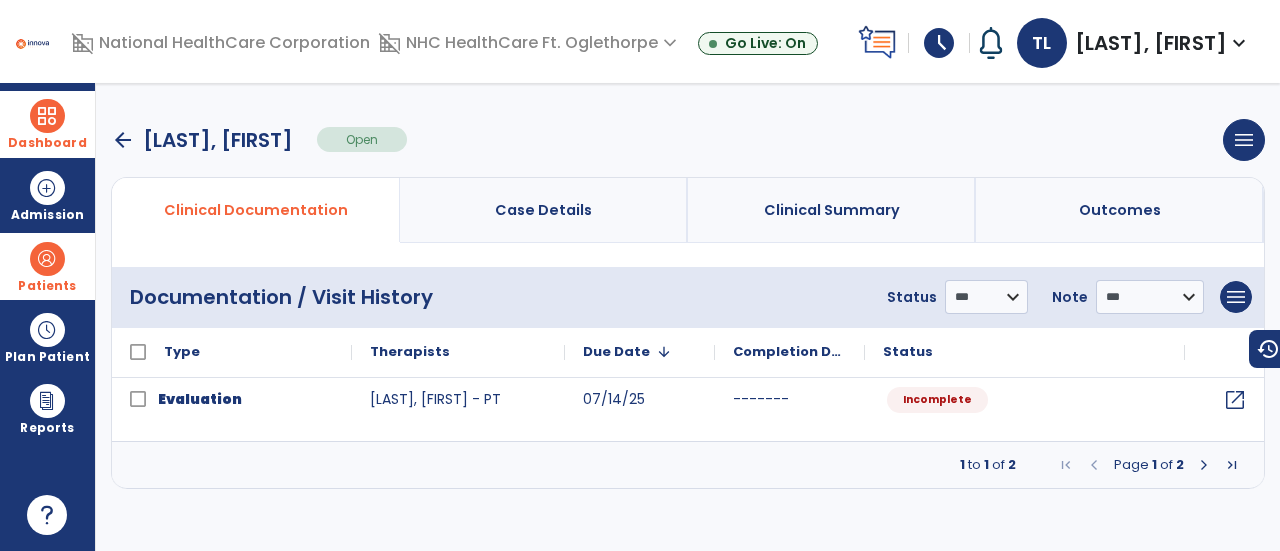 click on "arrow_back" at bounding box center (123, 140) 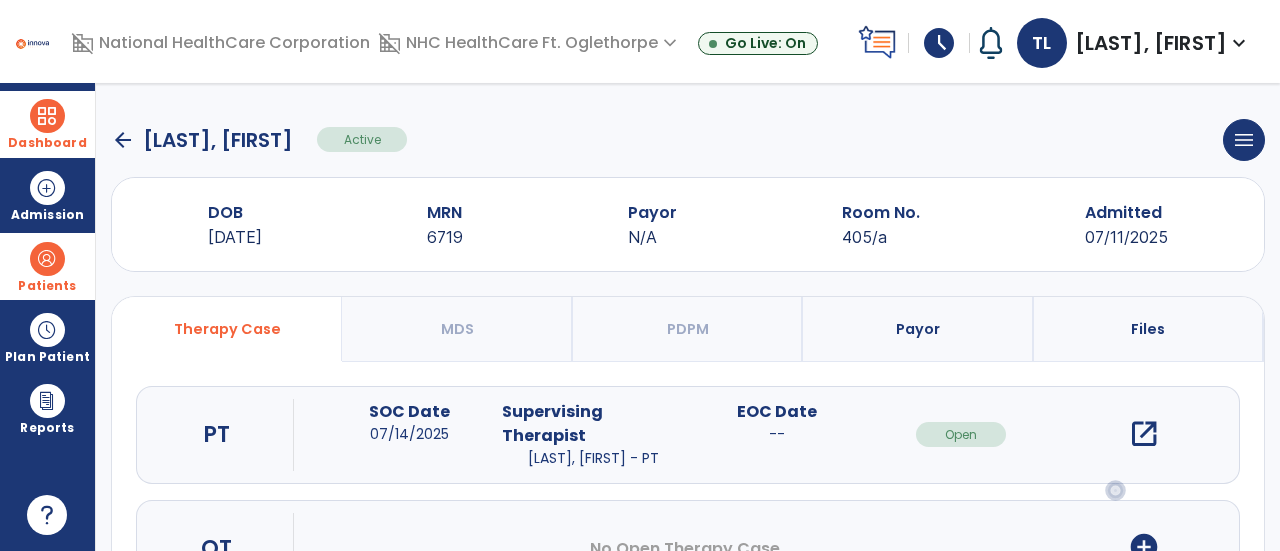 scroll, scrollTop: 56, scrollLeft: 0, axis: vertical 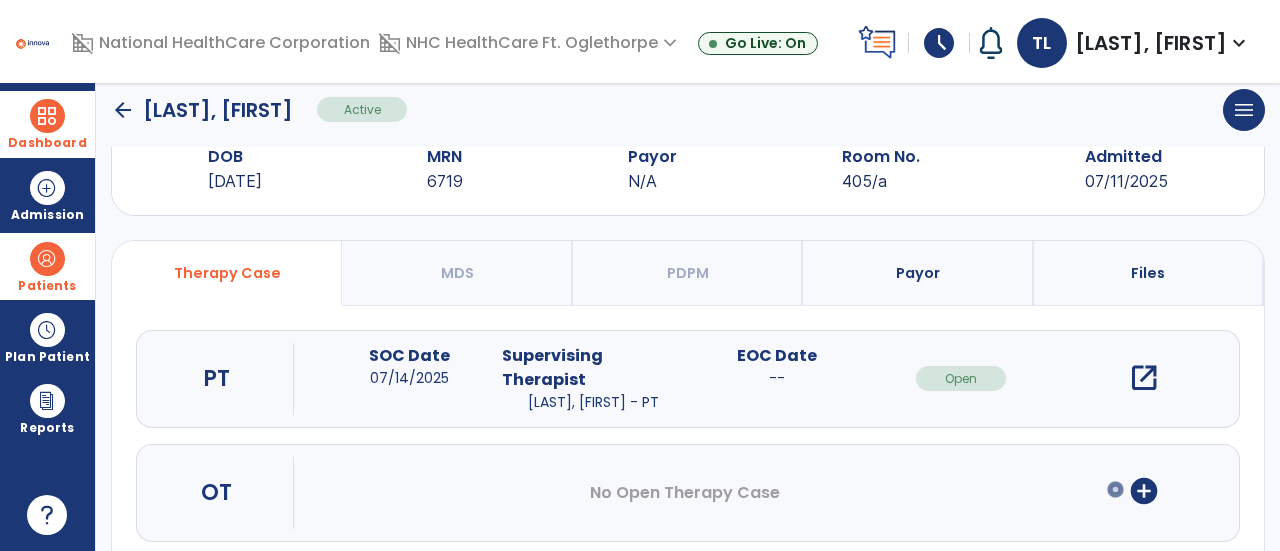 click at bounding box center (47, 116) 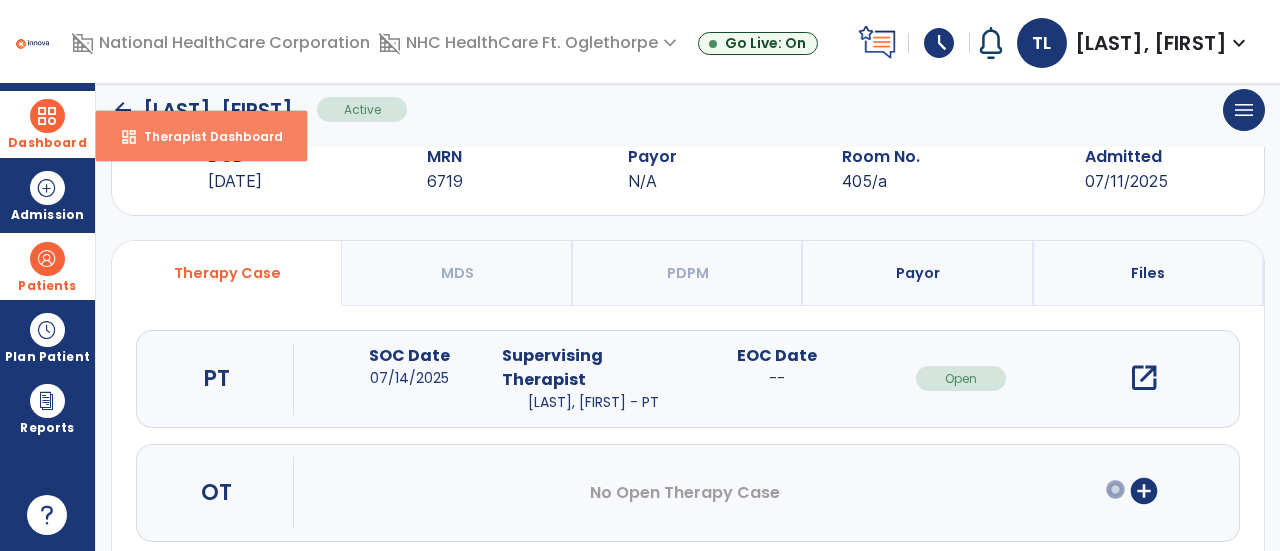 click on "dashboard  Therapist Dashboard" at bounding box center (201, 136) 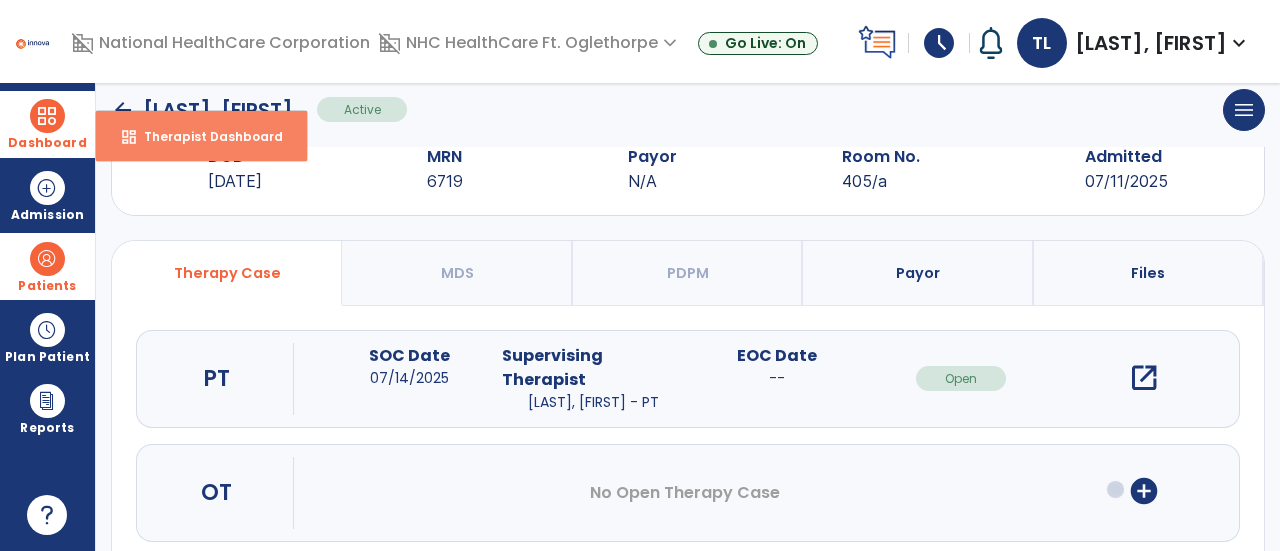 select on "****" 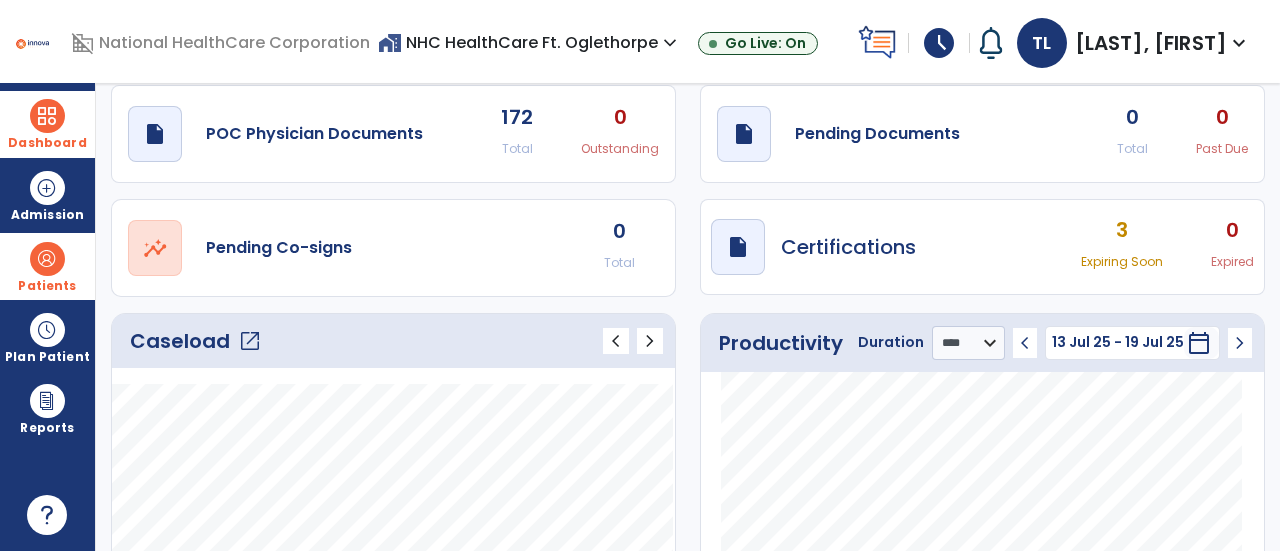 click on "open_in_new" 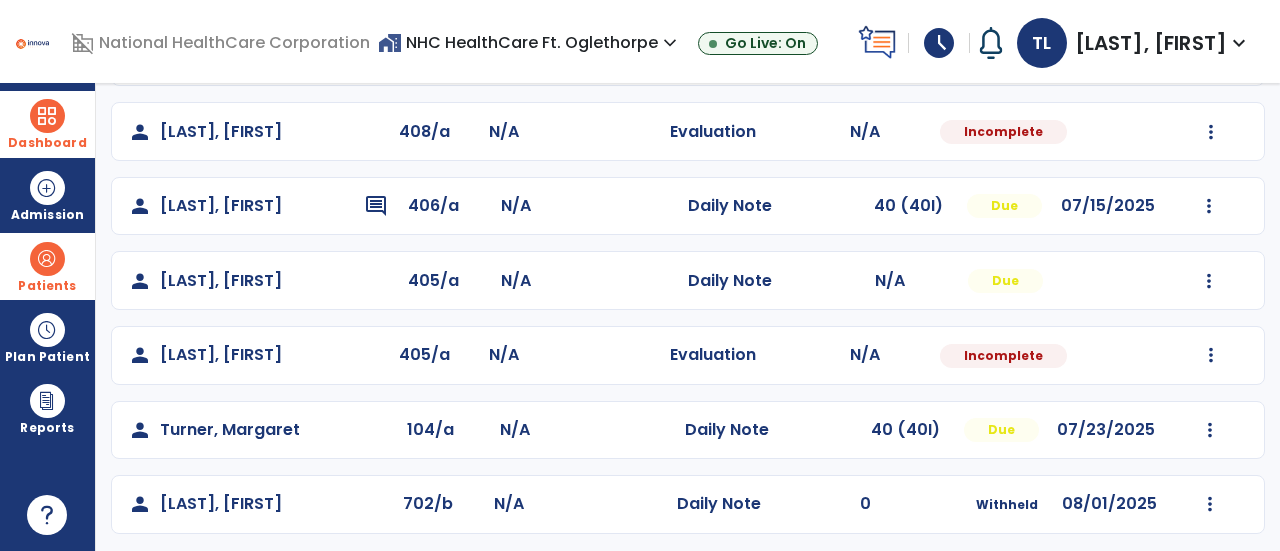 scroll, scrollTop: 814, scrollLeft: 0, axis: vertical 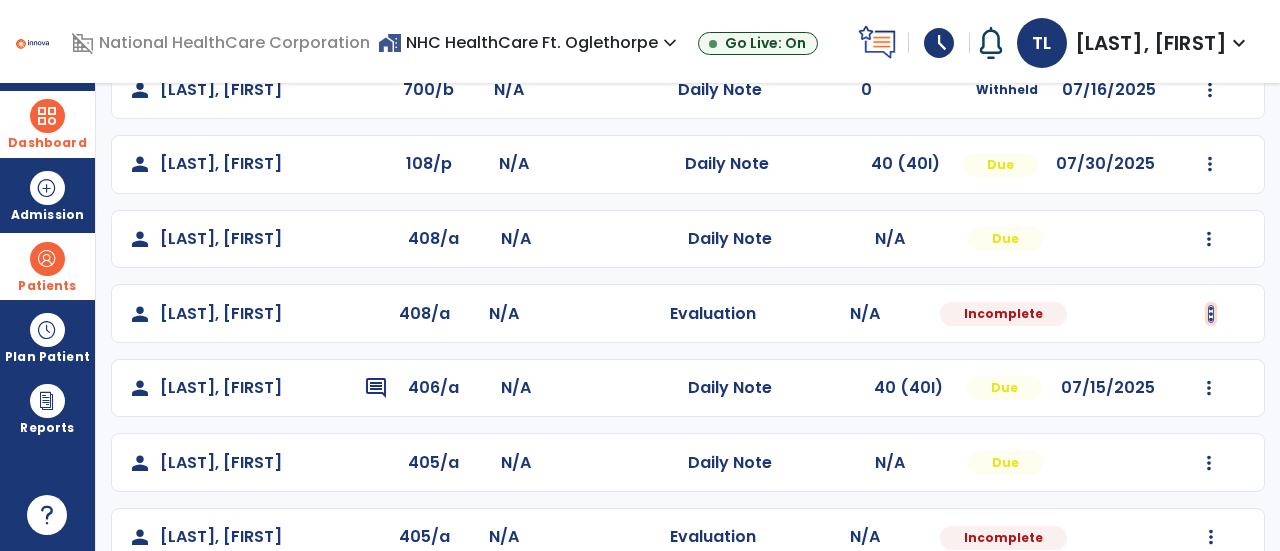 click at bounding box center (1209, -283) 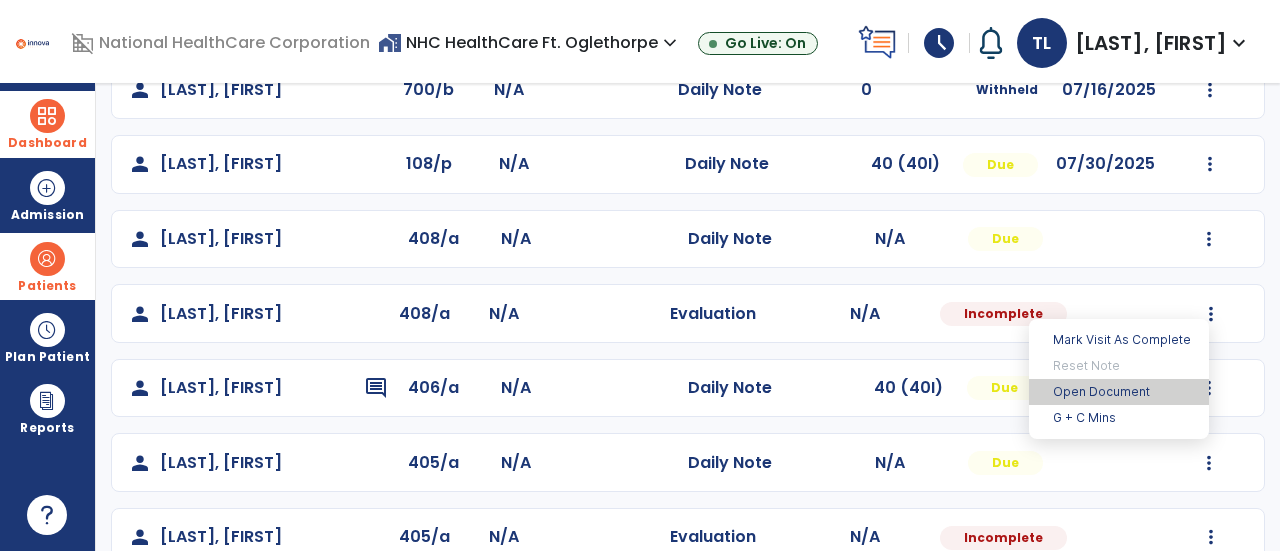 click on "Open Document" at bounding box center [1119, 392] 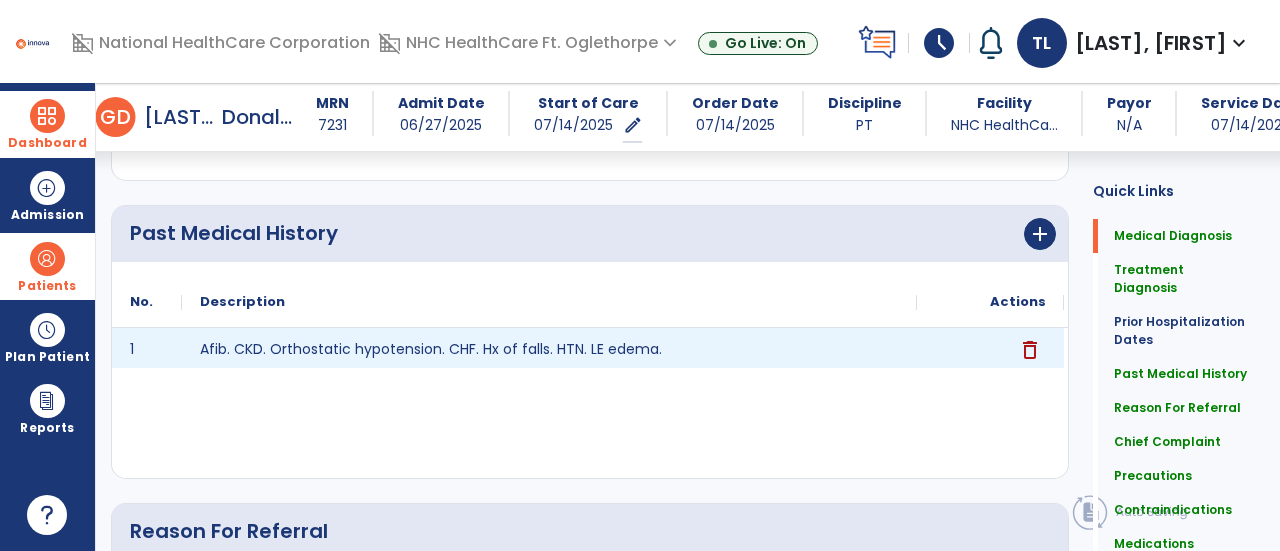 scroll, scrollTop: 0, scrollLeft: 0, axis: both 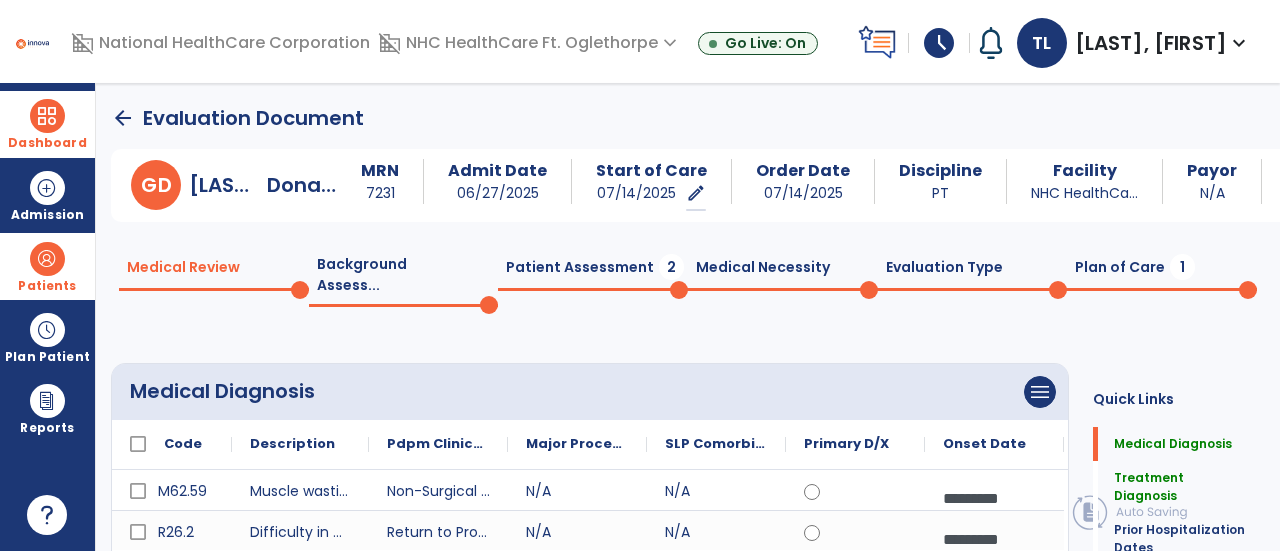 click on "Patient Assessment  2" 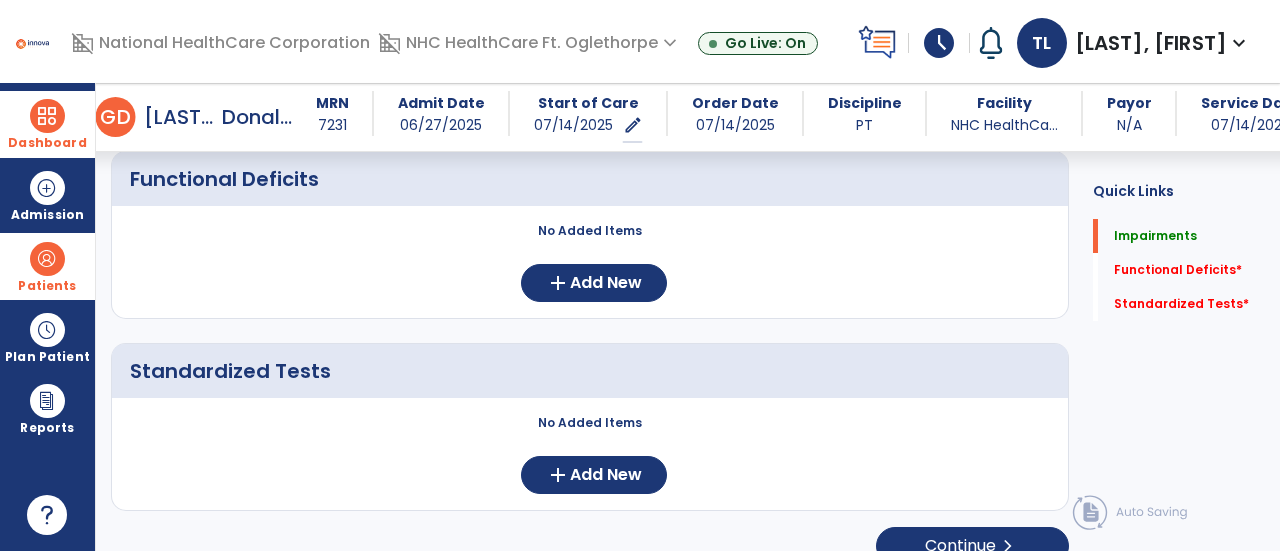 scroll, scrollTop: 822, scrollLeft: 0, axis: vertical 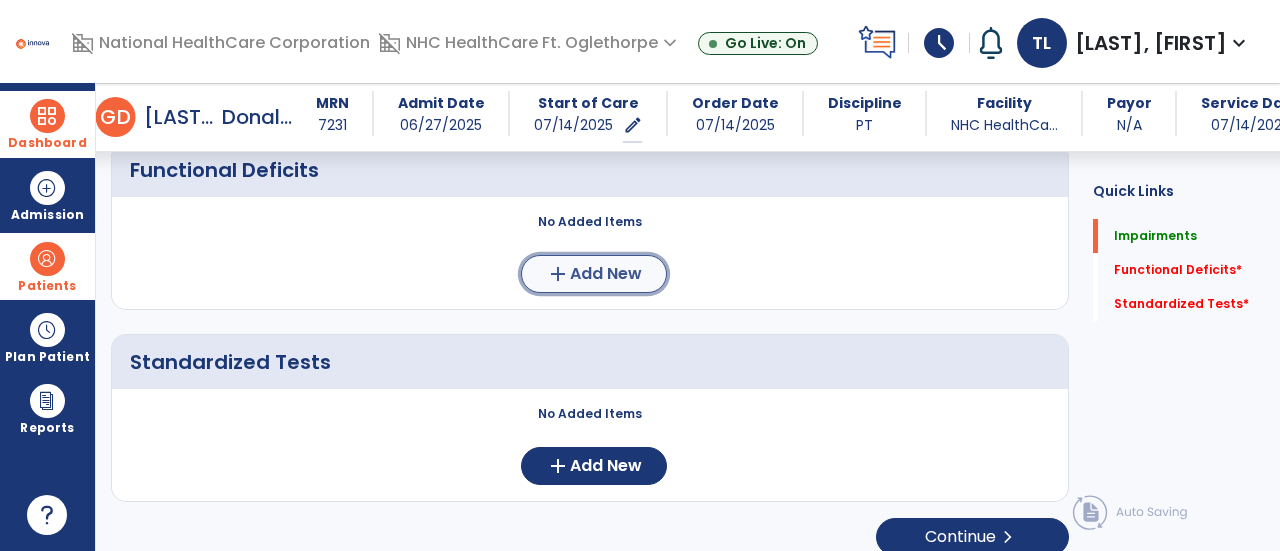 click on "add  Add New" 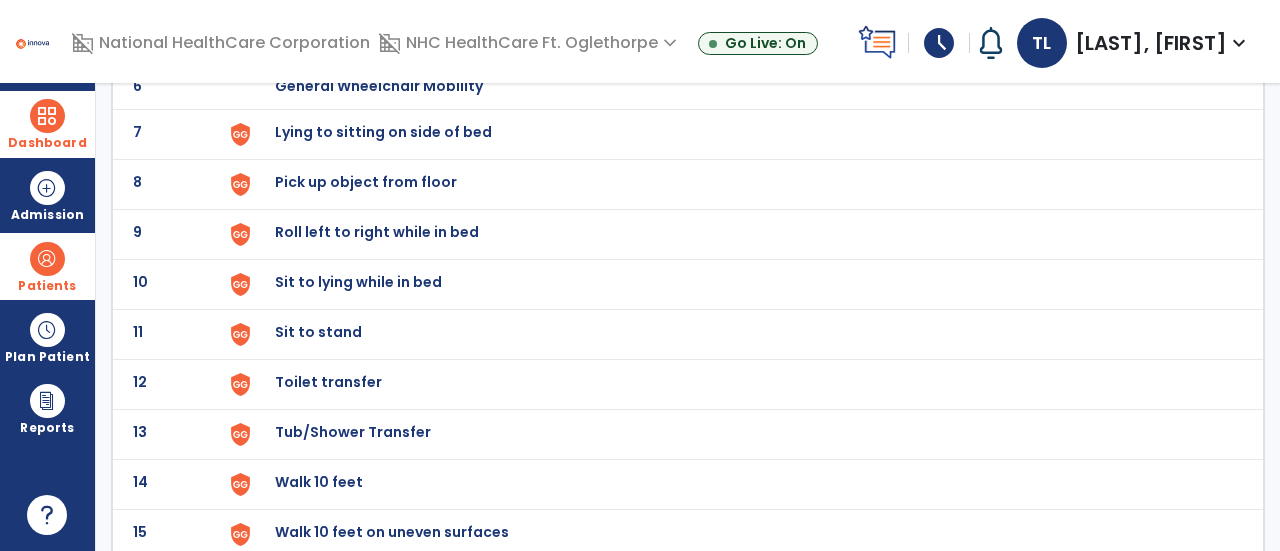 scroll, scrollTop: 433, scrollLeft: 0, axis: vertical 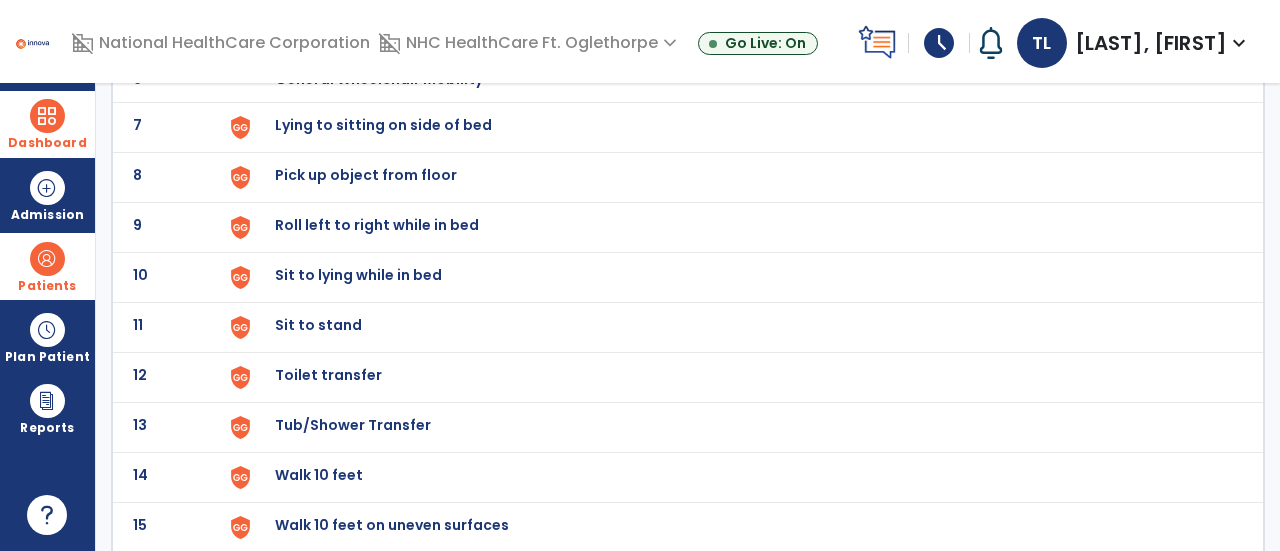 click on "11 Sit to stand" 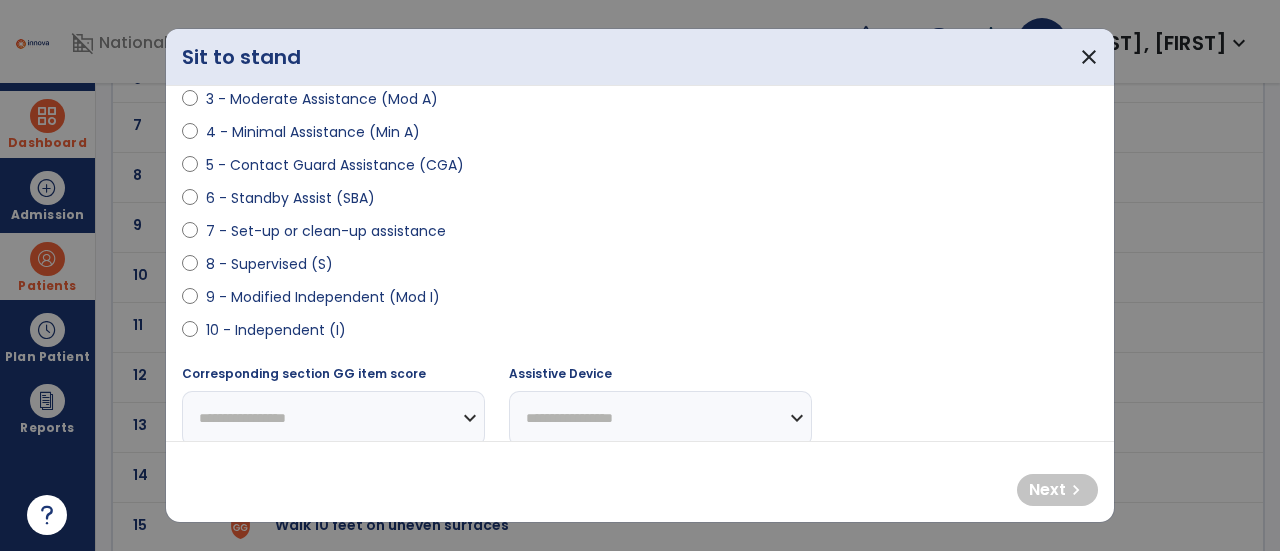 scroll, scrollTop: 308, scrollLeft: 0, axis: vertical 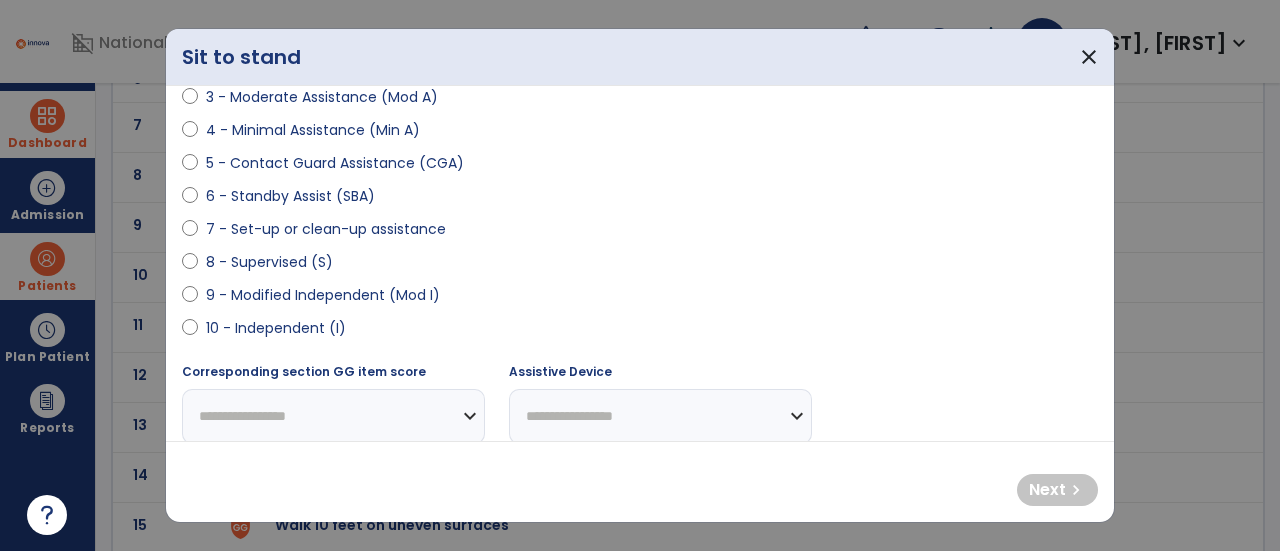 click on "9 - Modified Independent (Mod I)" at bounding box center [323, 295] 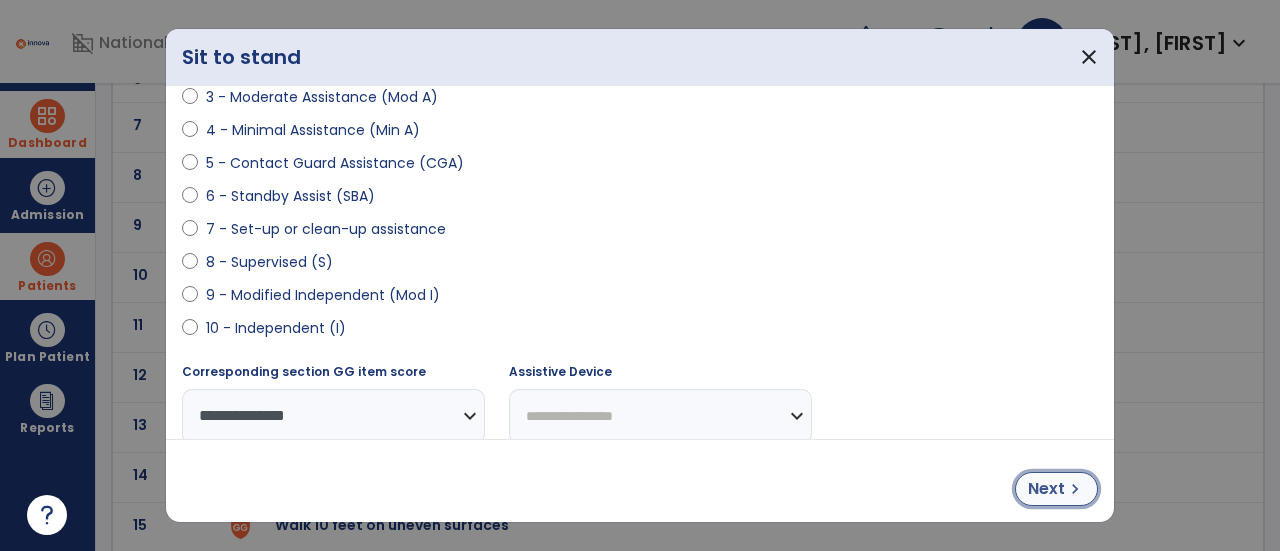 click on "Next  chevron_right" at bounding box center [1056, 489] 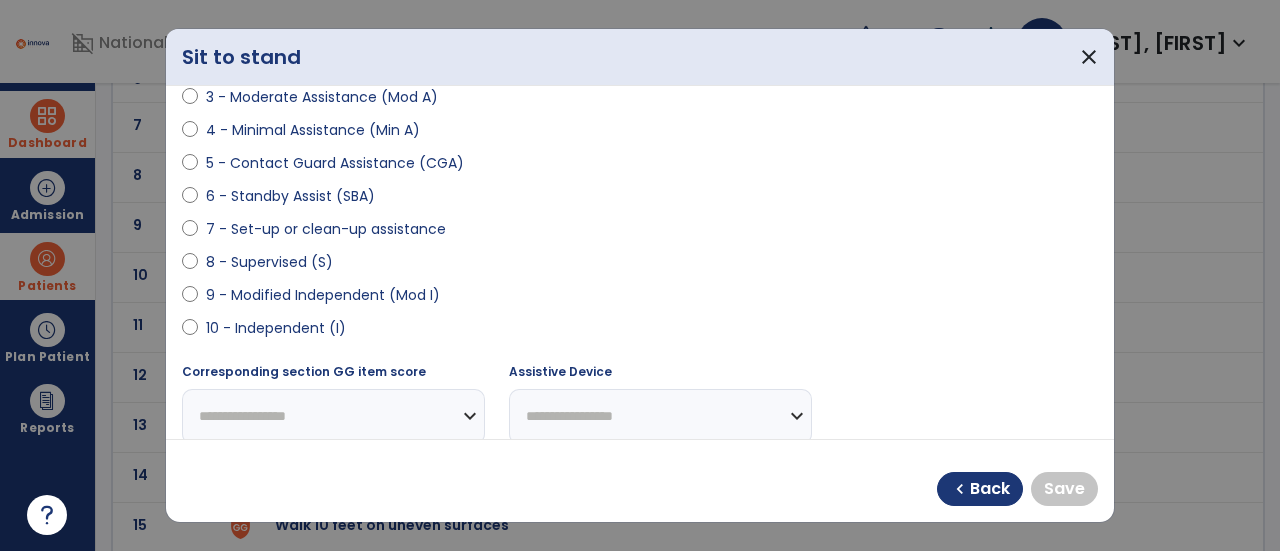 click on "9 - Modified Independent (Mod I)" at bounding box center (323, 295) 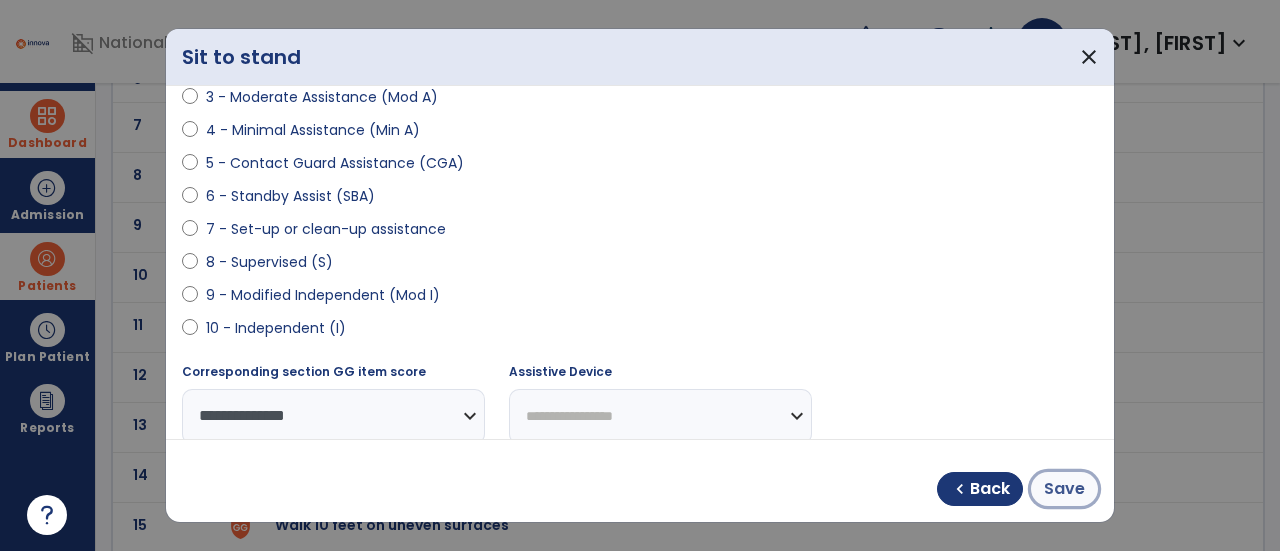 click on "Save" at bounding box center (1064, 489) 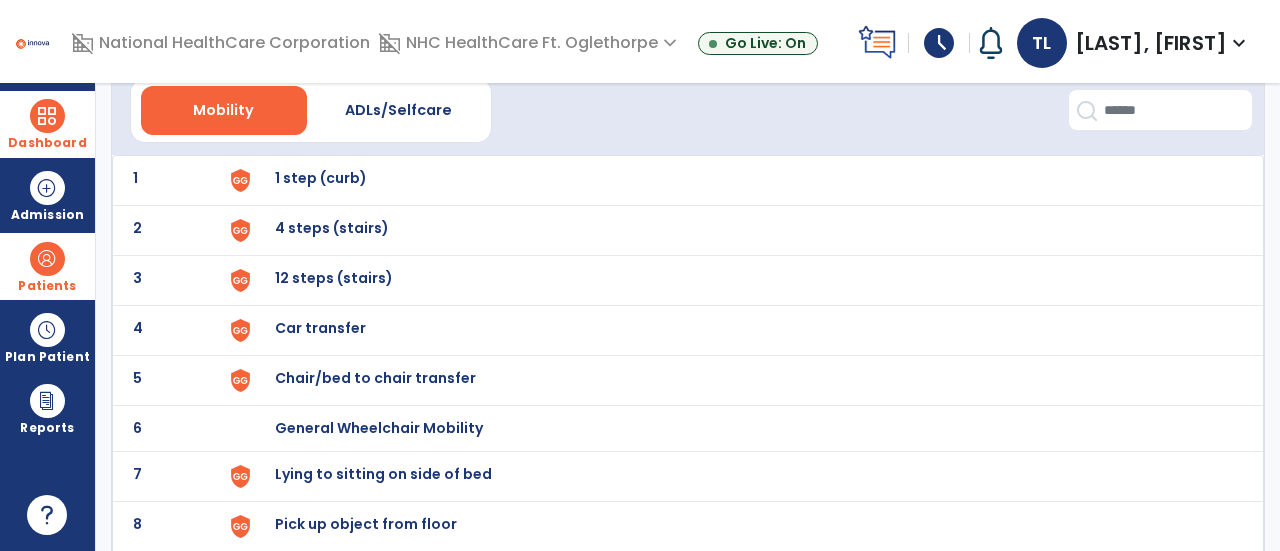 scroll, scrollTop: 0, scrollLeft: 0, axis: both 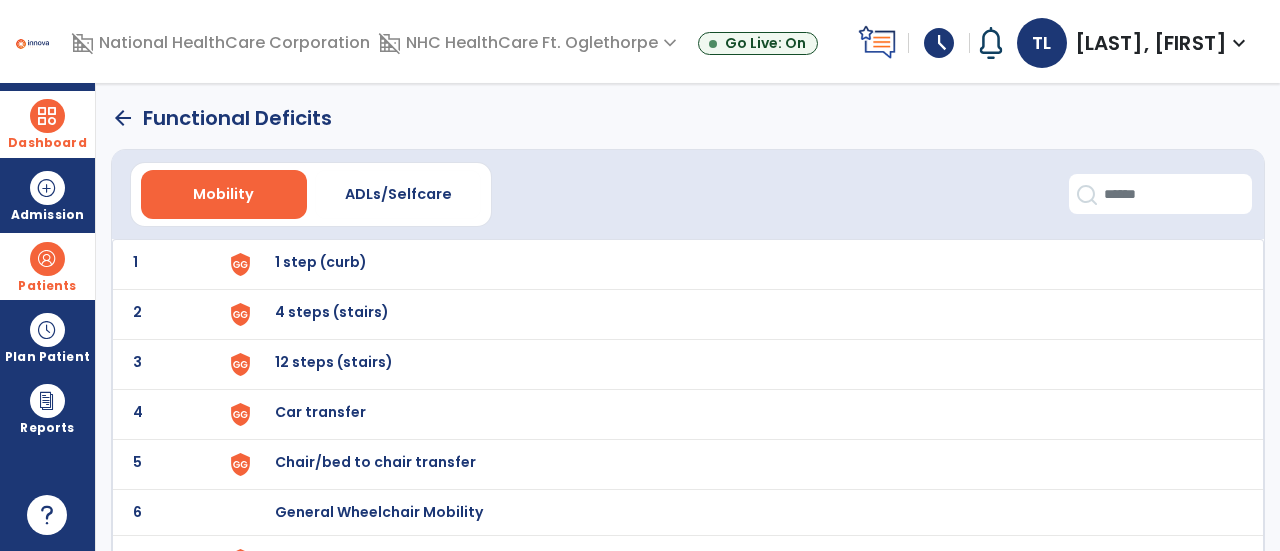 click on "arrow_back" 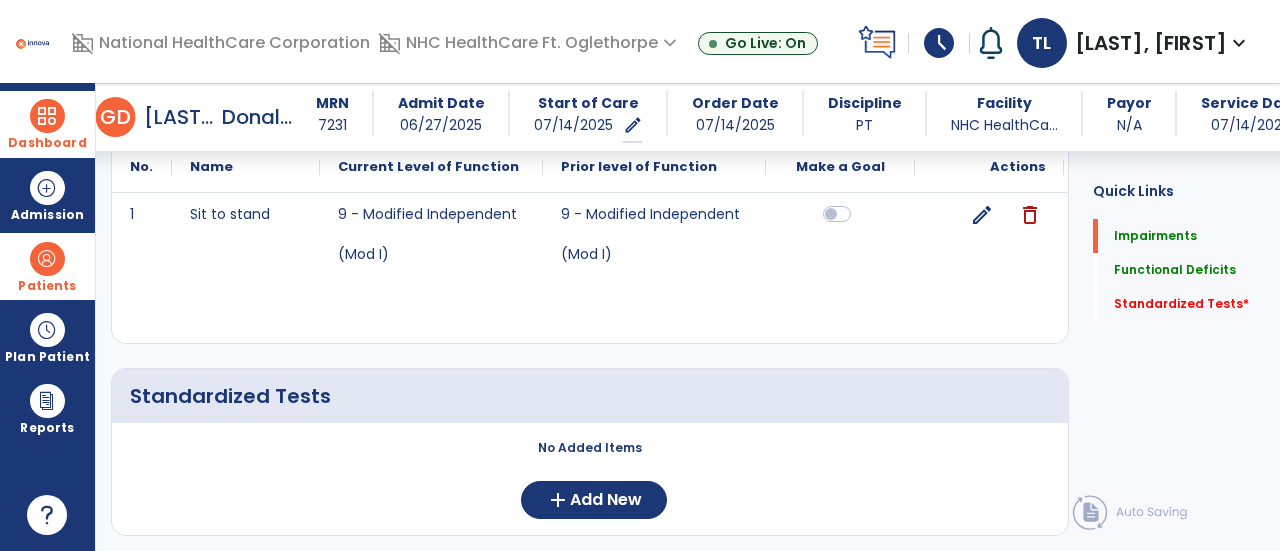 scroll, scrollTop: 921, scrollLeft: 0, axis: vertical 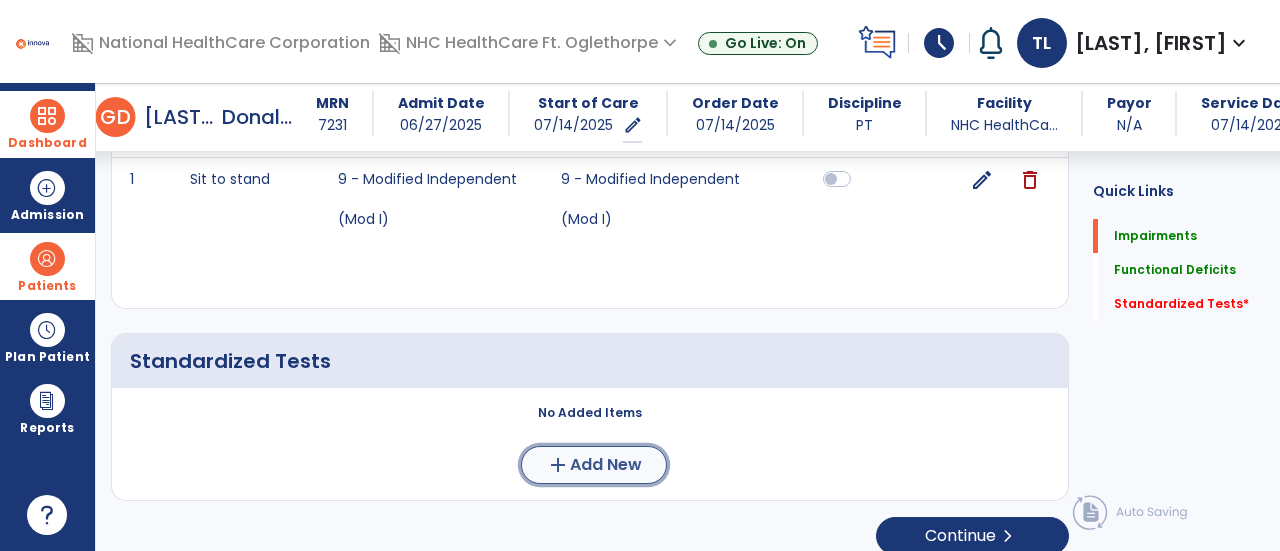 click on "add  Add New" 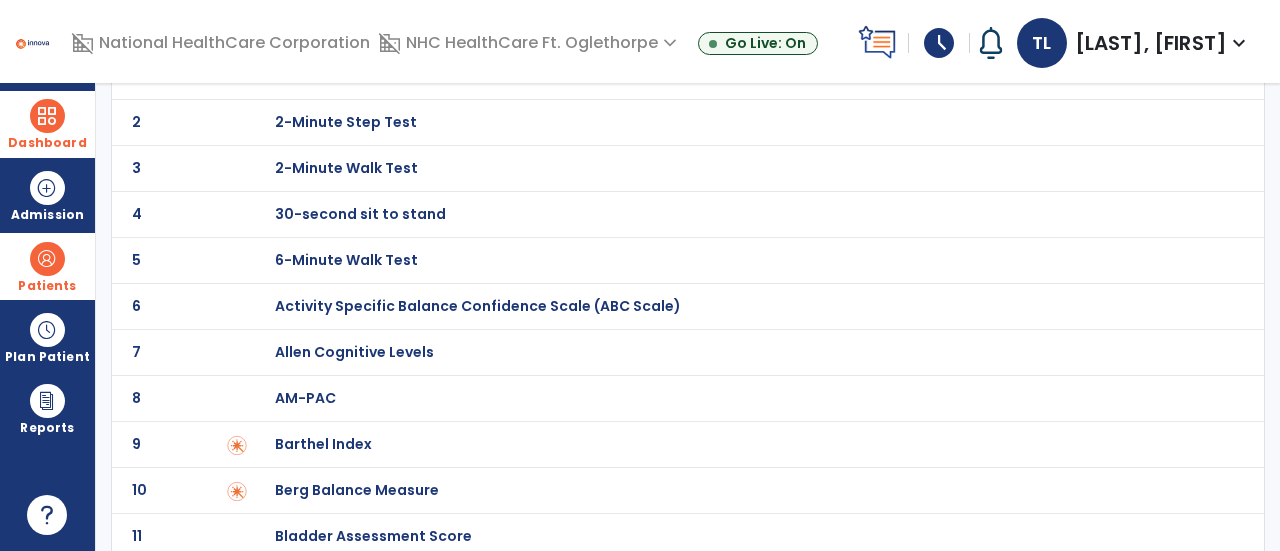 scroll, scrollTop: 129, scrollLeft: 0, axis: vertical 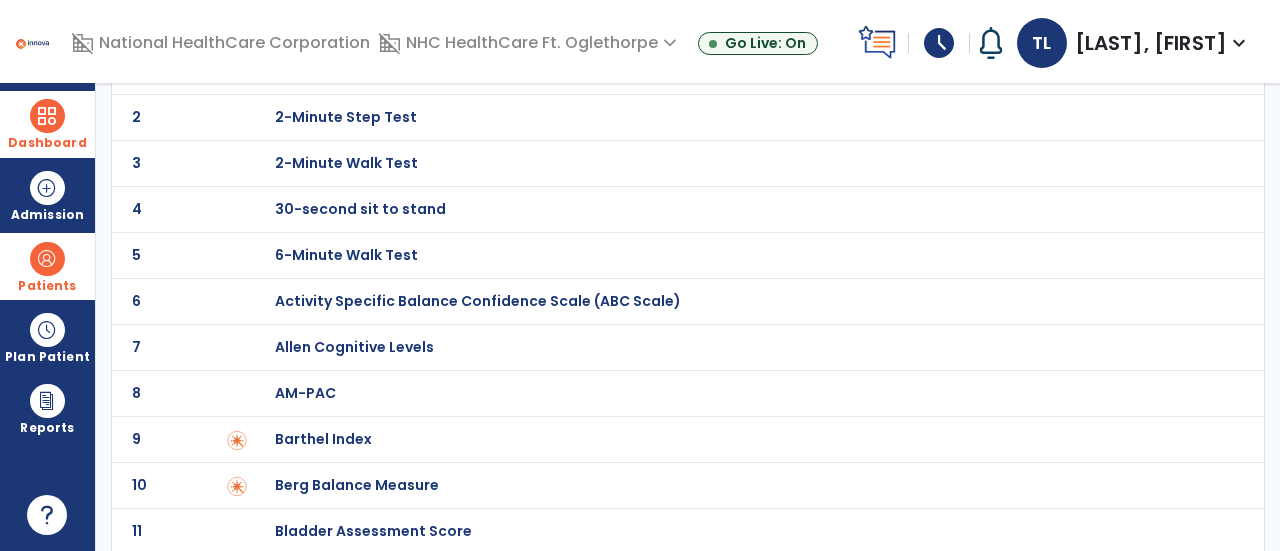 click on "30-second sit to stand" at bounding box center (346, 71) 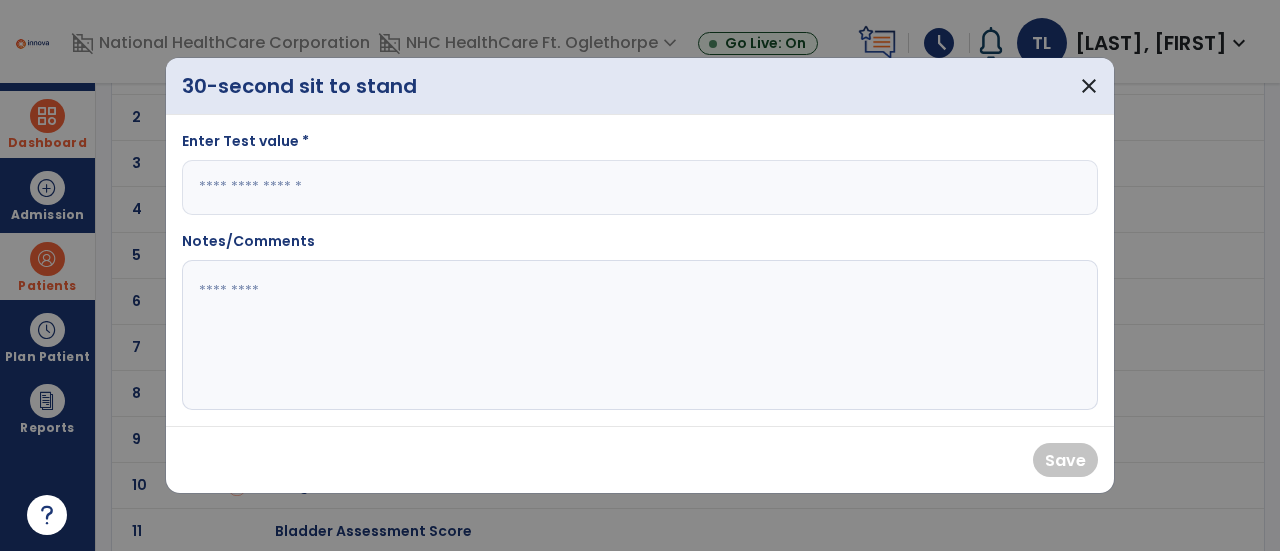 click at bounding box center (640, 187) 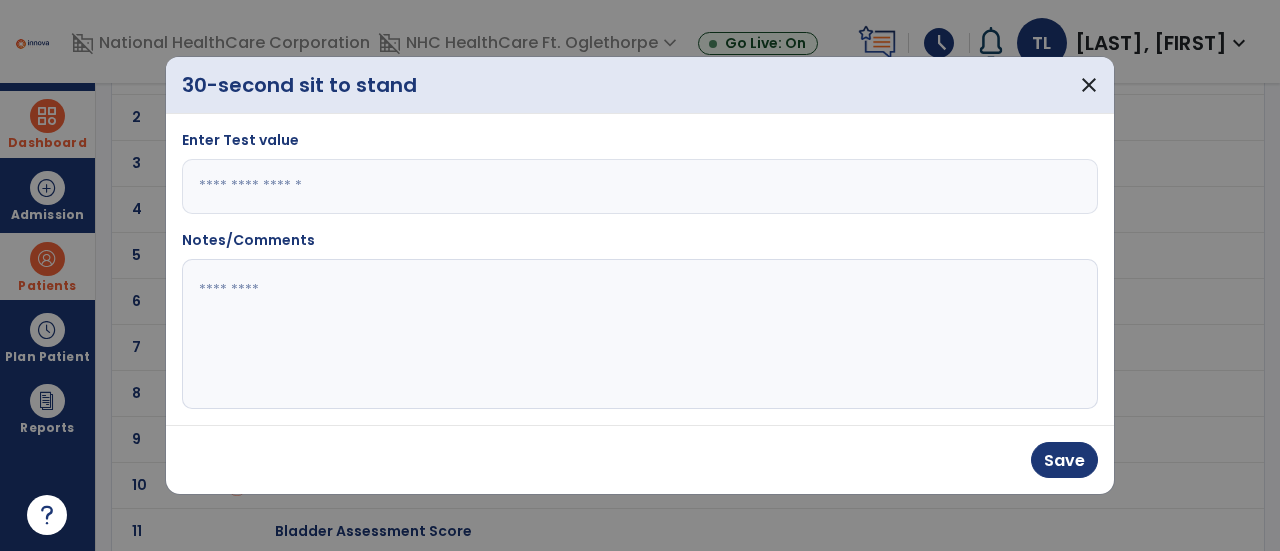 type on "*" 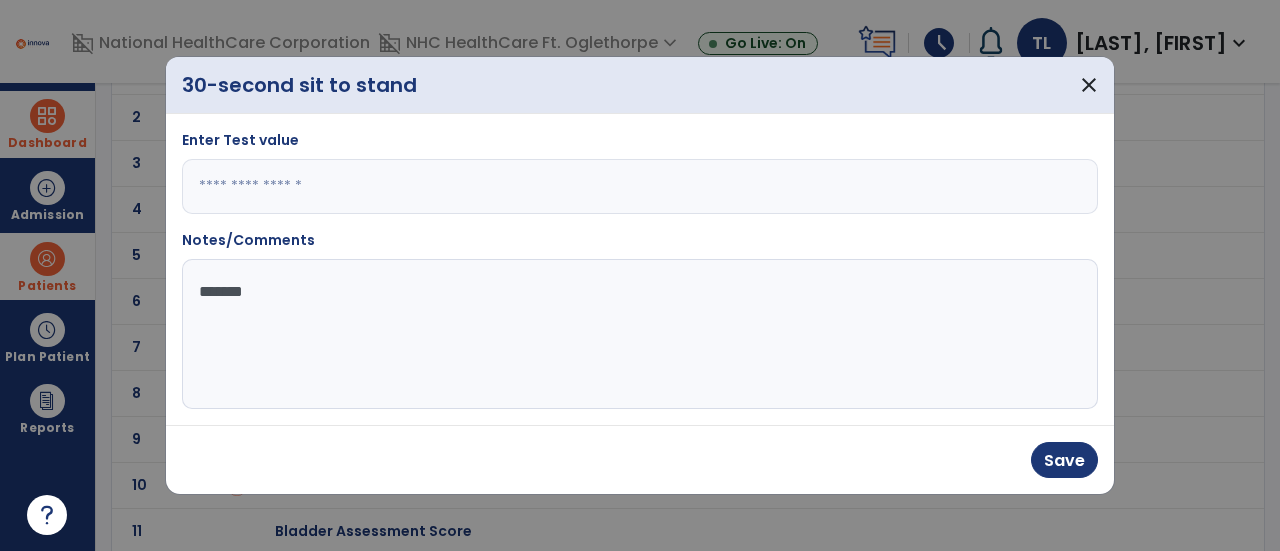 type on "********" 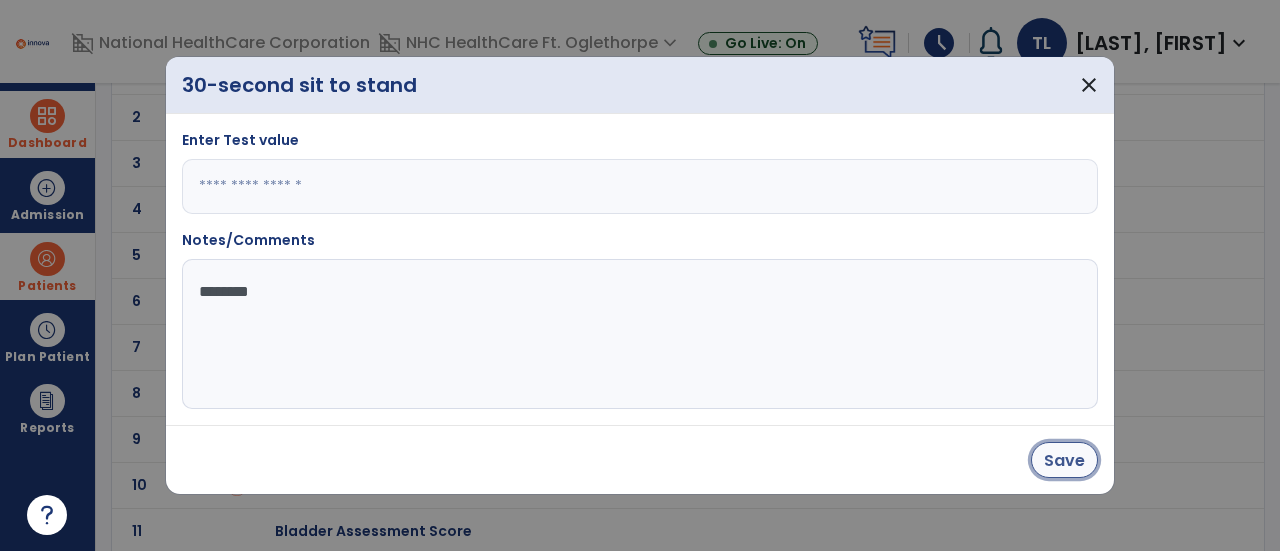 click on "Save" at bounding box center (1064, 460) 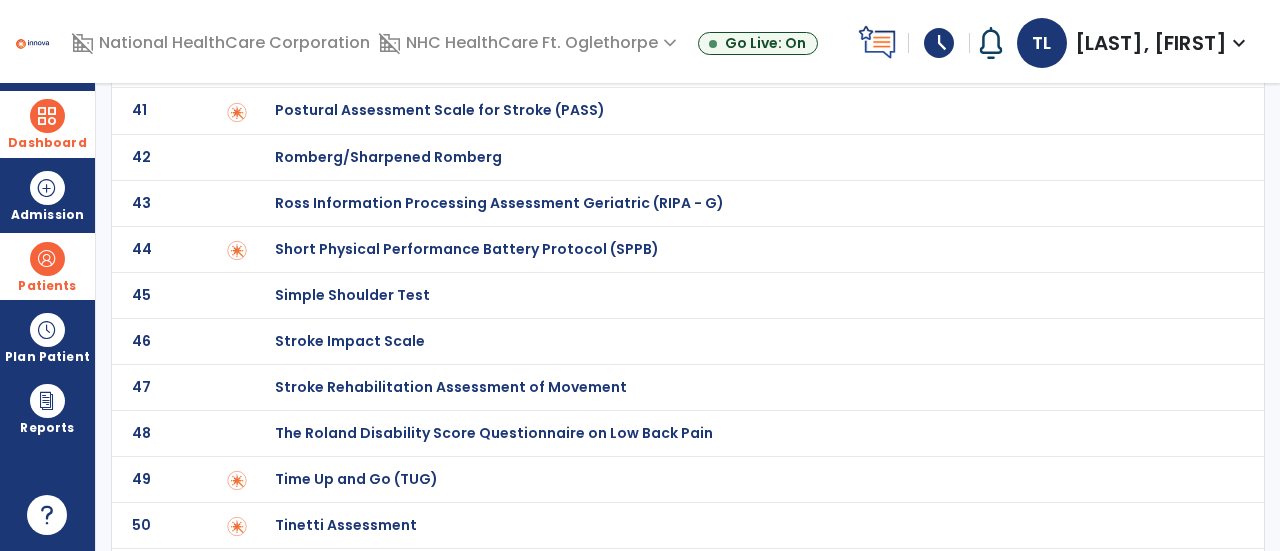 scroll, scrollTop: 1958, scrollLeft: 0, axis: vertical 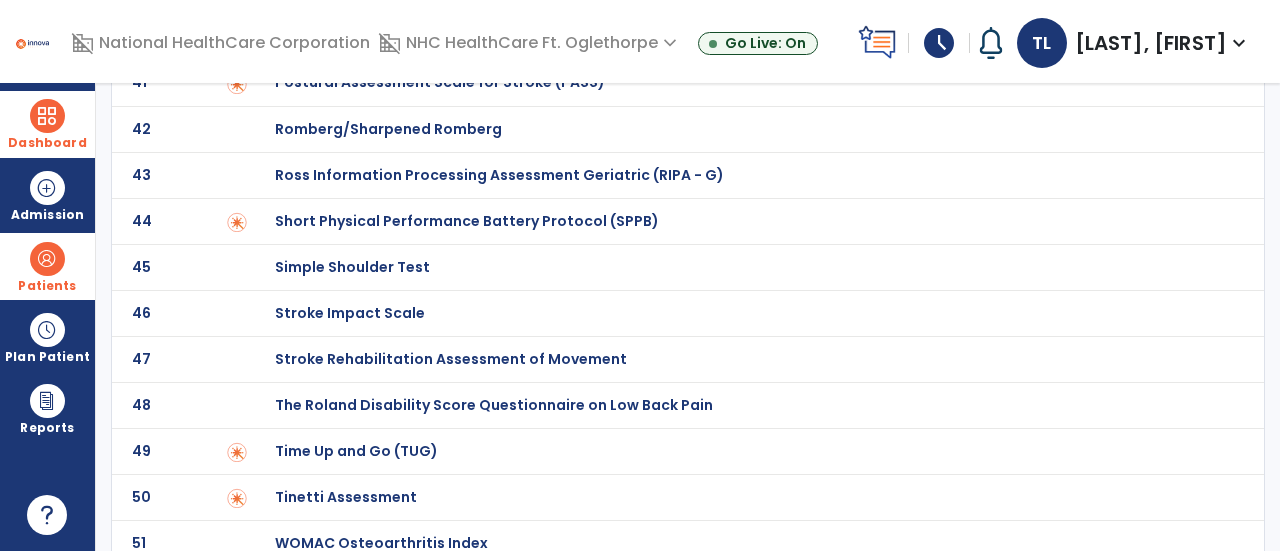 click on "Time Up and Go (TUG)" at bounding box center (346, -1758) 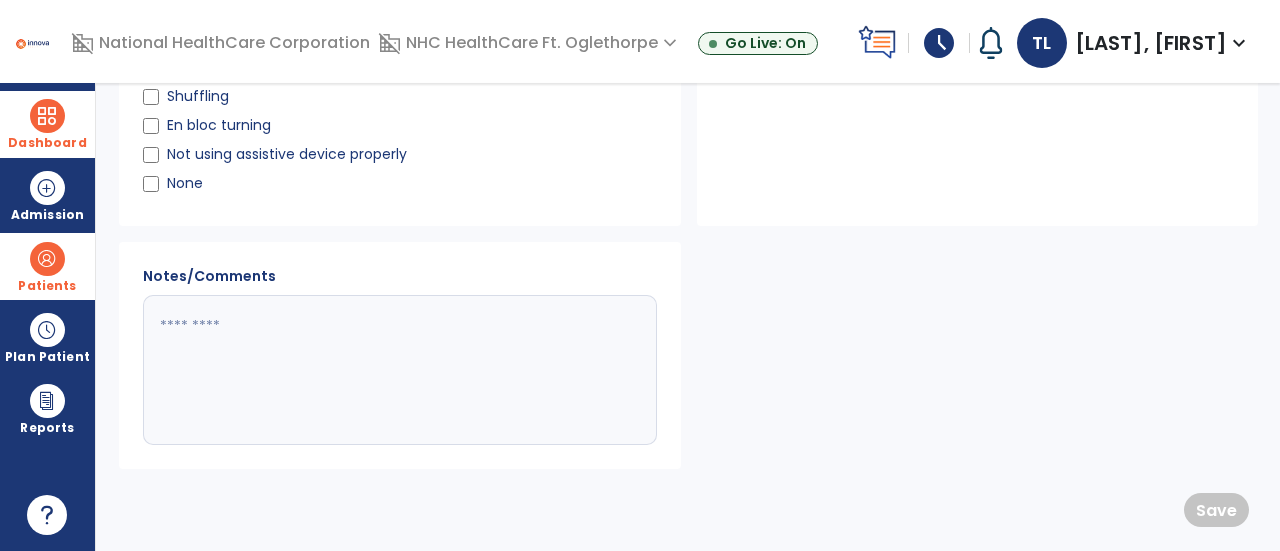 scroll, scrollTop: 0, scrollLeft: 0, axis: both 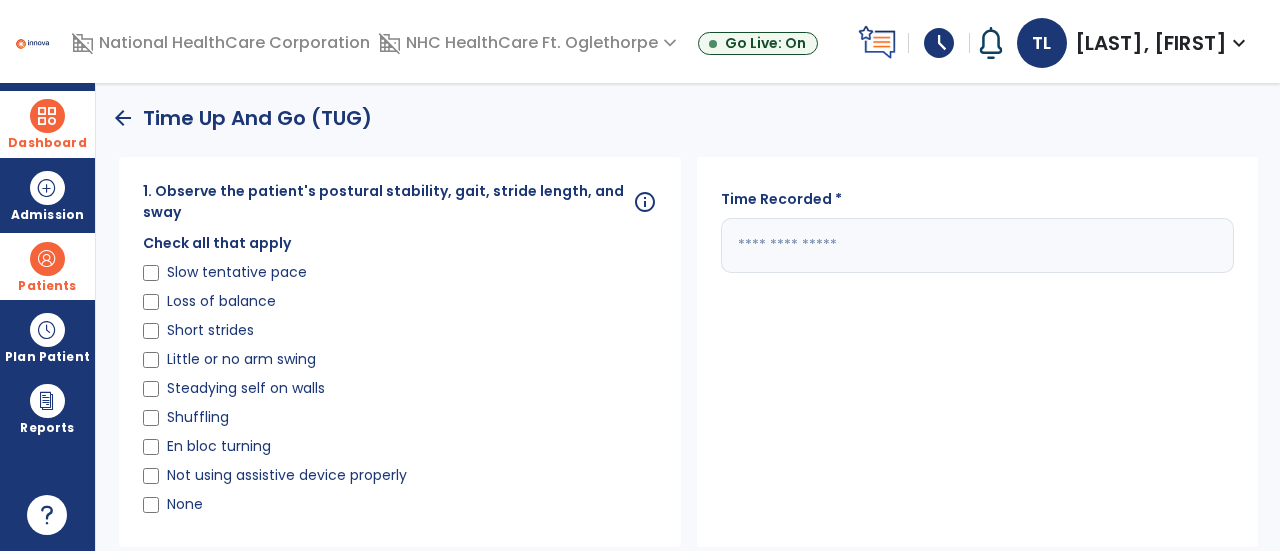 click on "Slow tentative pace" 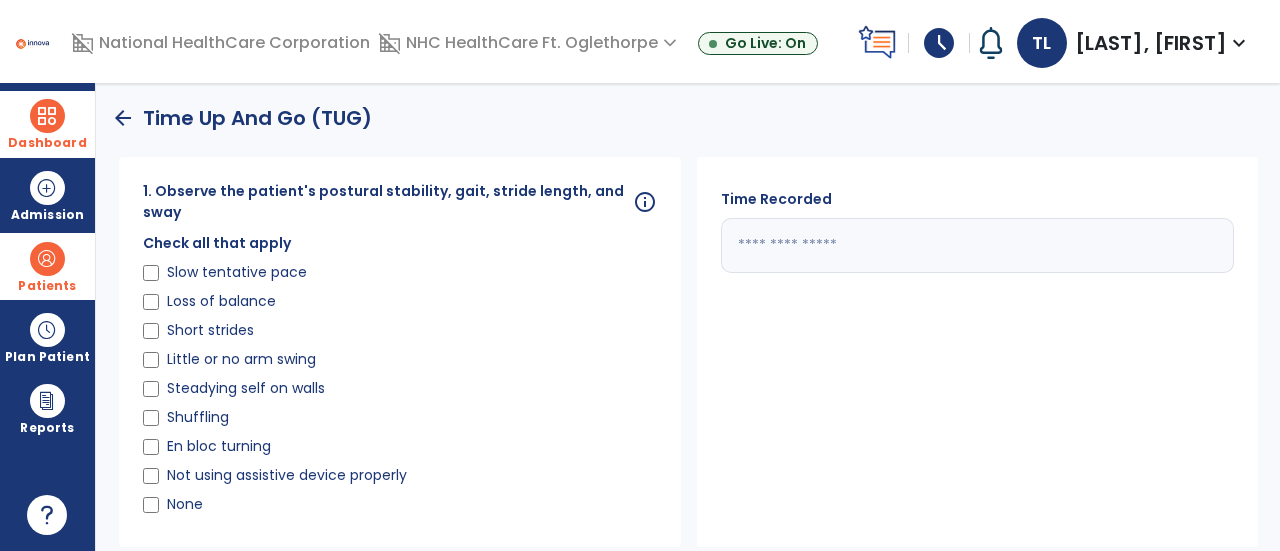 type on "**" 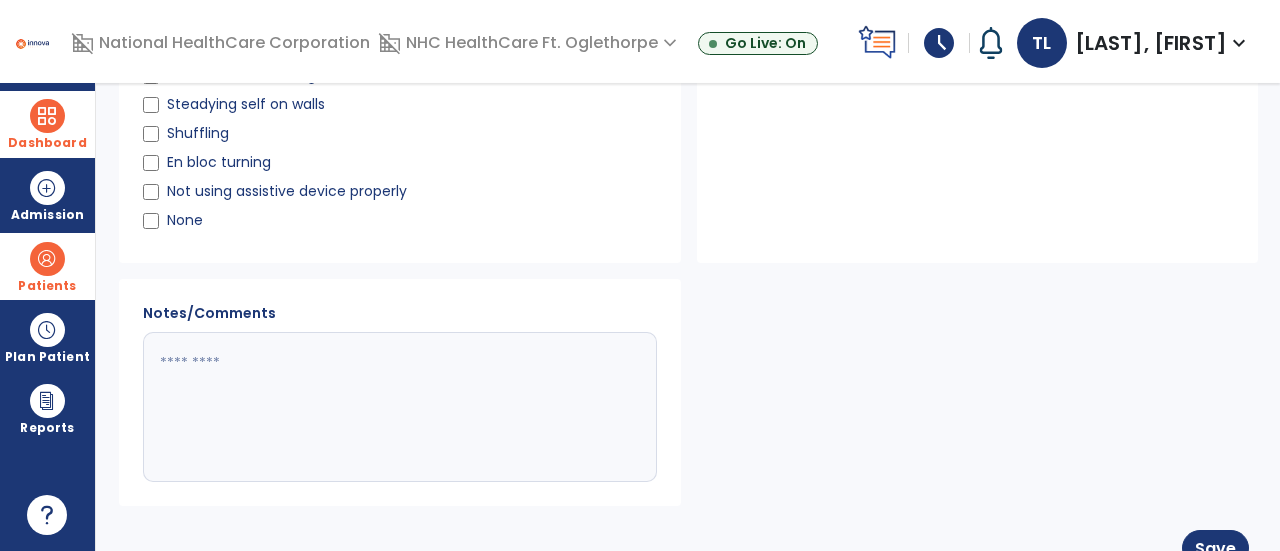 scroll, scrollTop: 292, scrollLeft: 0, axis: vertical 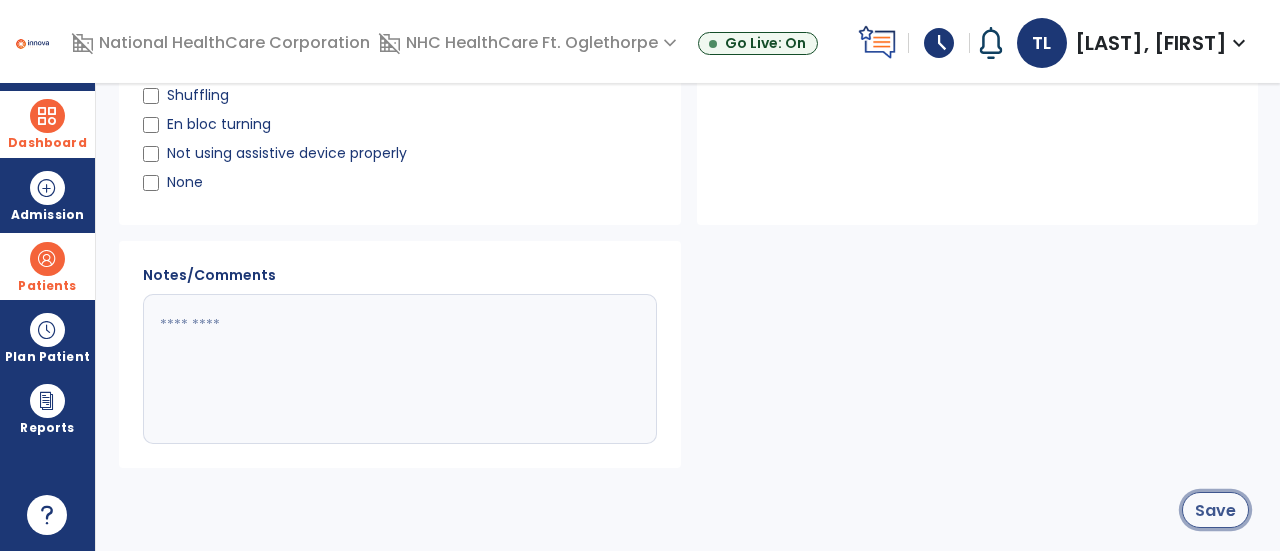 click on "Save" 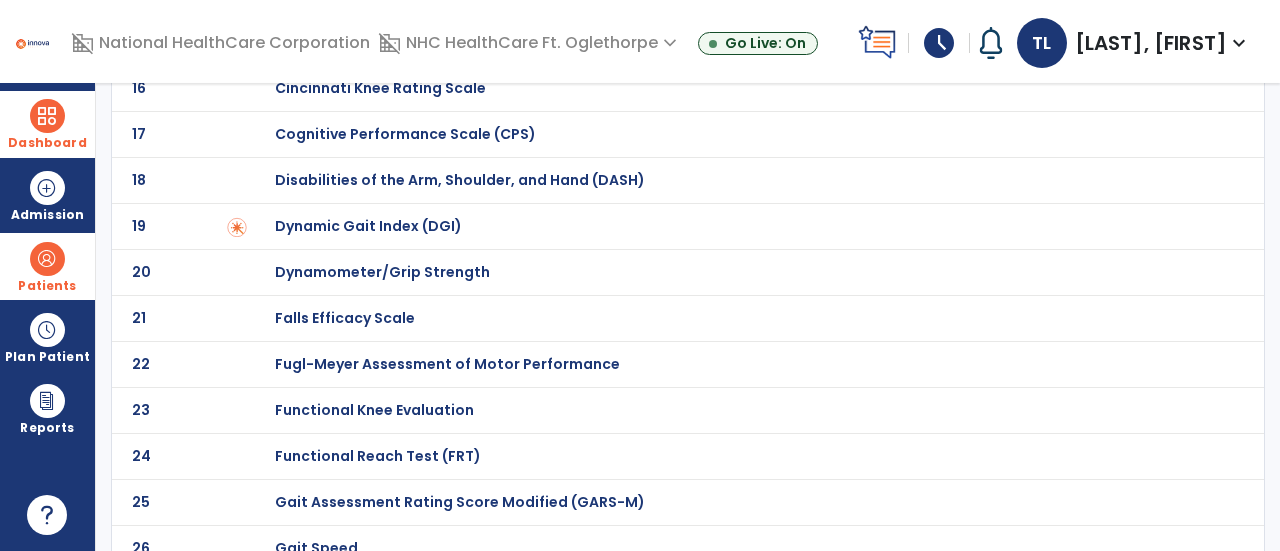 scroll, scrollTop: 0, scrollLeft: 0, axis: both 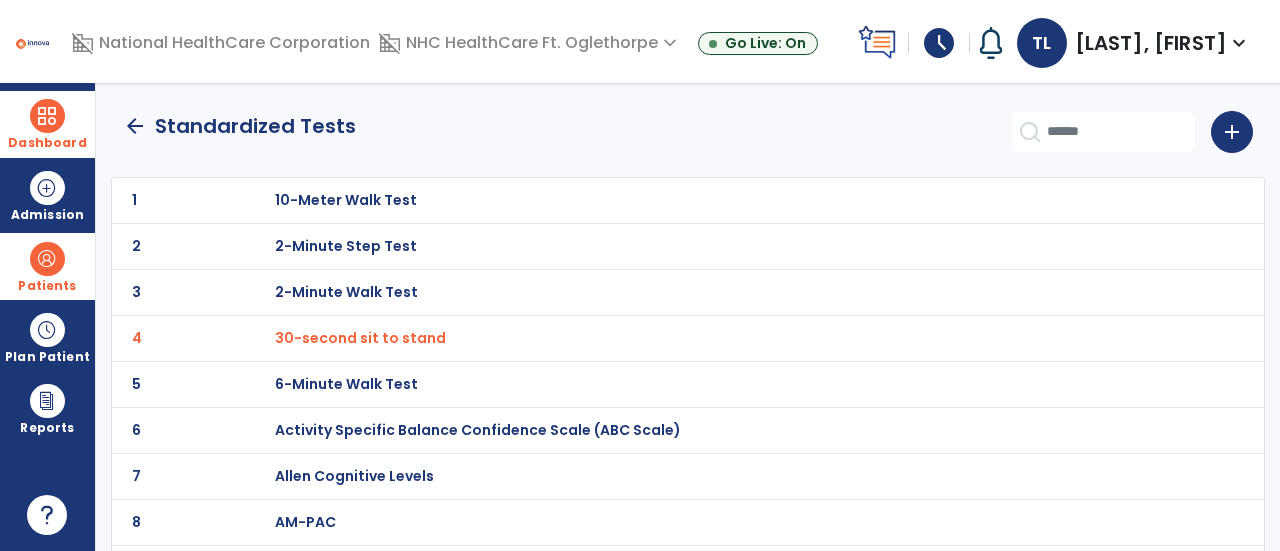 click on "arrow_back" 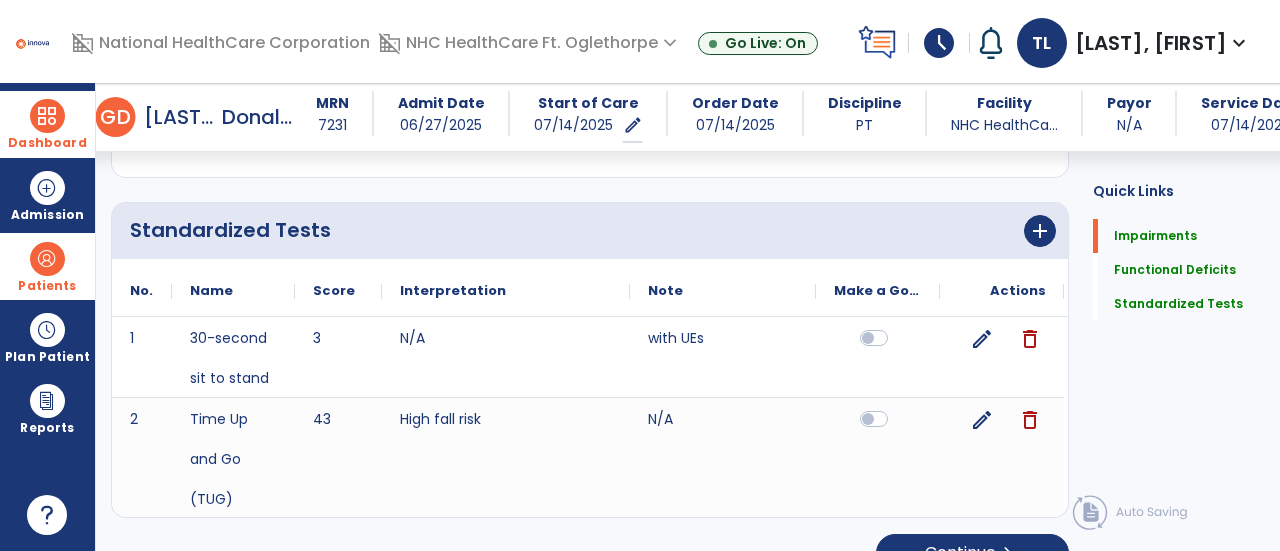 scroll, scrollTop: 1070, scrollLeft: 0, axis: vertical 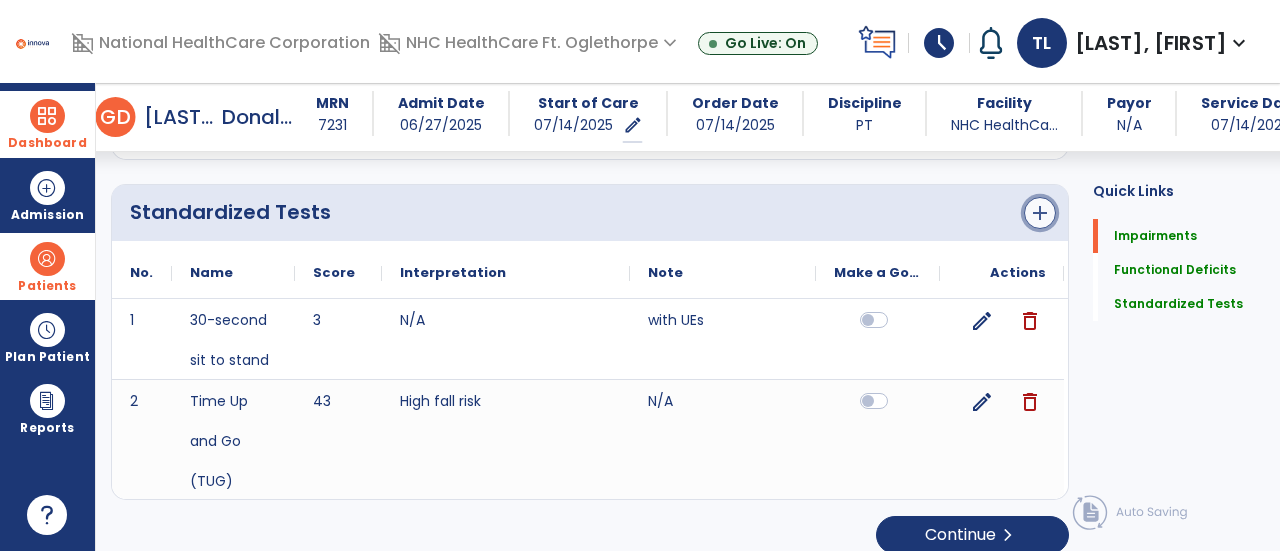 click on "add" 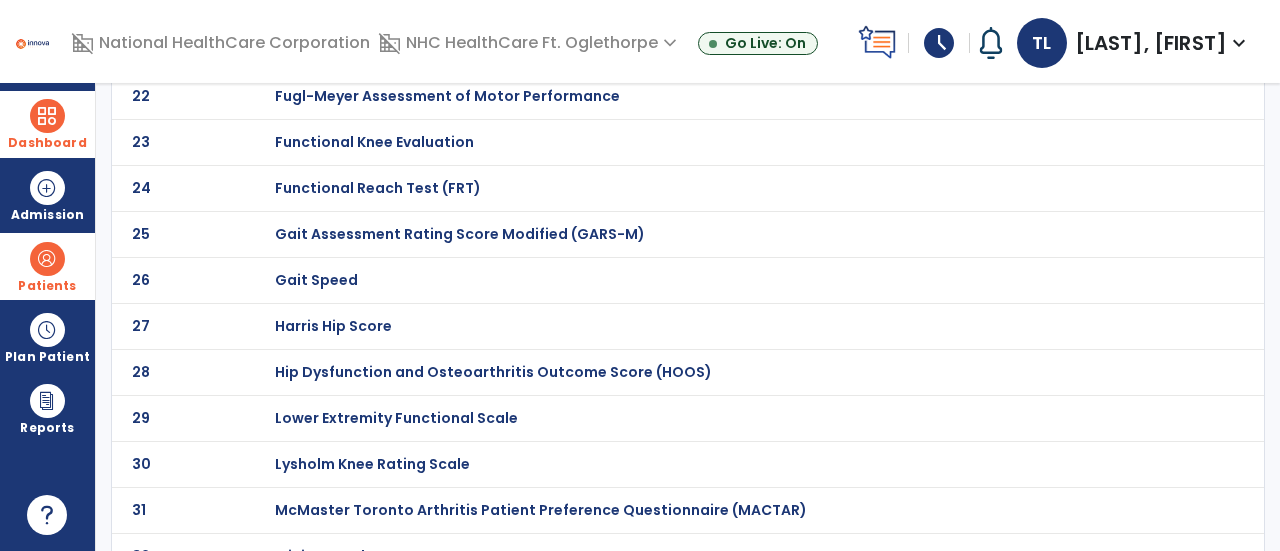 scroll, scrollTop: 0, scrollLeft: 0, axis: both 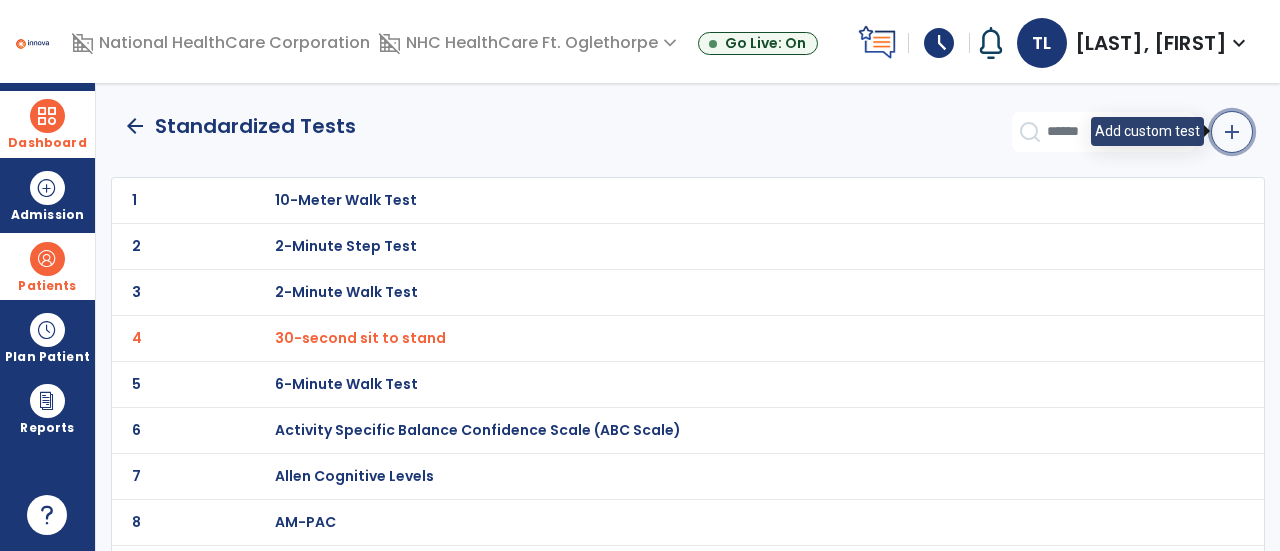 click on "add" 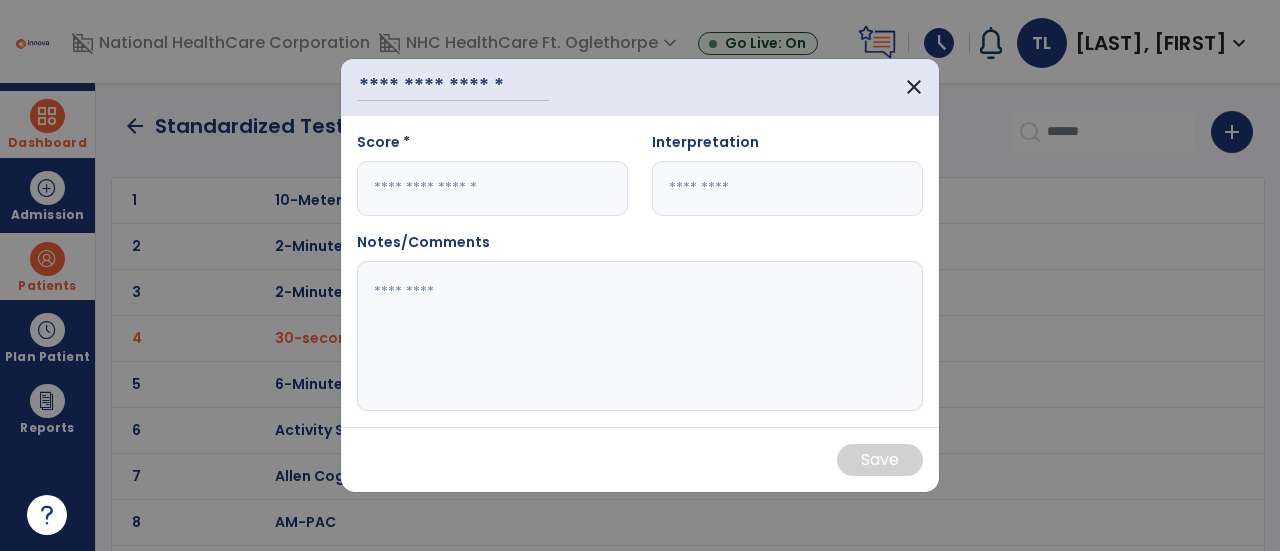 click on "close" at bounding box center (640, 87) 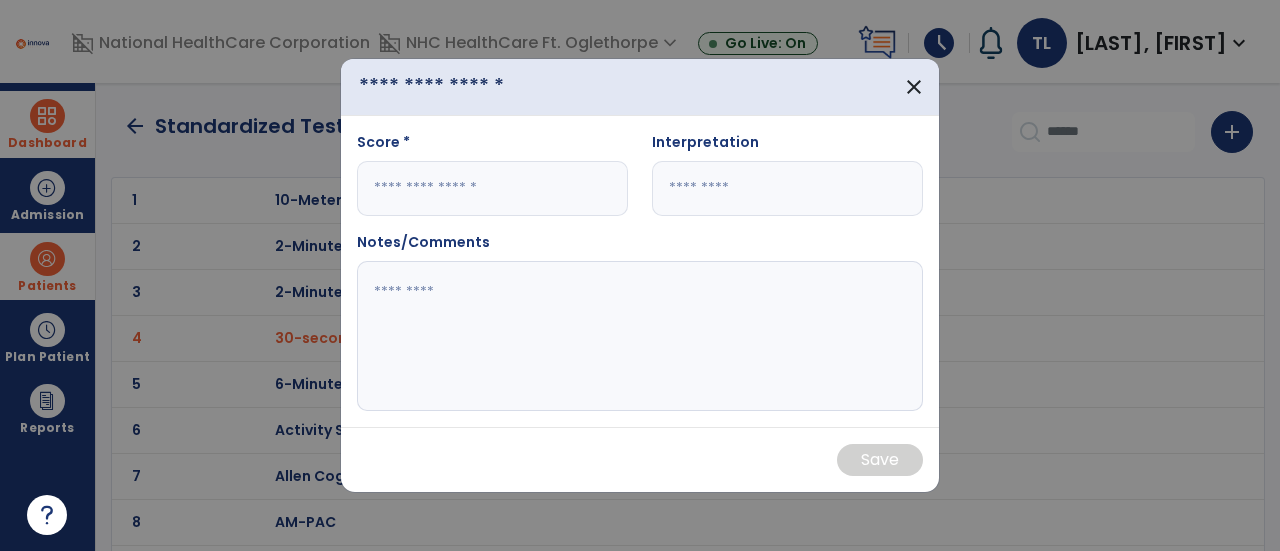 click at bounding box center [453, 87] 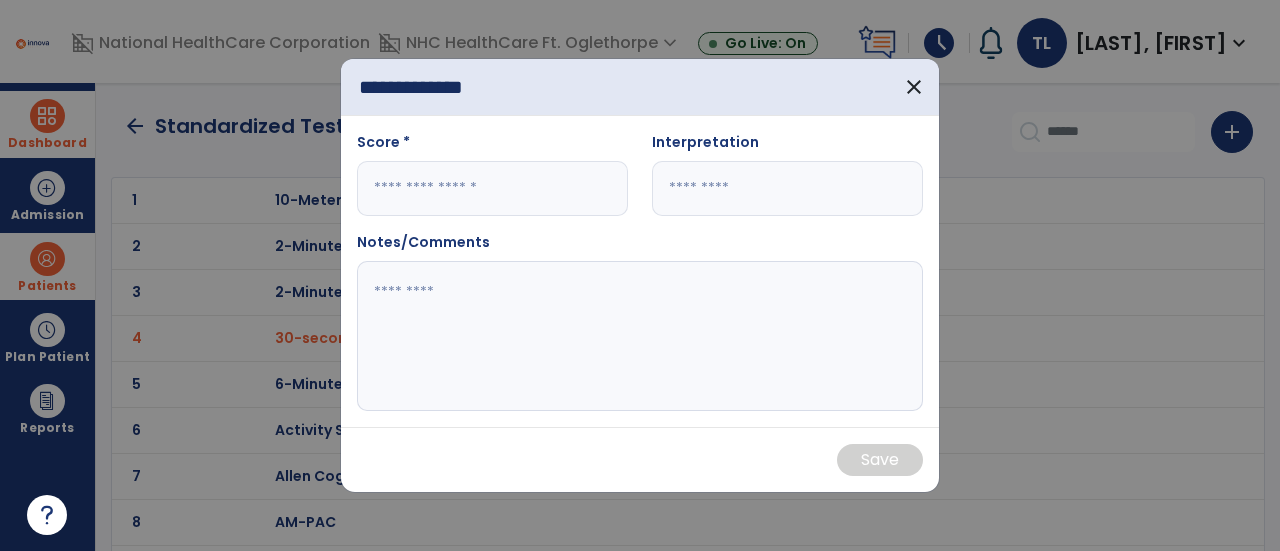 type on "**********" 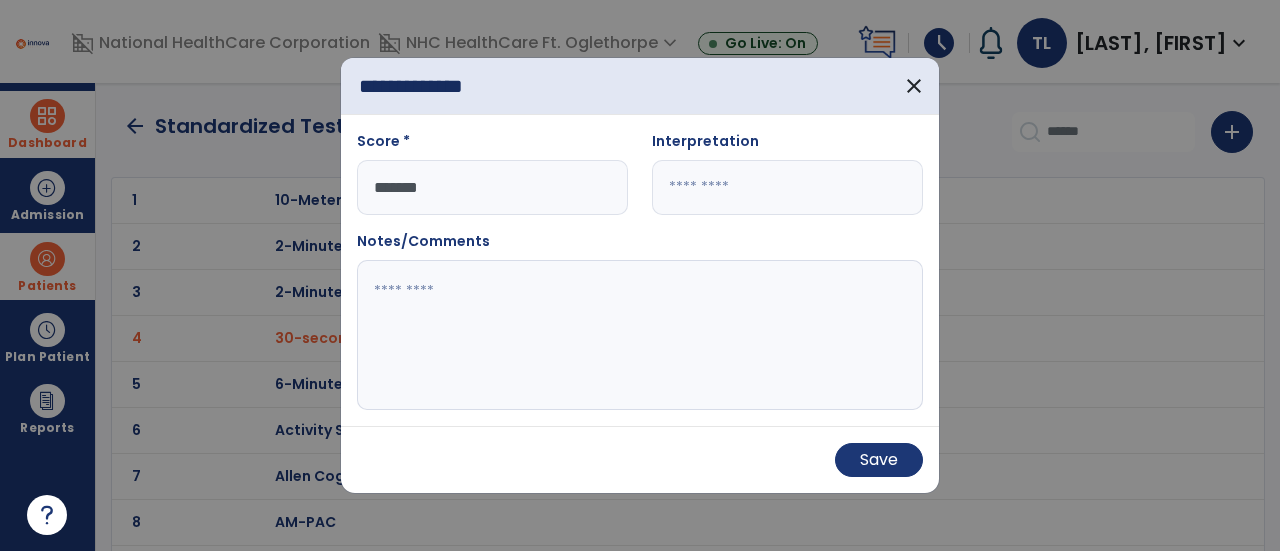 type on "*******" 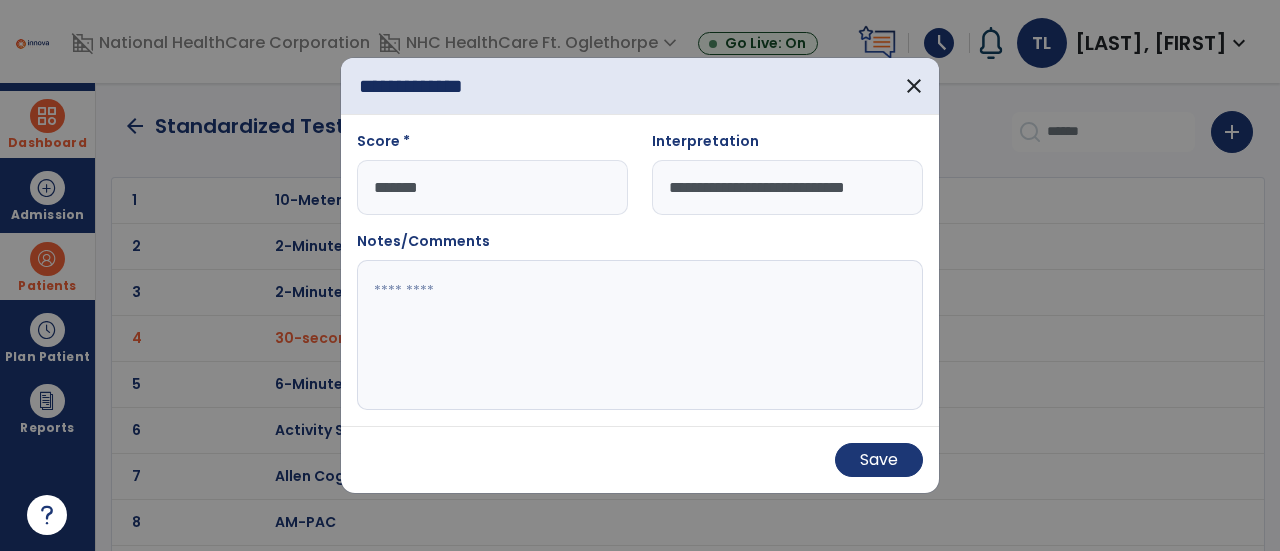 type on "**********" 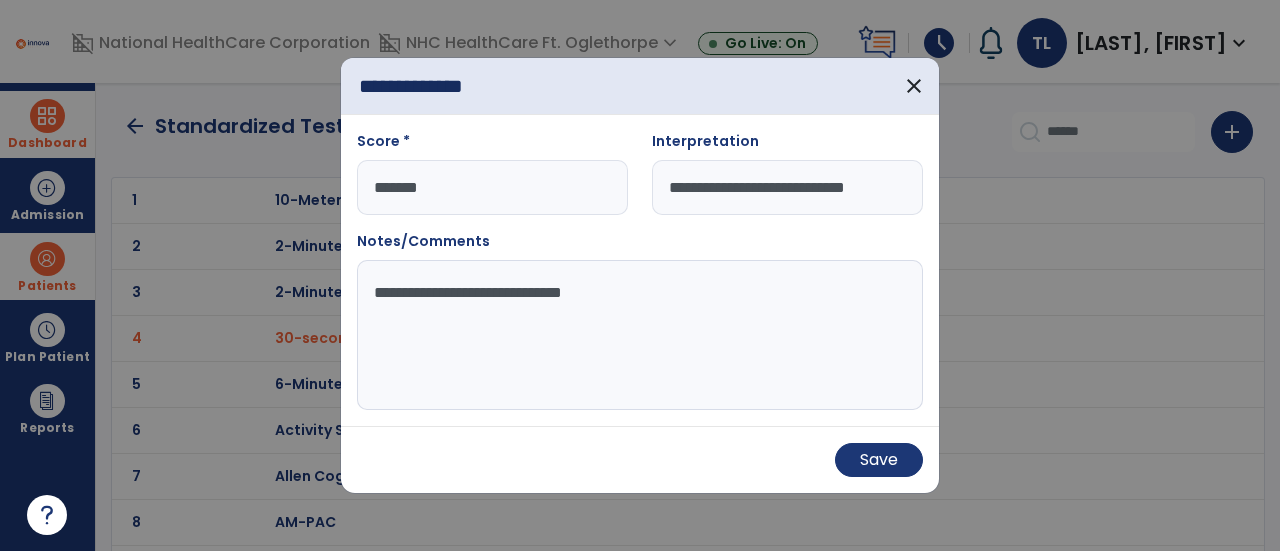type on "**********" 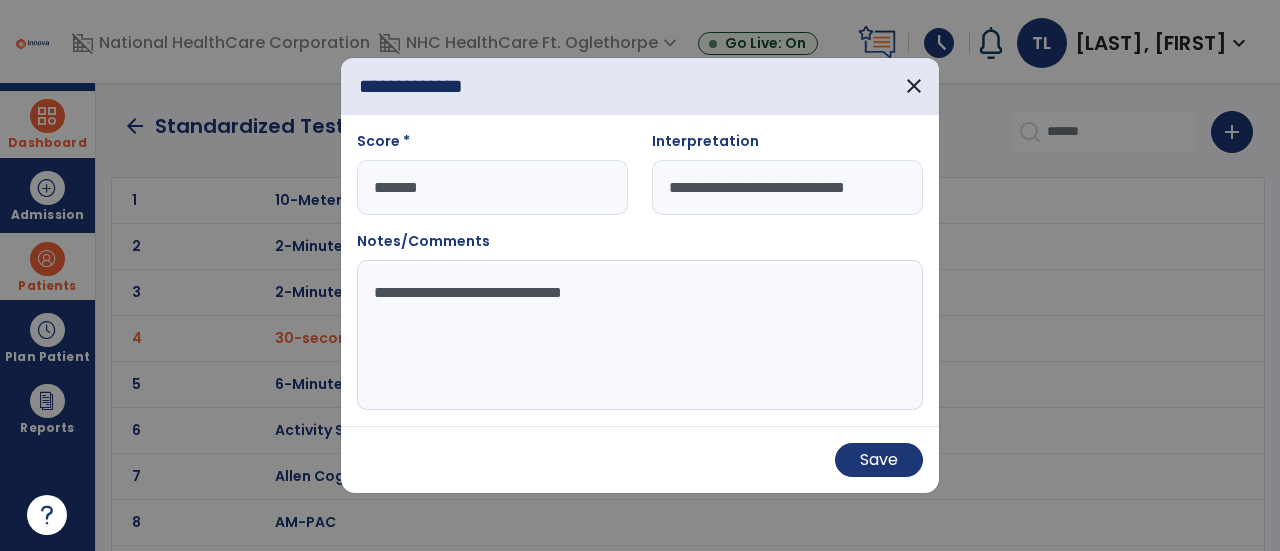 click on "**********" at bounding box center [787, 187] 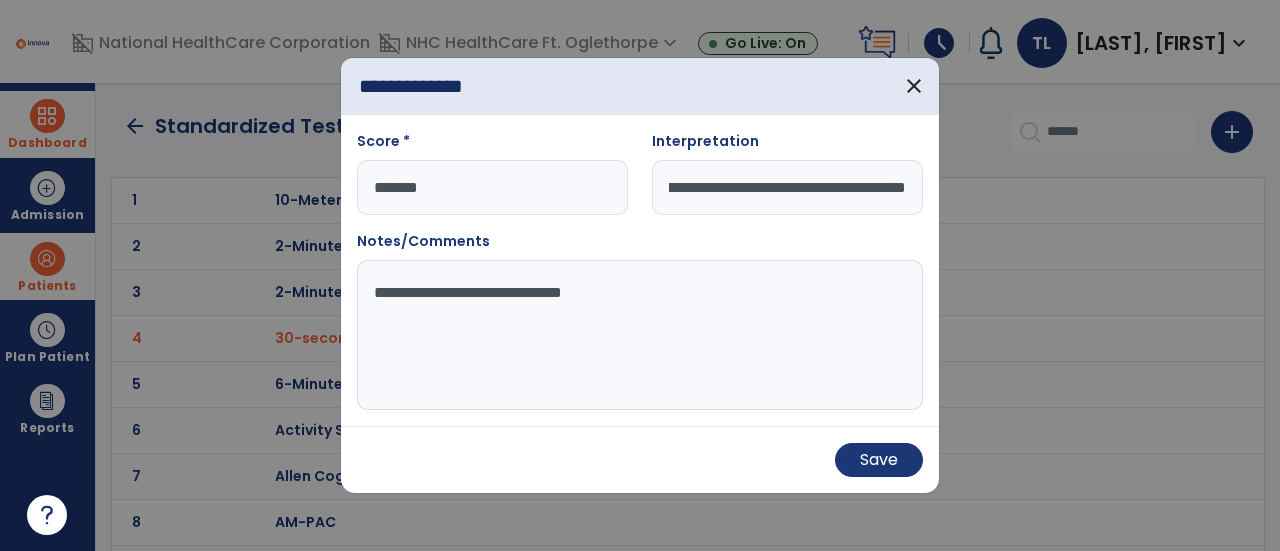 type on "**********" 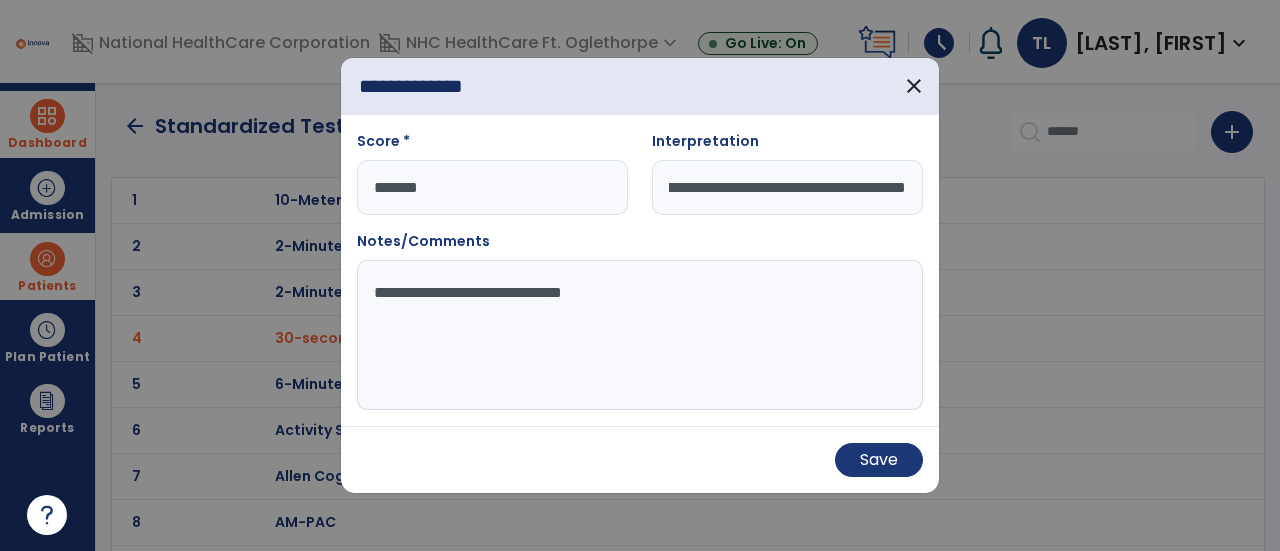 scroll, scrollTop: 0, scrollLeft: 128, axis: horizontal 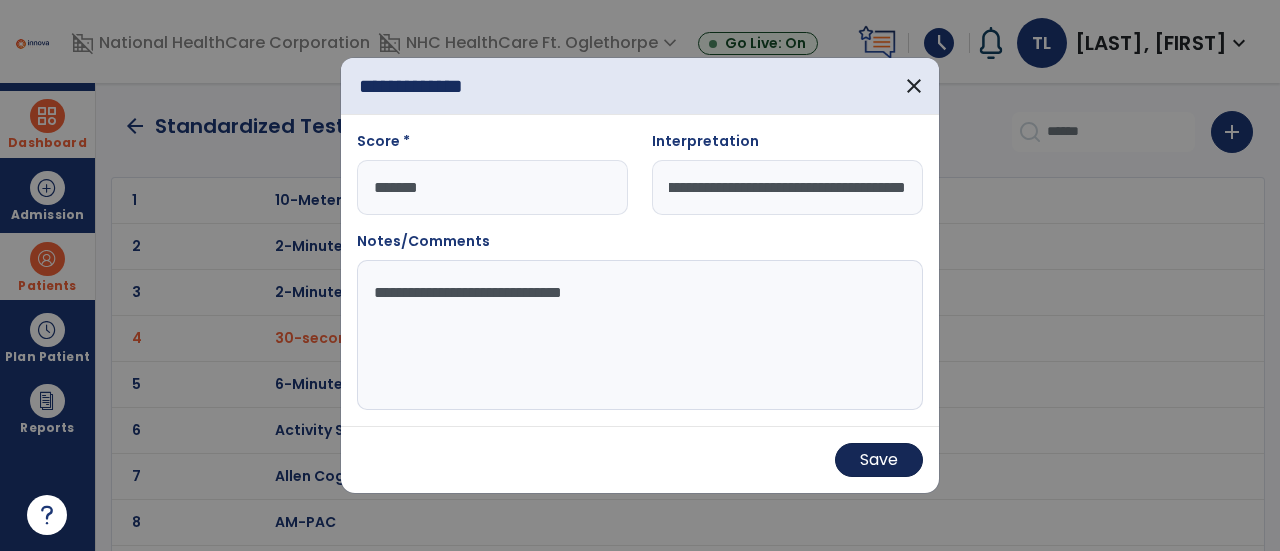 click on "Save" at bounding box center (879, 460) 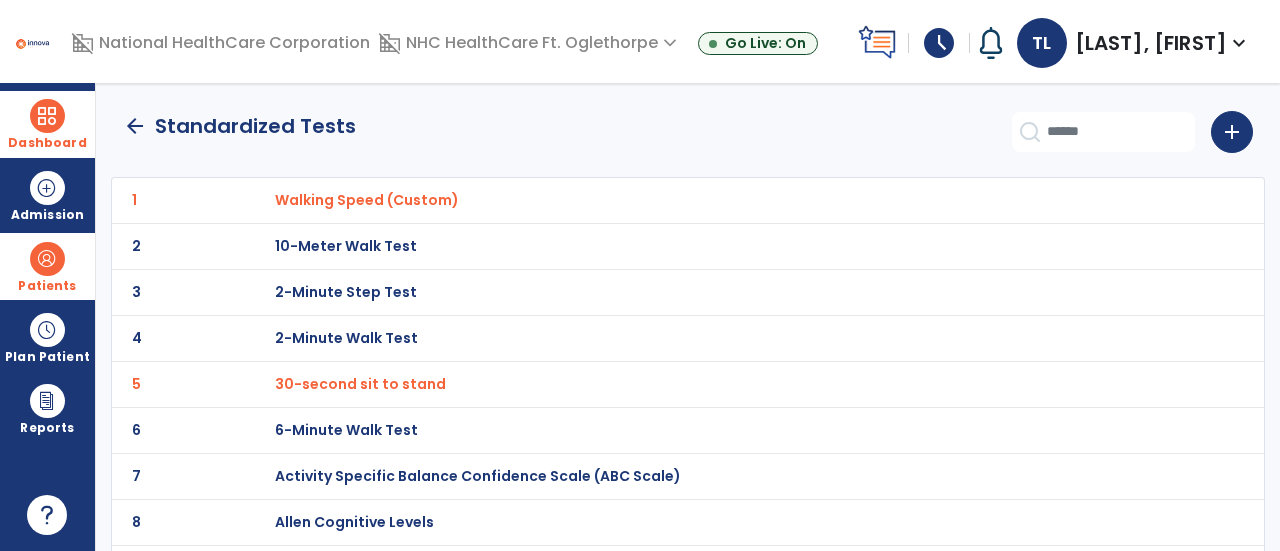 click on "arrow_back" 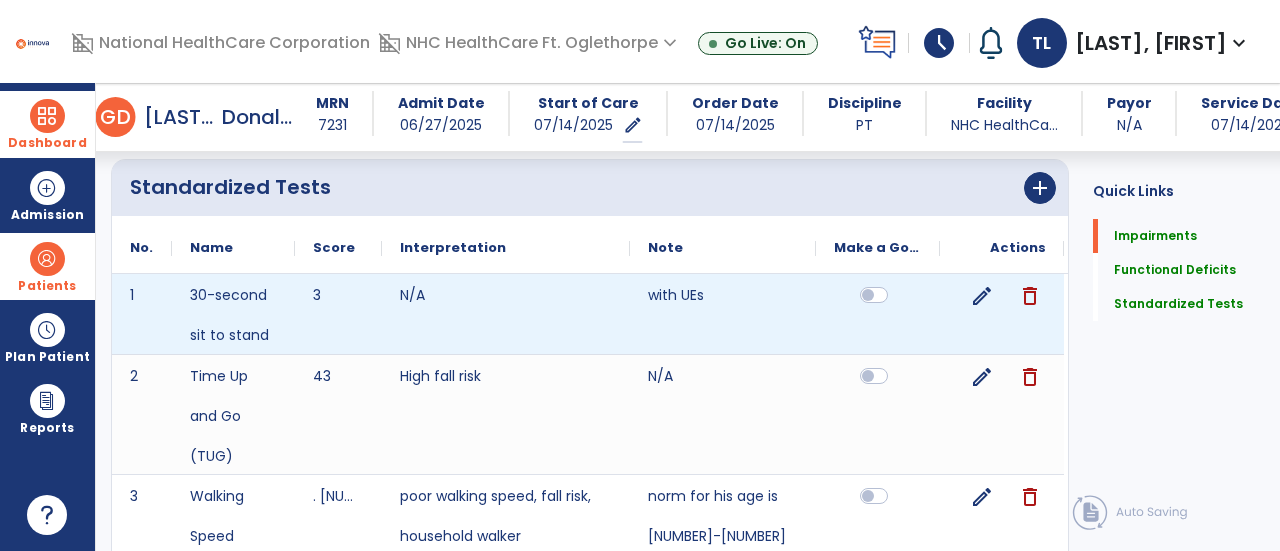 scroll, scrollTop: 1090, scrollLeft: 0, axis: vertical 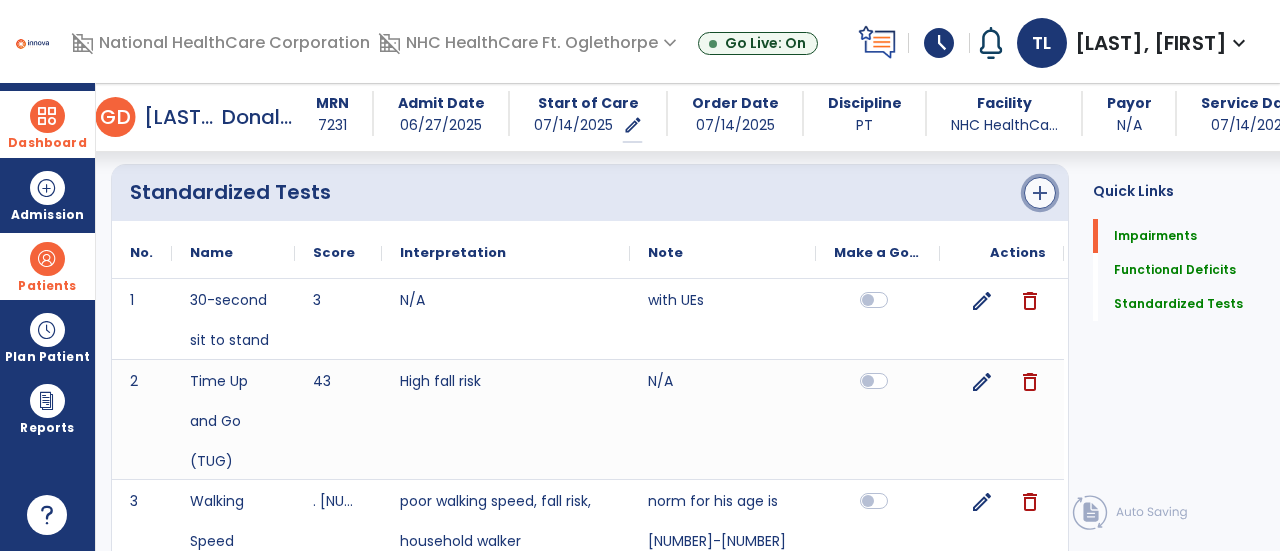 click on "add" 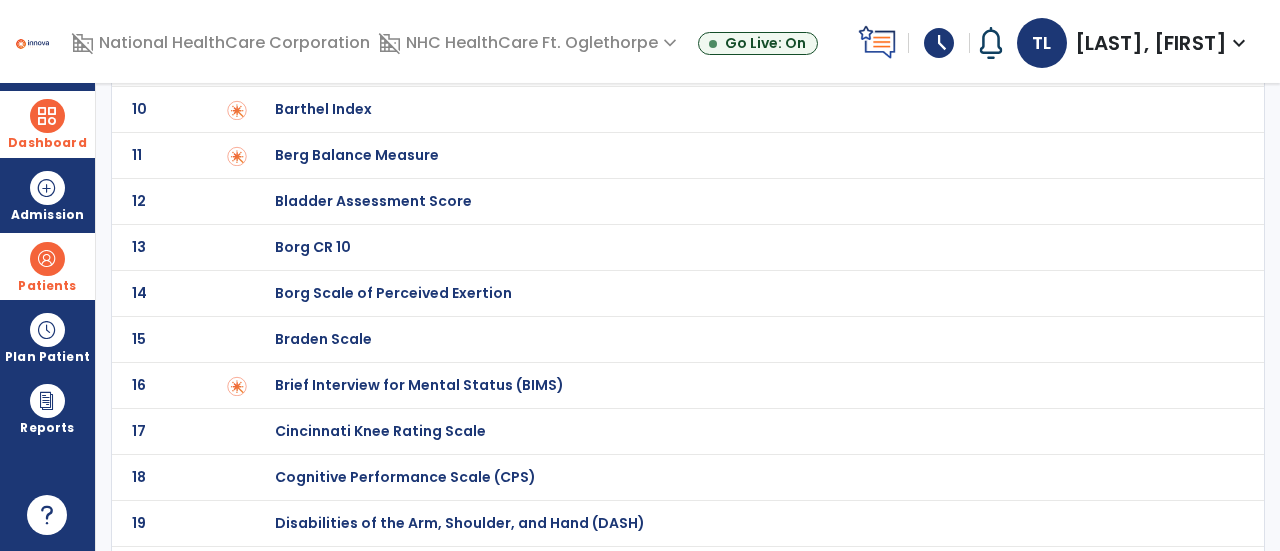 scroll, scrollTop: 495, scrollLeft: 0, axis: vertical 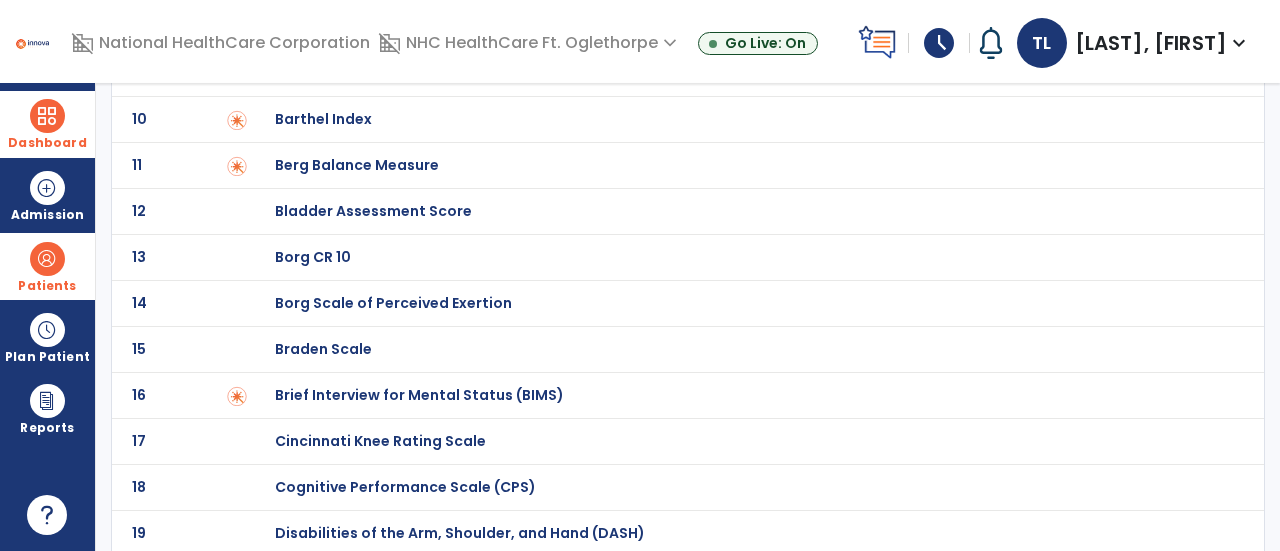 click on "Berg Balance Measure" at bounding box center [367, -295] 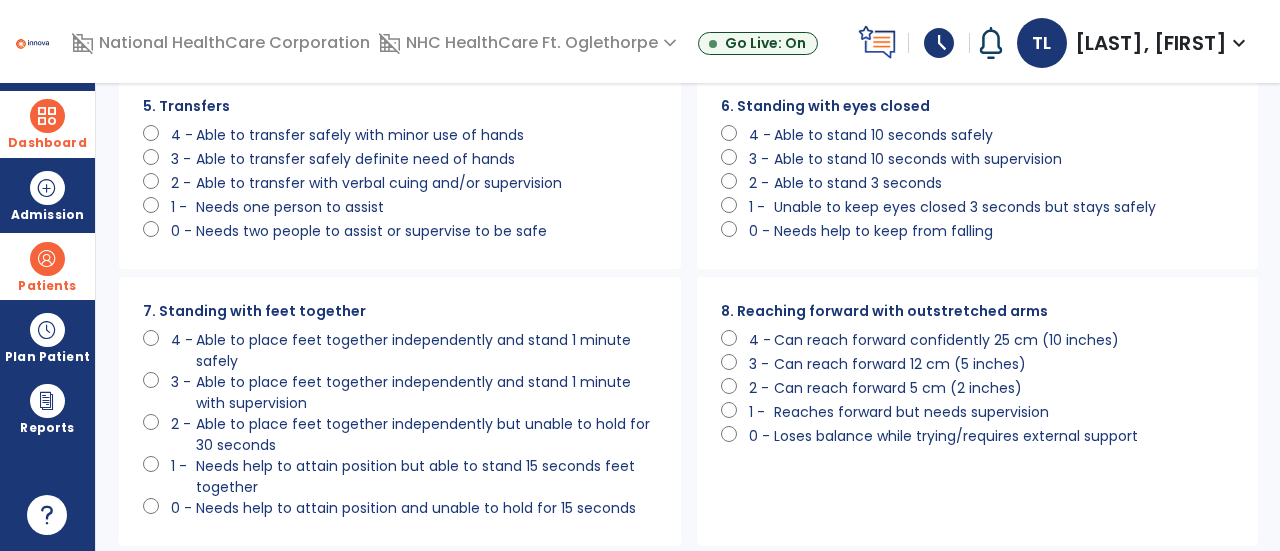 scroll, scrollTop: 0, scrollLeft: 0, axis: both 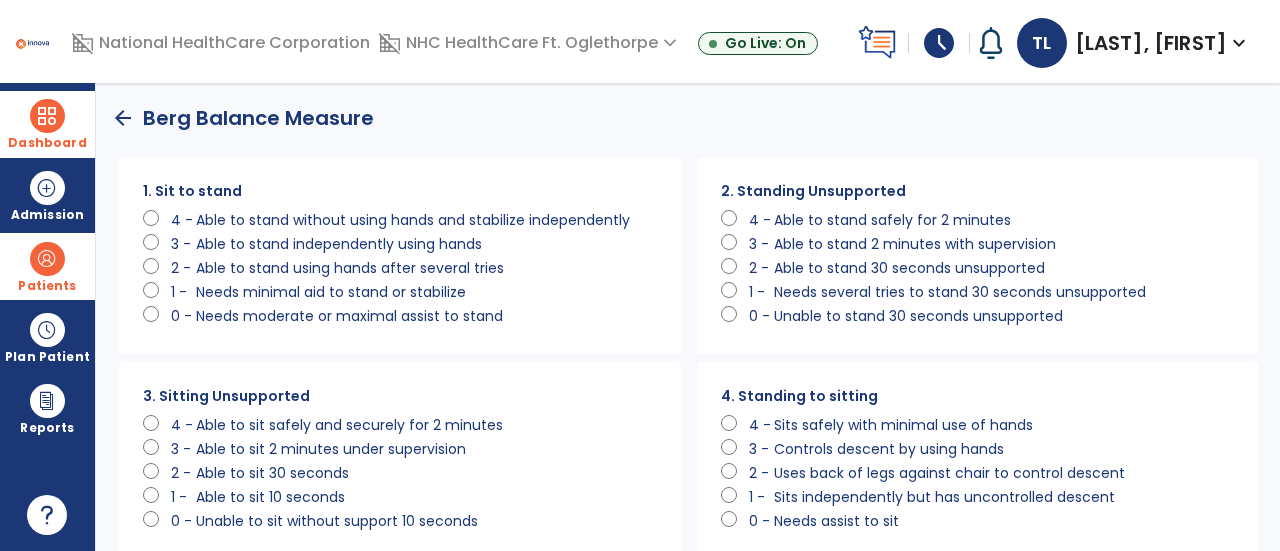click on "1. Sit to stand      4 -   Able to stand without using hands and stabilize independently      3 -   Able to stand independently using hands      2 -   Able to stand using hands after several tries      1 -   Needs minimal aid to stand or stabilize      0 -   Needs moderate or maximal assist to stand" 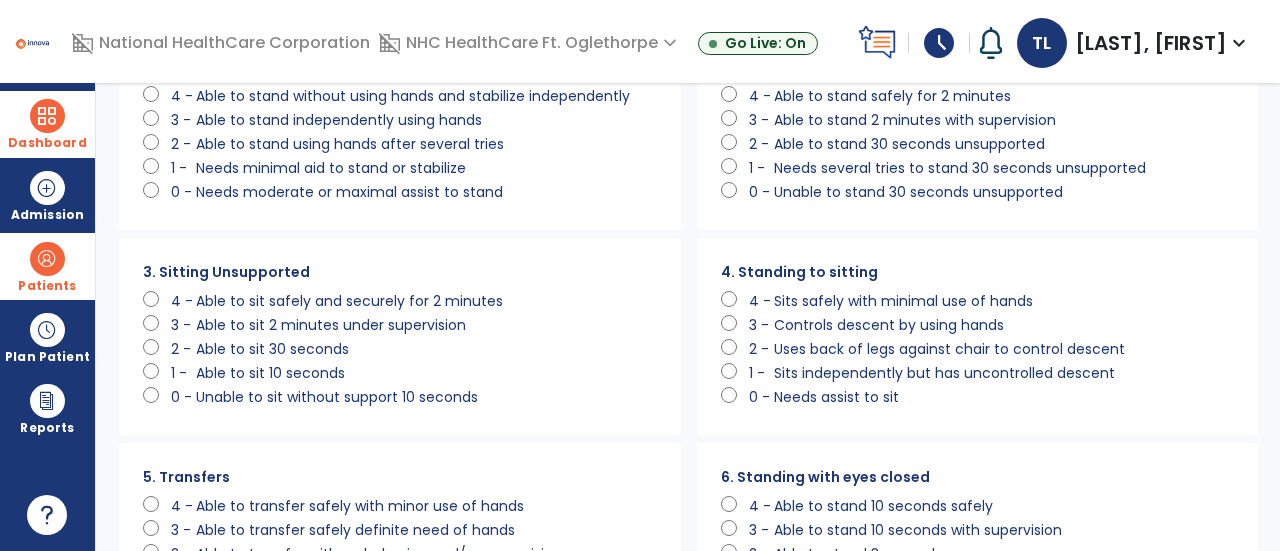 scroll, scrollTop: 130, scrollLeft: 0, axis: vertical 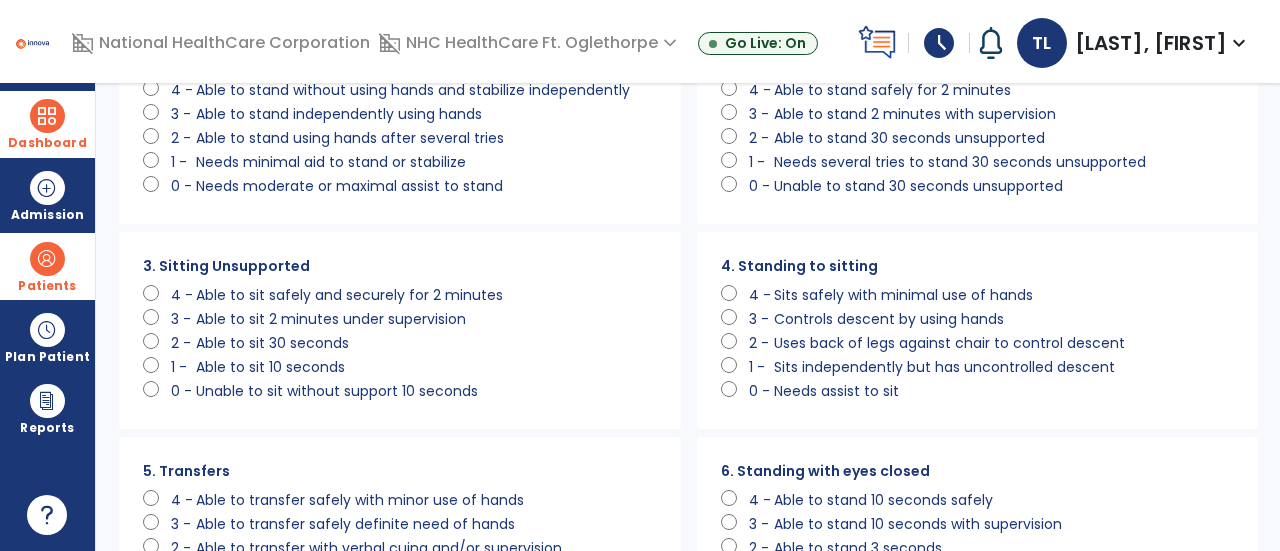 click on "Controls descent by using hands" 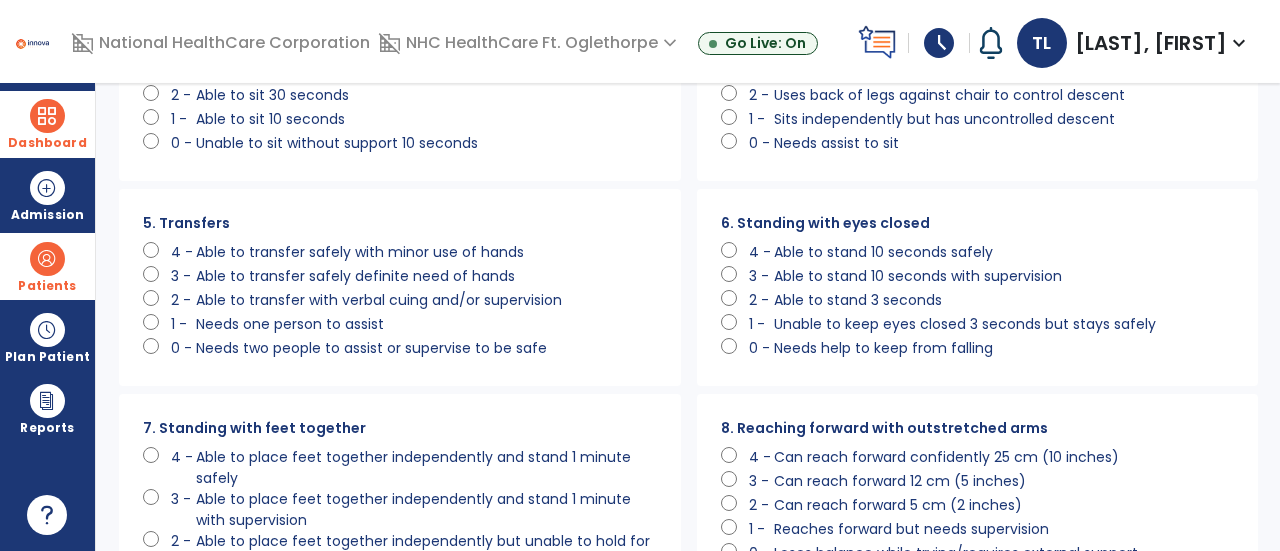 scroll, scrollTop: 380, scrollLeft: 0, axis: vertical 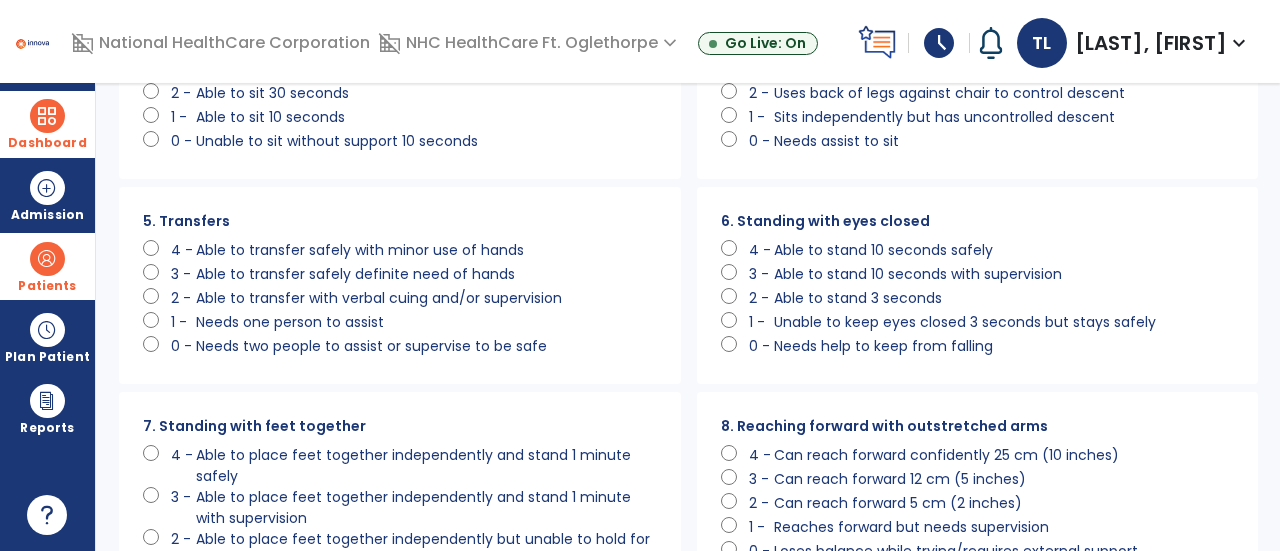 click on "Able to transfer with verbal cuing and/or supervision" 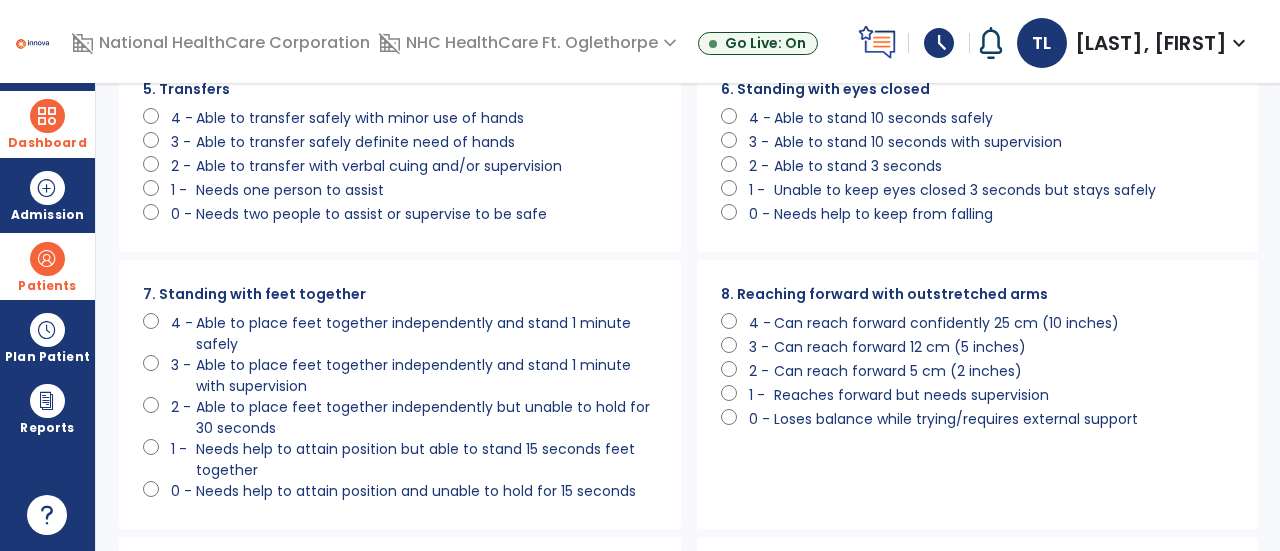scroll, scrollTop: 514, scrollLeft: 0, axis: vertical 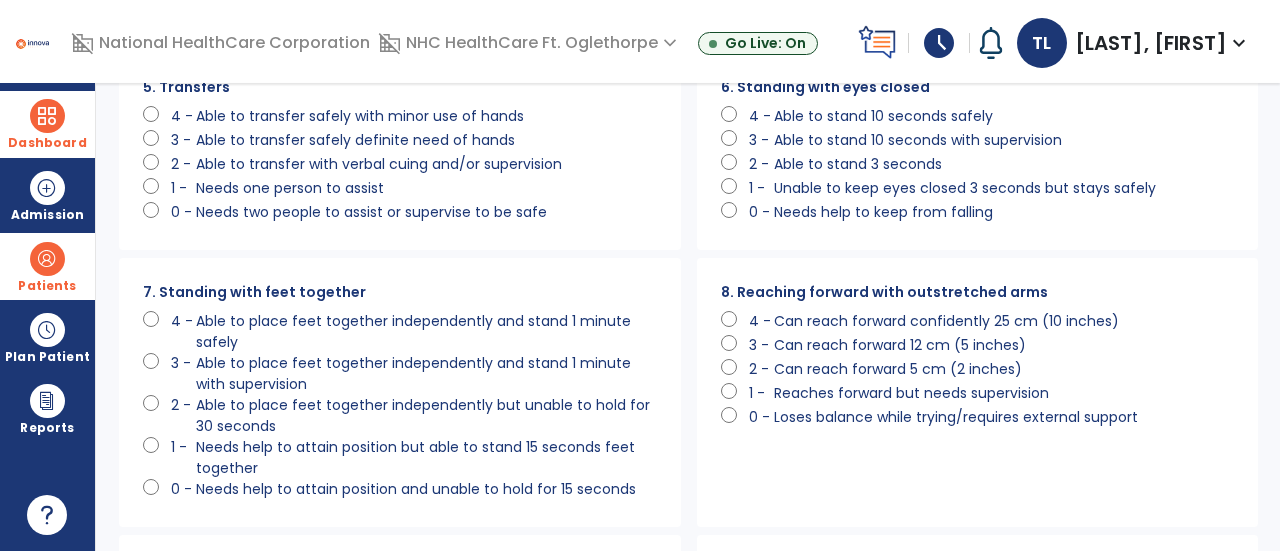 click on "Needs help to attain position and unable to hold for 15 seconds" 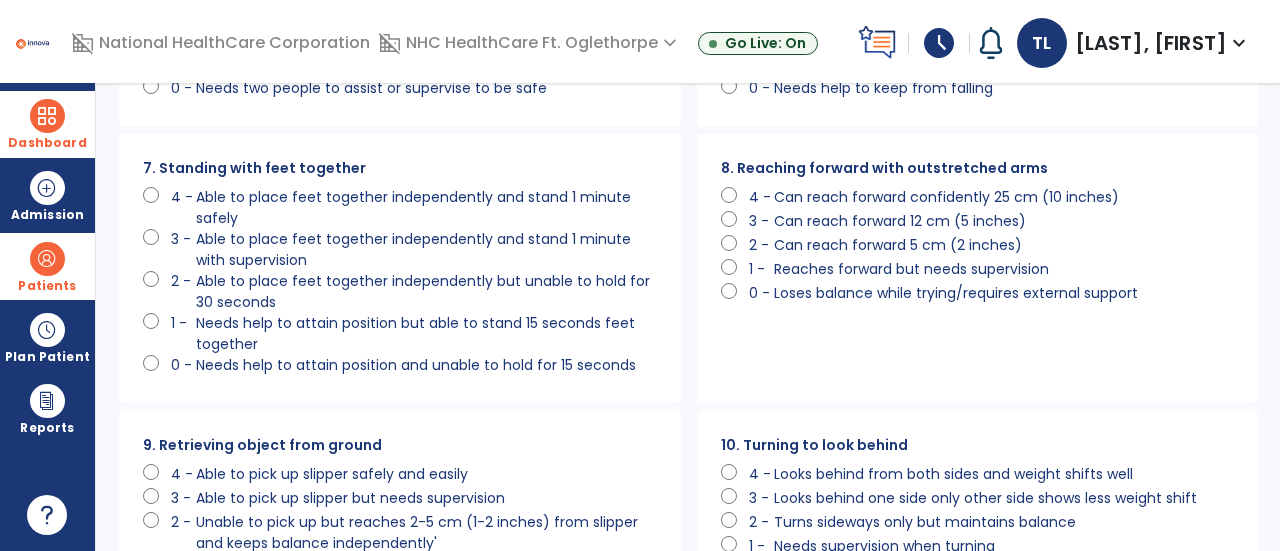 scroll, scrollTop: 636, scrollLeft: 0, axis: vertical 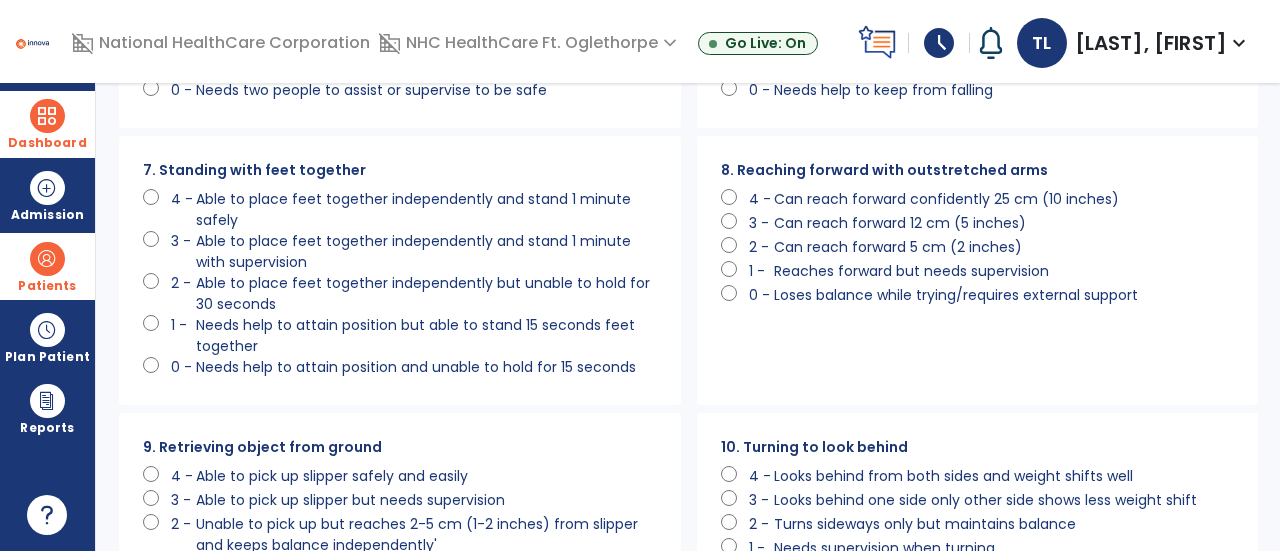click on "Can reach forward 5 cm (2 inches)" 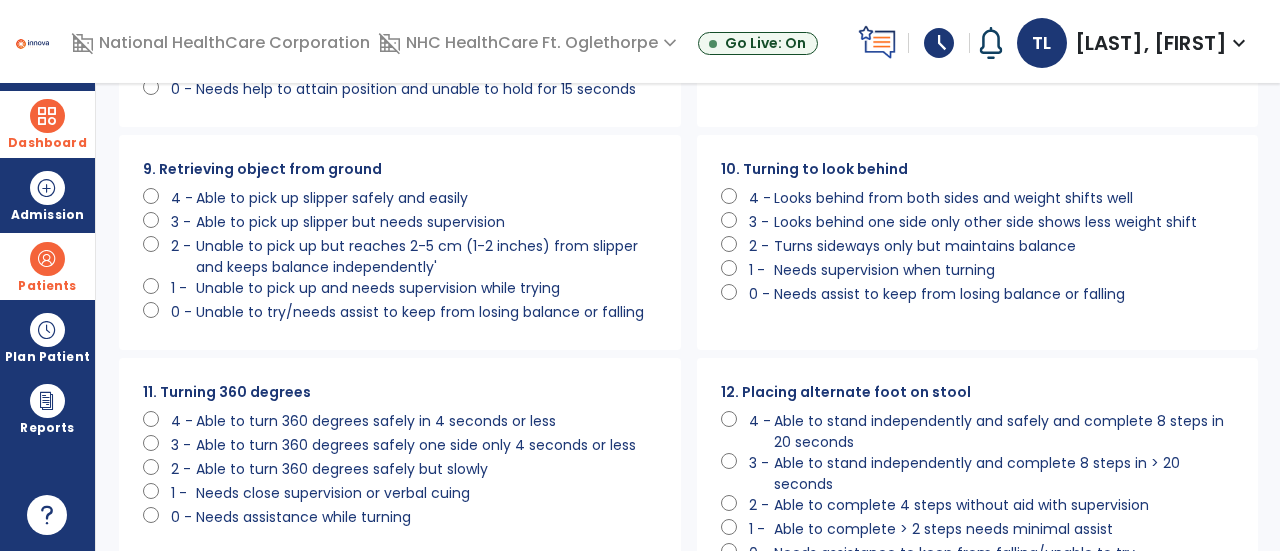 scroll, scrollTop: 912, scrollLeft: 0, axis: vertical 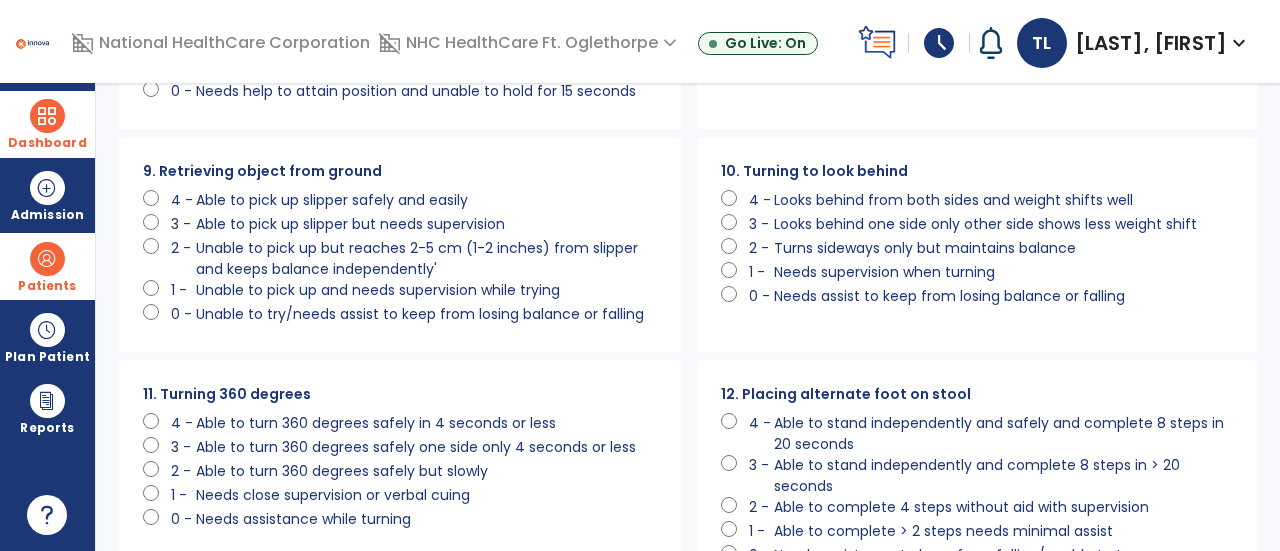 click on "Unable to try/needs assist to keep from losing balance or falling" 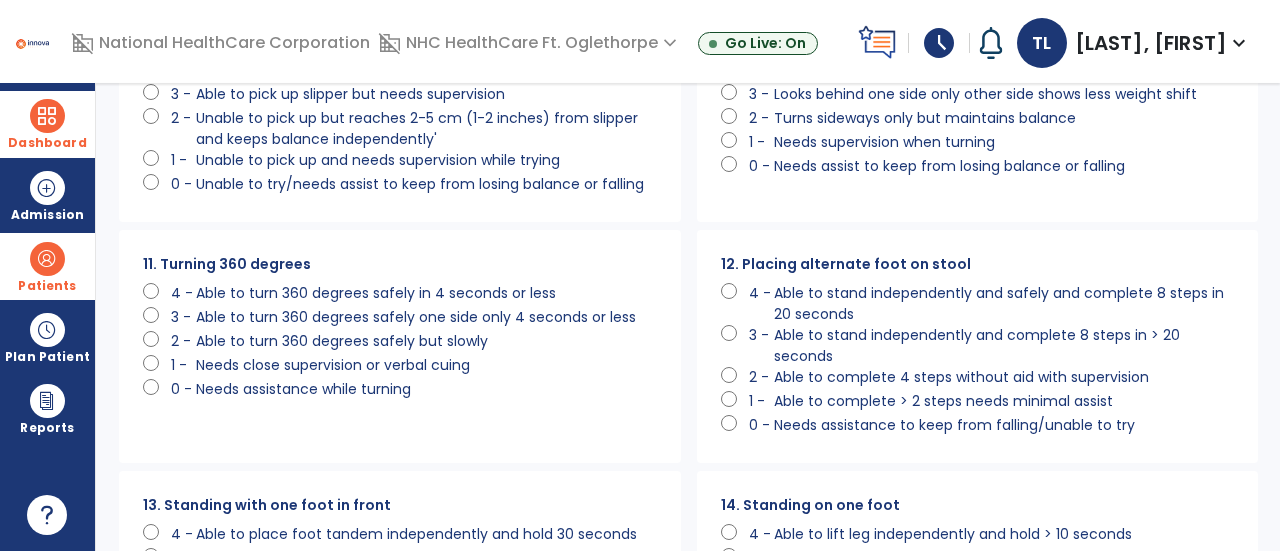 scroll, scrollTop: 1062, scrollLeft: 0, axis: vertical 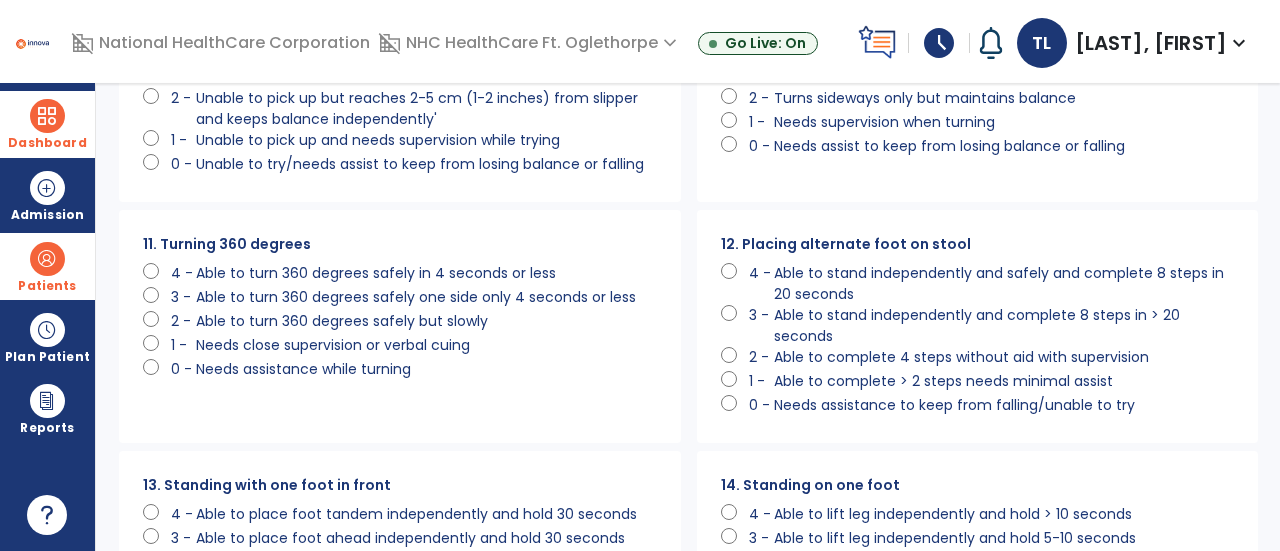 click on "Able to turn 360 degrees safely but slowly" 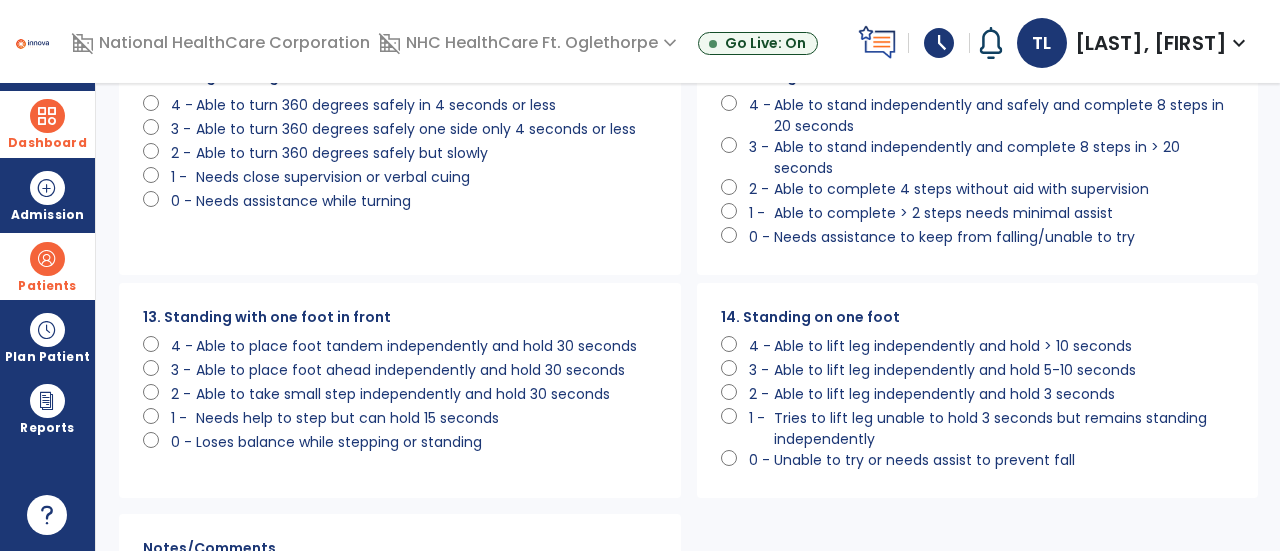scroll, scrollTop: 1246, scrollLeft: 0, axis: vertical 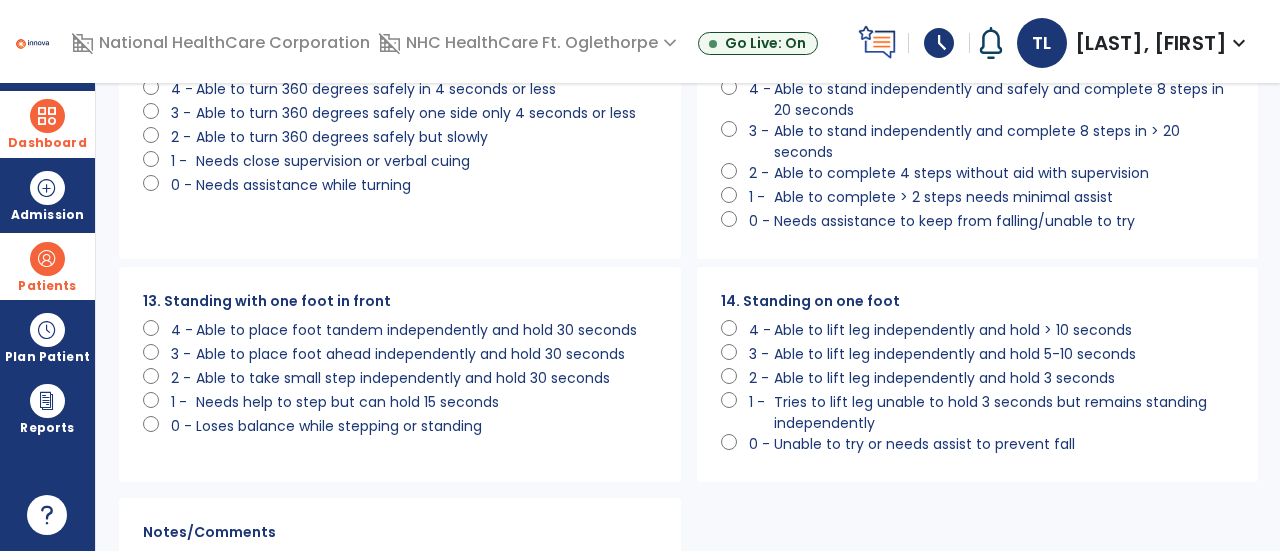 click on "Loses balance while stepping or standing" 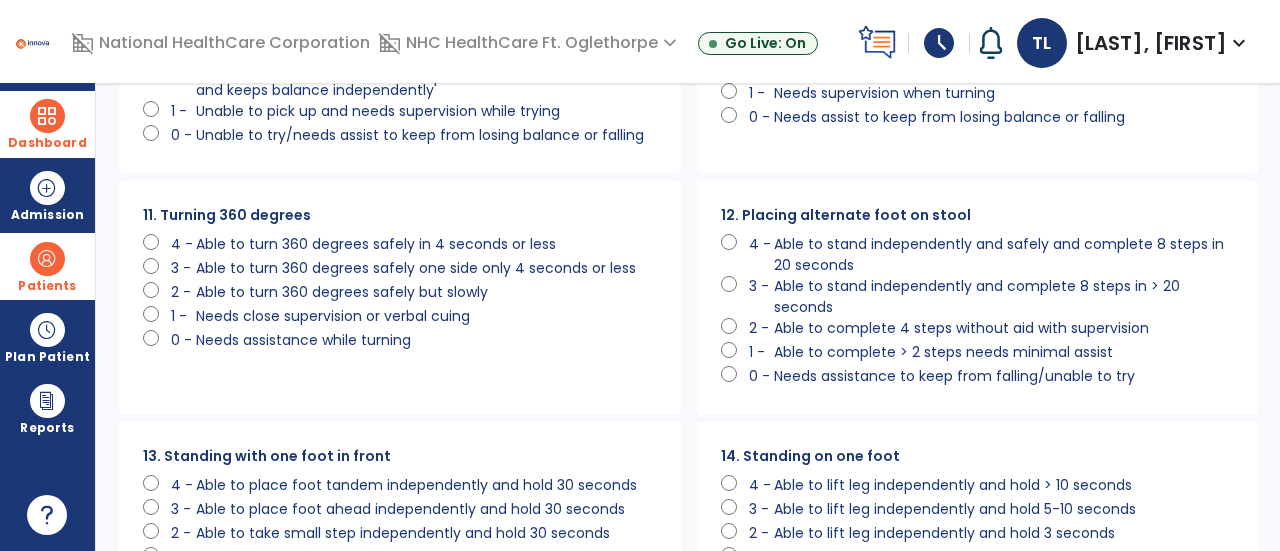 scroll, scrollTop: 1501, scrollLeft: 0, axis: vertical 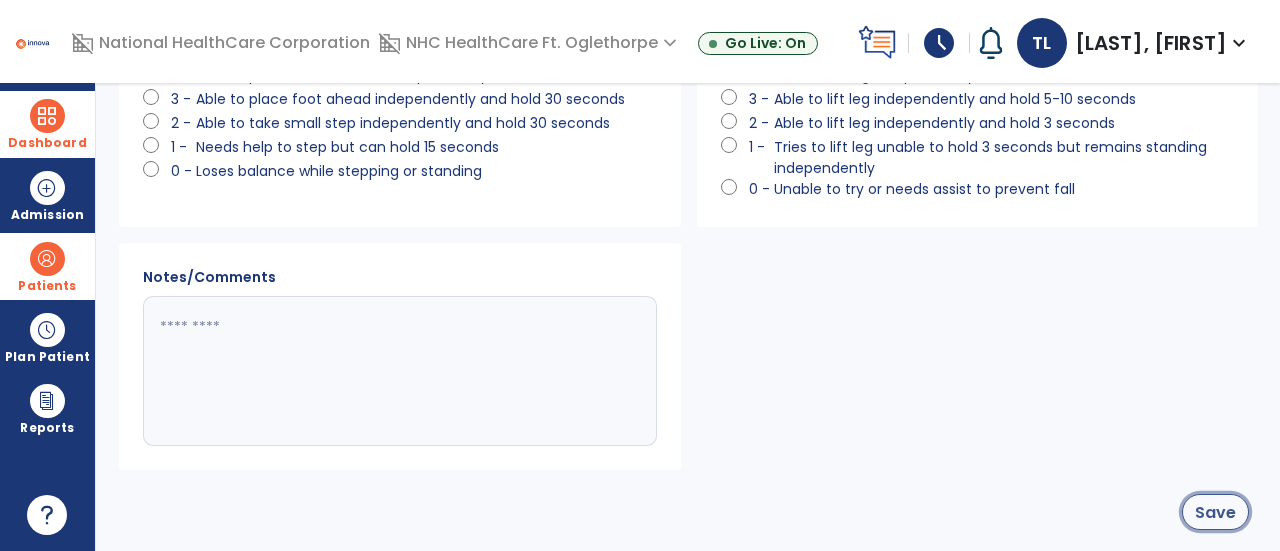 click on "Save" 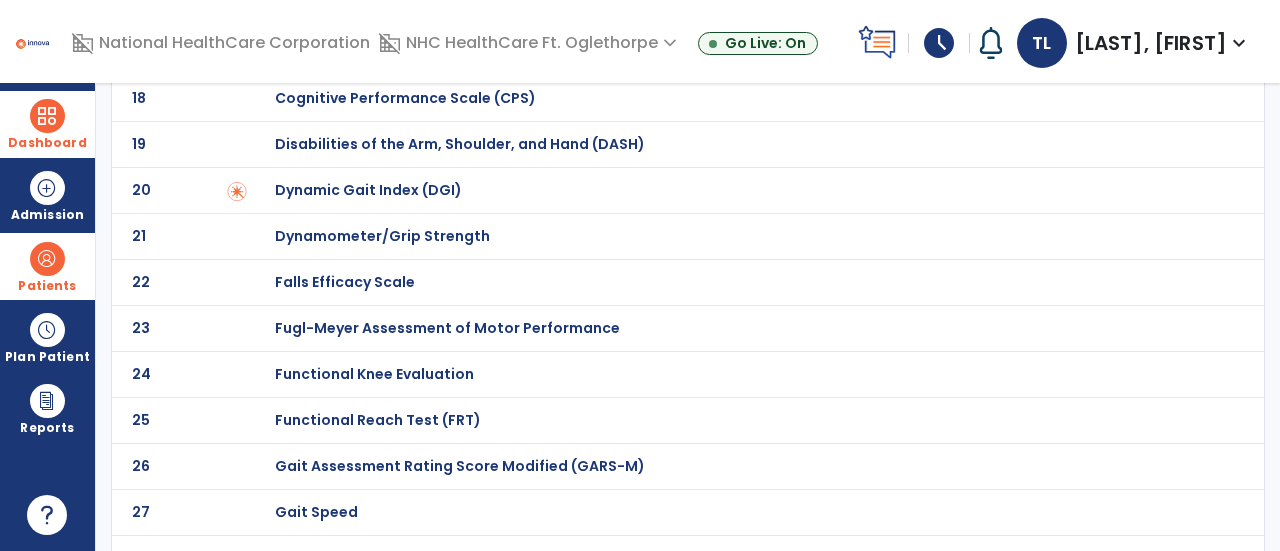 scroll, scrollTop: 0, scrollLeft: 0, axis: both 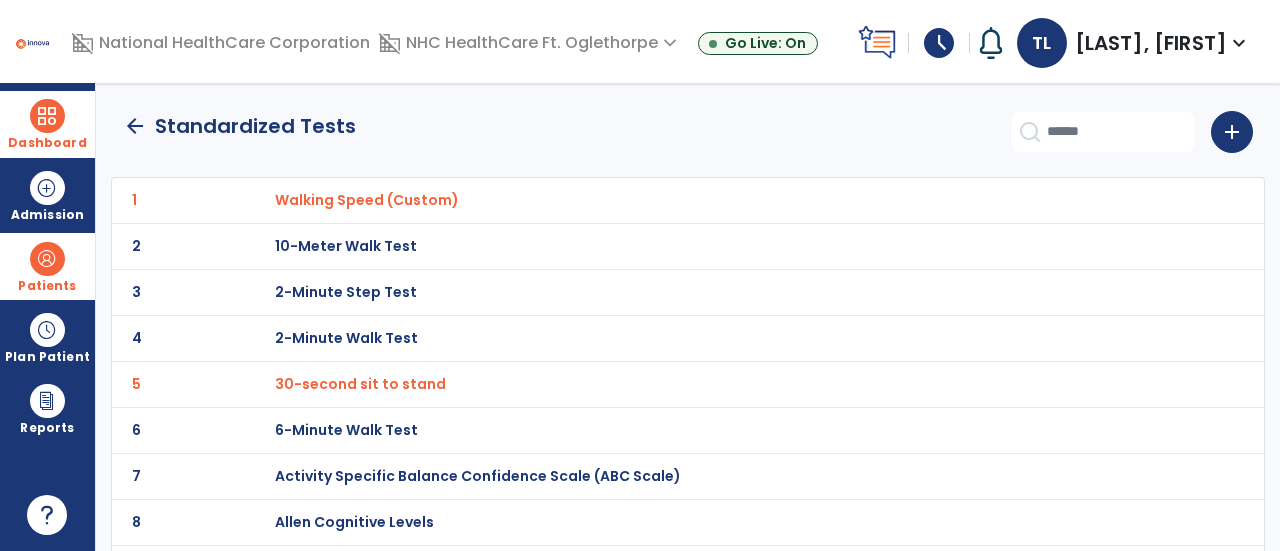 click on "arrow_back" 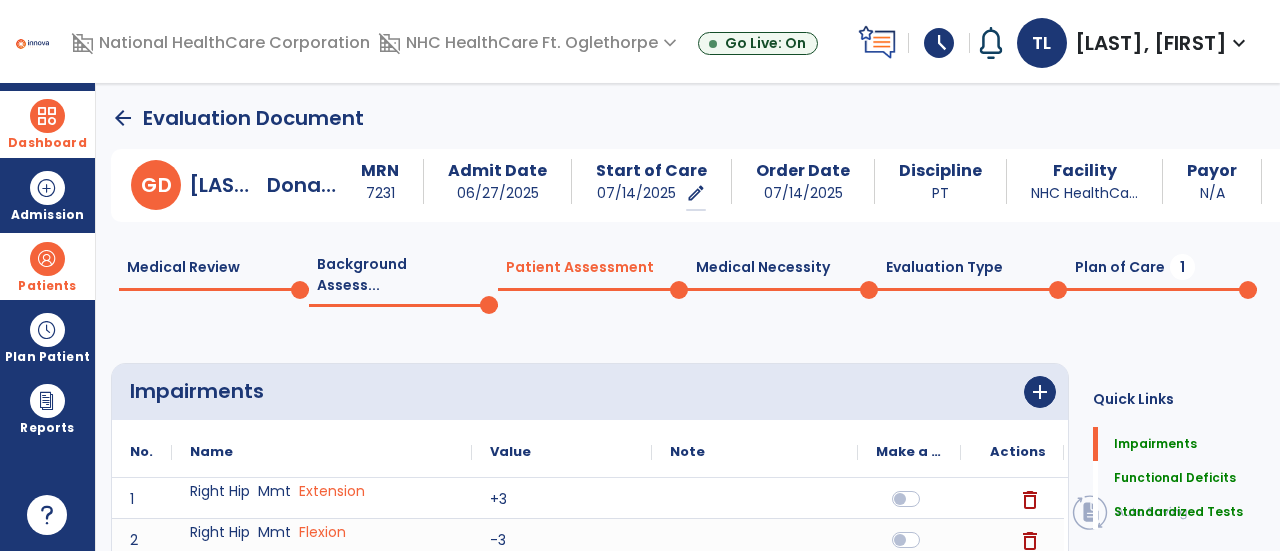scroll, scrollTop: 20, scrollLeft: 0, axis: vertical 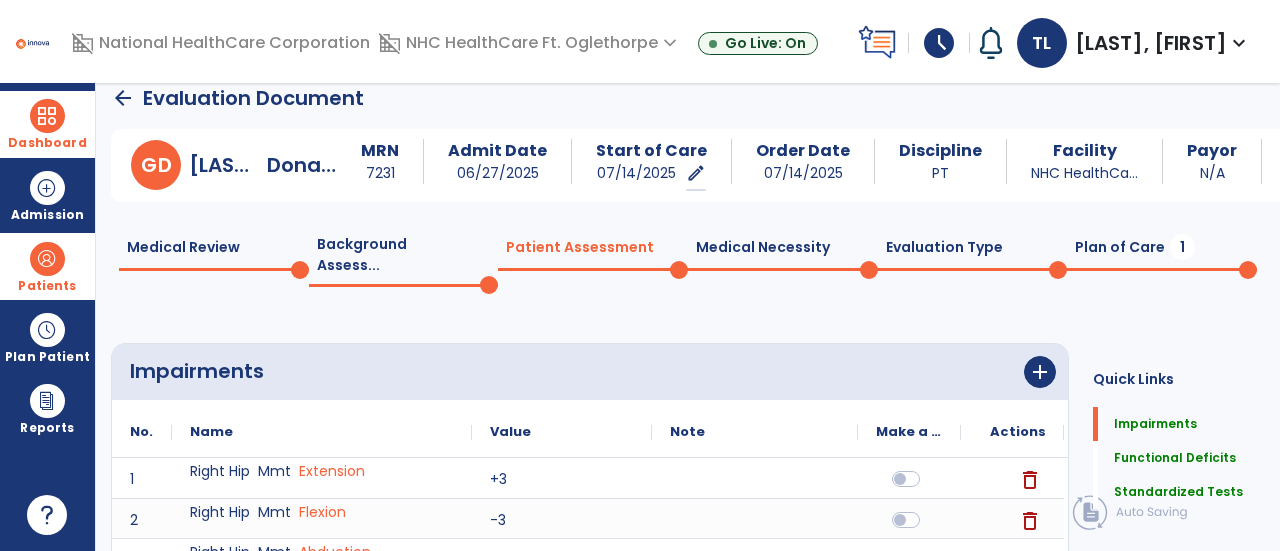 click on "Plan of Care  1" 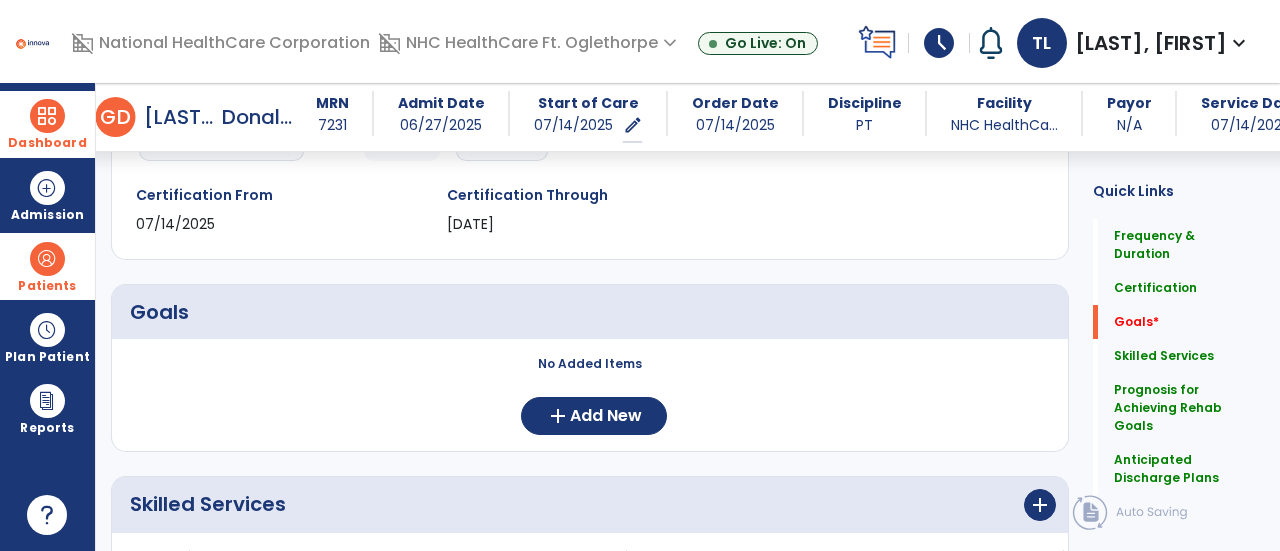 scroll, scrollTop: 392, scrollLeft: 0, axis: vertical 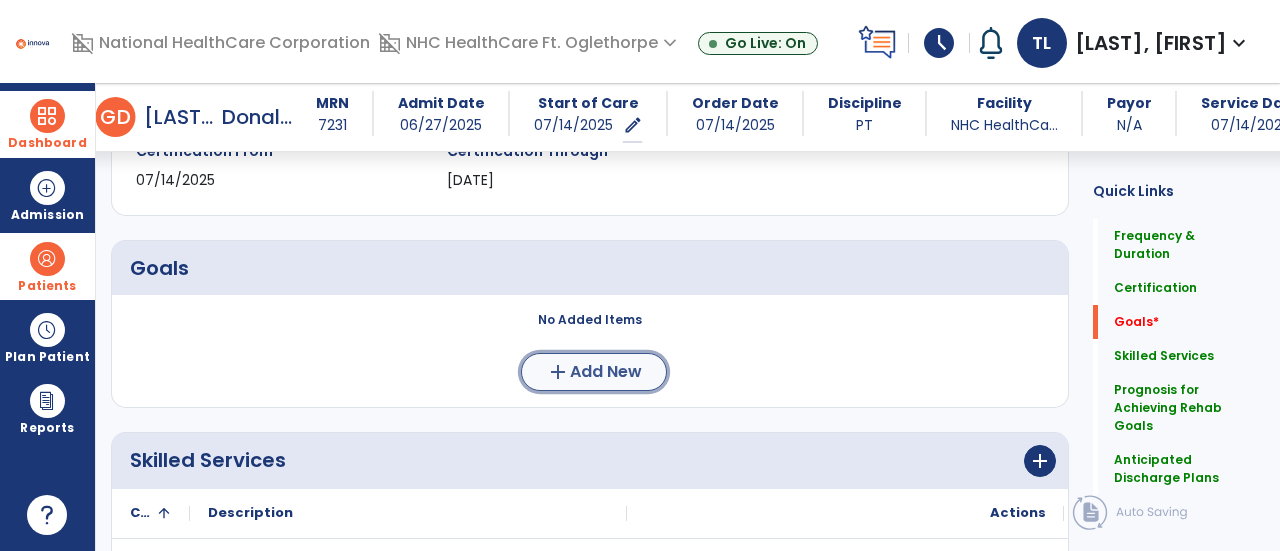 click on "Add New" at bounding box center (606, 372) 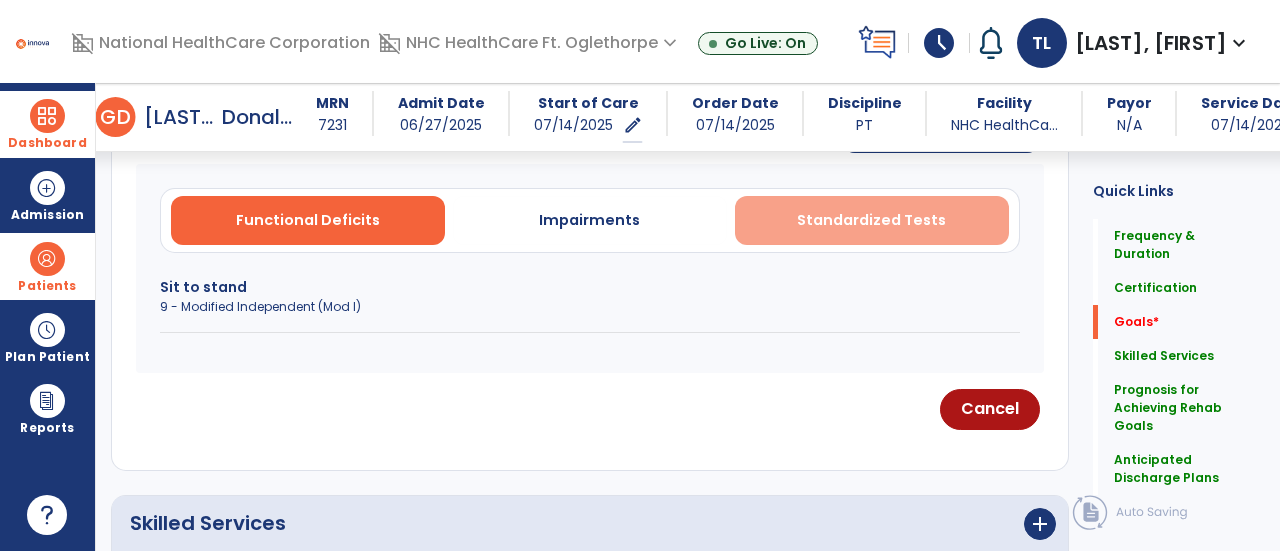 scroll, scrollTop: 594, scrollLeft: 0, axis: vertical 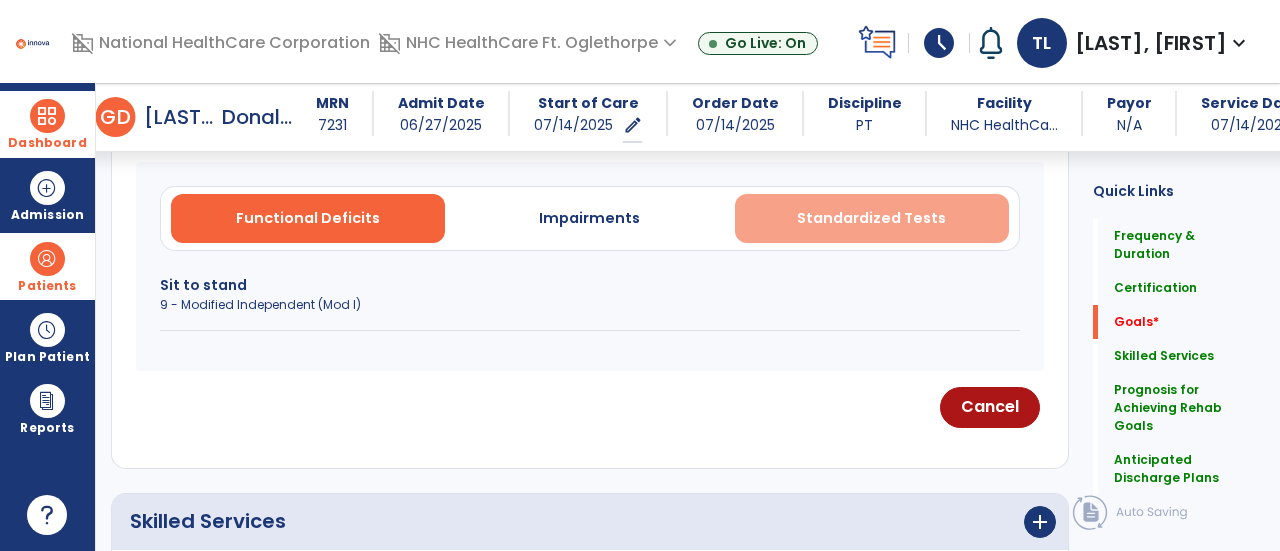 click on "Standardized Tests" at bounding box center (871, 218) 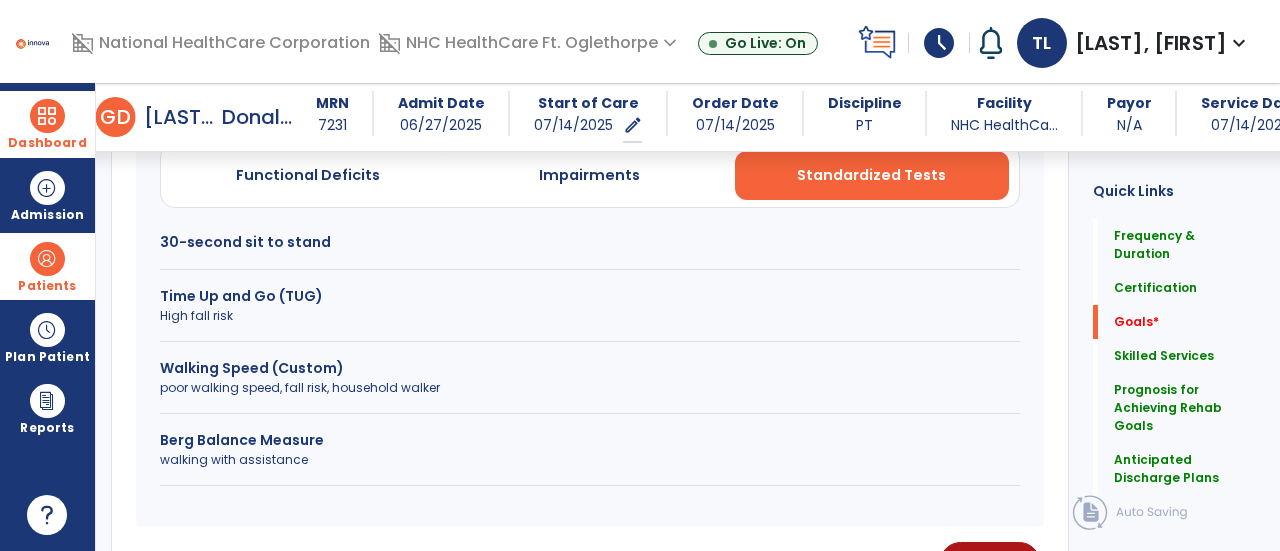 scroll, scrollTop: 638, scrollLeft: 0, axis: vertical 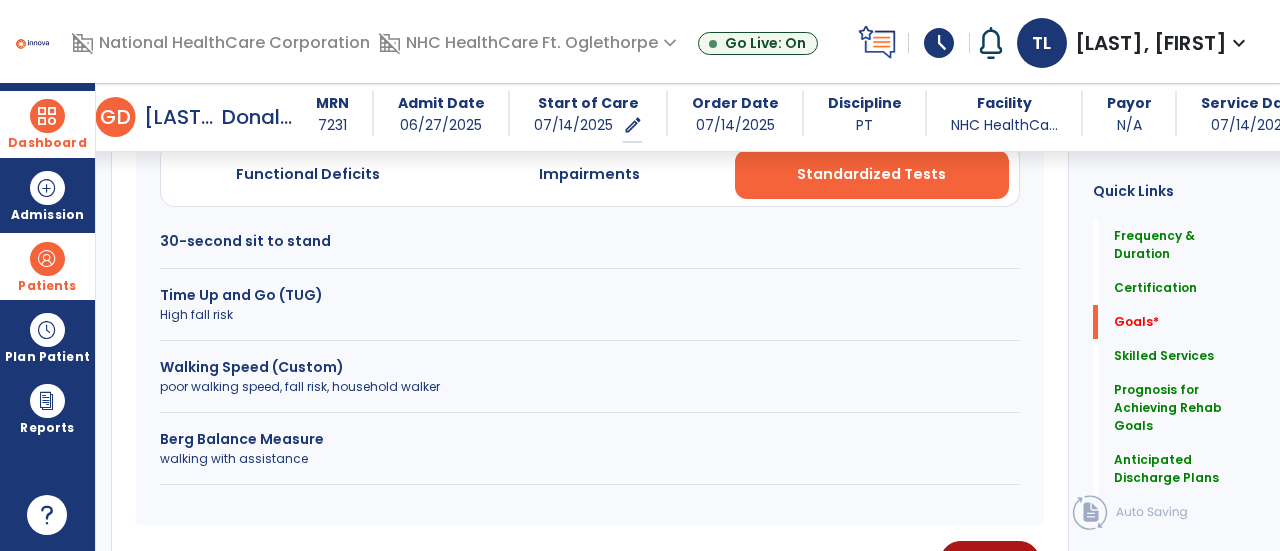 click on "Berg Balance Measure" at bounding box center (590, 439) 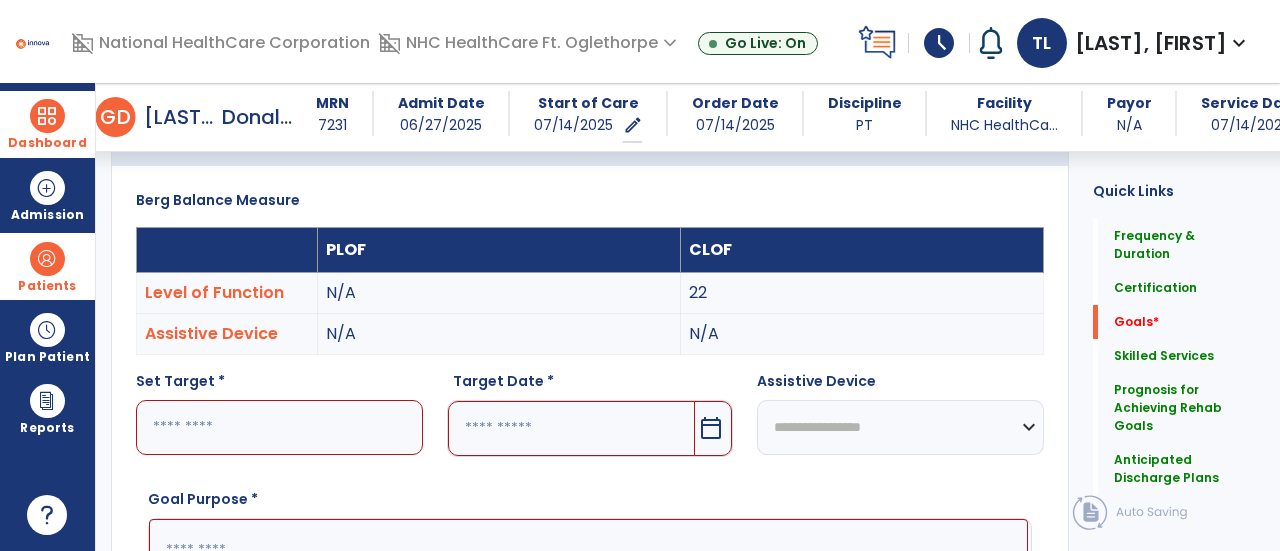 scroll, scrollTop: 538, scrollLeft: 0, axis: vertical 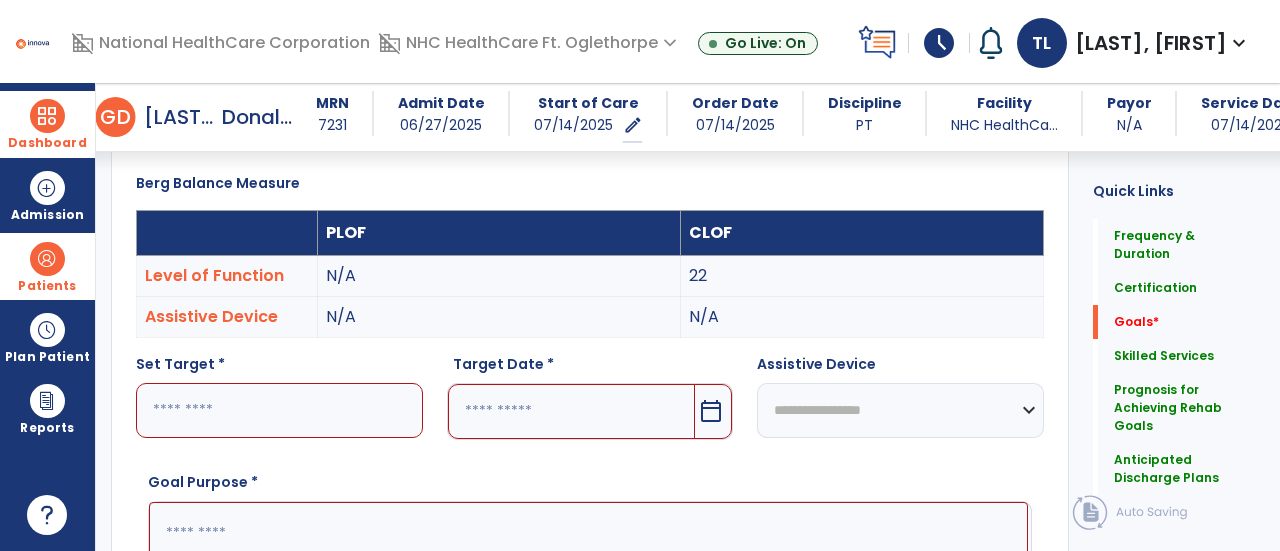 click at bounding box center [279, 410] 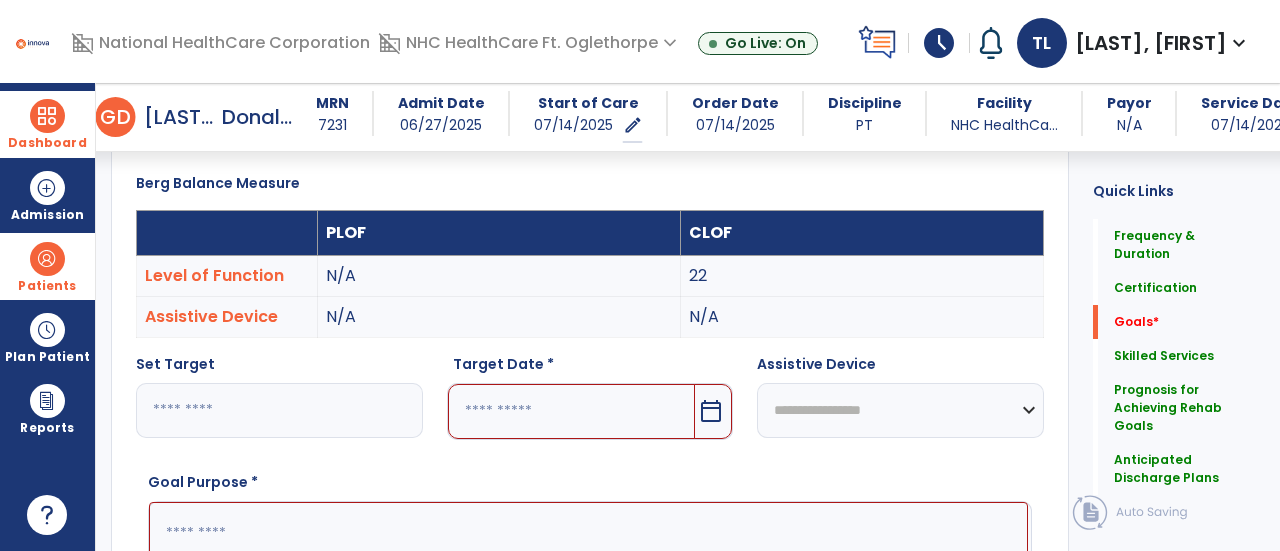type on "**" 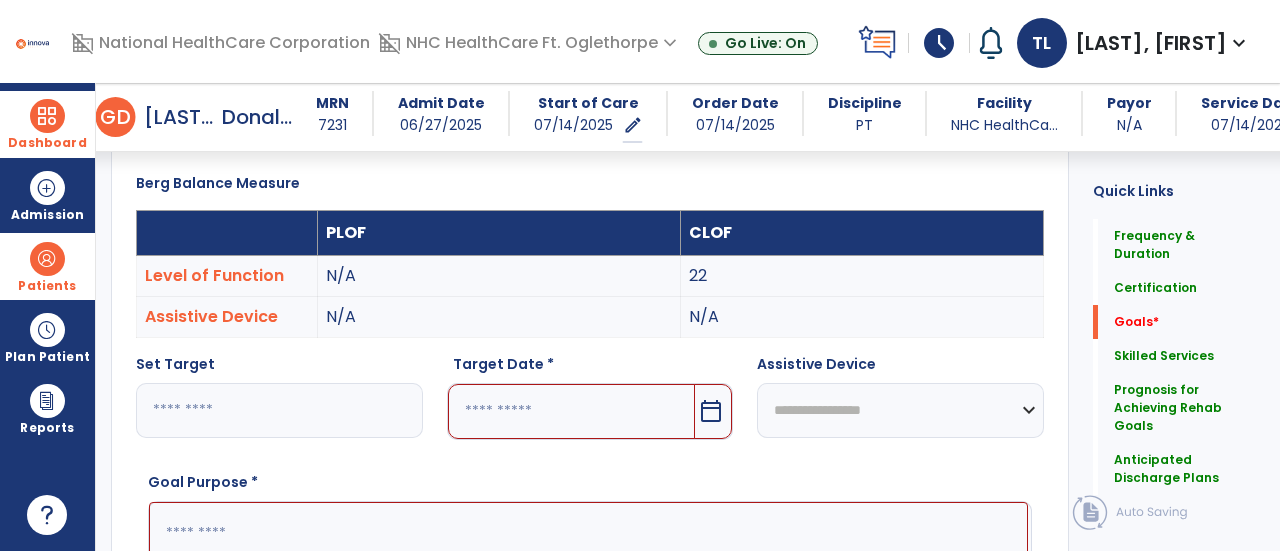 click at bounding box center [572, 411] 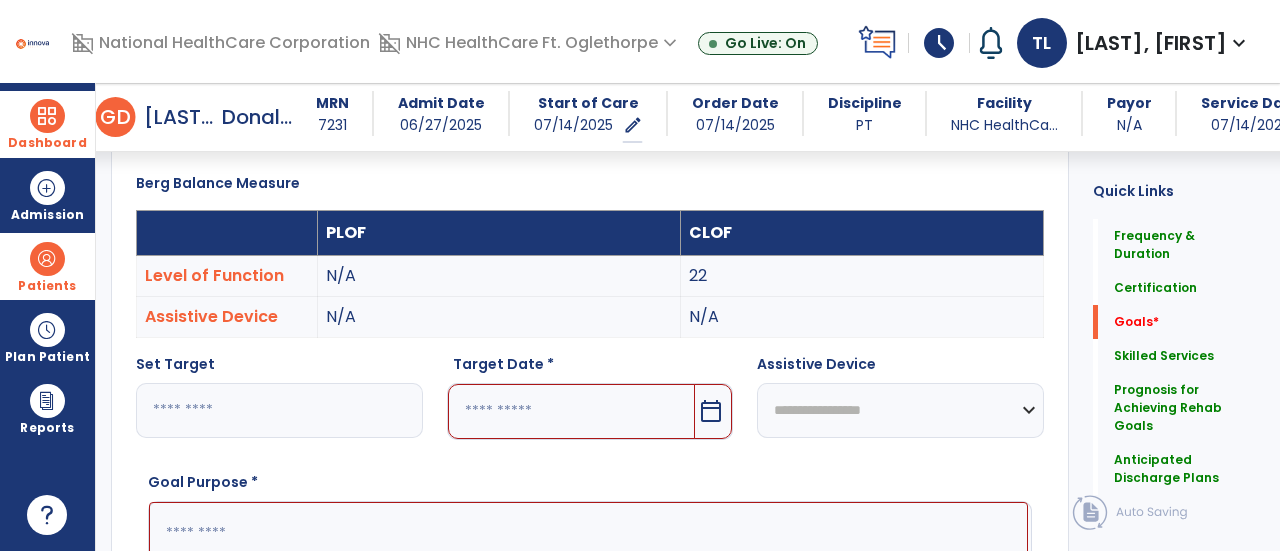 scroll, scrollTop: 813, scrollLeft: 0, axis: vertical 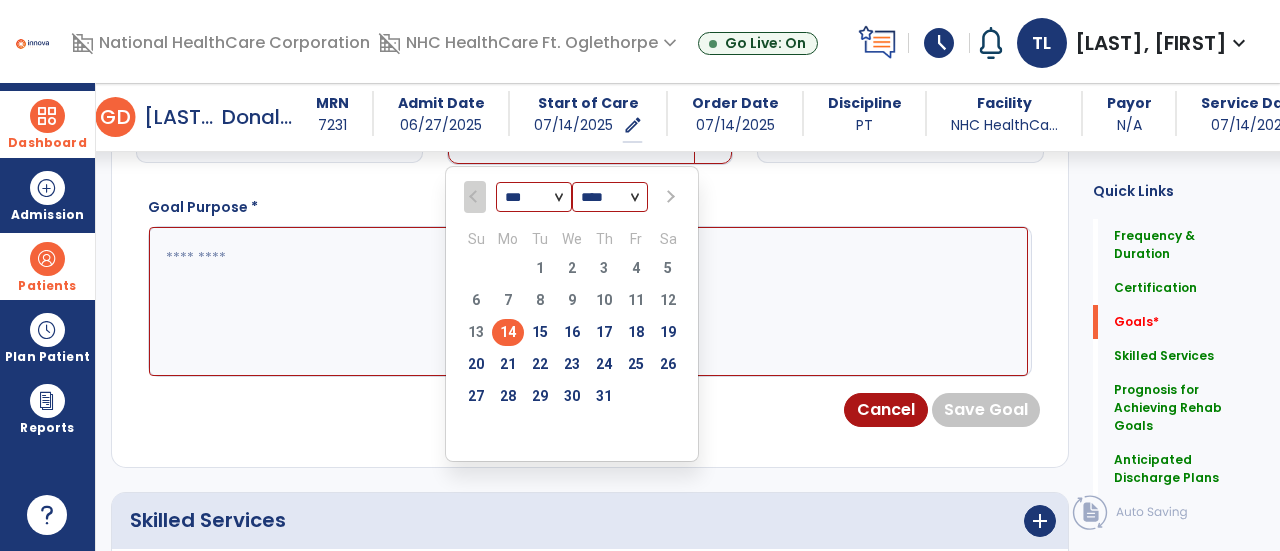 click at bounding box center (669, 197) 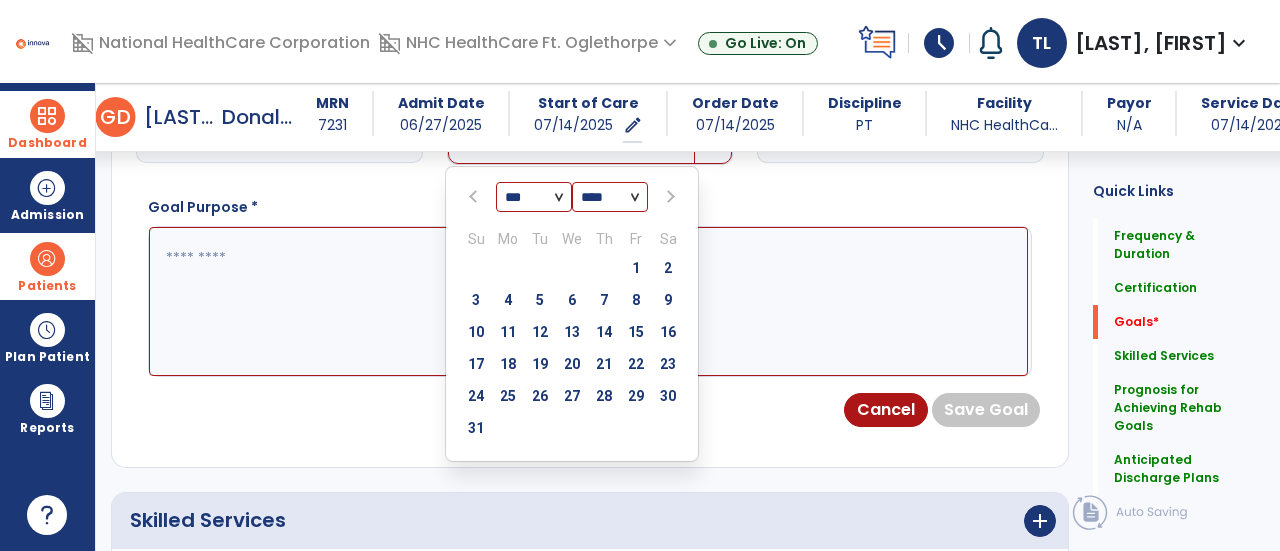 click at bounding box center (669, 197) 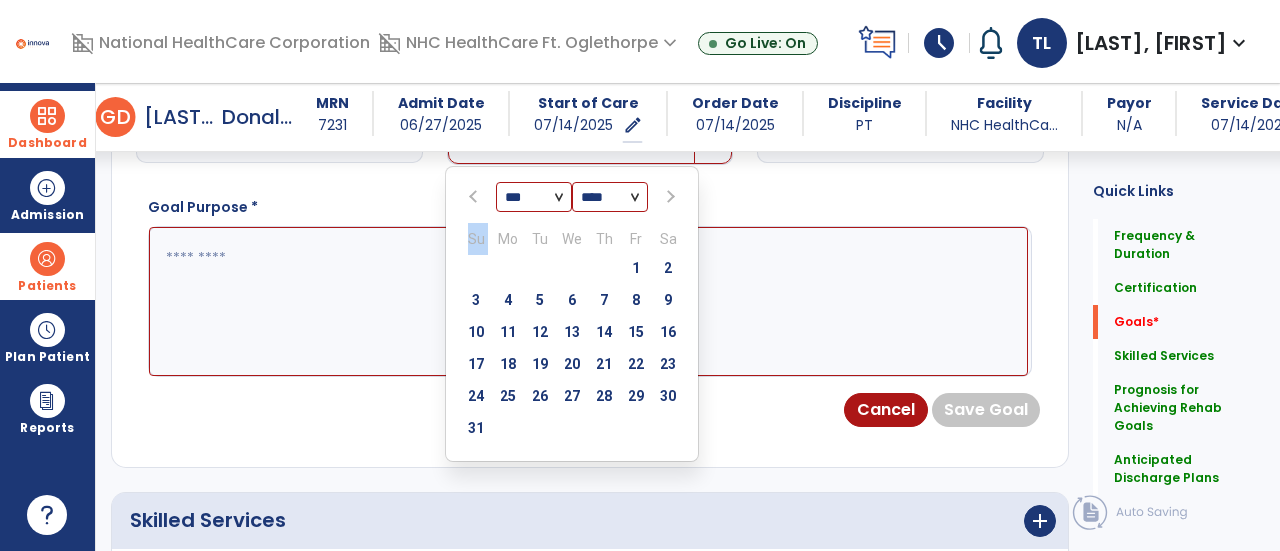 click at bounding box center (668, 197) 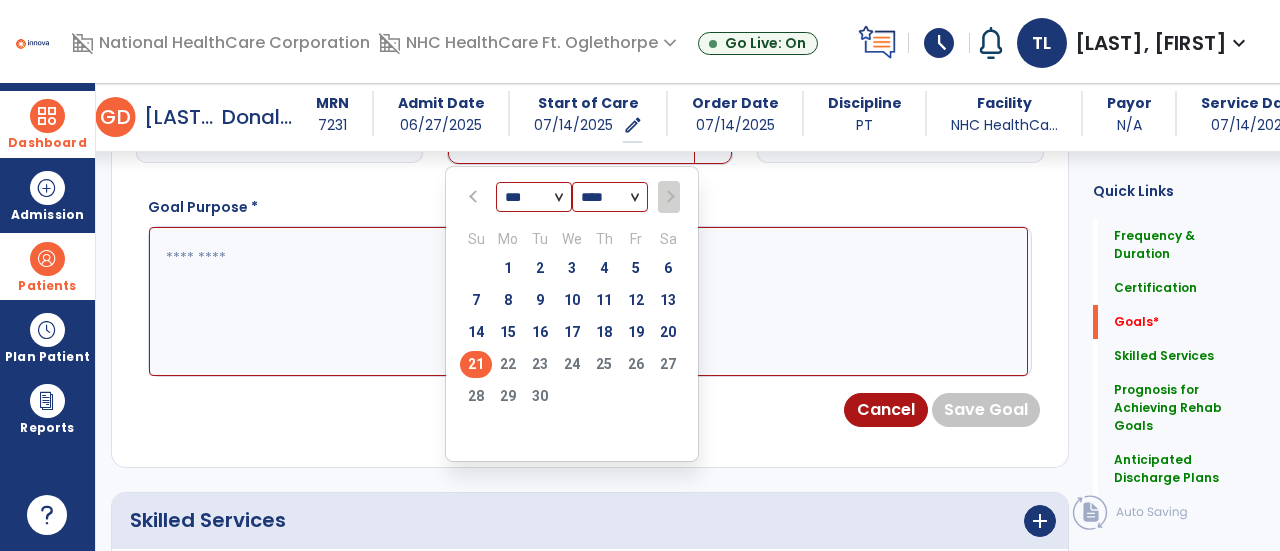 click on "21" at bounding box center [476, 364] 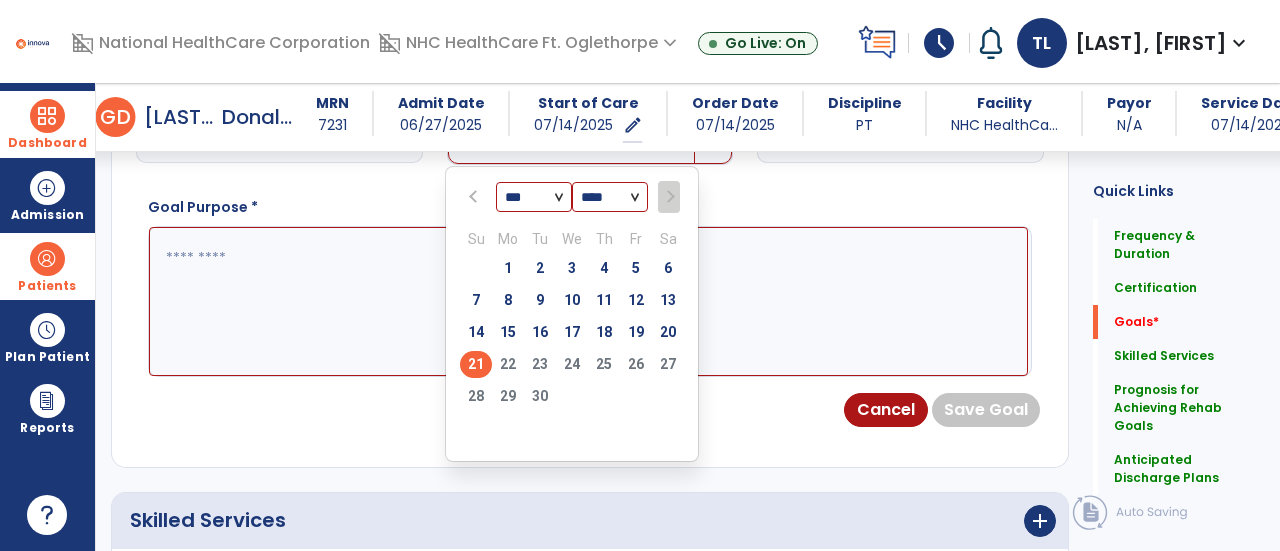 type on "*********" 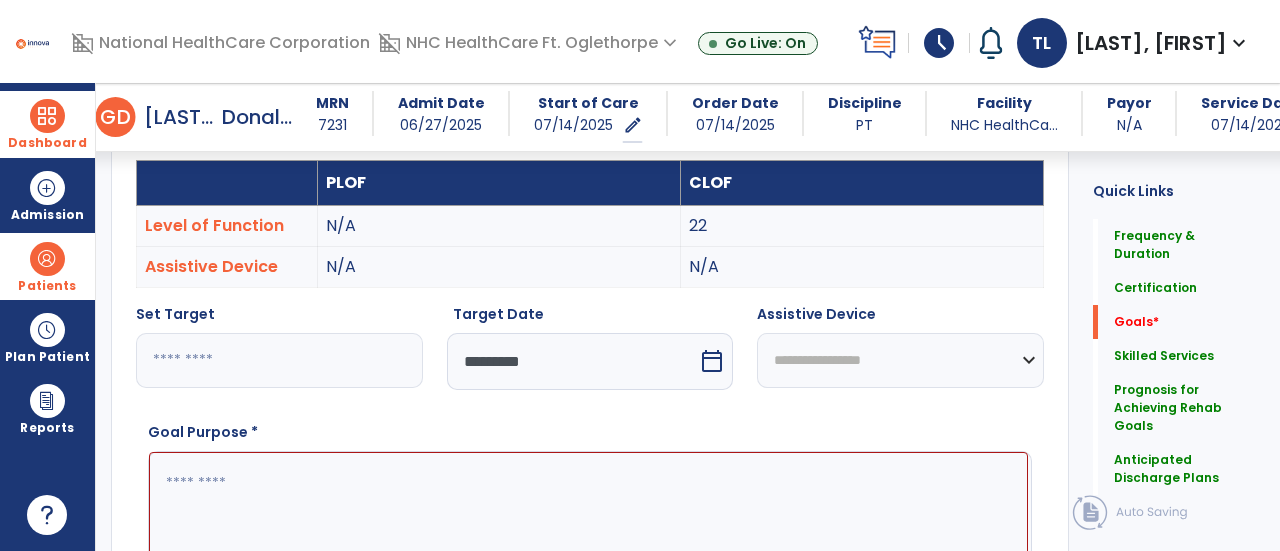 scroll, scrollTop: 586, scrollLeft: 0, axis: vertical 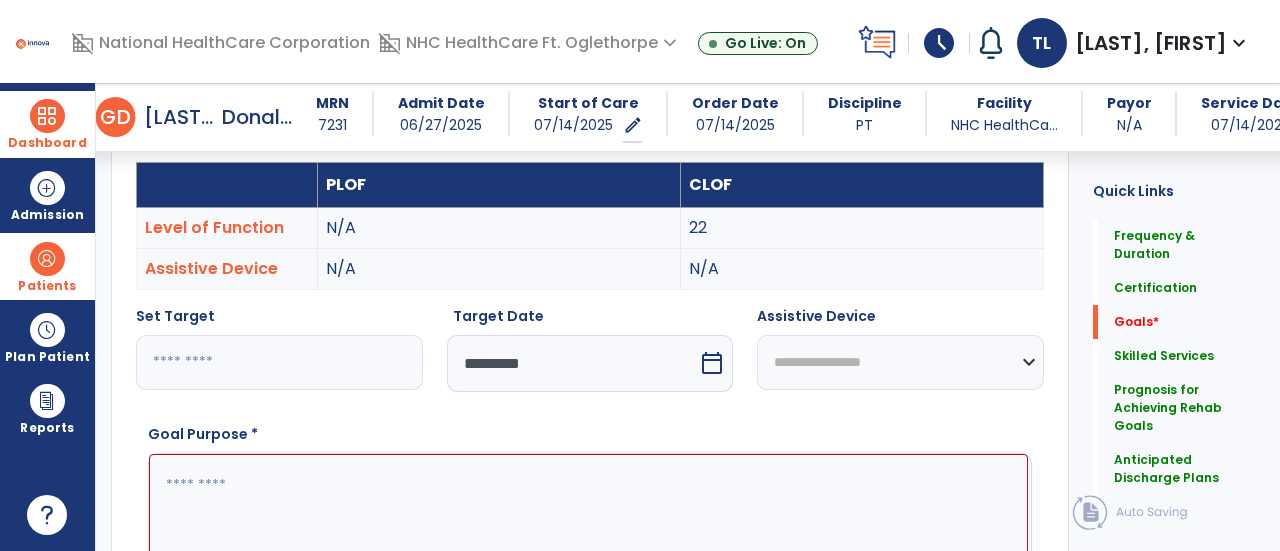click on "**" at bounding box center (279, 362) 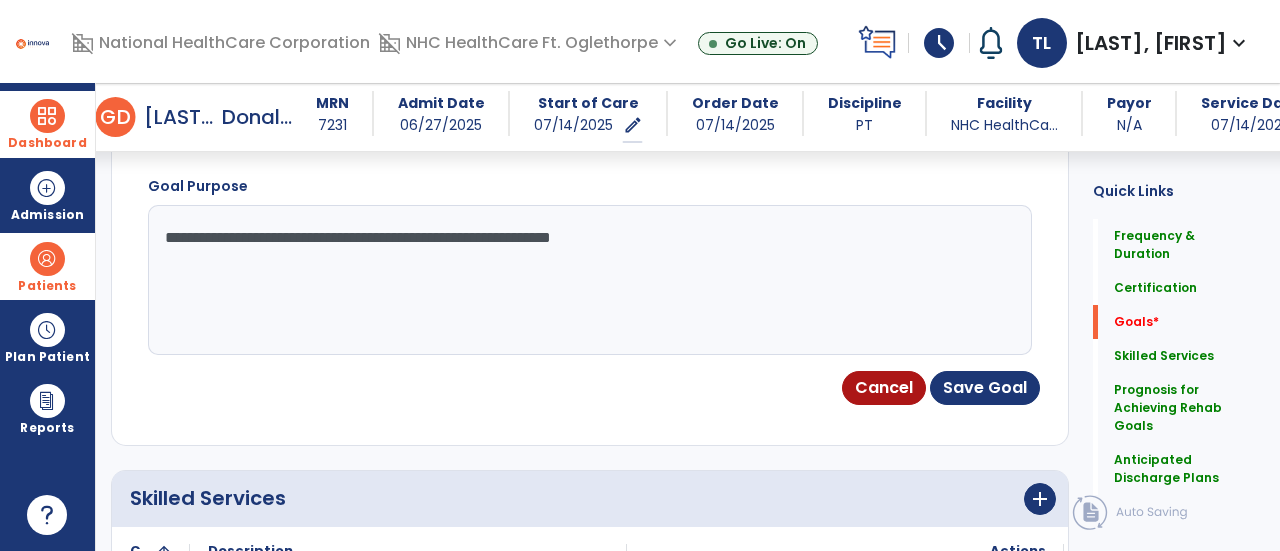 scroll, scrollTop: 835, scrollLeft: 0, axis: vertical 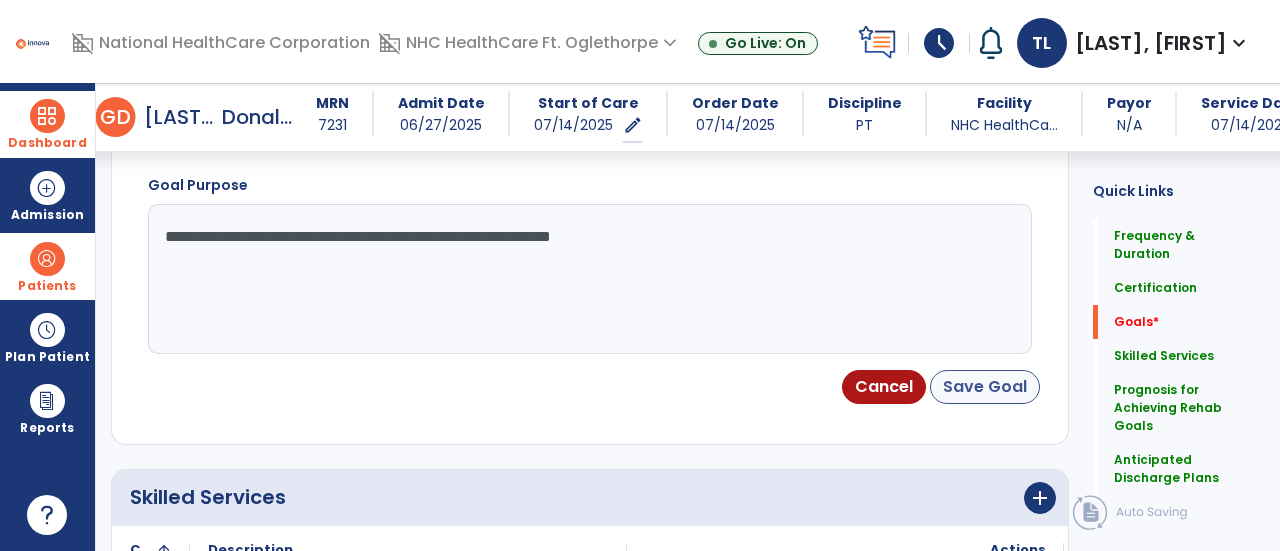 type on "**********" 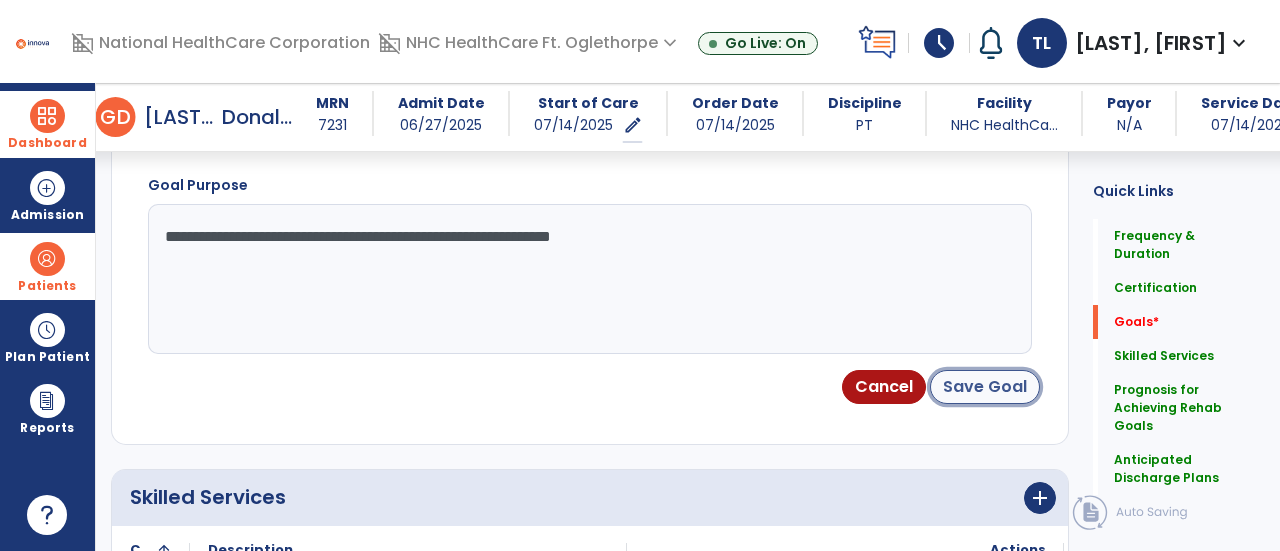 click on "Save Goal" at bounding box center (985, 387) 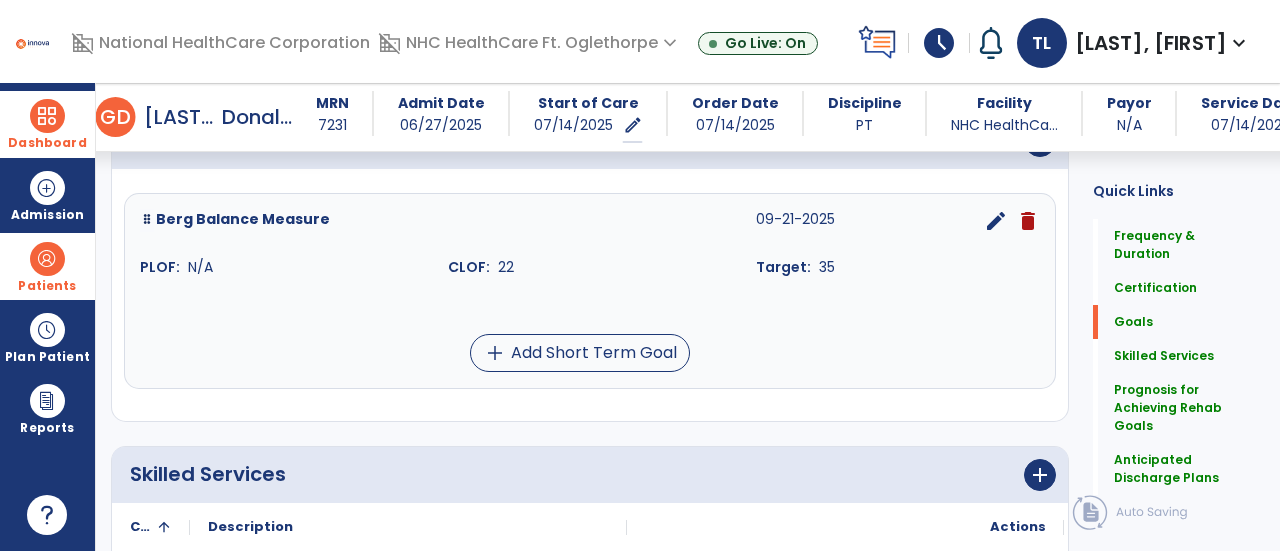 scroll, scrollTop: 526, scrollLeft: 0, axis: vertical 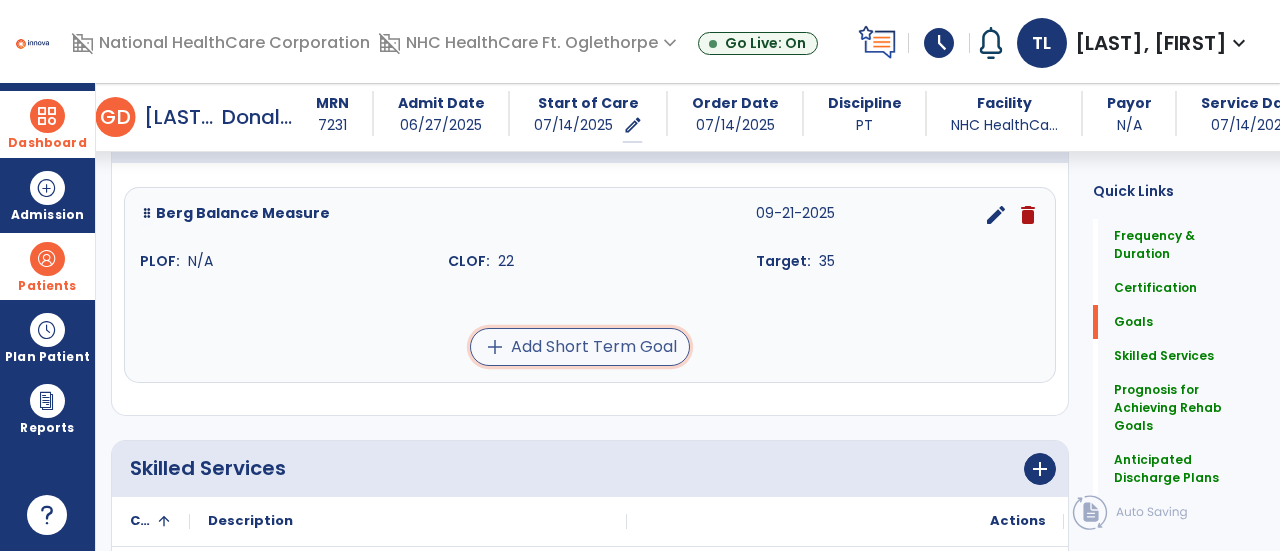 click on "add  Add Short Term Goal" at bounding box center [580, 347] 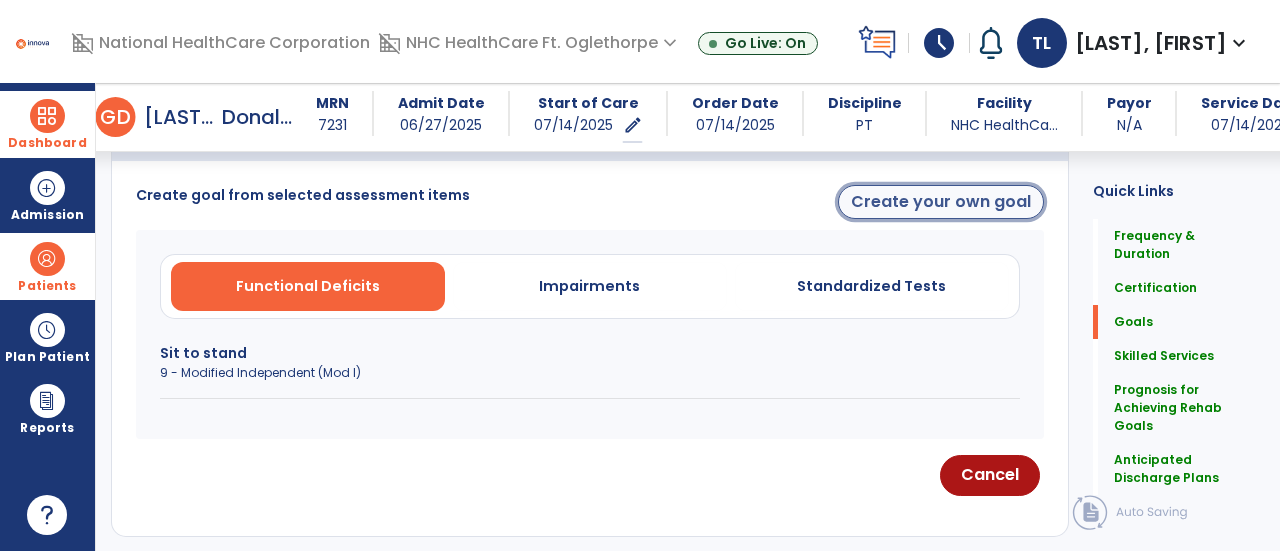 click on "Create your own goal" at bounding box center (941, 202) 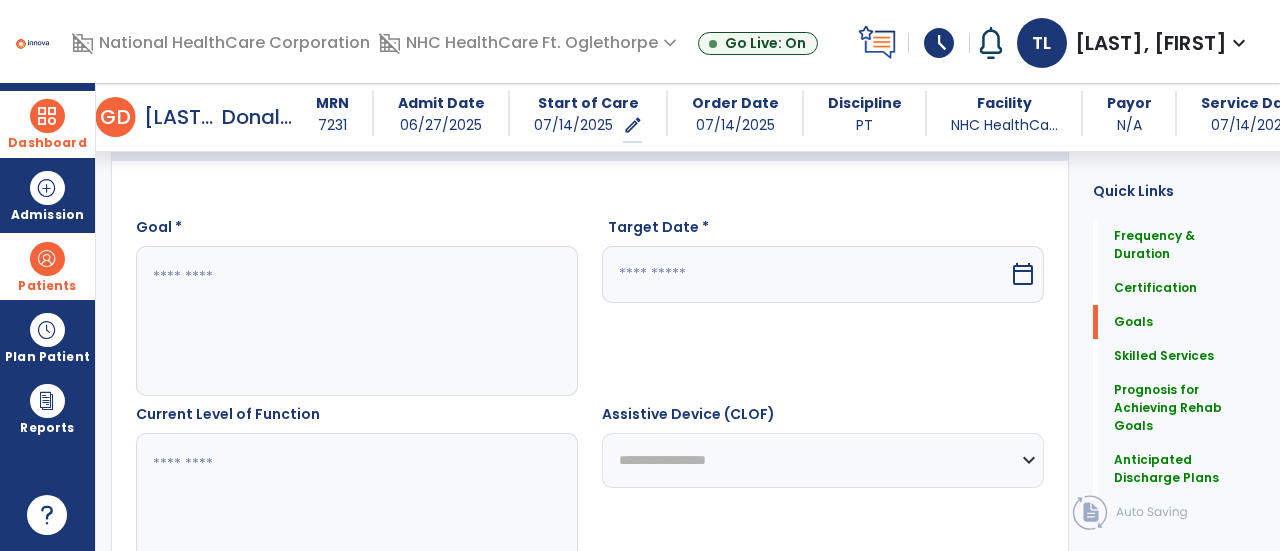 click at bounding box center (356, 321) 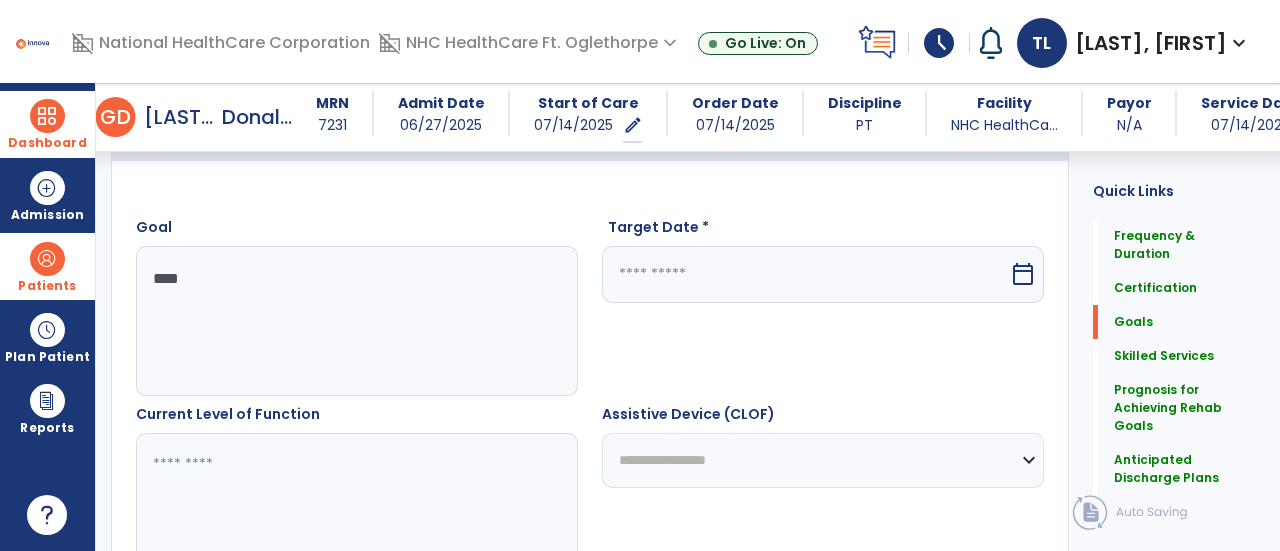 type on "****" 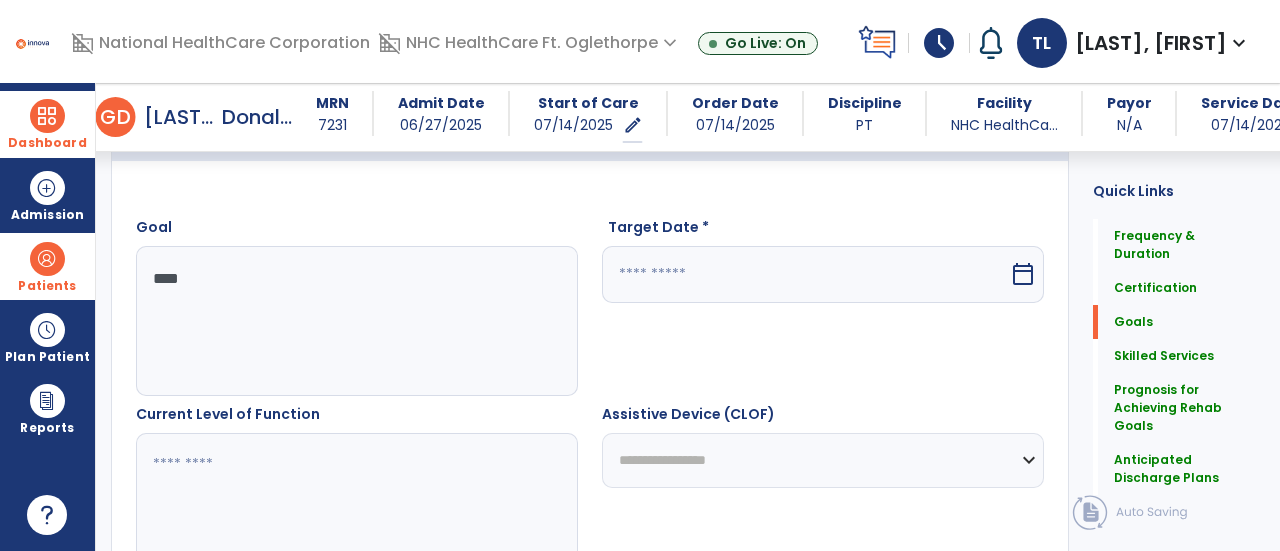 click at bounding box center [805, 274] 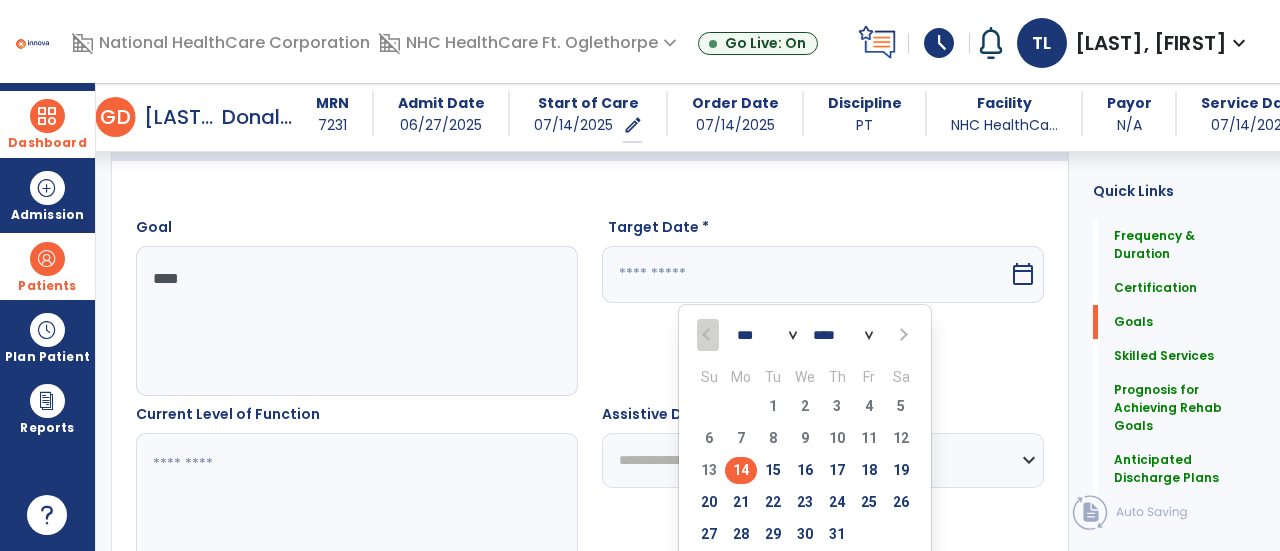 click at bounding box center (901, 334) 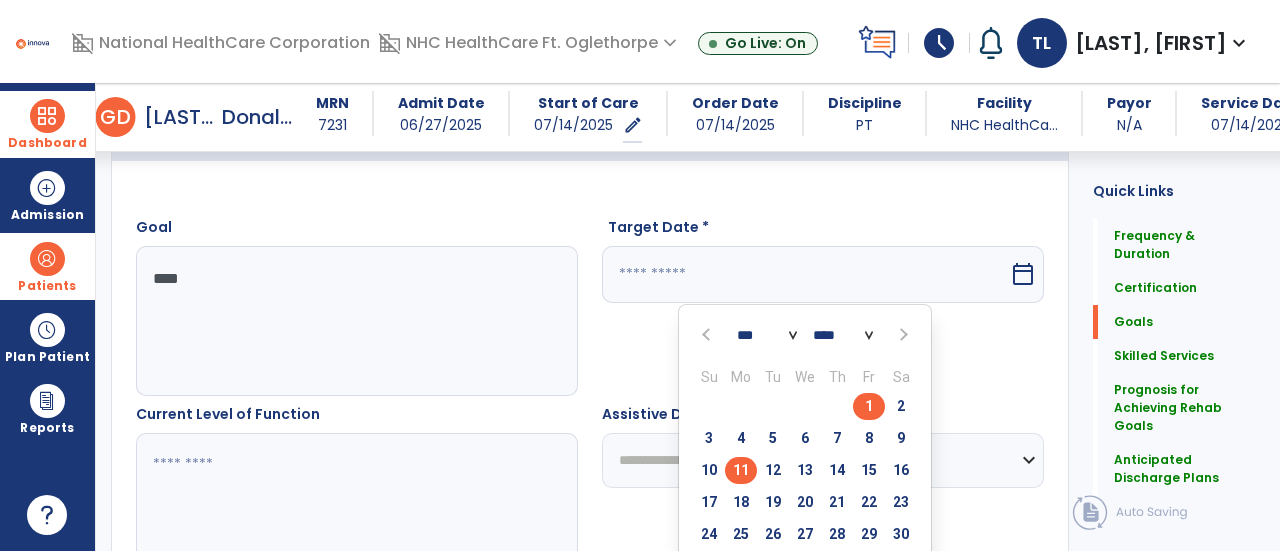 click on "11" at bounding box center [741, 470] 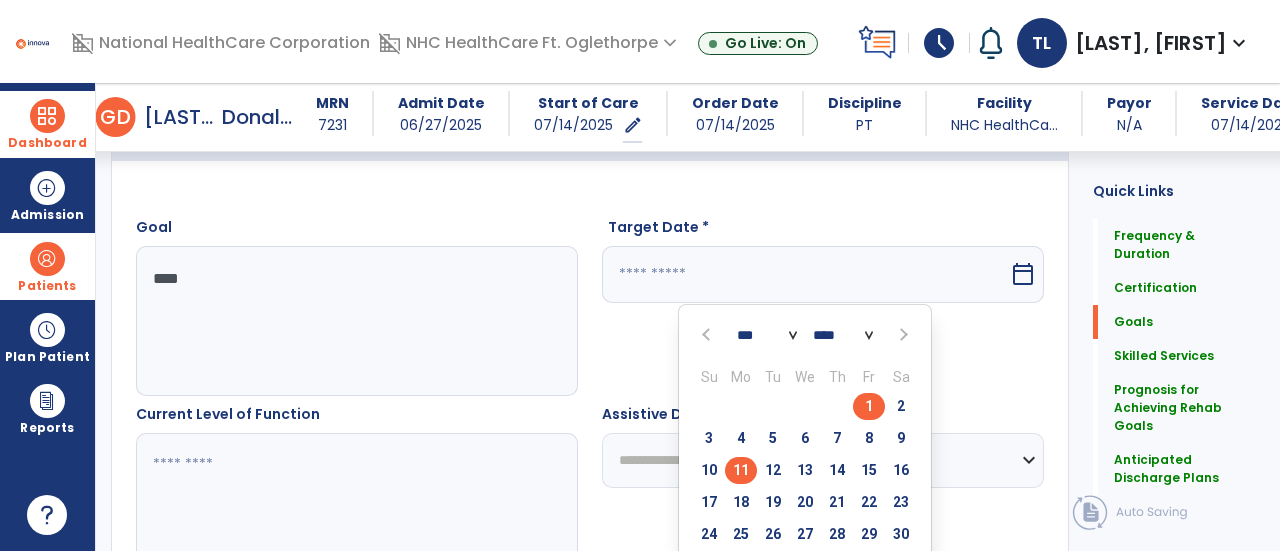 type on "*********" 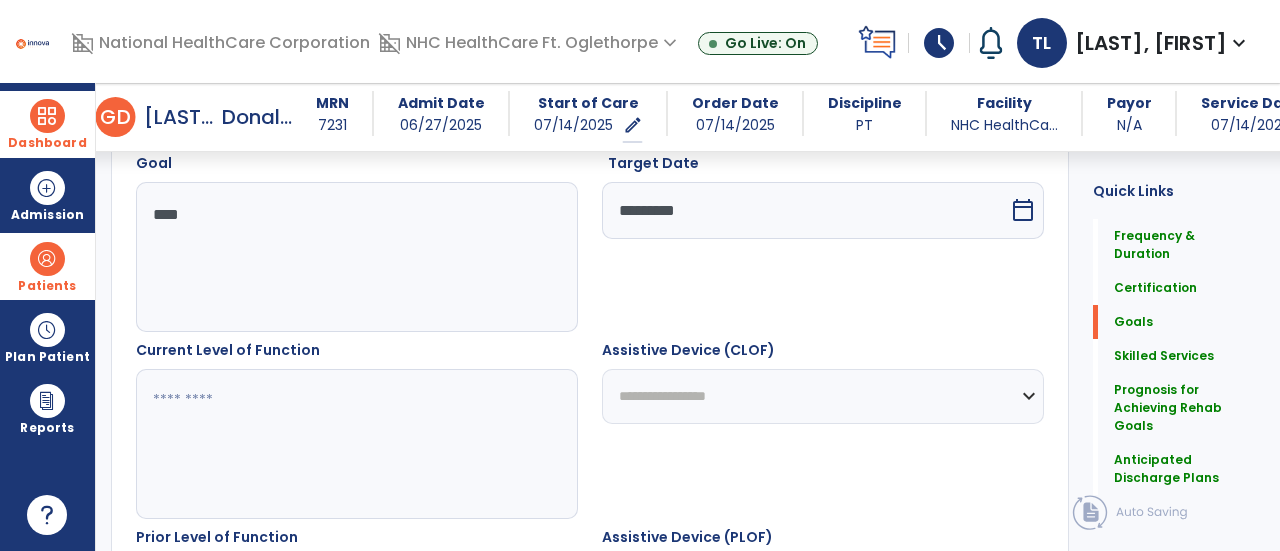 scroll, scrollTop: 592, scrollLeft: 0, axis: vertical 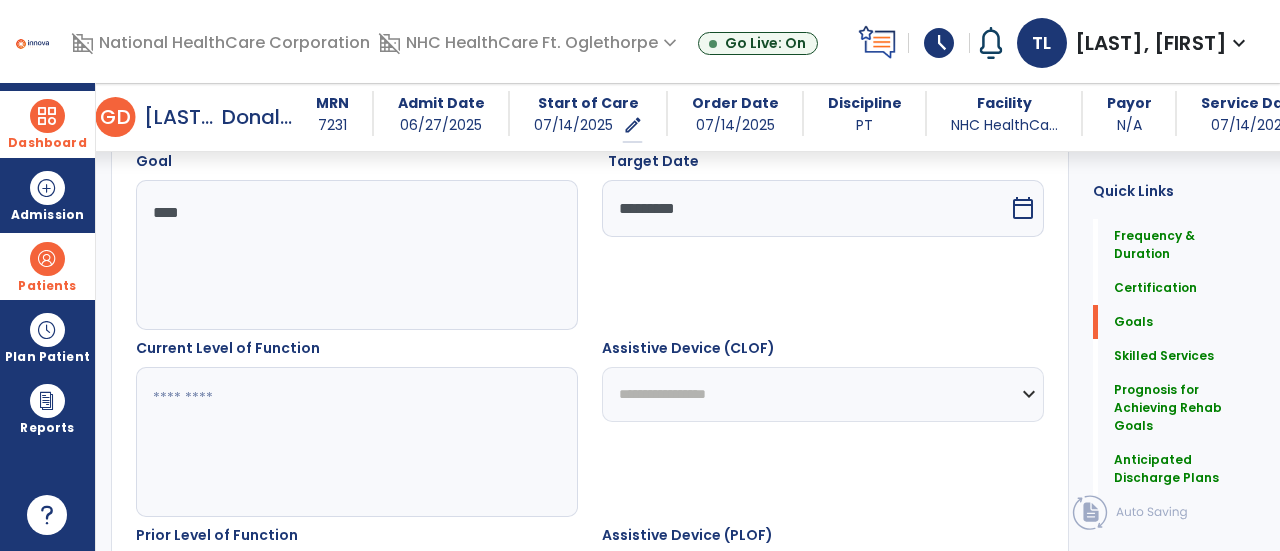 click at bounding box center [356, 442] 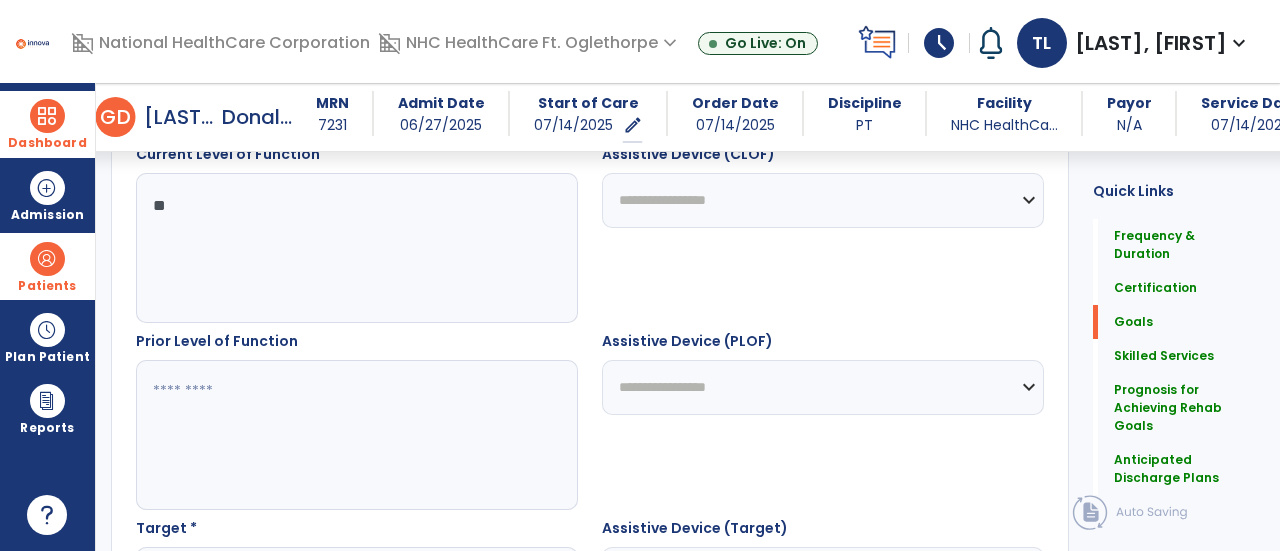 scroll, scrollTop: 786, scrollLeft: 0, axis: vertical 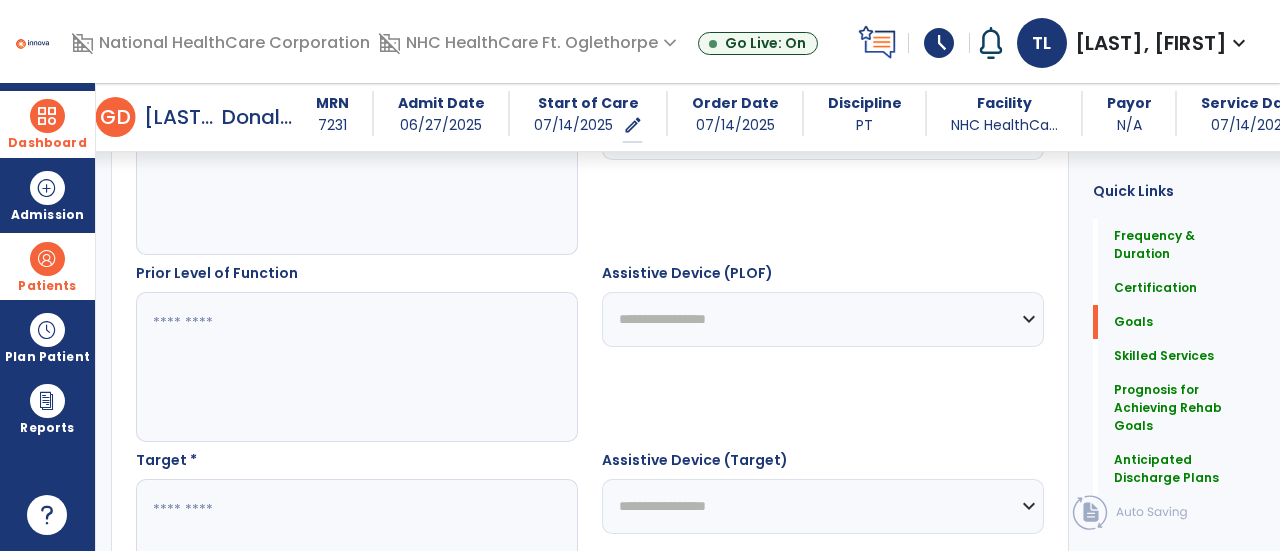 click at bounding box center (356, 554) 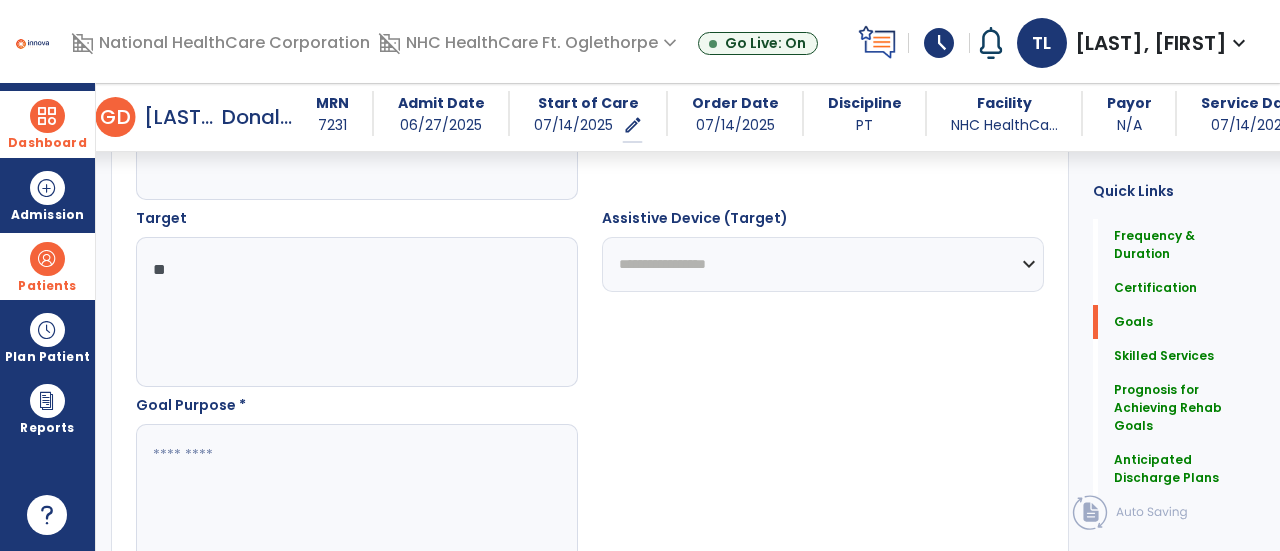 scroll, scrollTop: 1108, scrollLeft: 0, axis: vertical 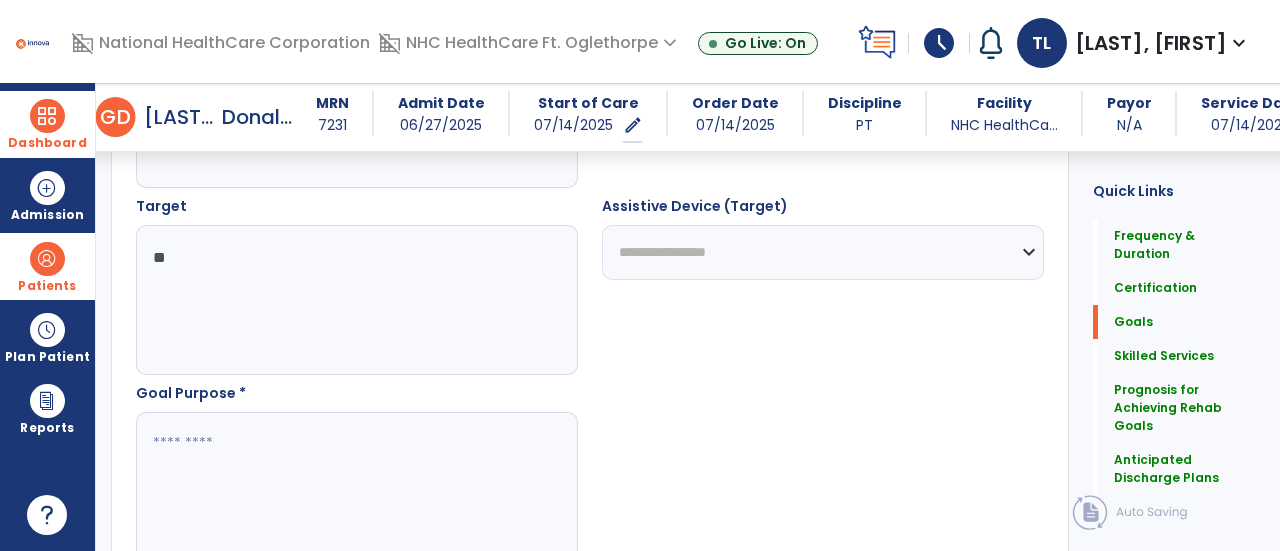 type on "**" 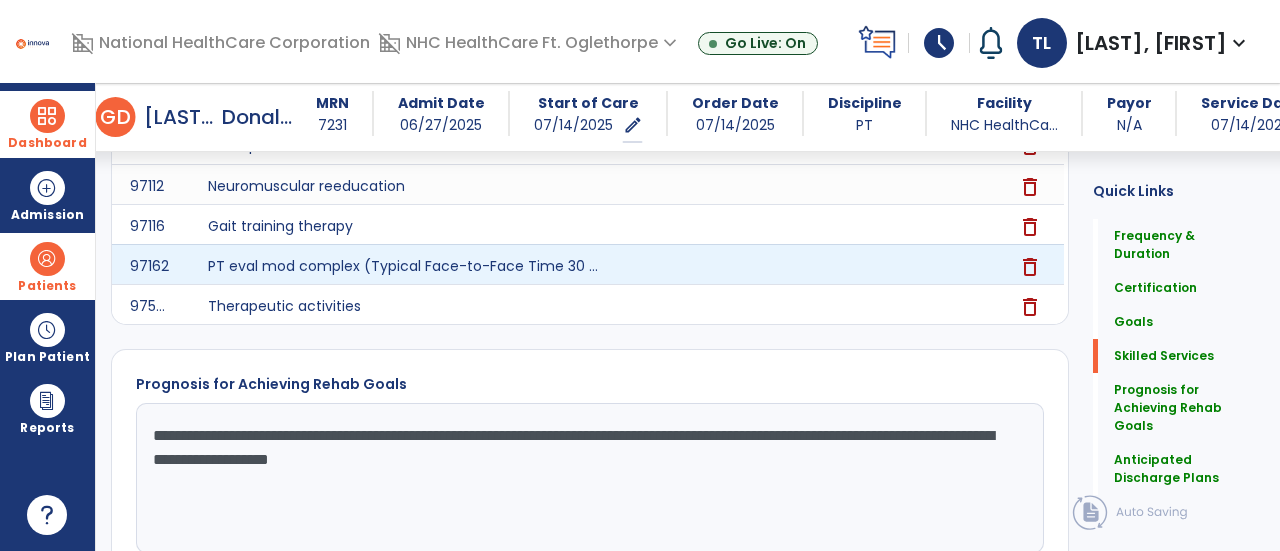 type on "**********" 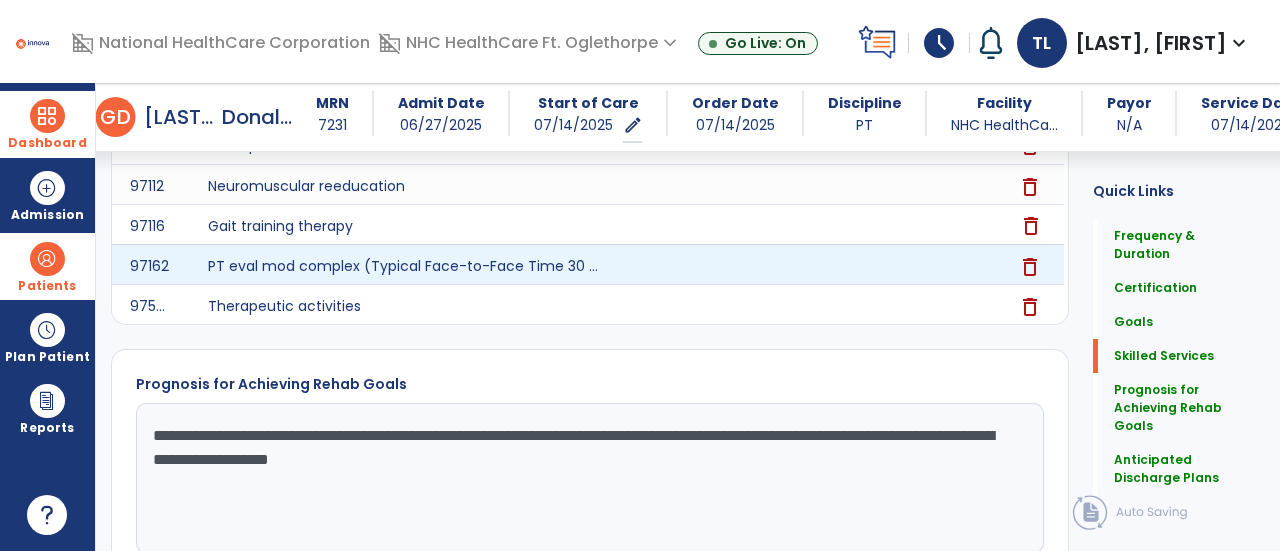 click on "delete" 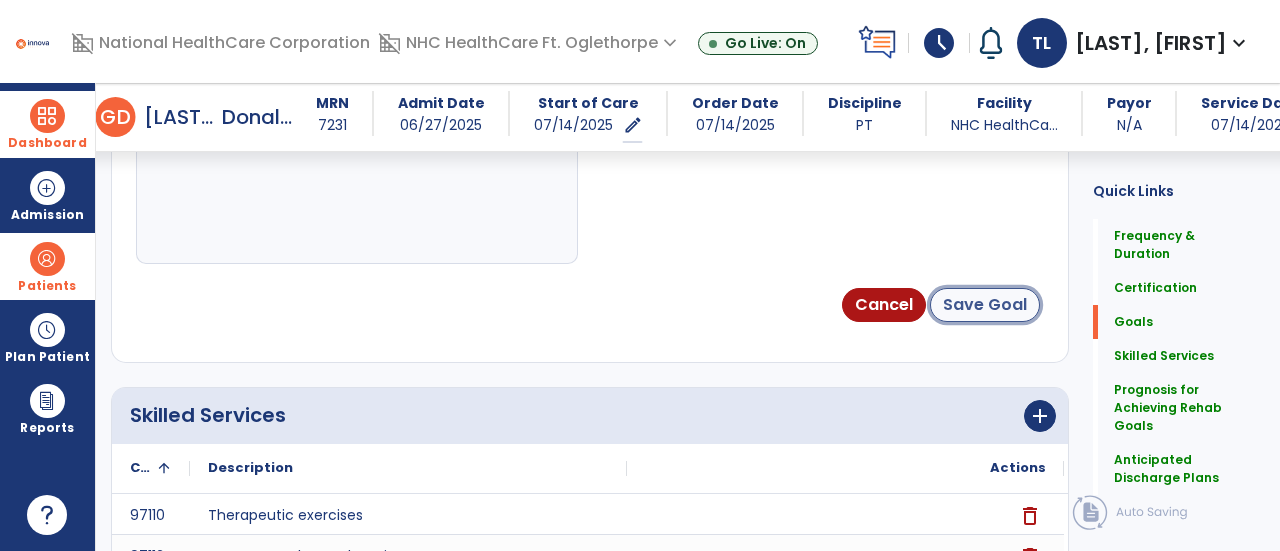 click on "Save Goal" at bounding box center [985, 305] 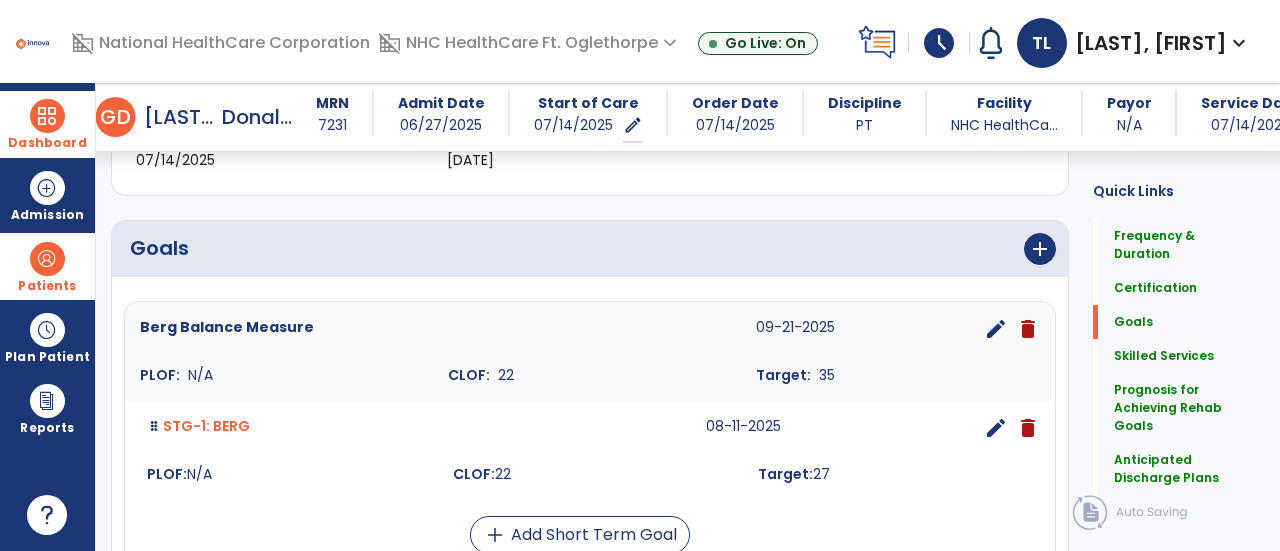 scroll, scrollTop: 0, scrollLeft: 0, axis: both 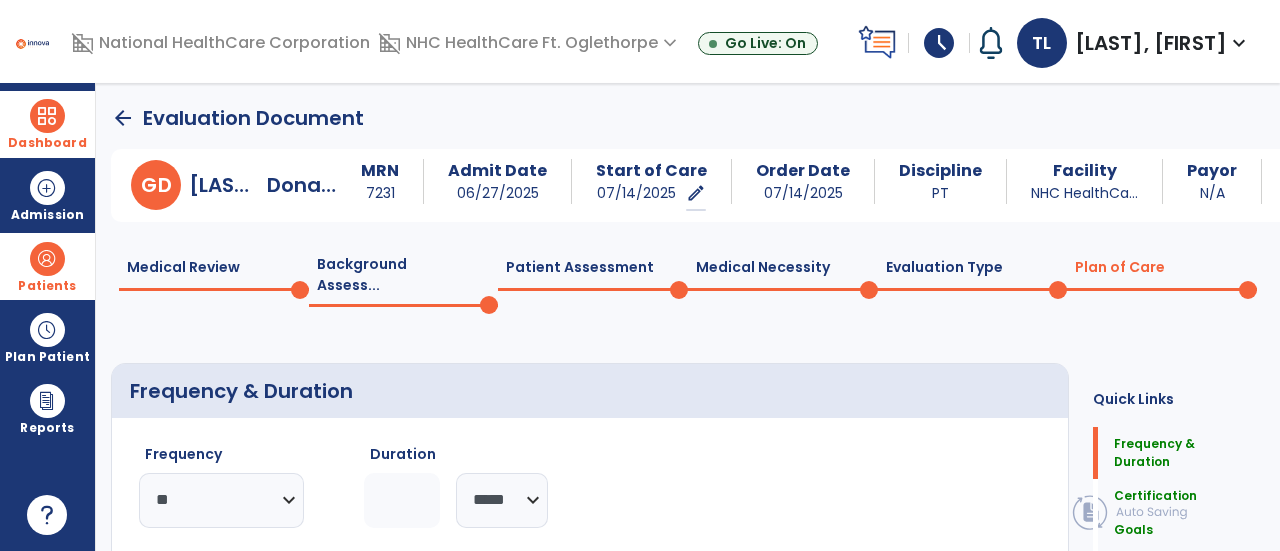 click on "Dashboard" at bounding box center (47, 124) 